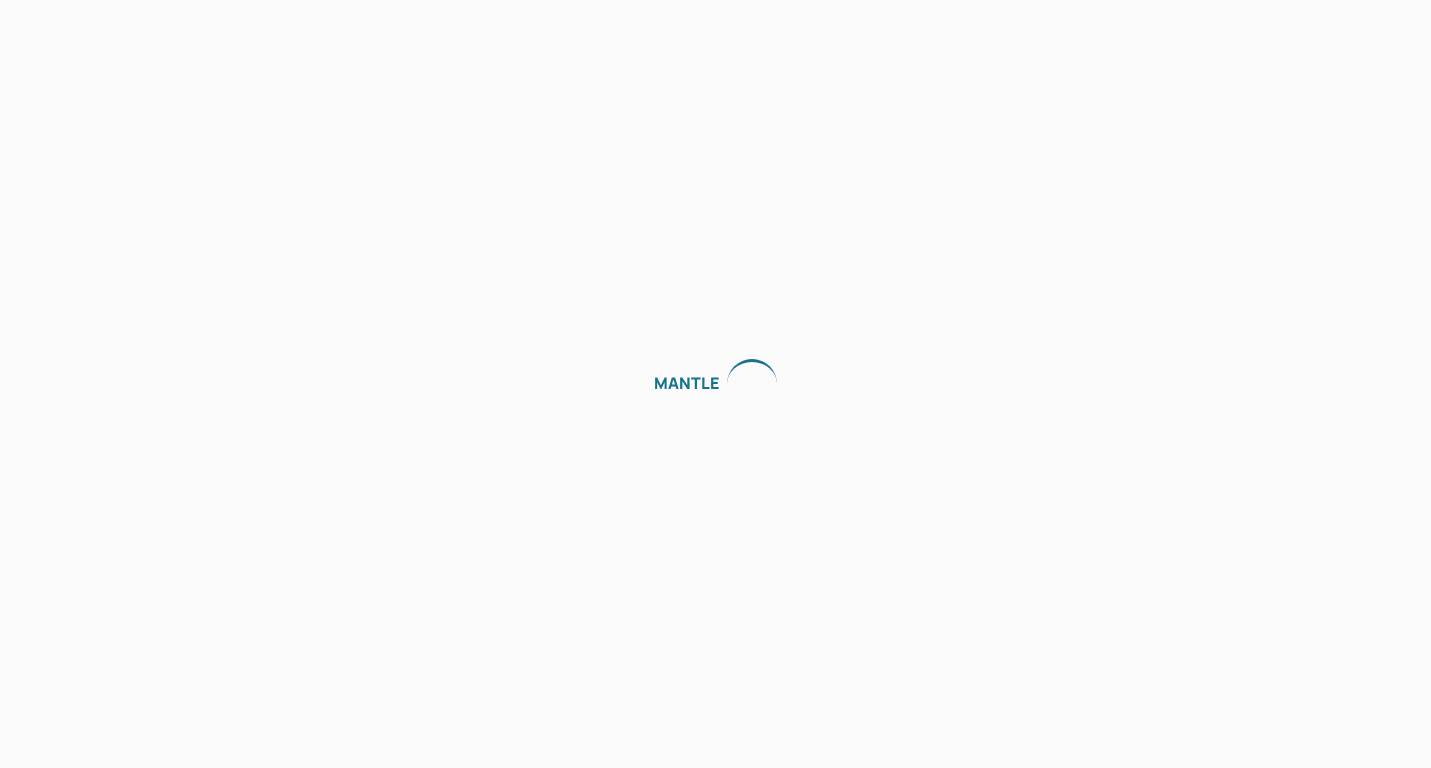 scroll, scrollTop: 0, scrollLeft: 0, axis: both 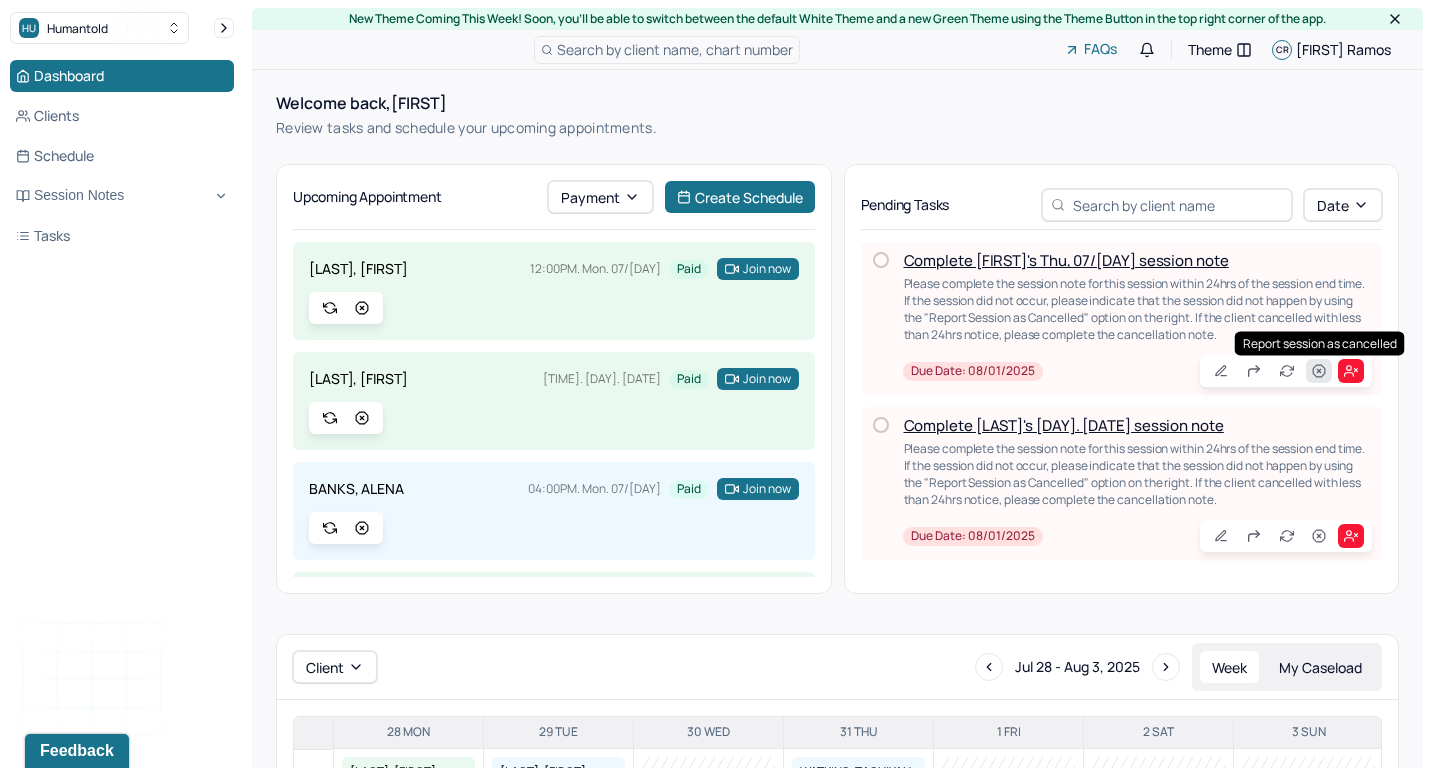 click at bounding box center (1319, 371) 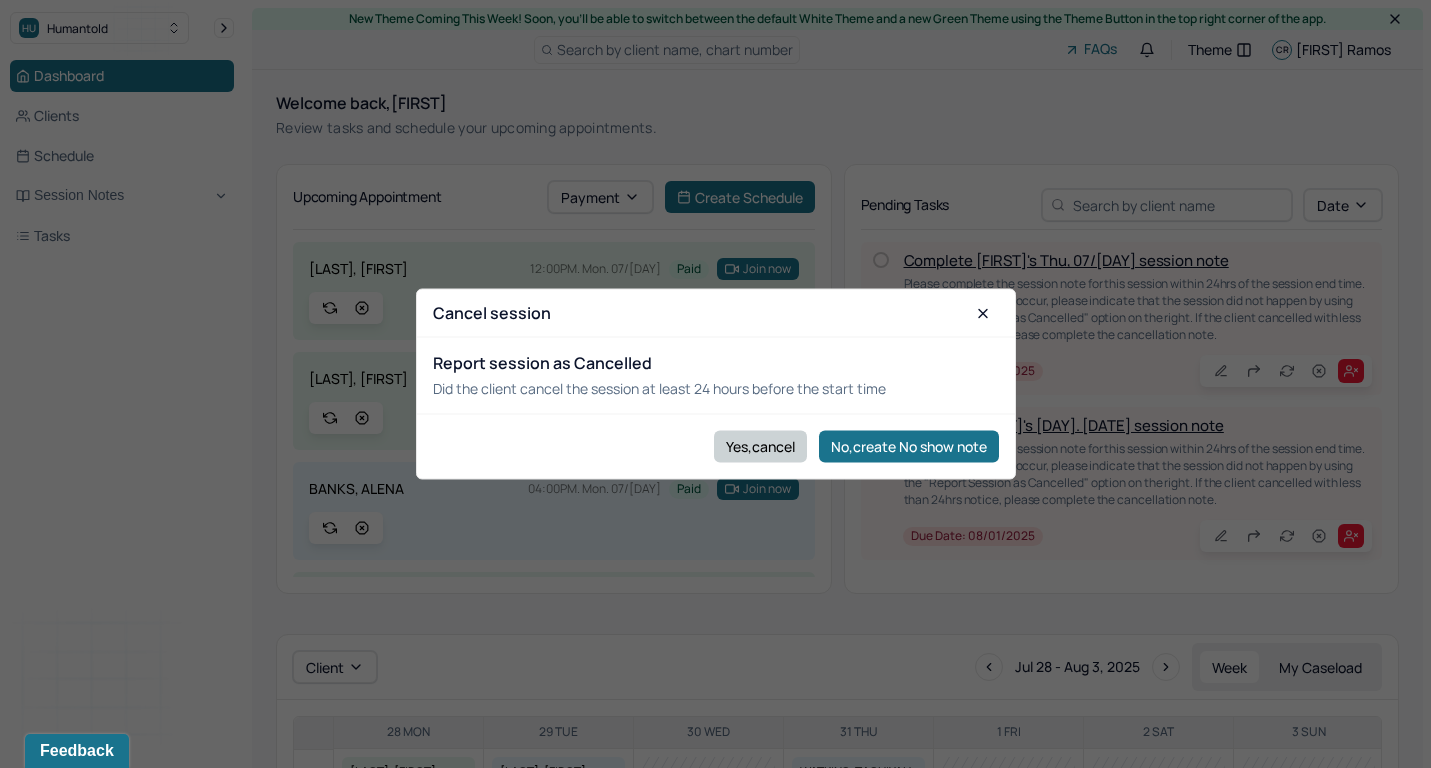 click on "Yes,cancel" at bounding box center [760, 446] 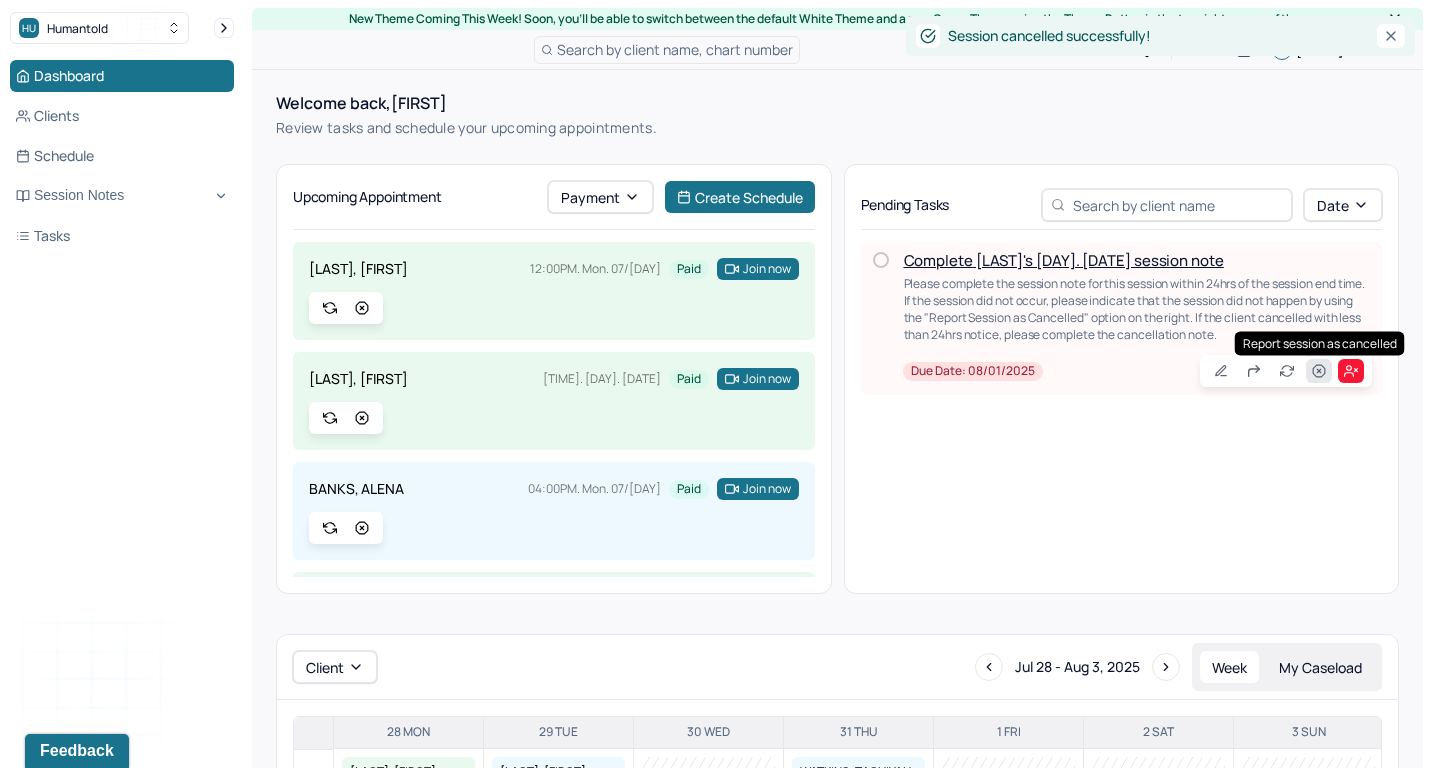 click 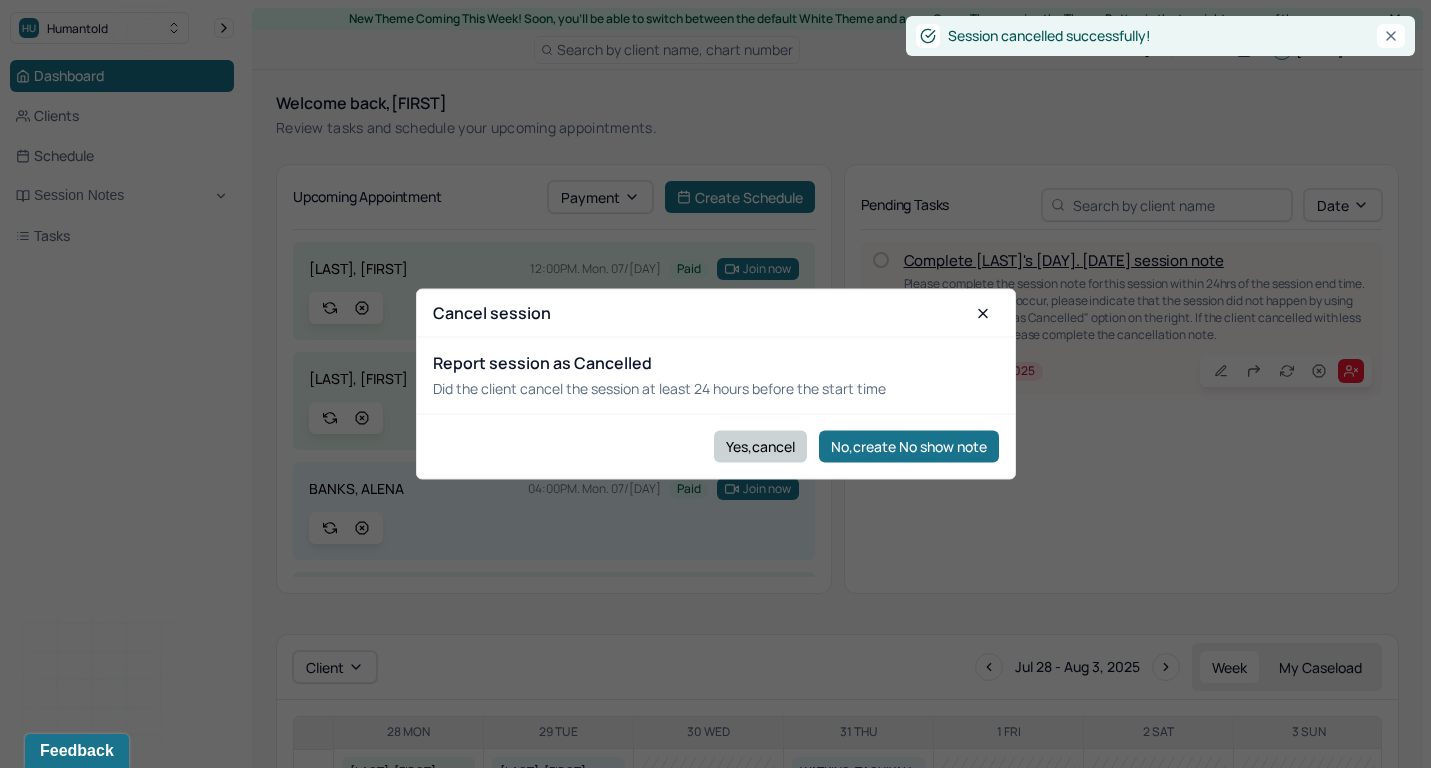click on "Yes,cancel" at bounding box center [760, 446] 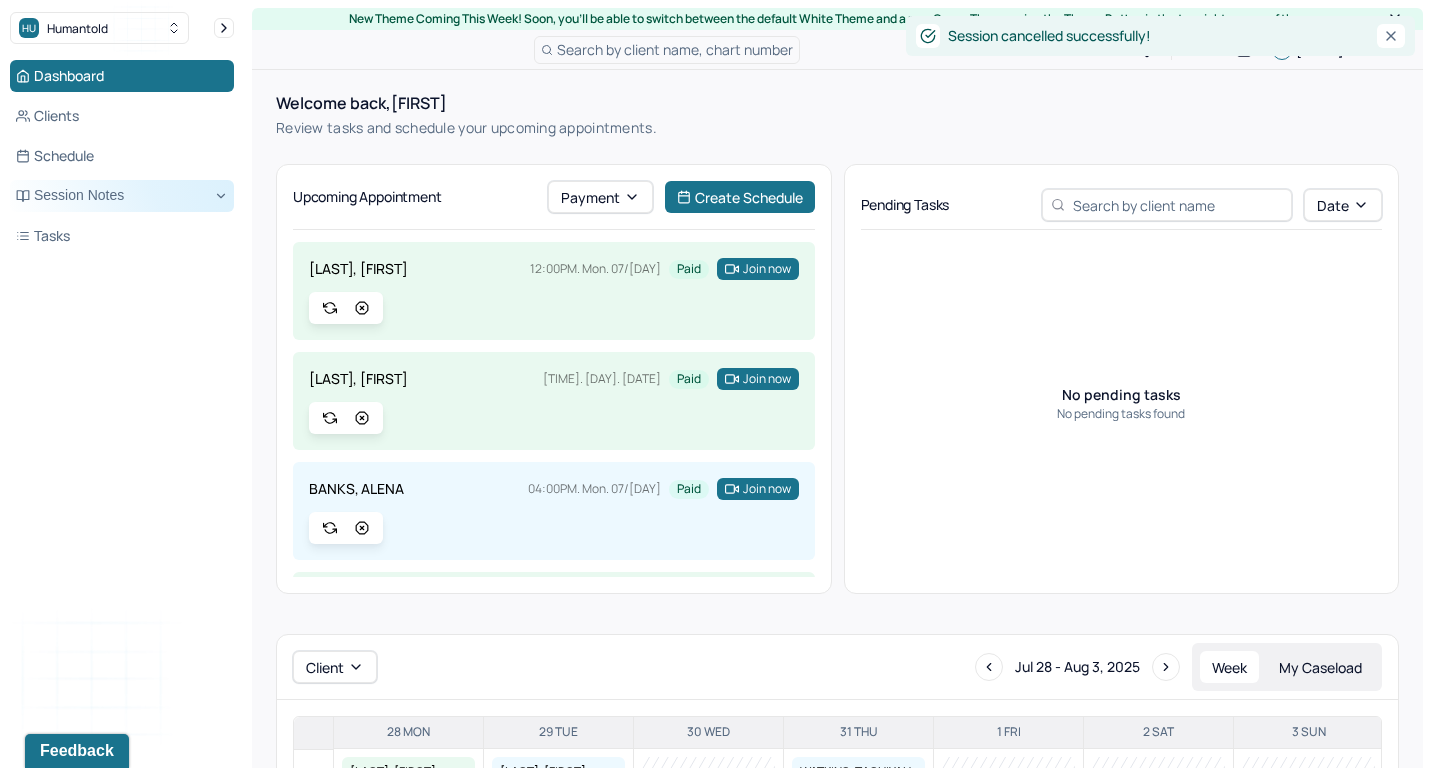 click on "Session Notes" at bounding box center [122, 196] 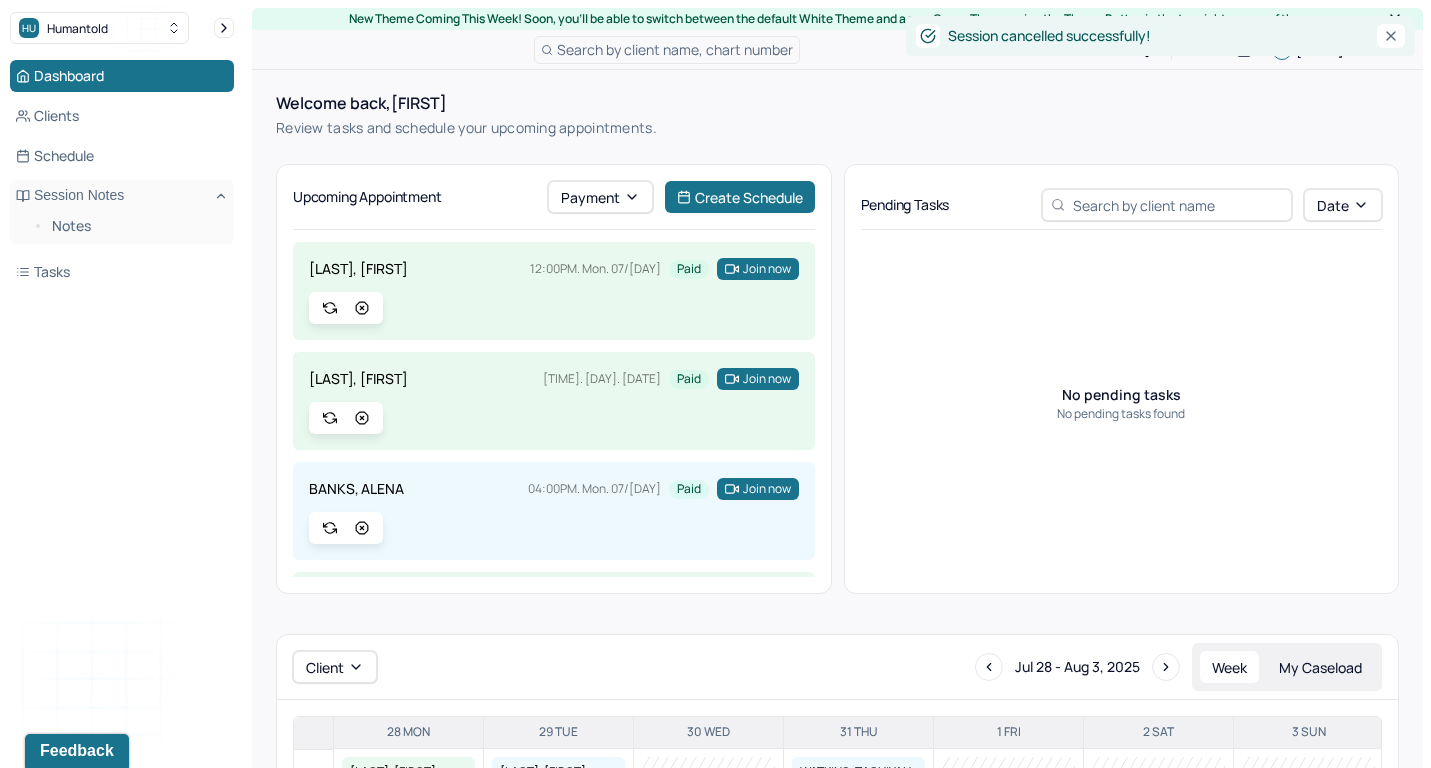 click on "Notes" at bounding box center (122, 228) 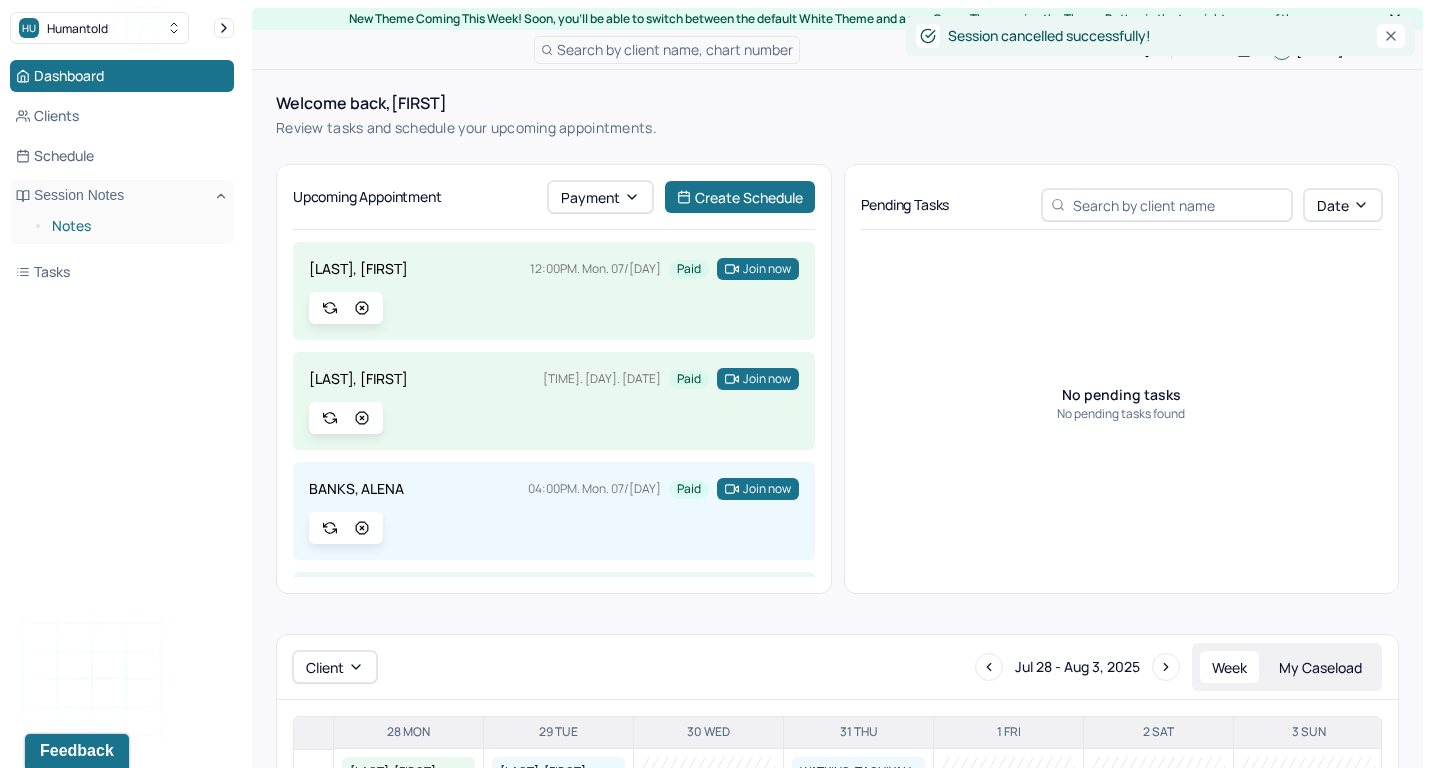 click on "Notes" at bounding box center (135, 226) 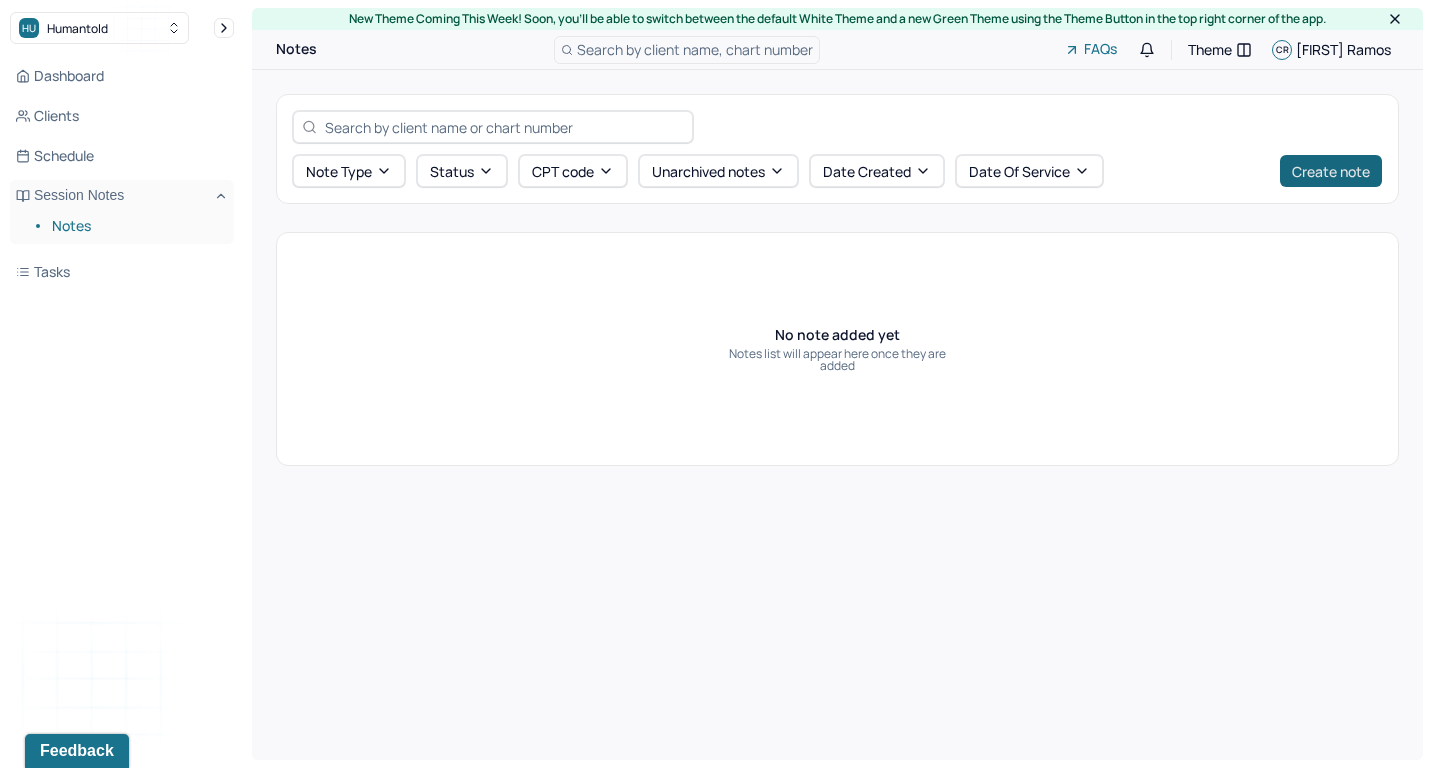 click on "Create note" at bounding box center [1331, 171] 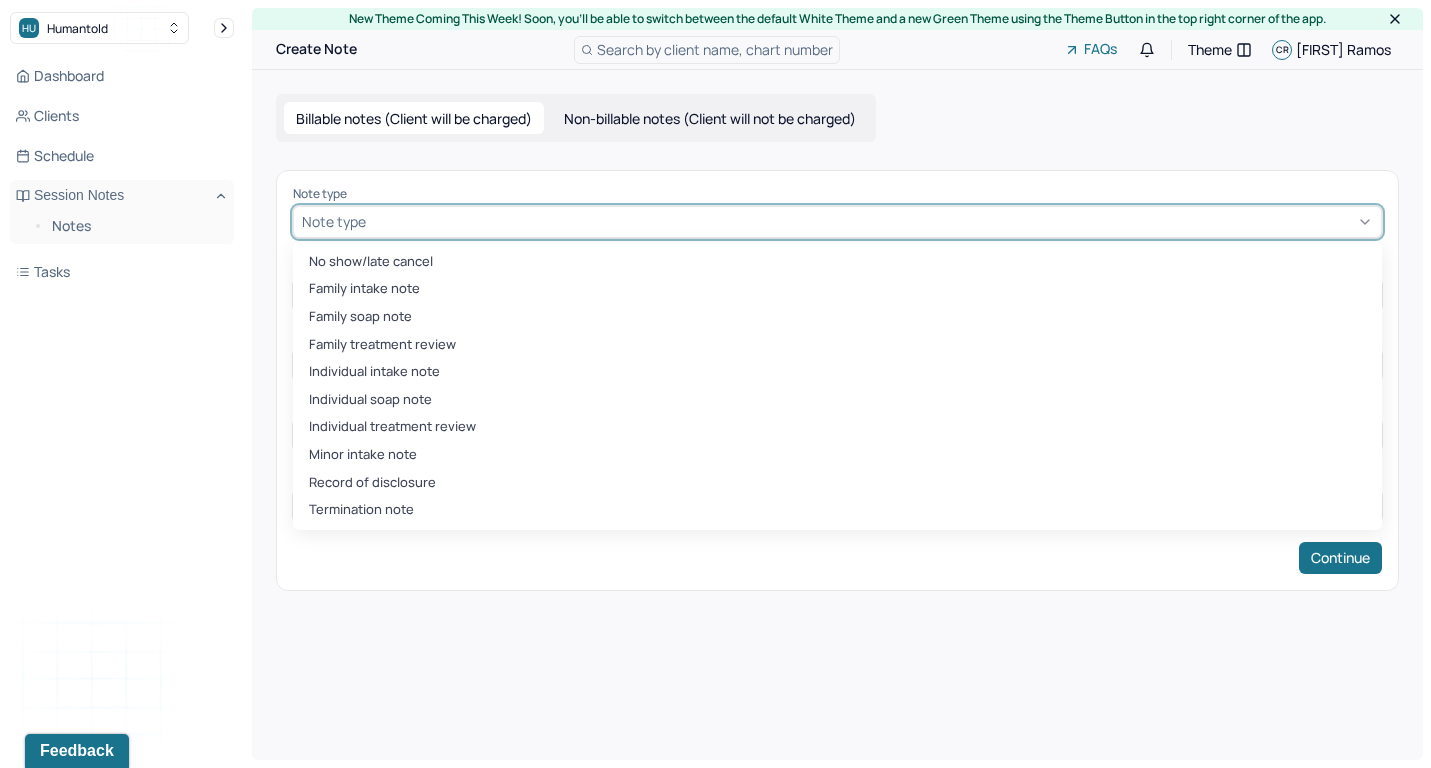 click at bounding box center [871, 221] 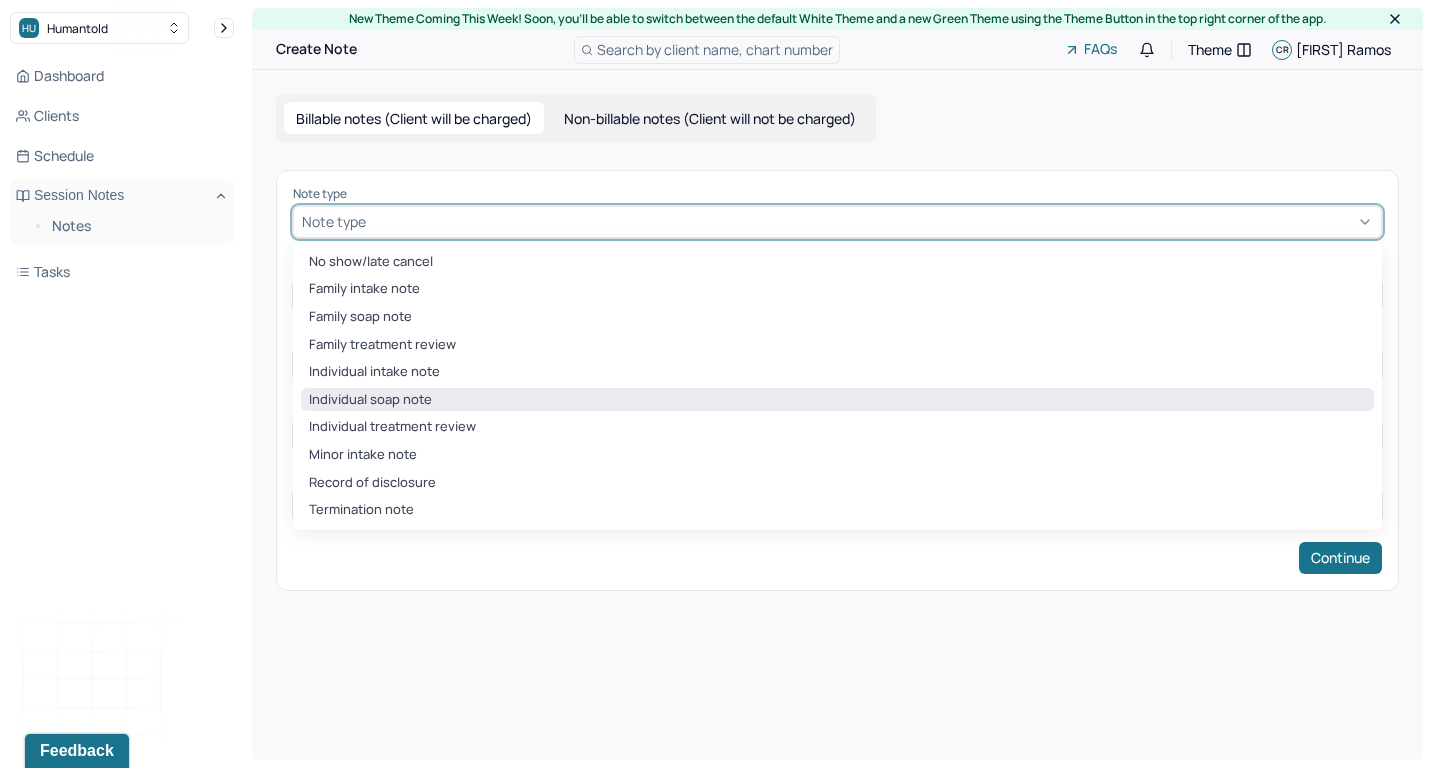 click on "Individual soap note" at bounding box center [837, 400] 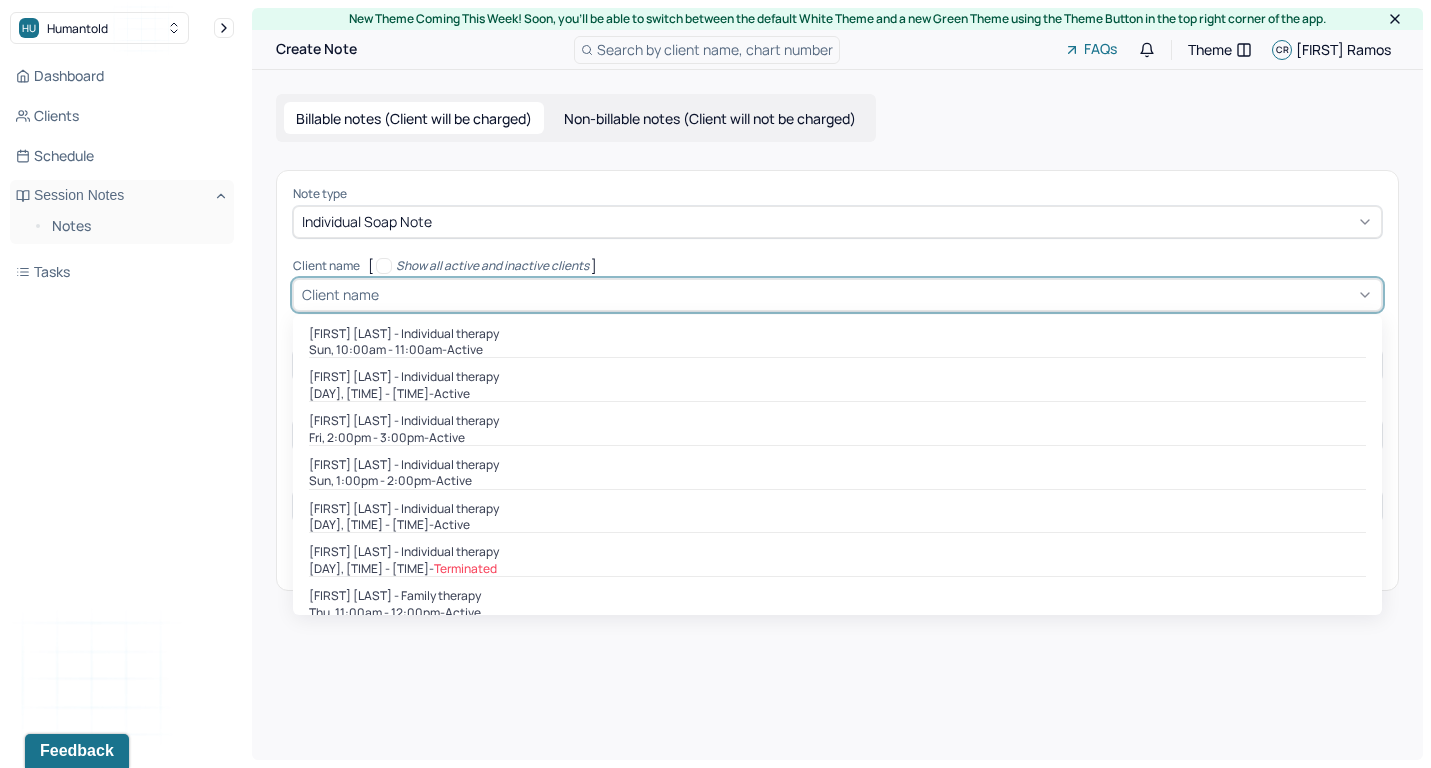 click at bounding box center (878, 294) 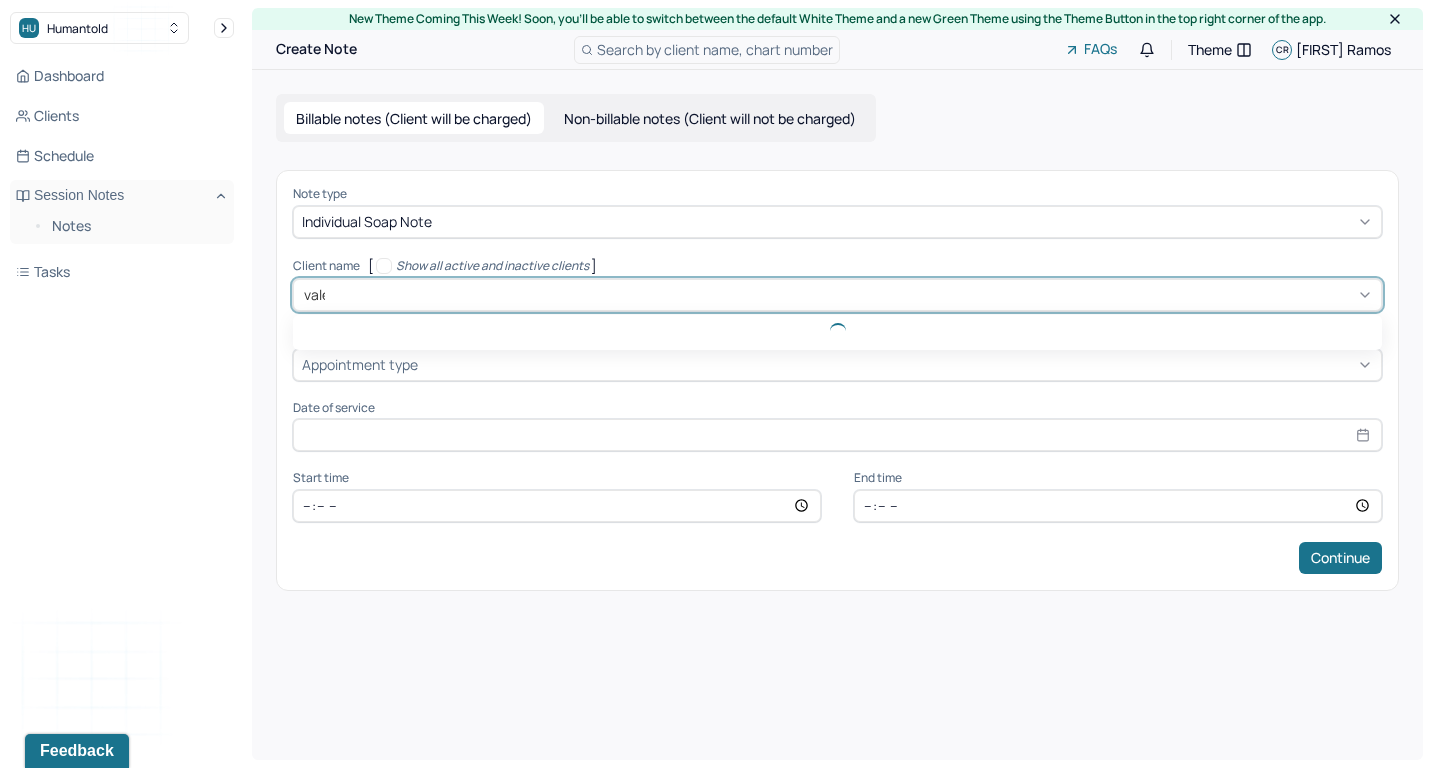 type on "[FIRST]" 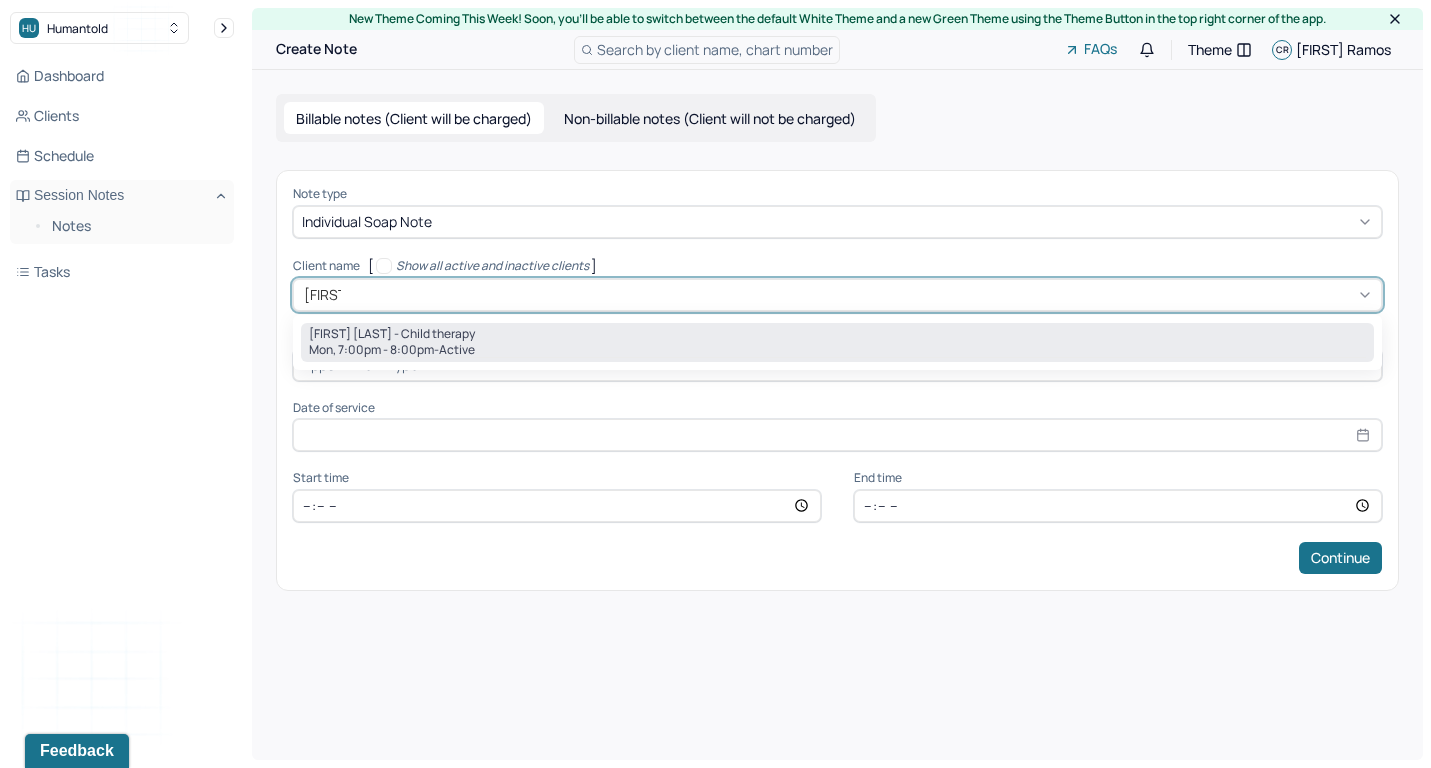click on "active" at bounding box center (457, 350) 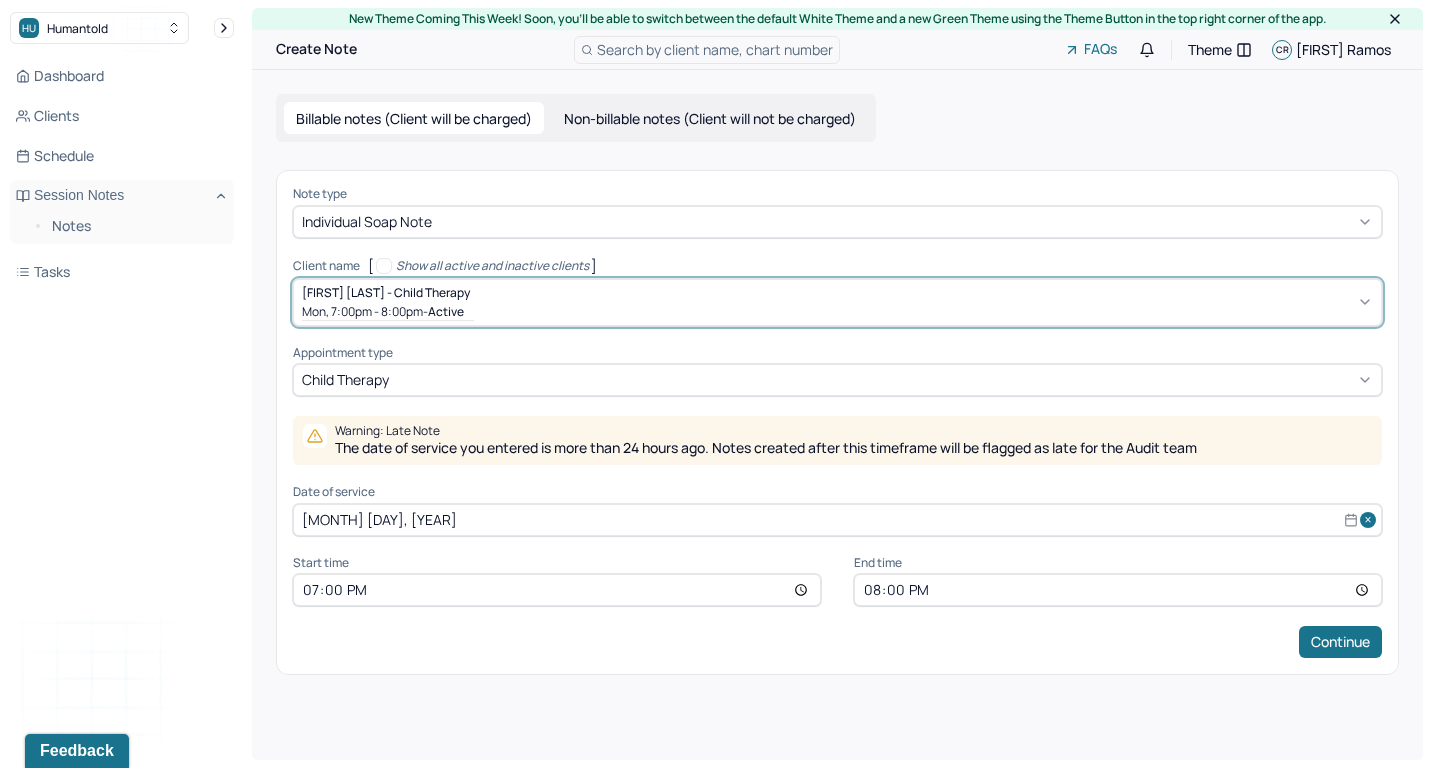 click on "[MONTH] [DAY], [YEAR]" at bounding box center [837, 520] 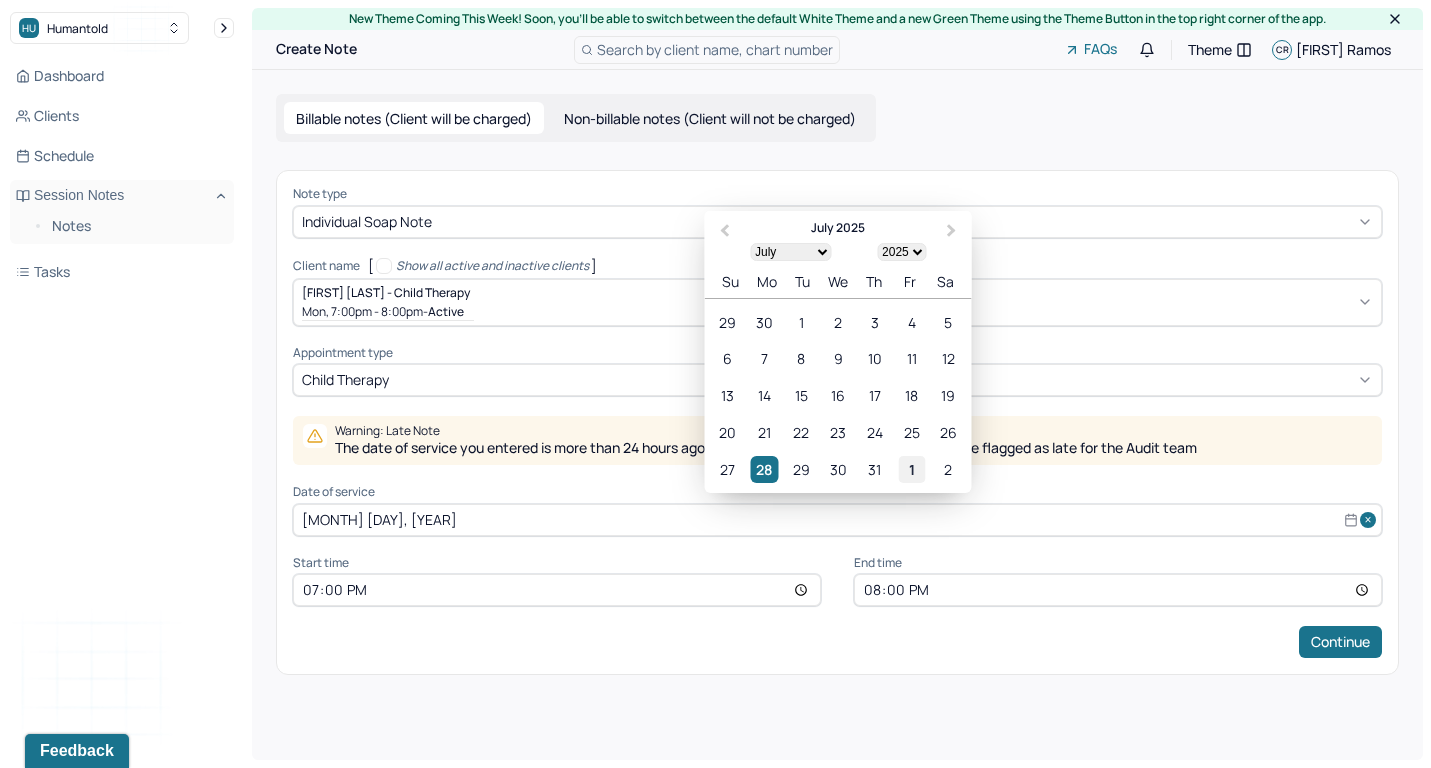 click on "1" at bounding box center (911, 468) 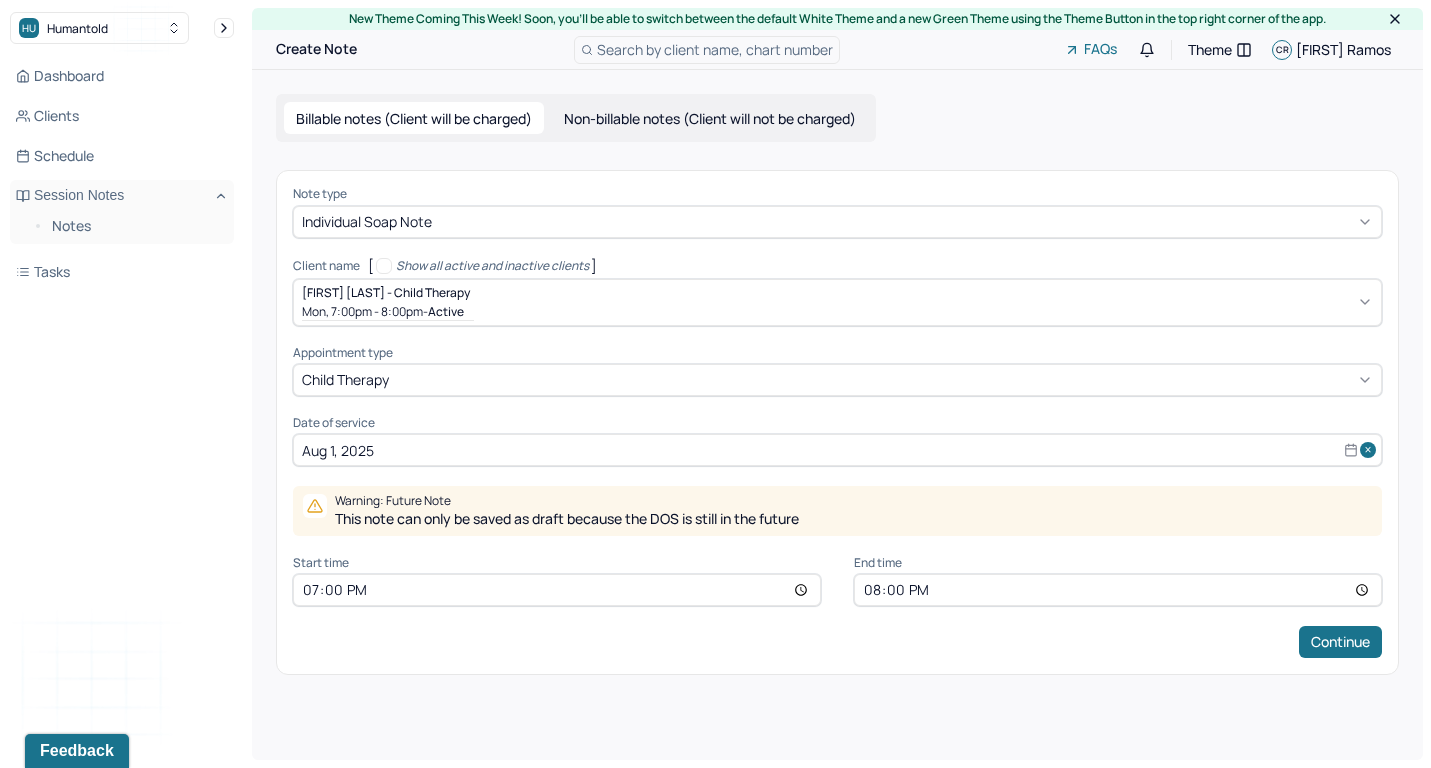 click on "19:00" at bounding box center [557, 590] 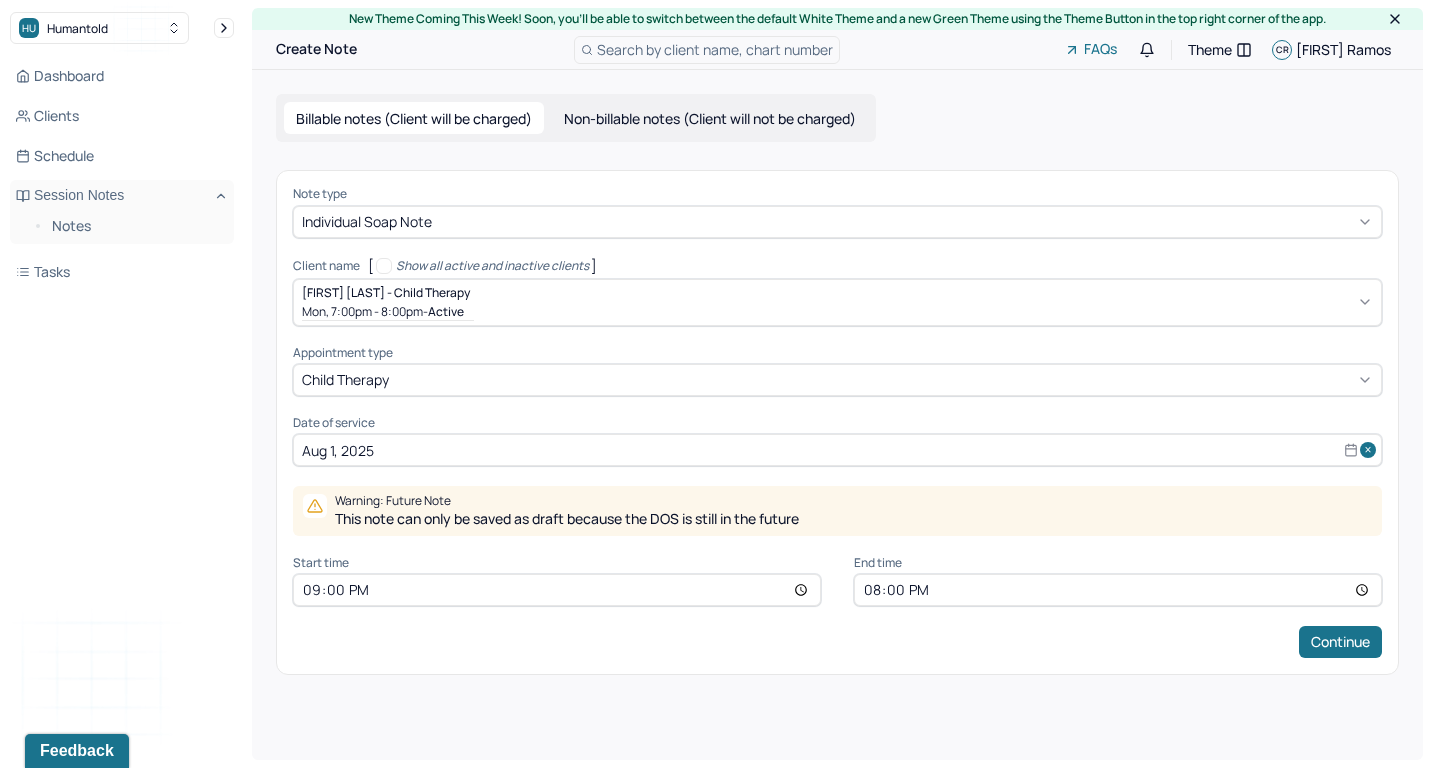 type on "09:00" 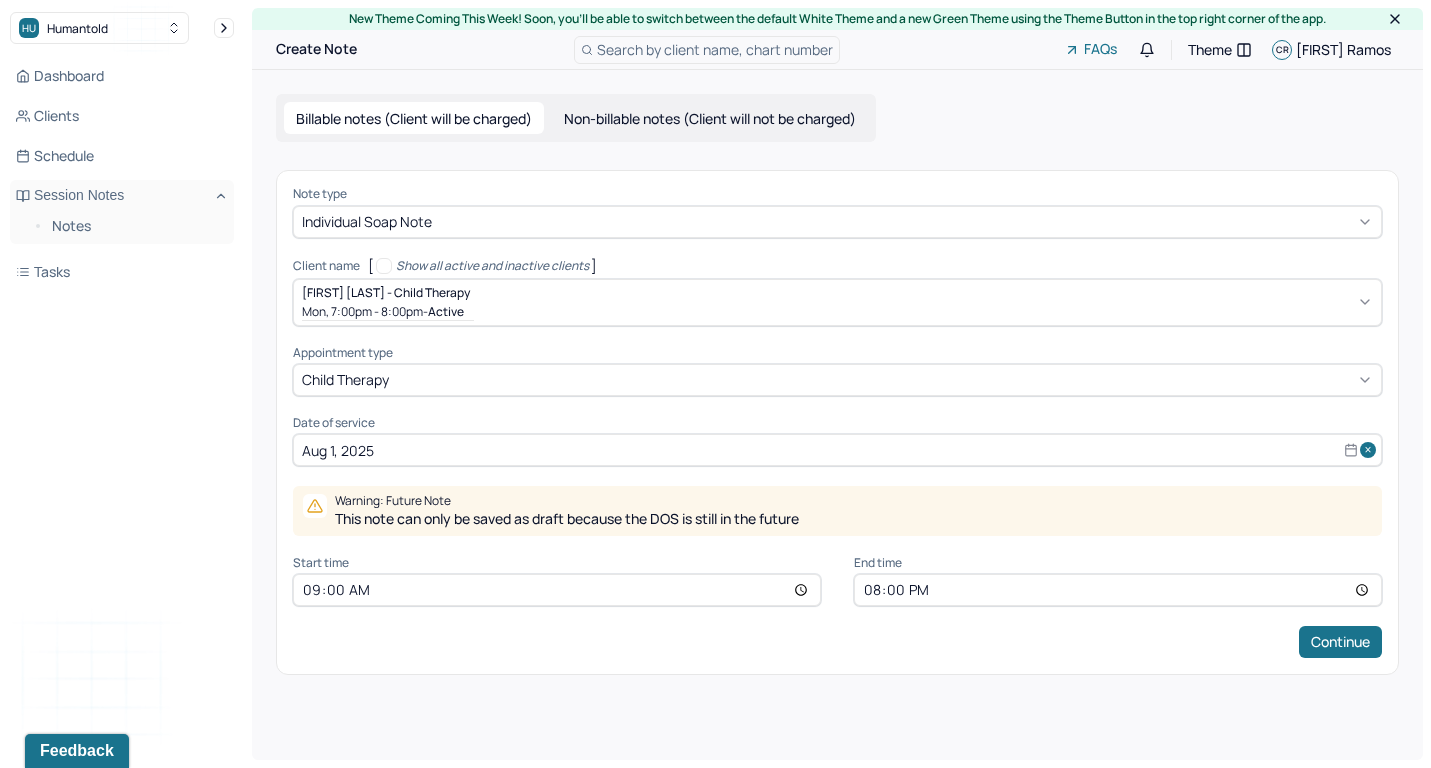 click on "20:00" at bounding box center [1118, 590] 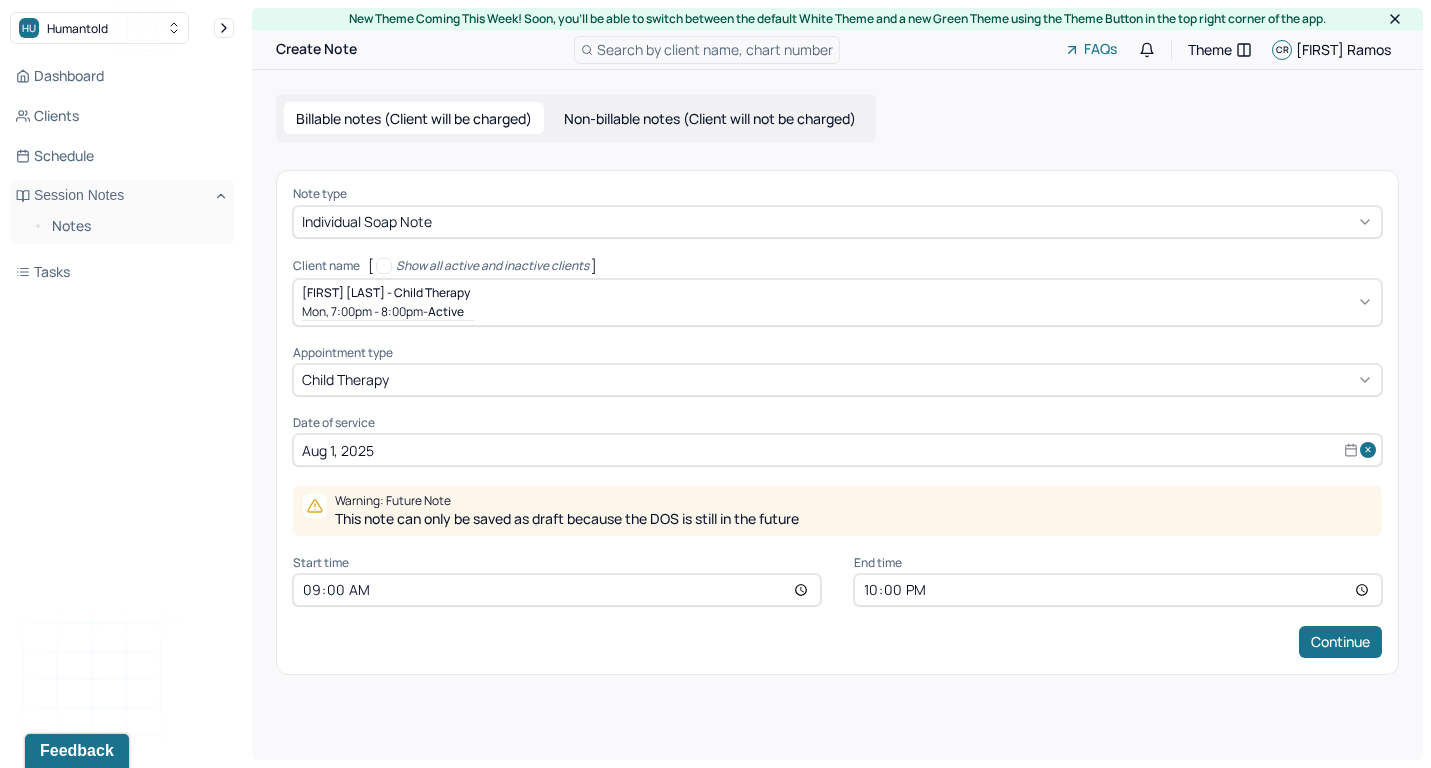 type on "10:00" 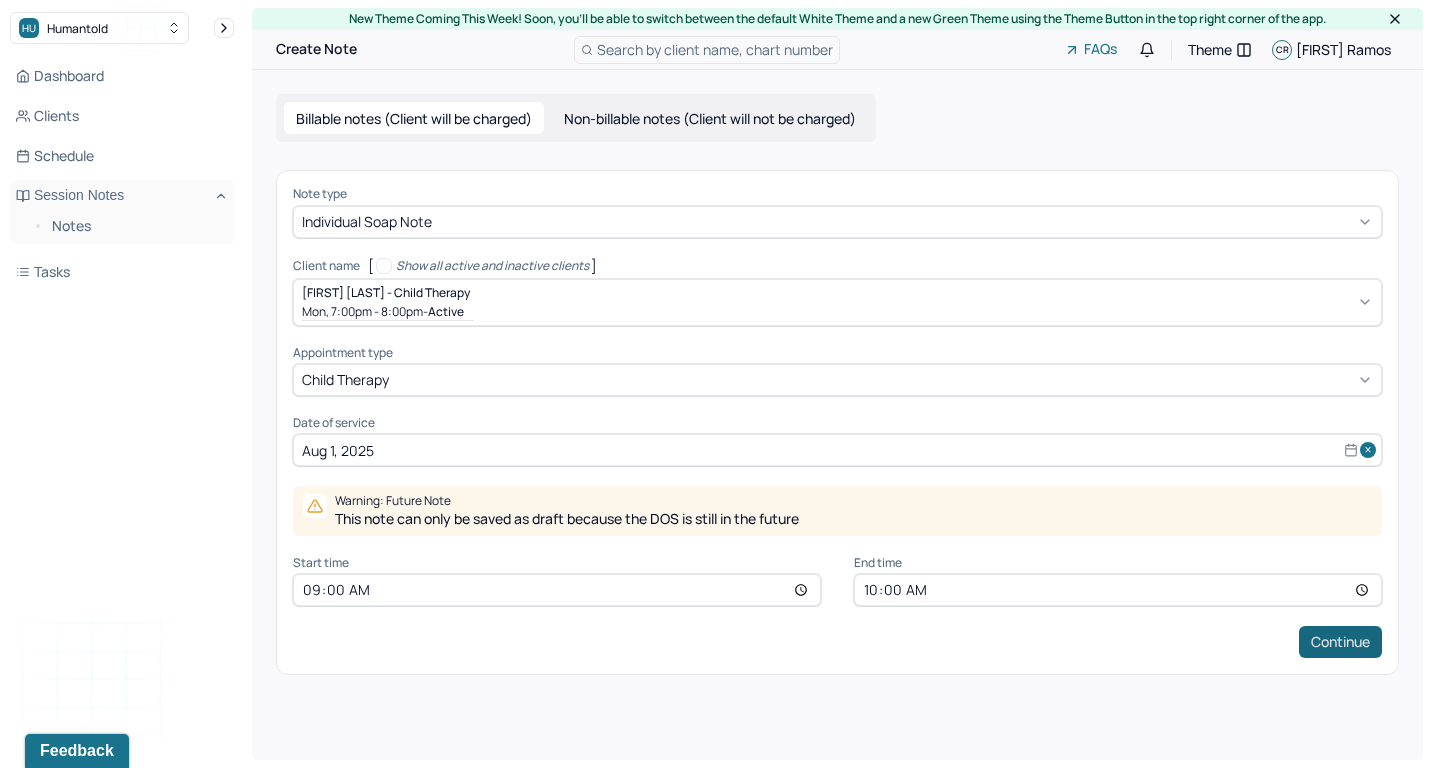 click on "Continue" at bounding box center [1340, 642] 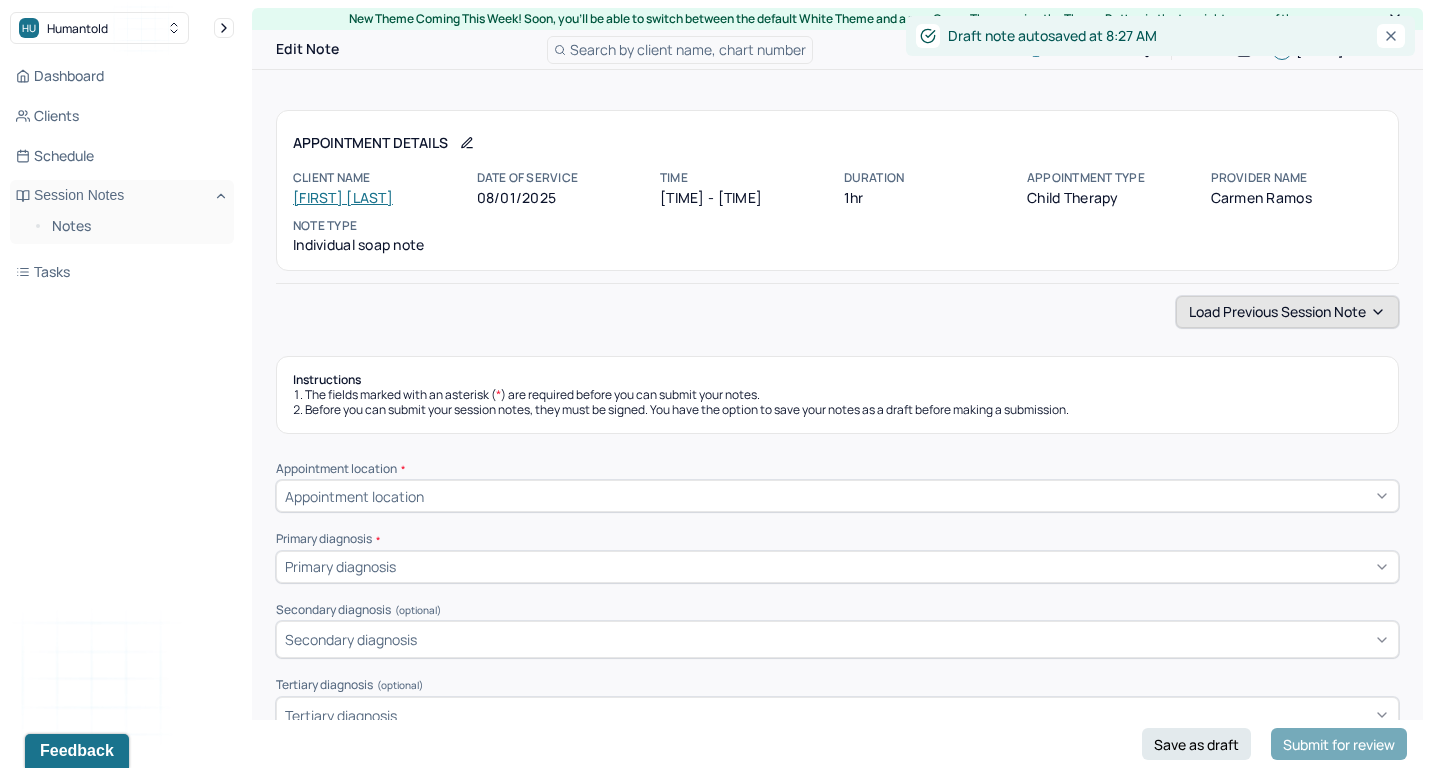 click on "Load previous session note" at bounding box center (1287, 312) 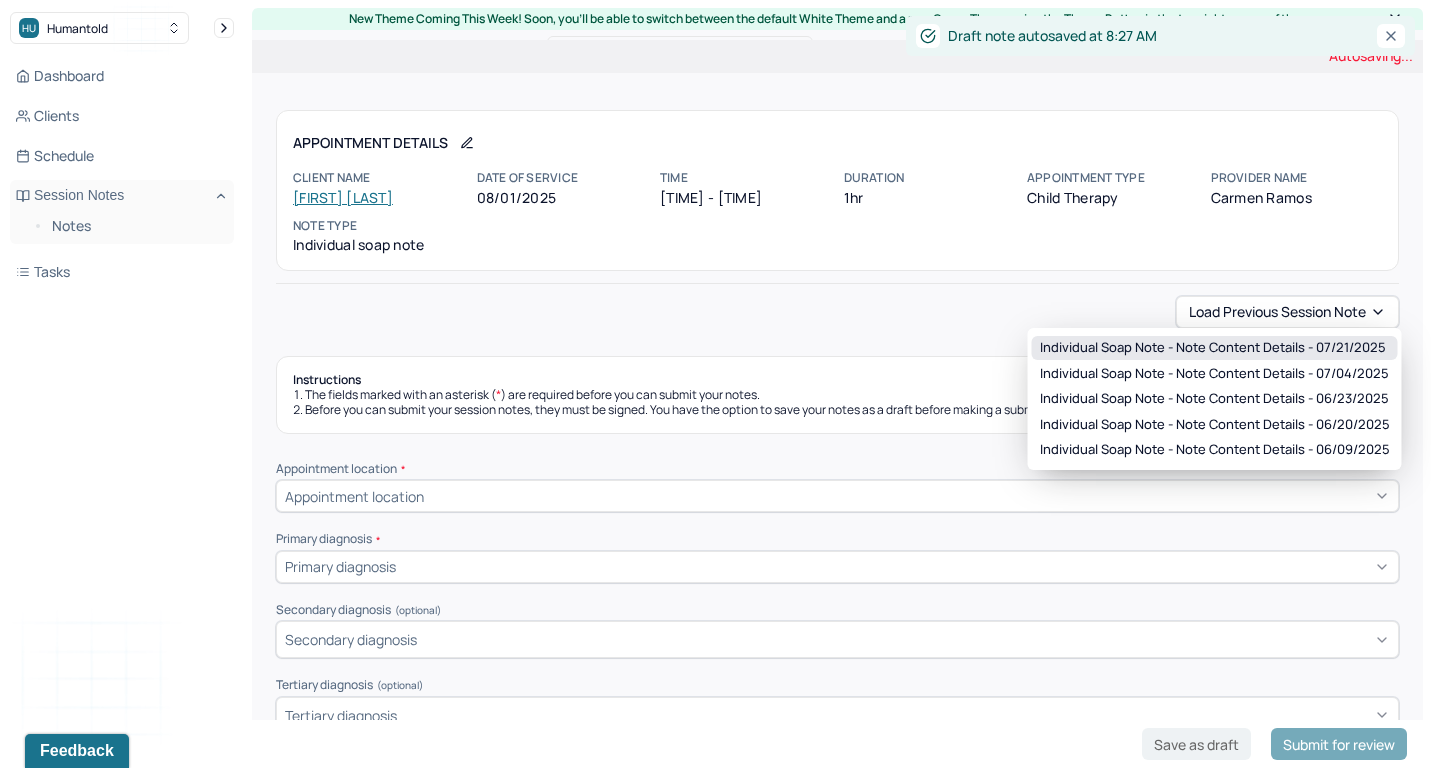 click on "Individual soap note   - Note content Details -   [DATE]" at bounding box center (1213, 348) 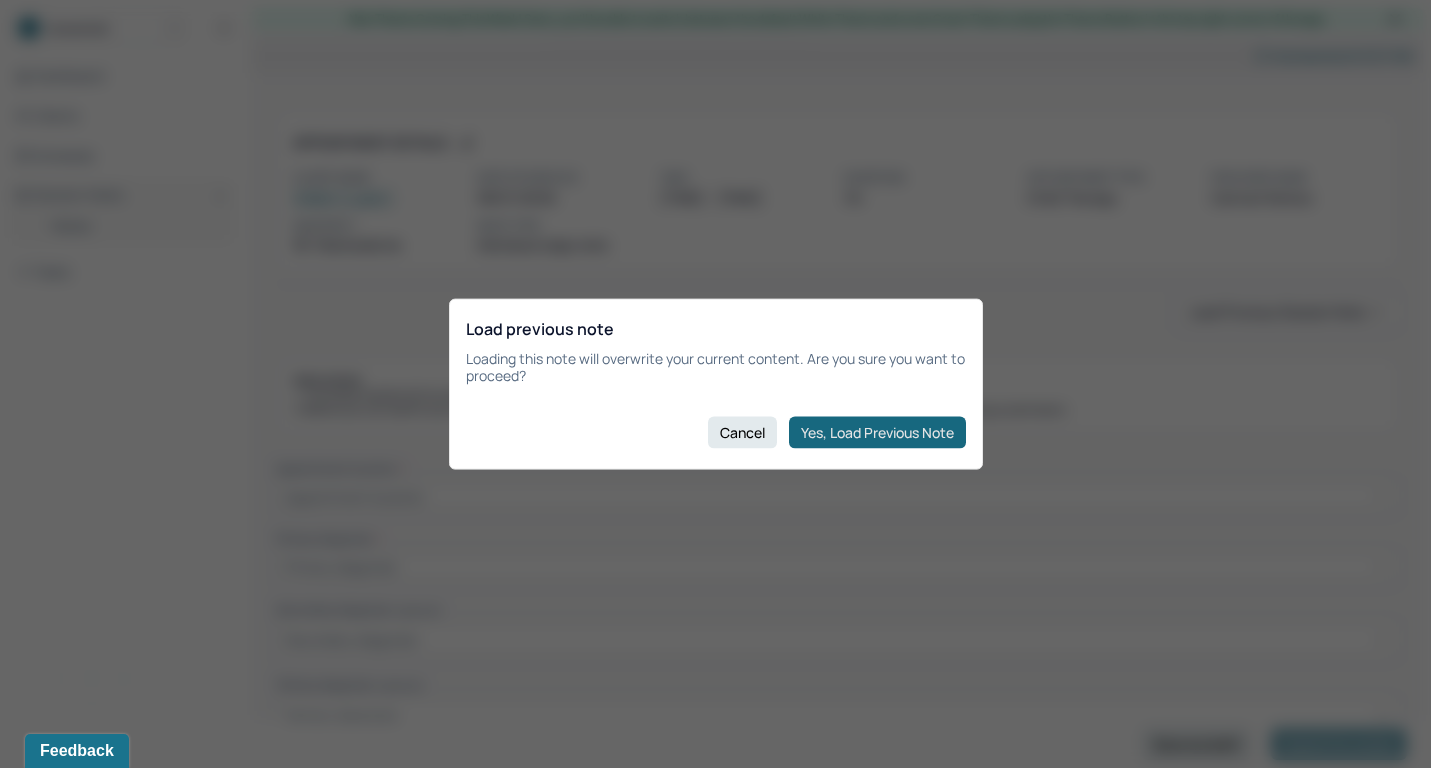 click on "Yes, Load Previous Note" at bounding box center [877, 432] 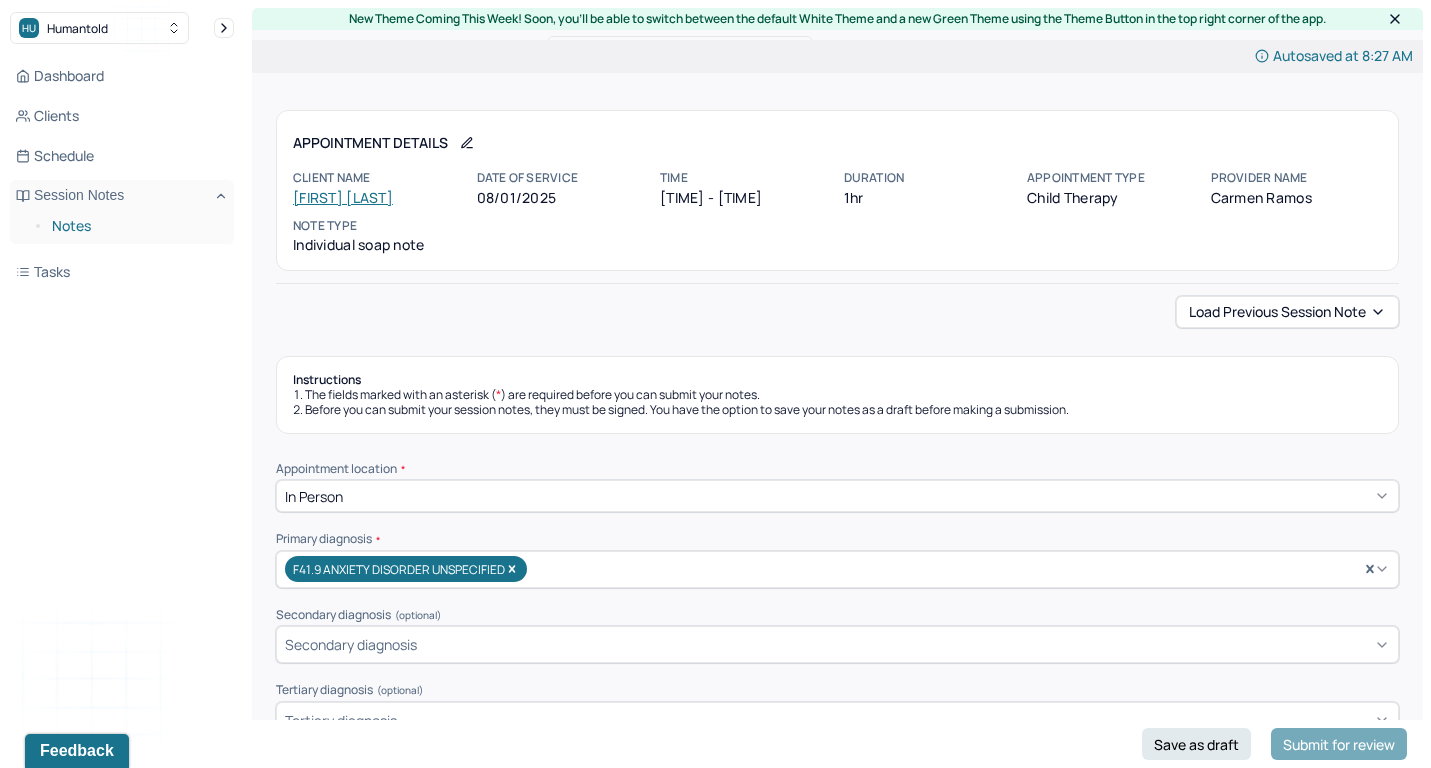 scroll, scrollTop: 0, scrollLeft: 0, axis: both 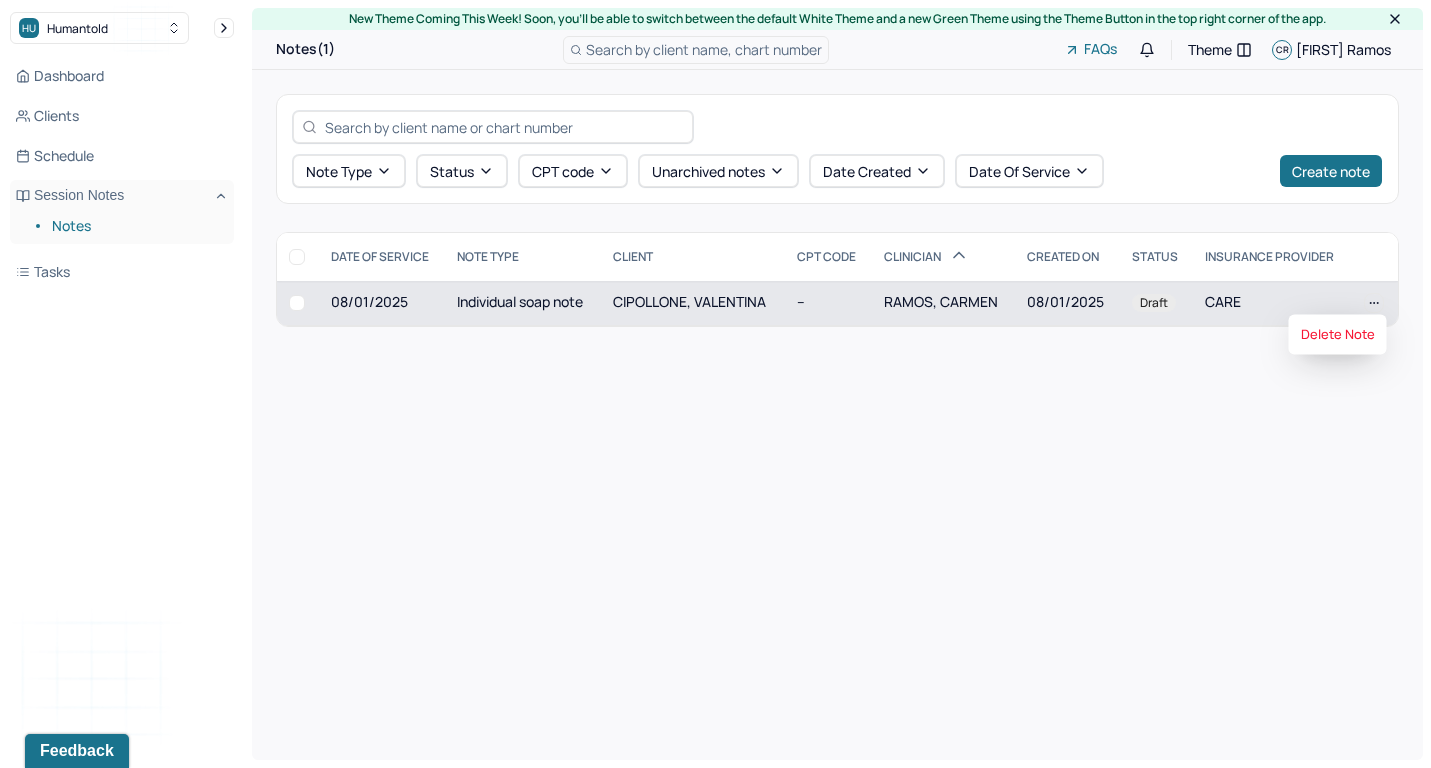 click 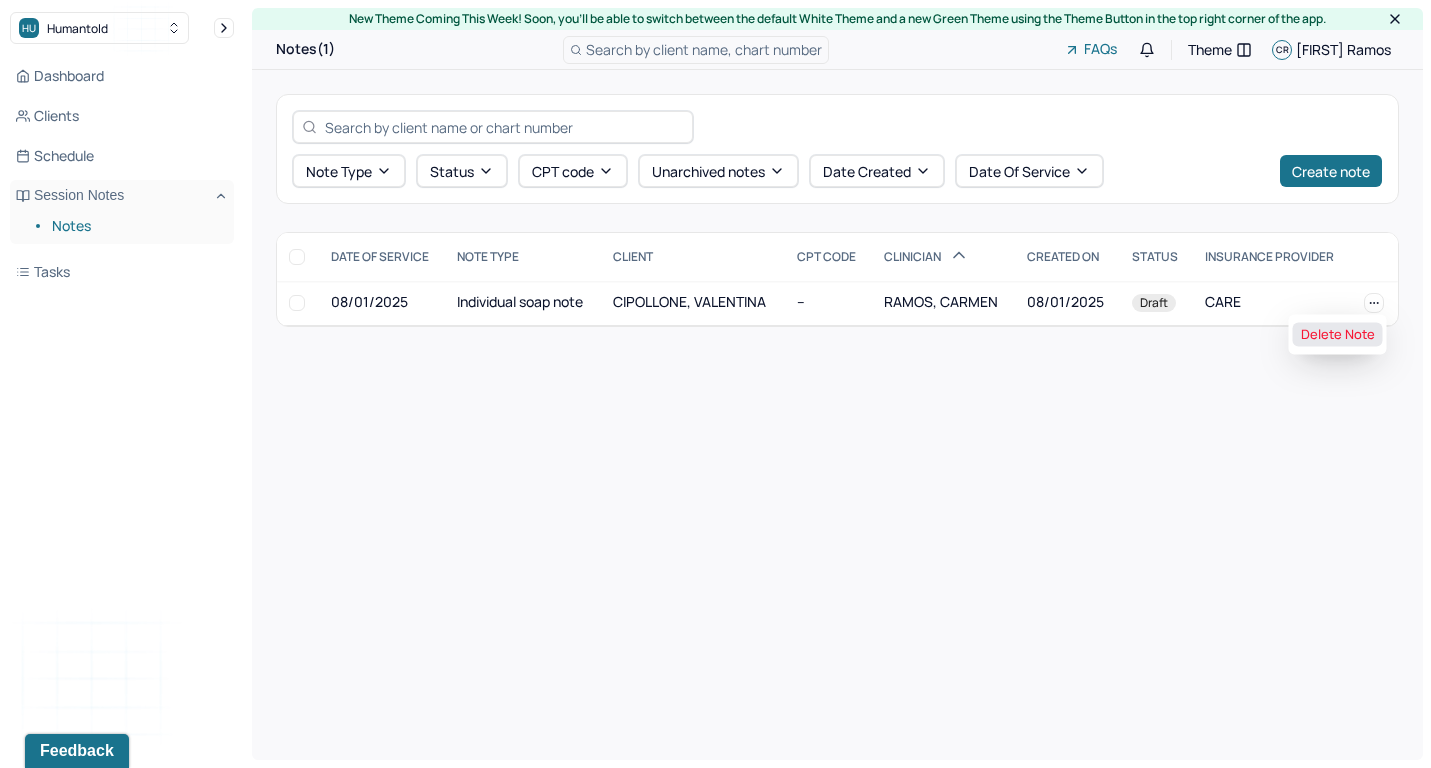 click on "Delete Note" at bounding box center (1338, 335) 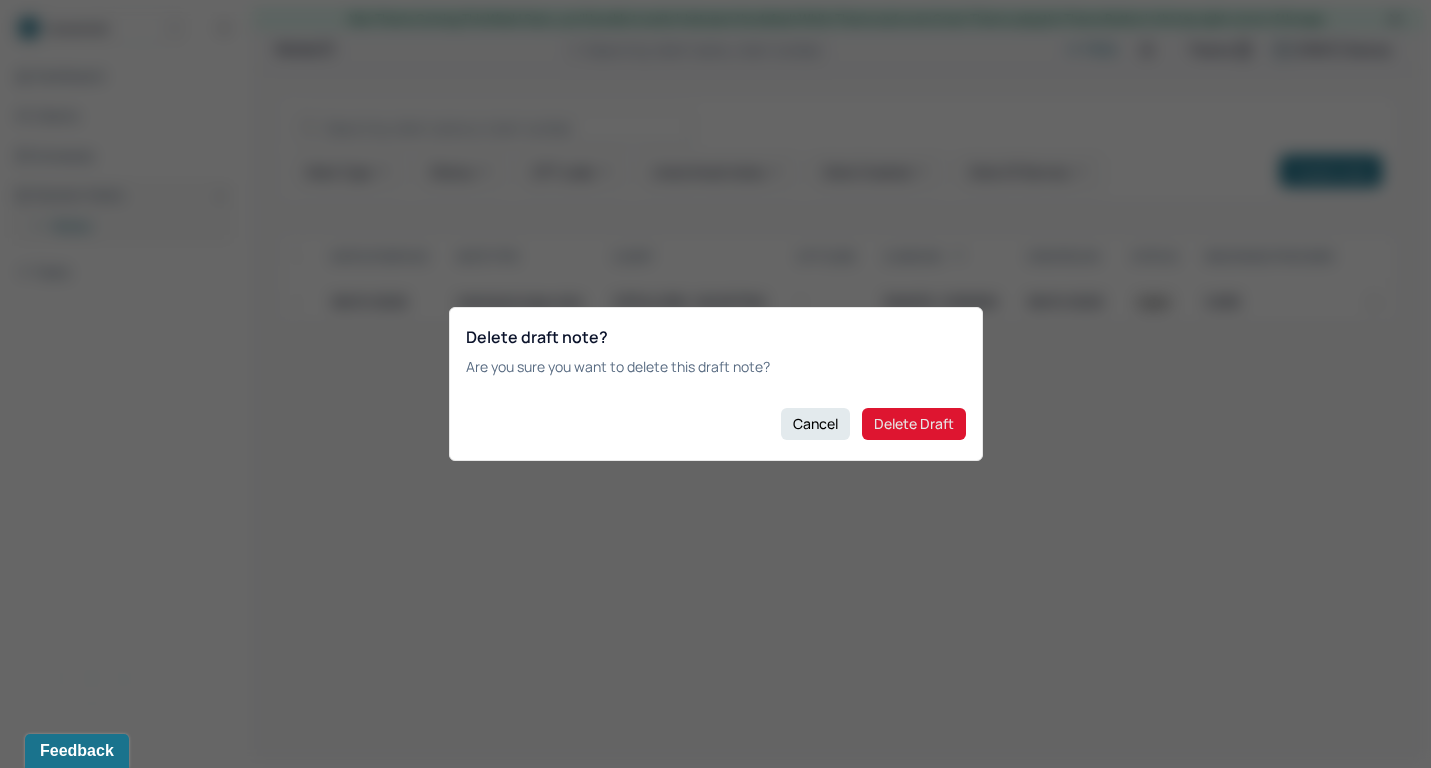 click on "Delete Draft" at bounding box center [914, 424] 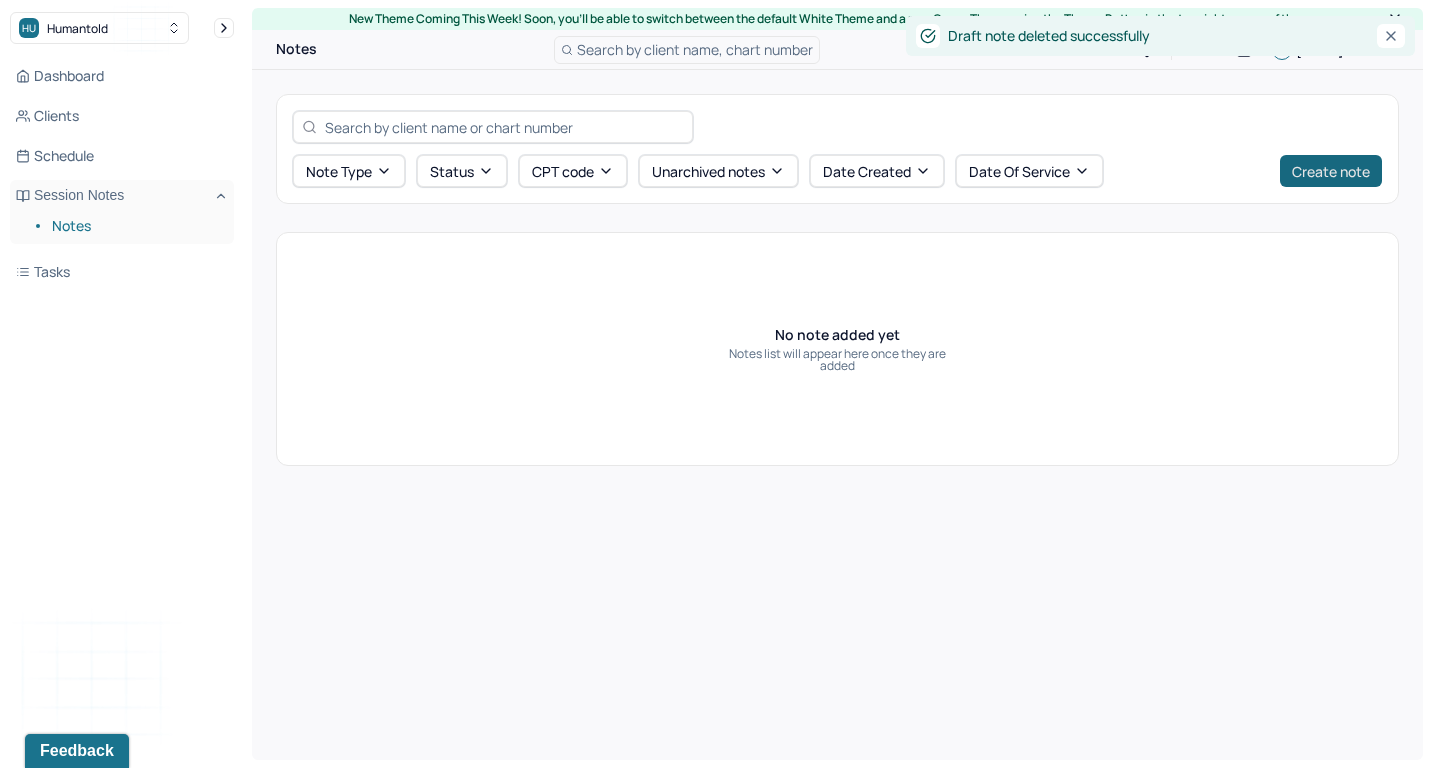 click on "Create note" at bounding box center (1331, 171) 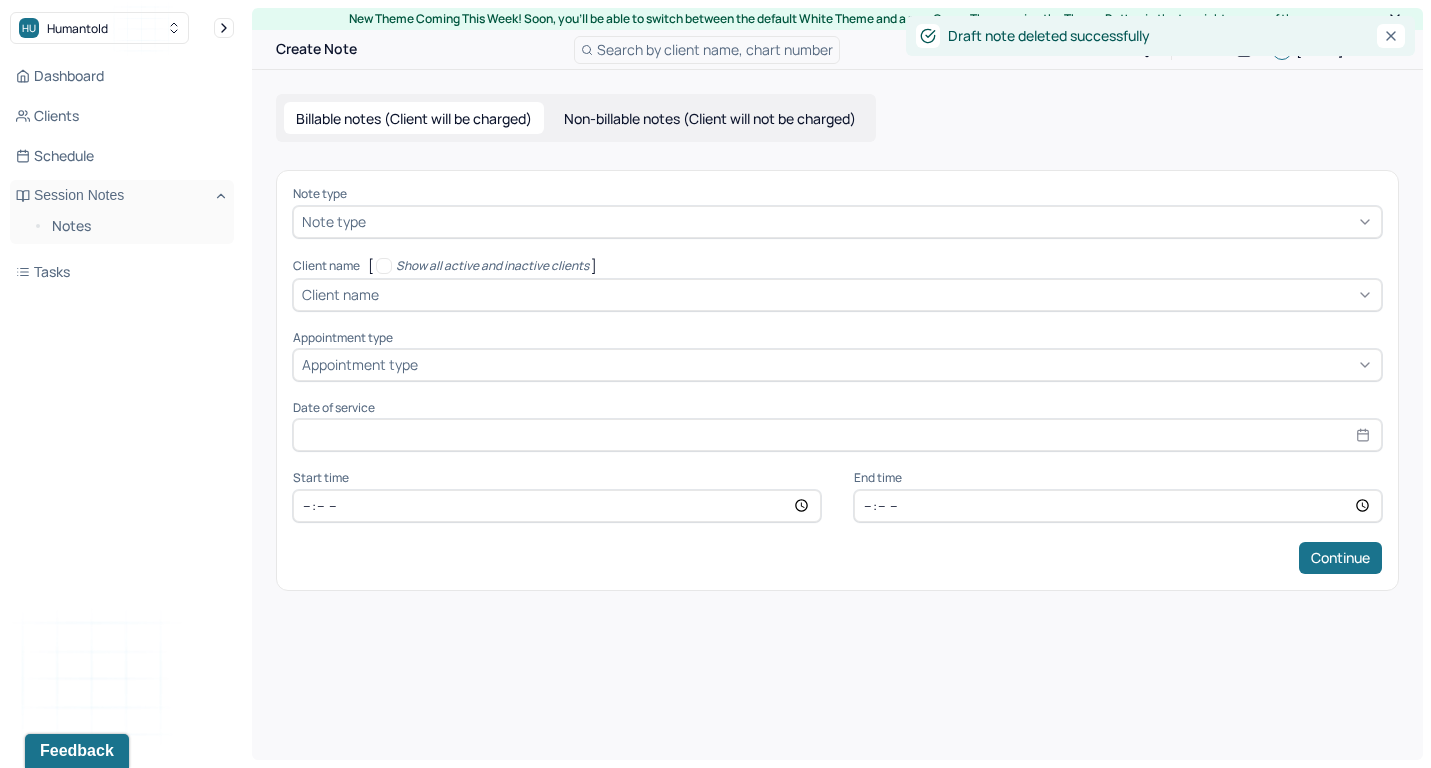 click at bounding box center [871, 221] 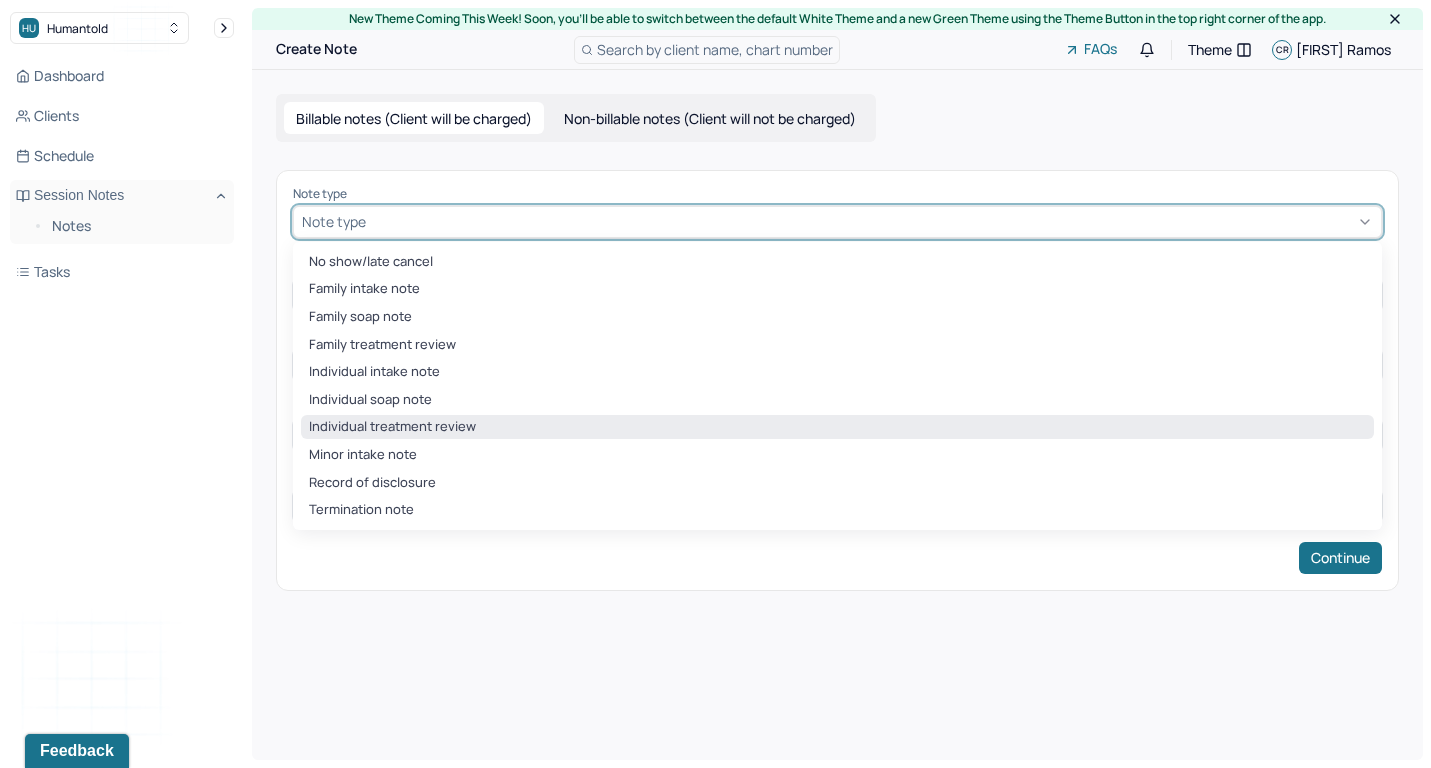 click on "Individual treatment review" at bounding box center [837, 427] 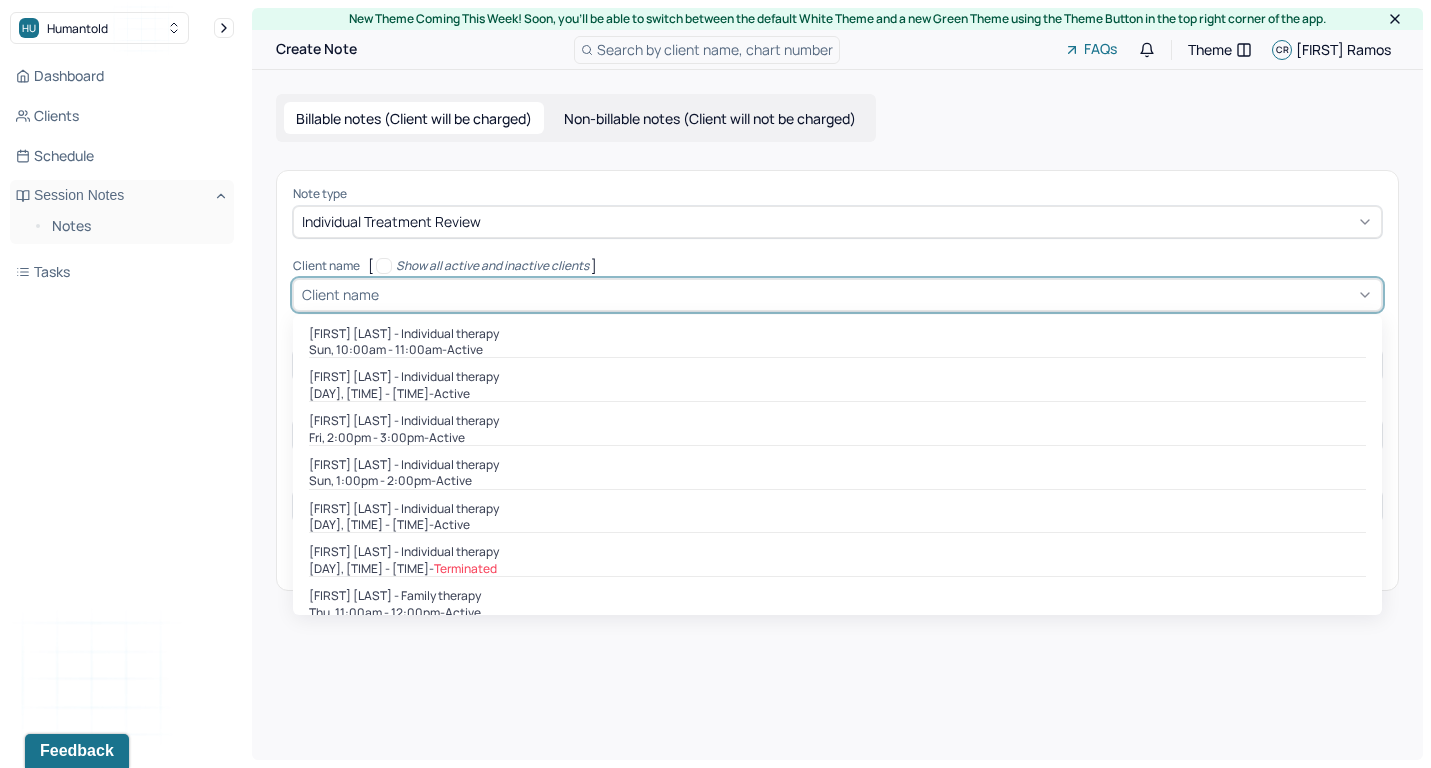 click at bounding box center (386, 294) 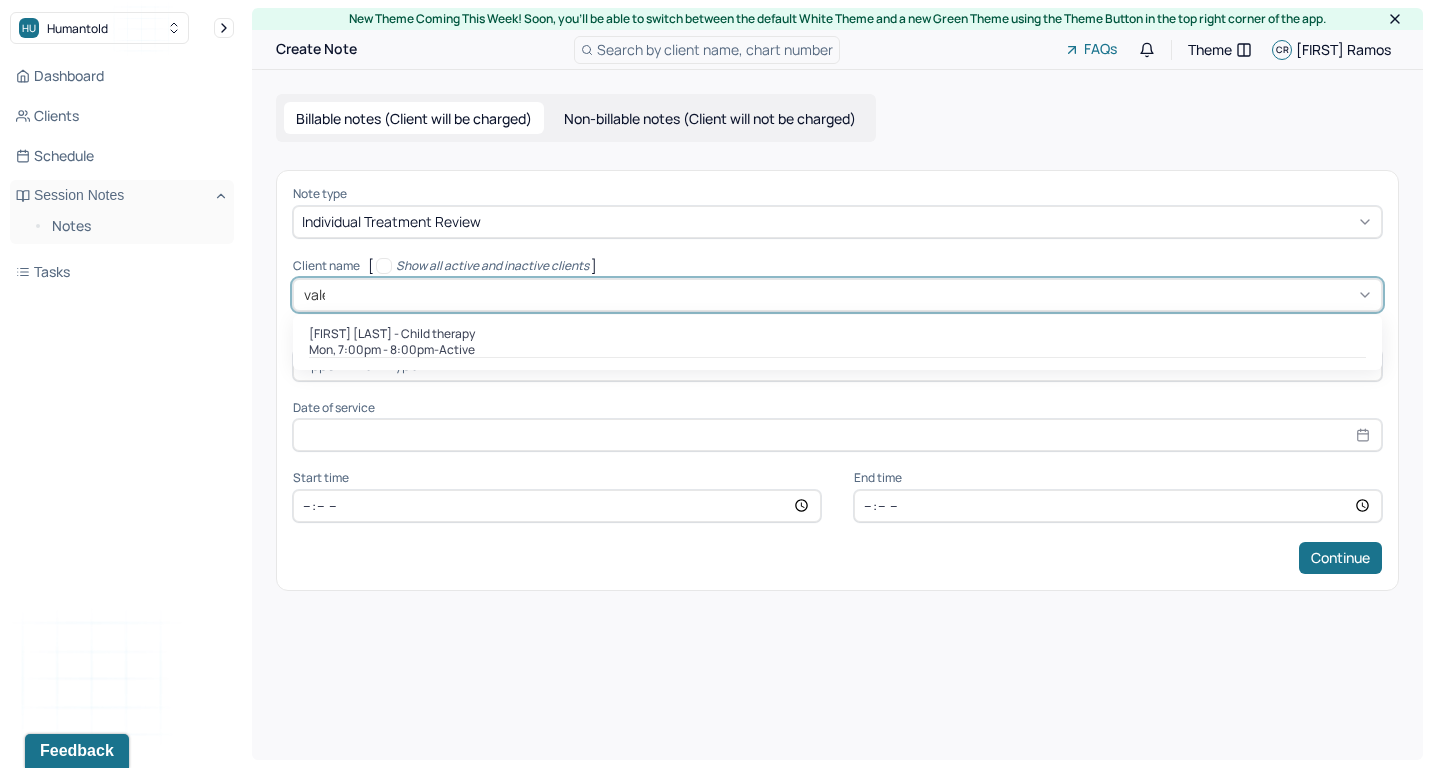 type on "[FIRST]" 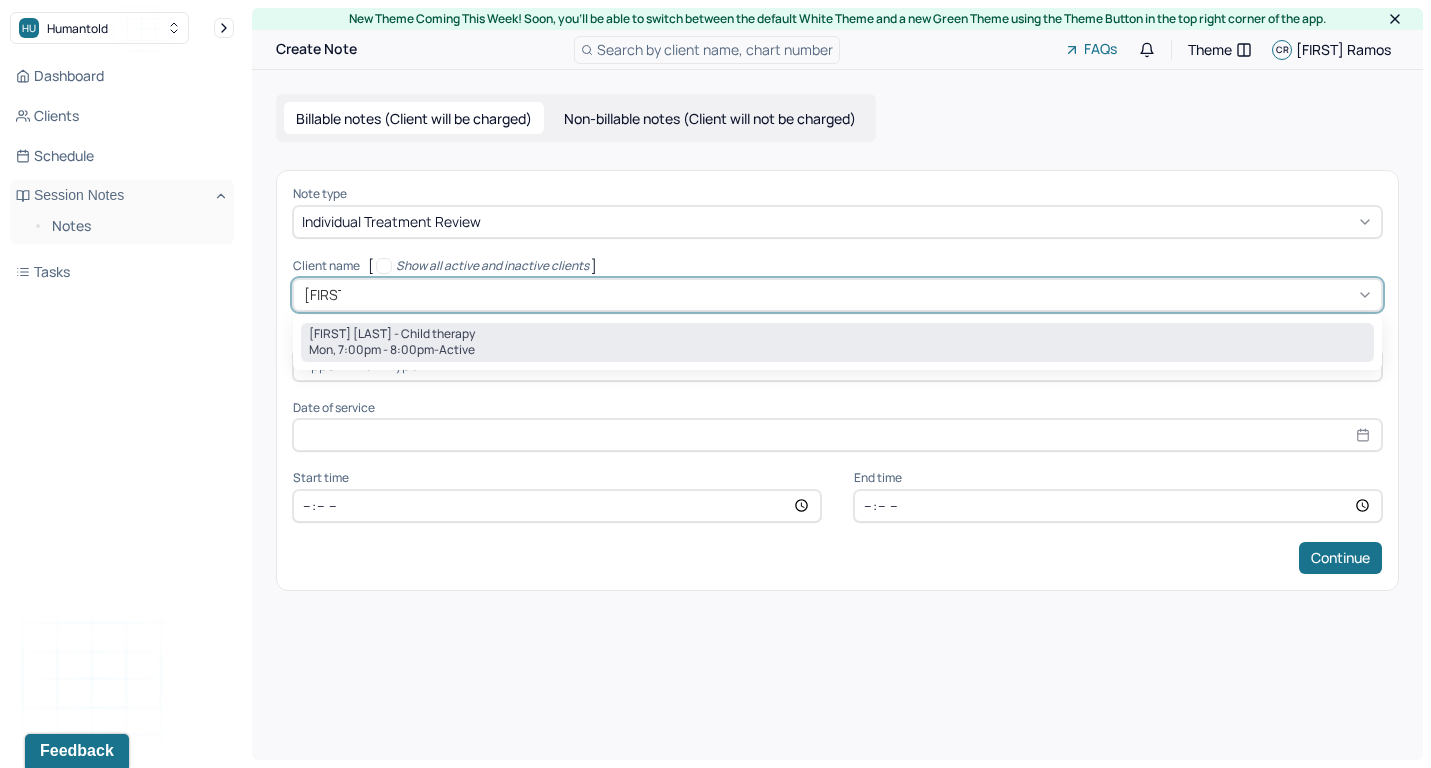 click on "active" at bounding box center (457, 350) 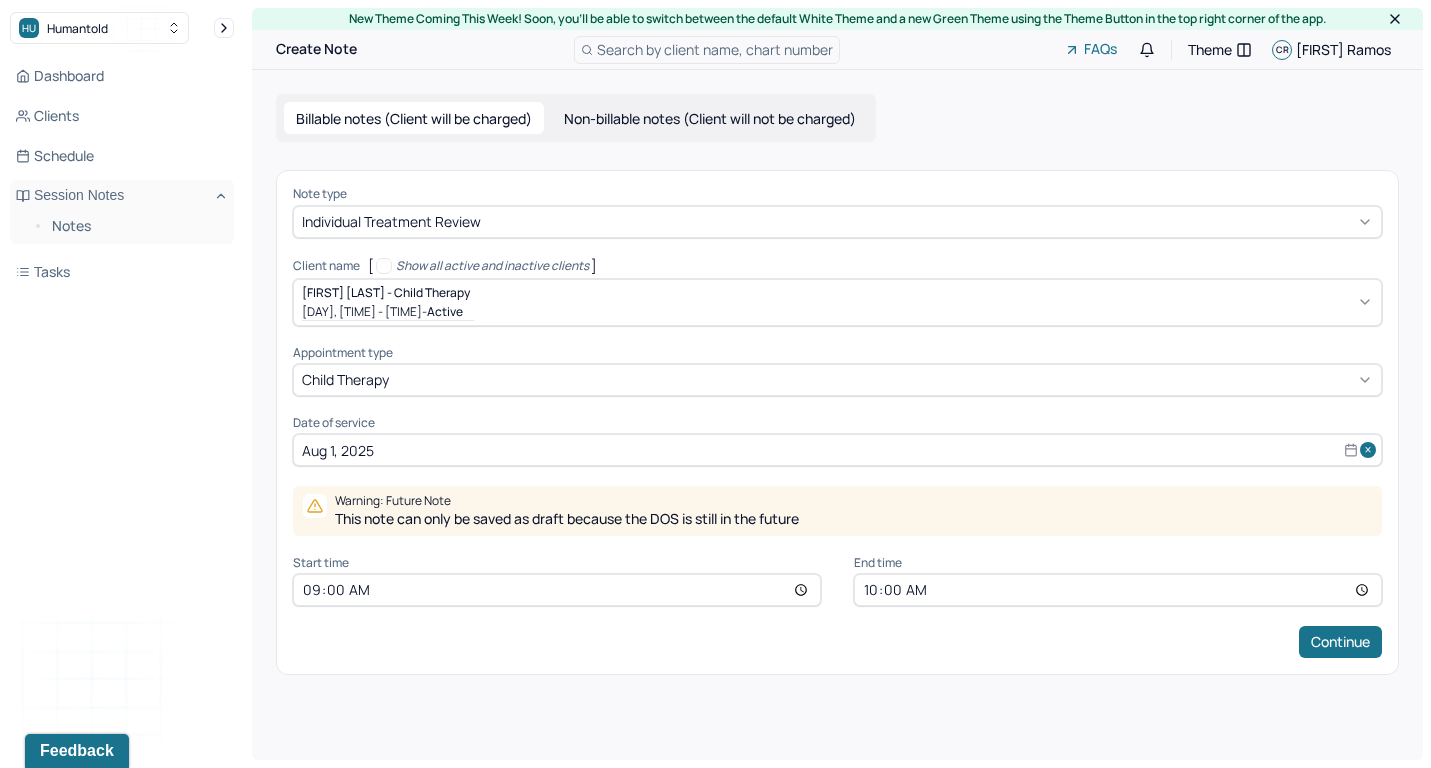 click on "09:00" at bounding box center (557, 590) 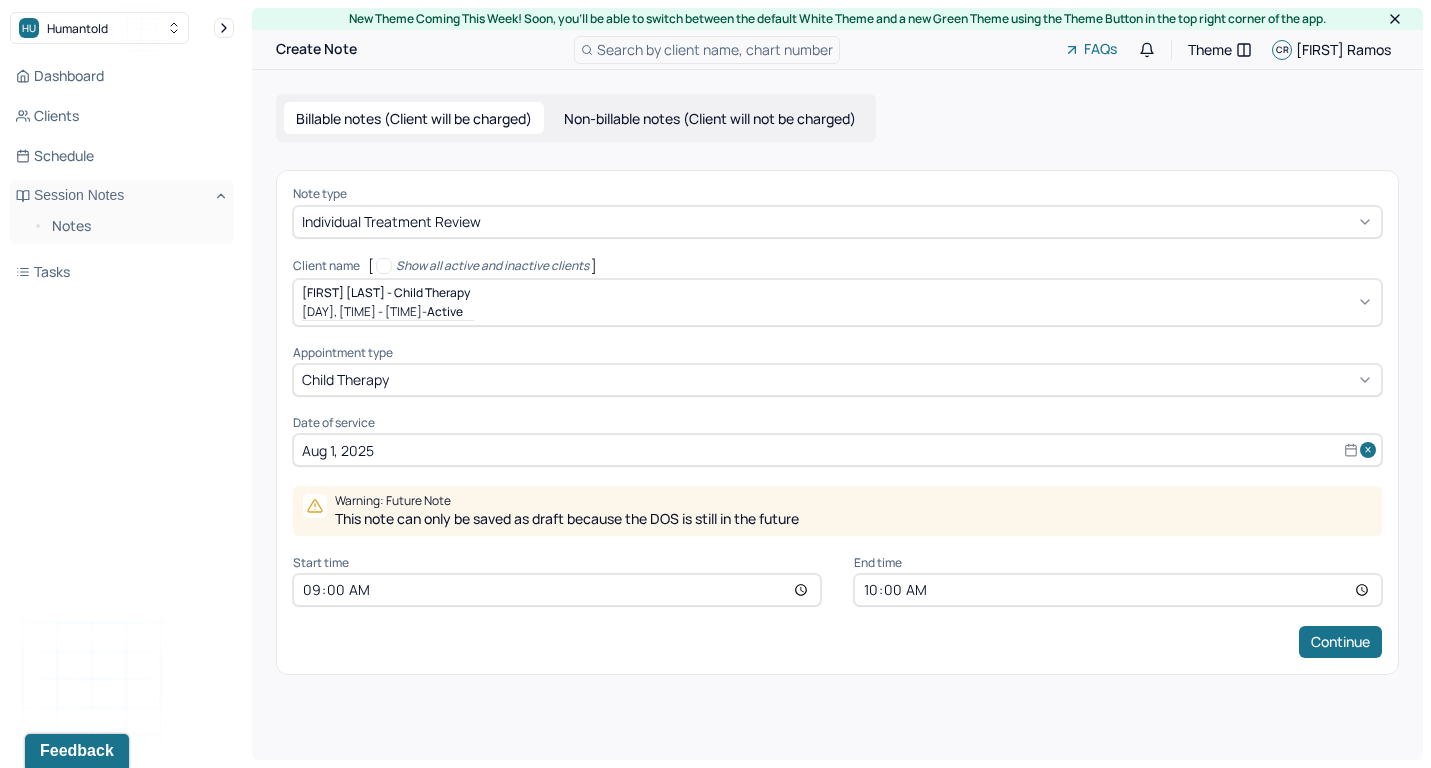 click on "Continue" at bounding box center [837, 642] 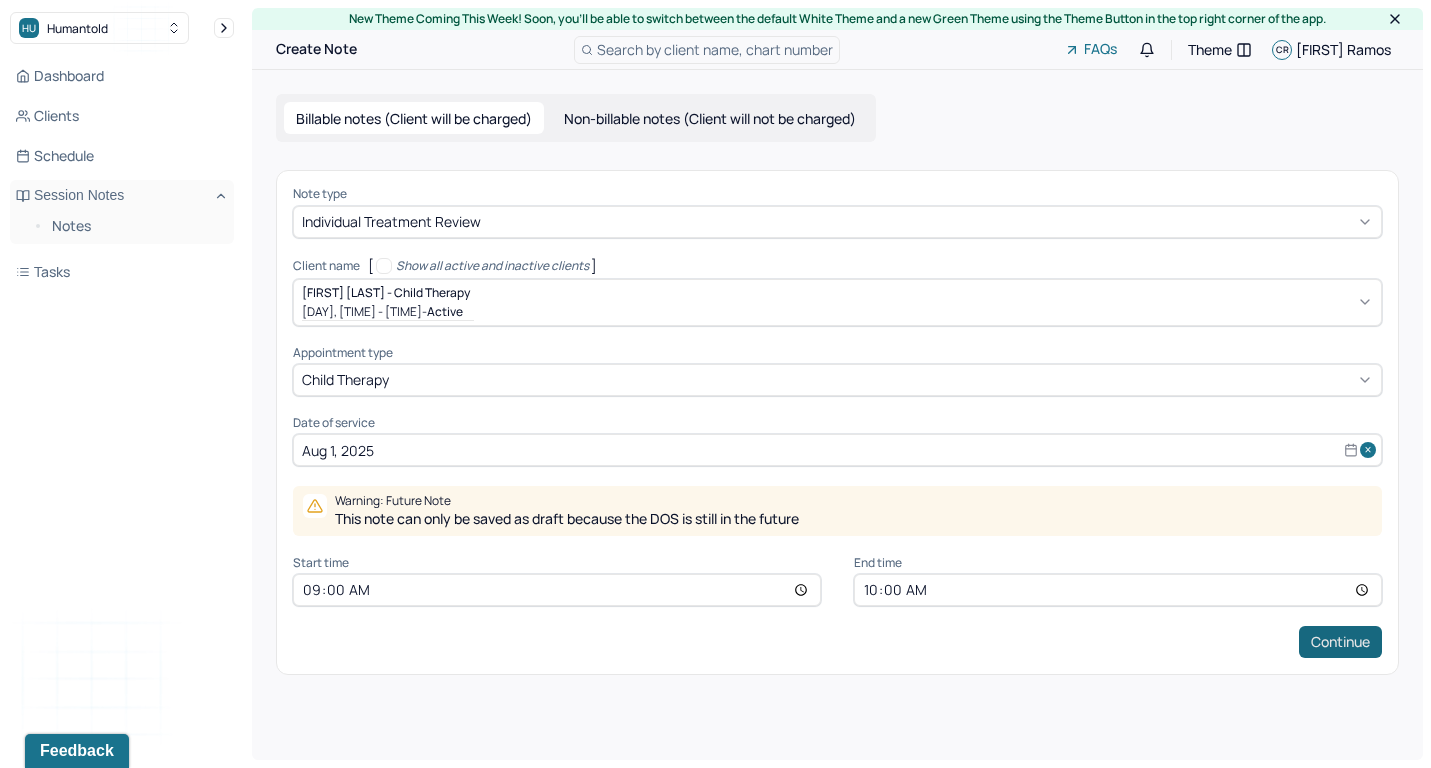 click on "Continue" at bounding box center (1340, 642) 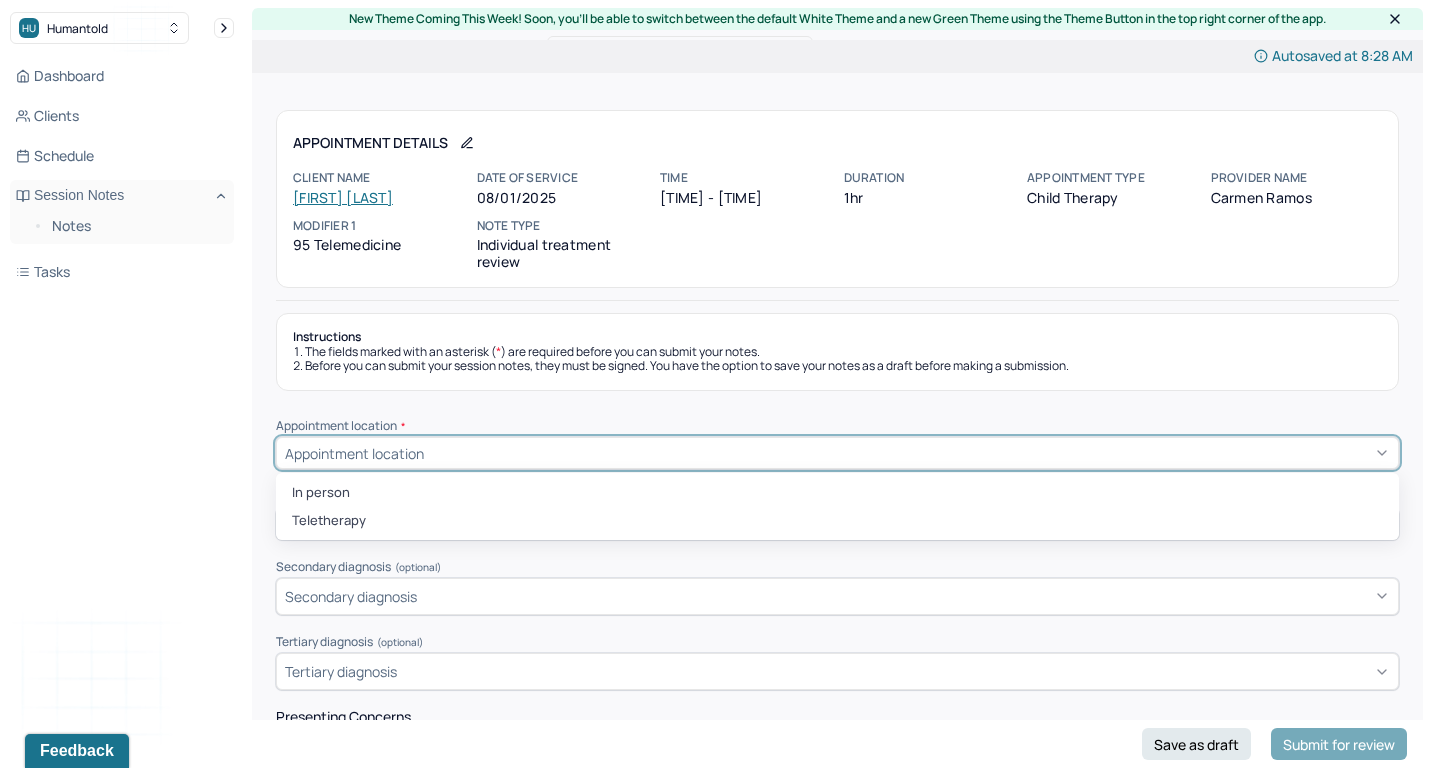 click on "Appointment location" at bounding box center [837, 453] 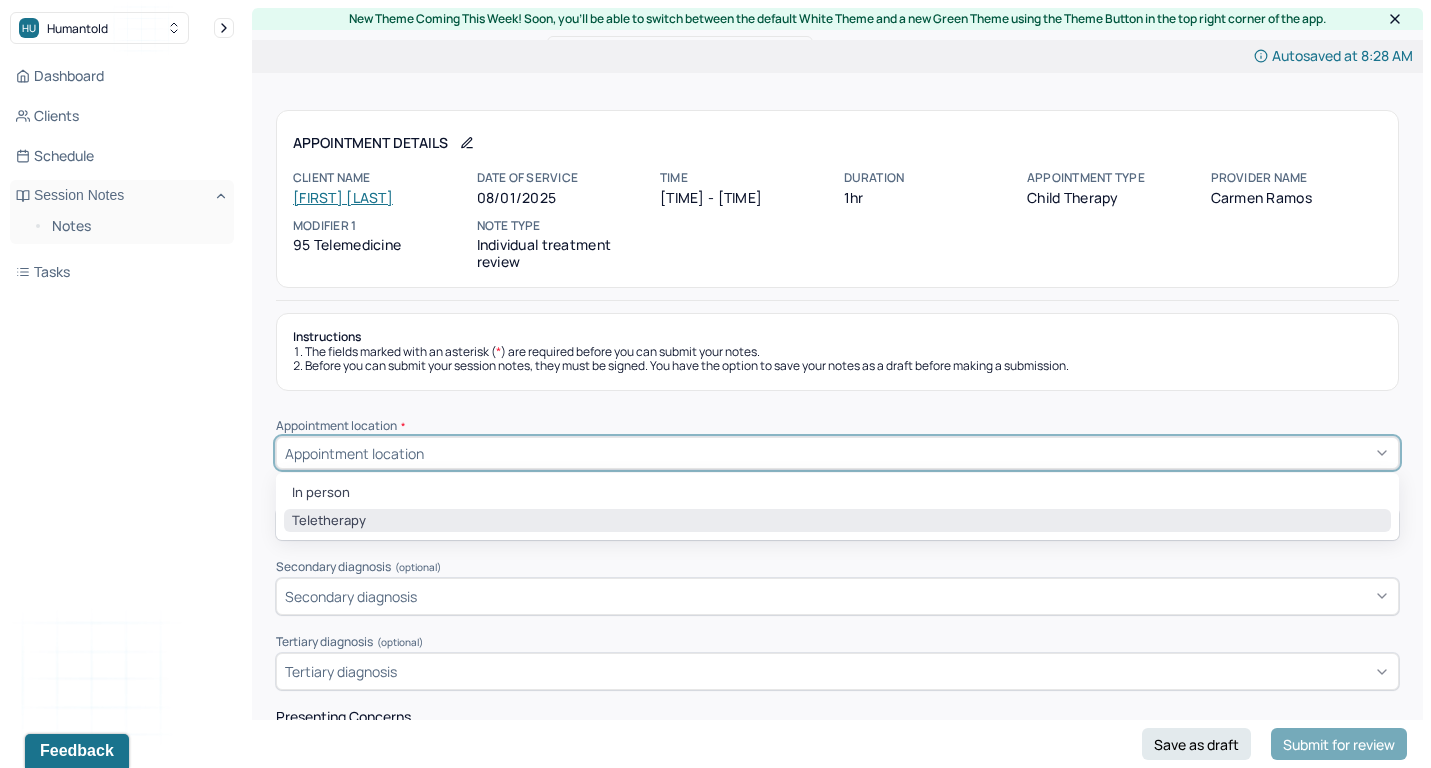 drag, startPoint x: 424, startPoint y: 491, endPoint x: 422, endPoint y: 517, distance: 26.076809 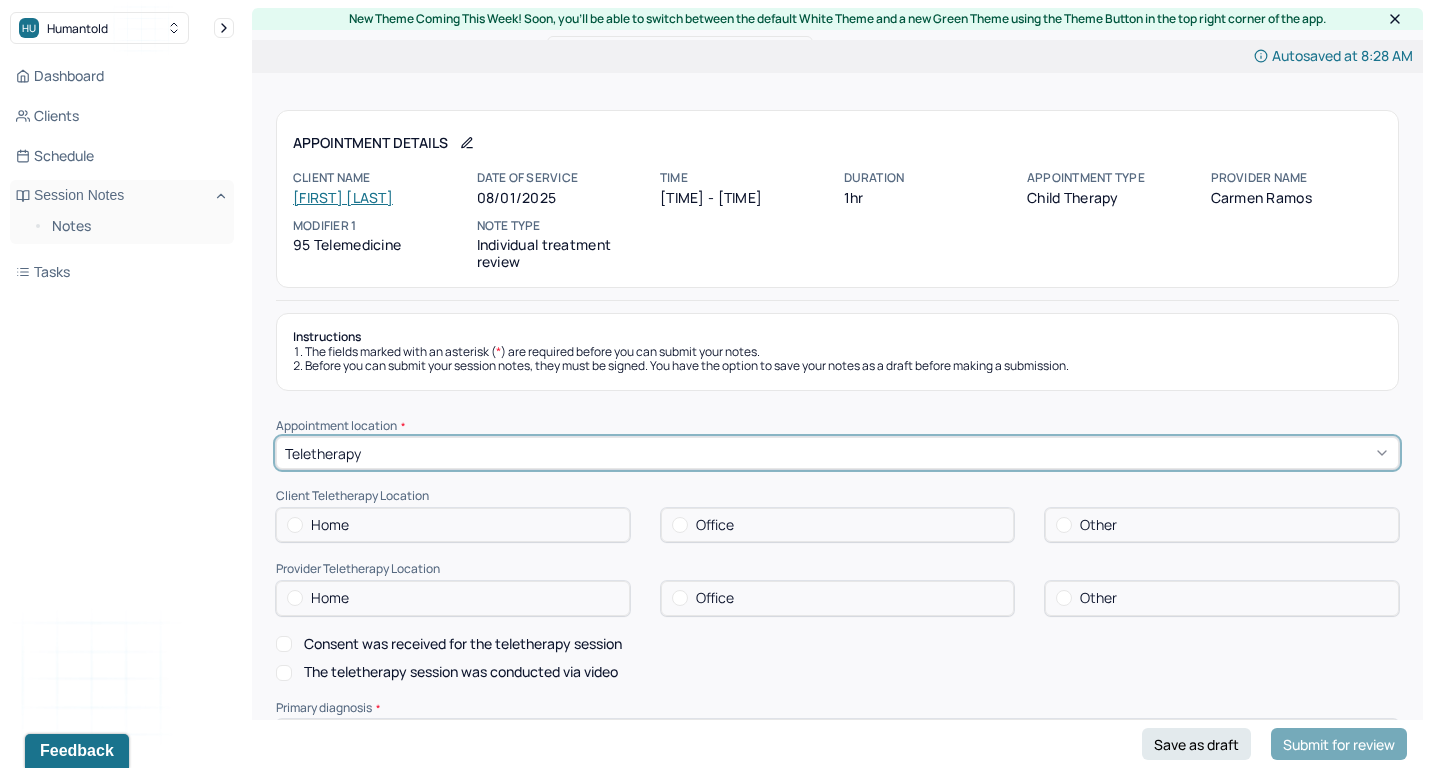 click on "Home" at bounding box center [453, 525] 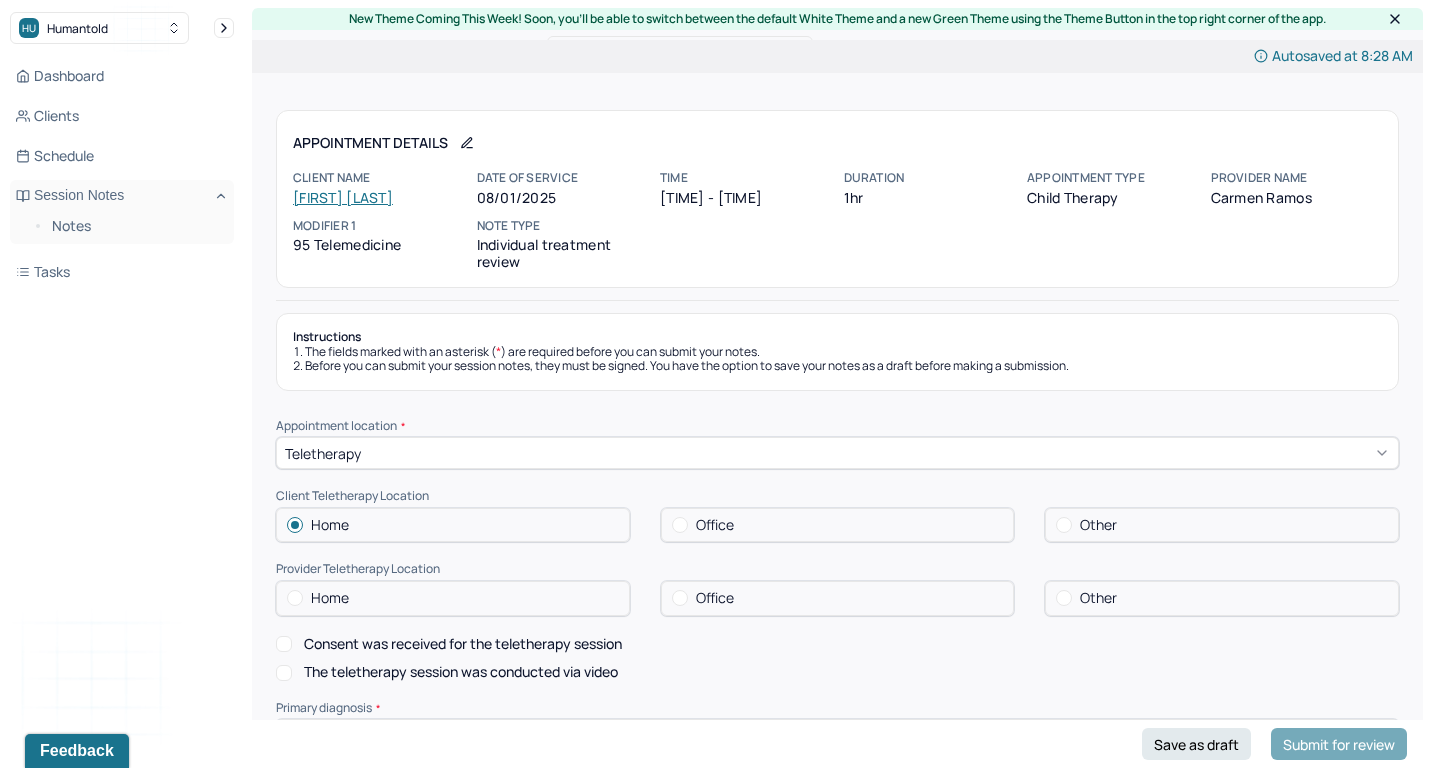 click on "Home" at bounding box center (453, 598) 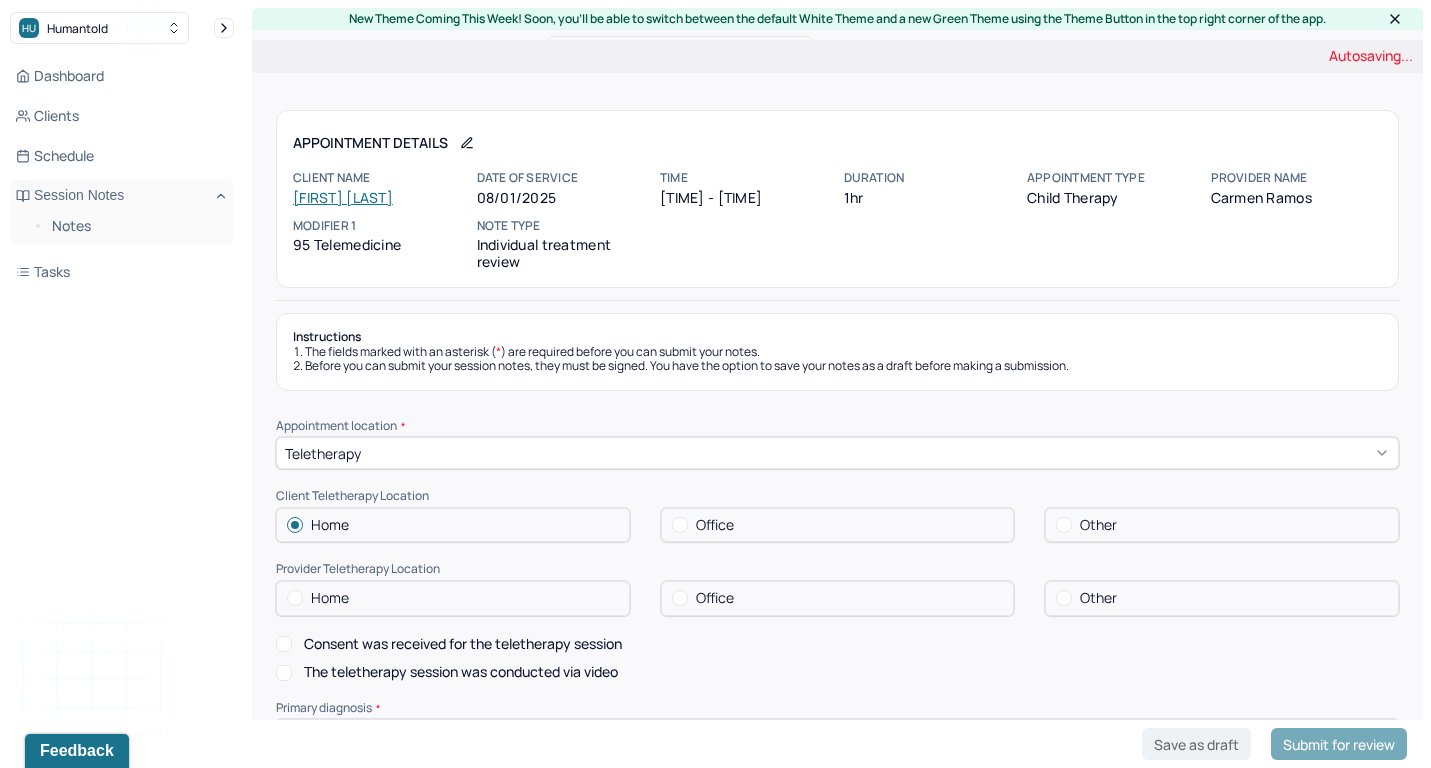 click on "Home" at bounding box center (453, 598) 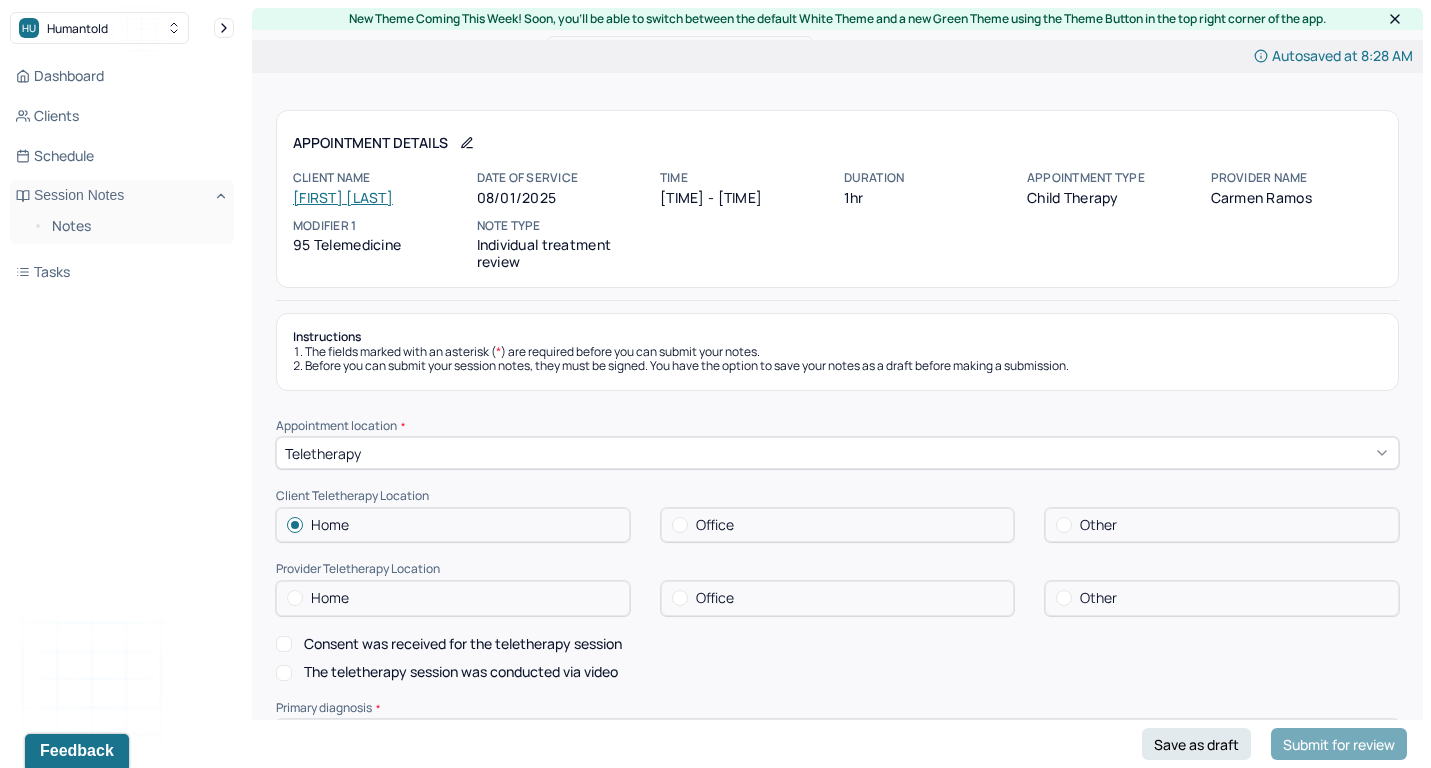 click on "Consent was received for the teletherapy session" at bounding box center (463, 644) 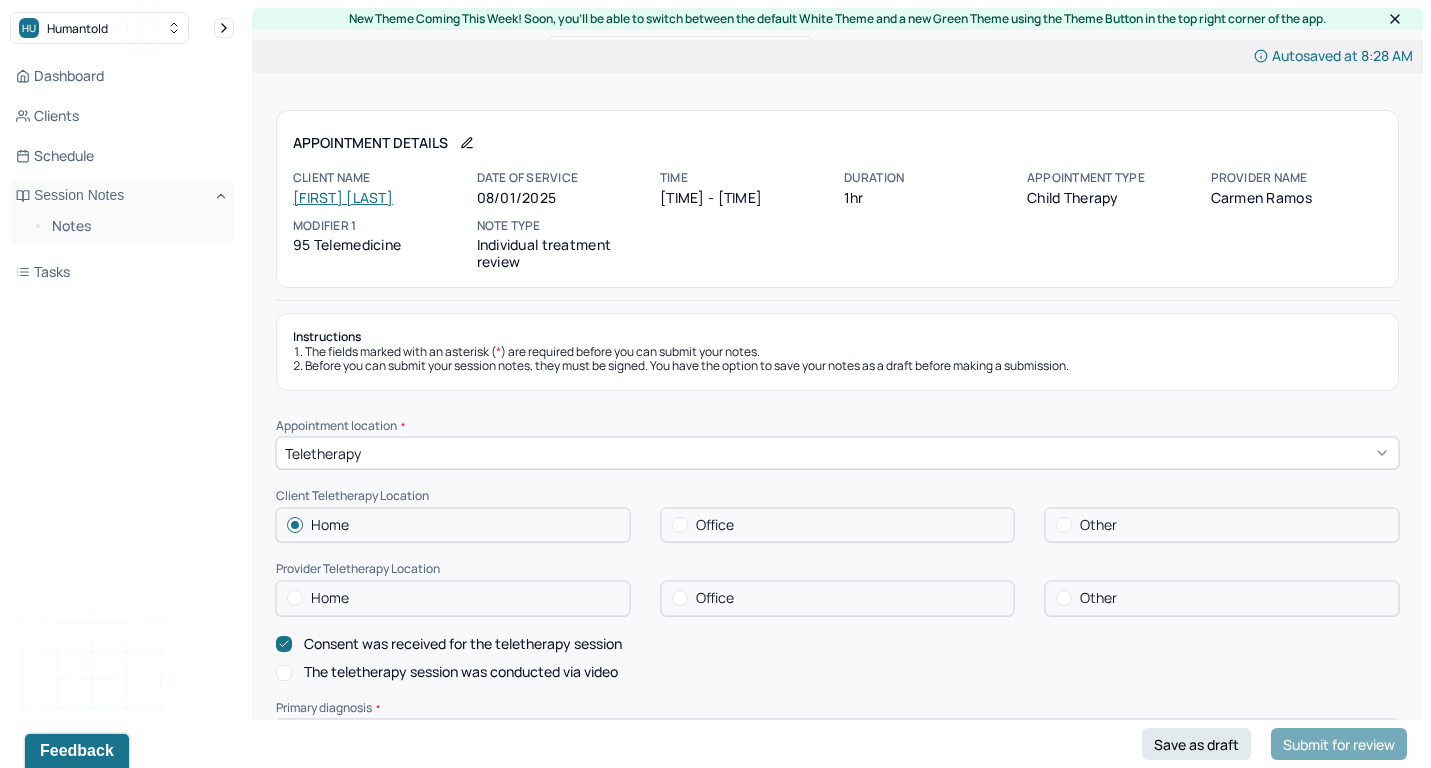 click on "Home" at bounding box center [453, 598] 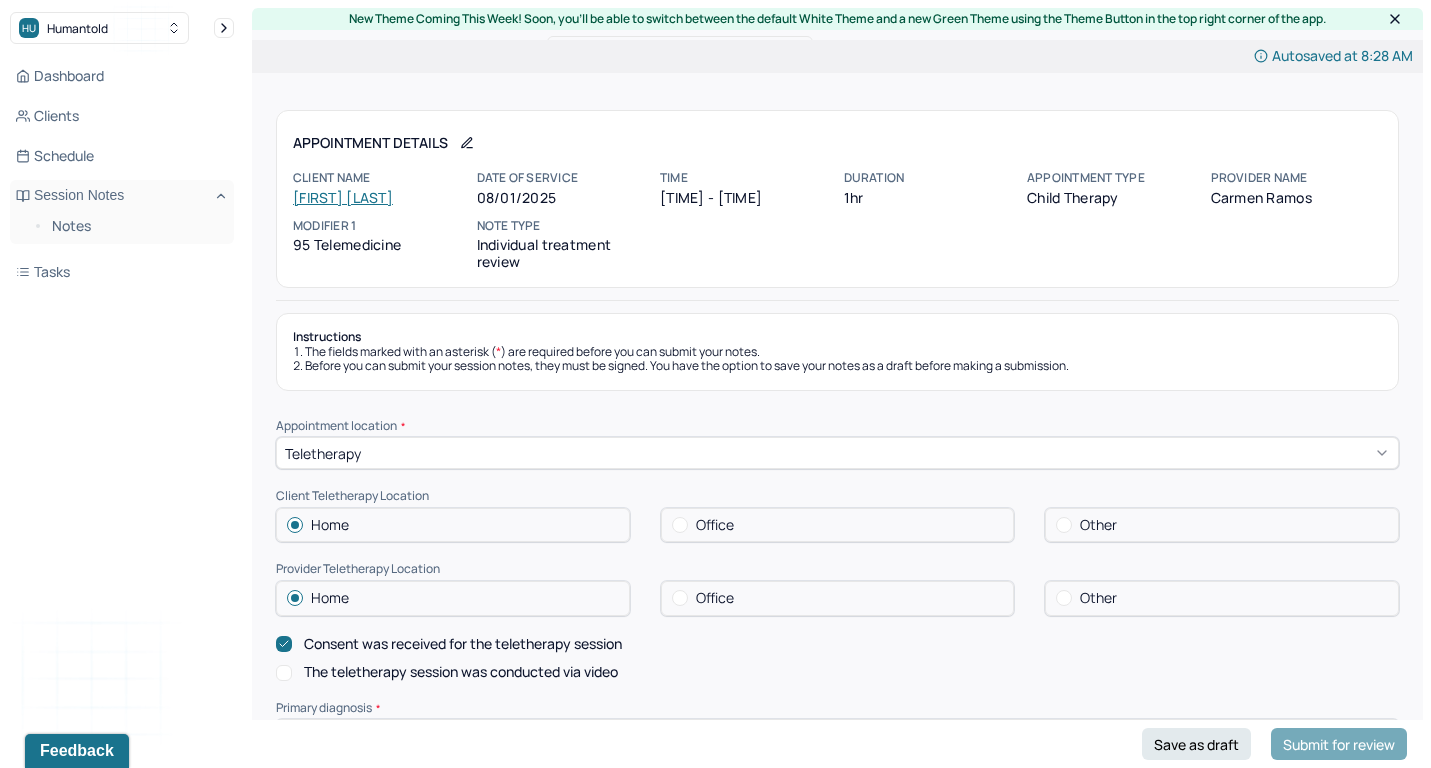 click on "The teletherapy session was conducted via video" at bounding box center (461, 672) 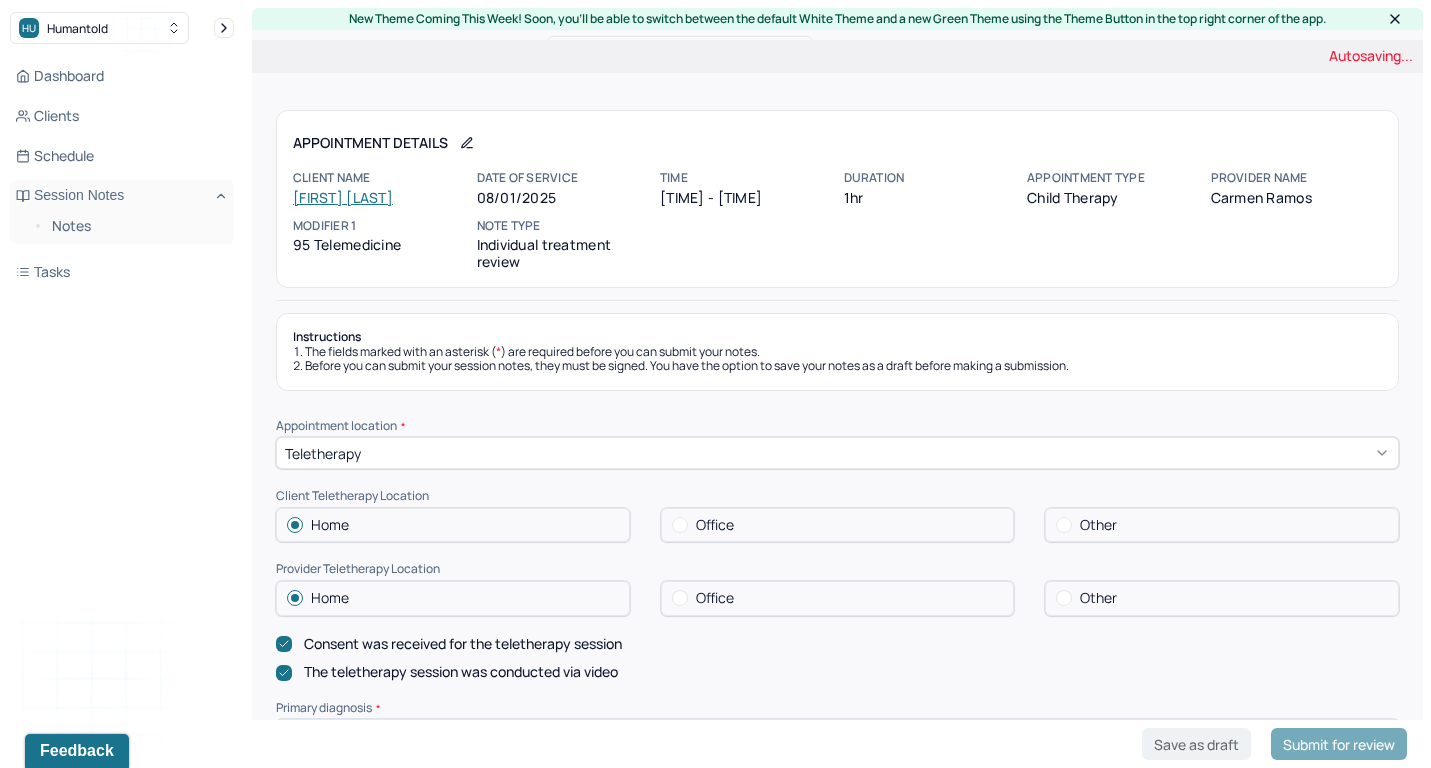 scroll, scrollTop: -1, scrollLeft: 0, axis: vertical 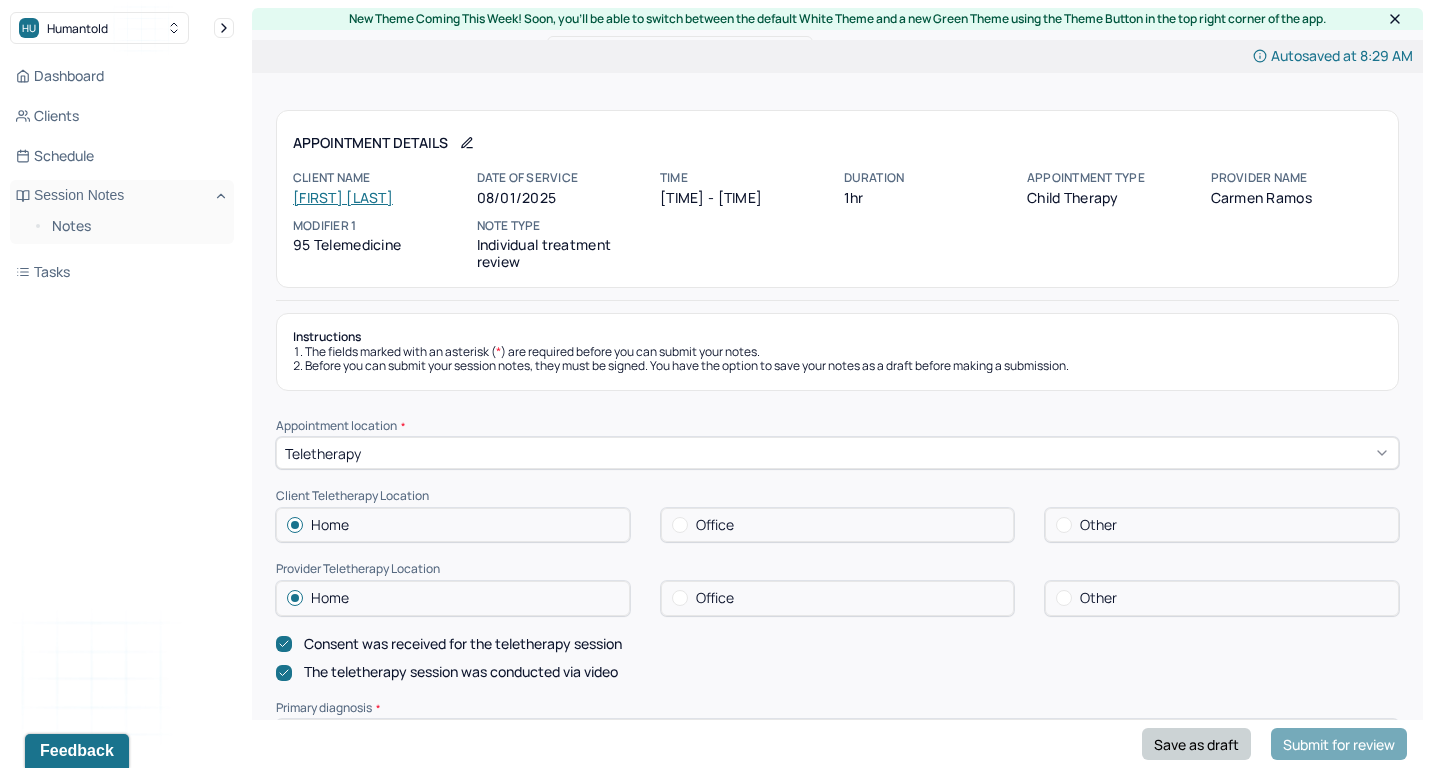 click on "Save as draft" at bounding box center [1196, 744] 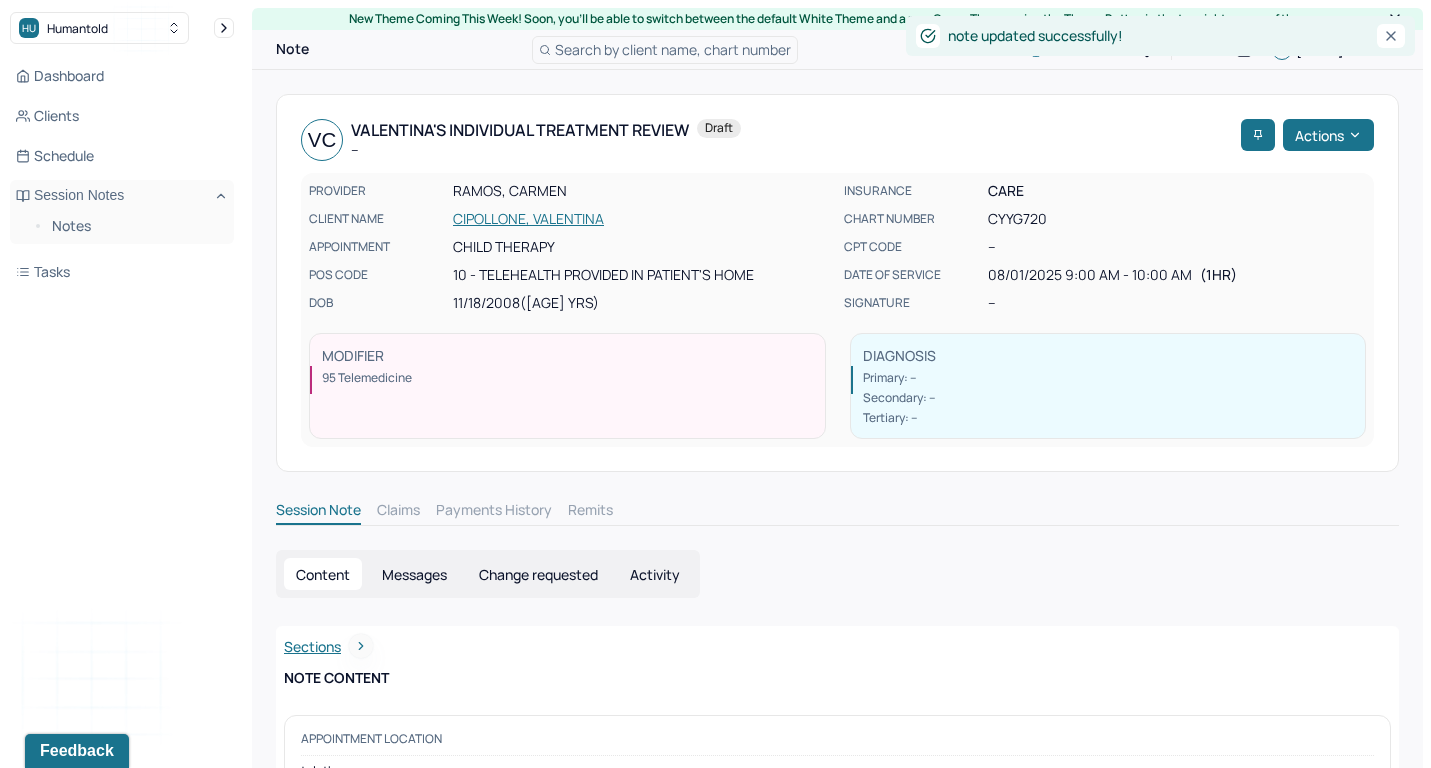 click on "CIPOLLONE, VALENTINA" at bounding box center (642, 219) 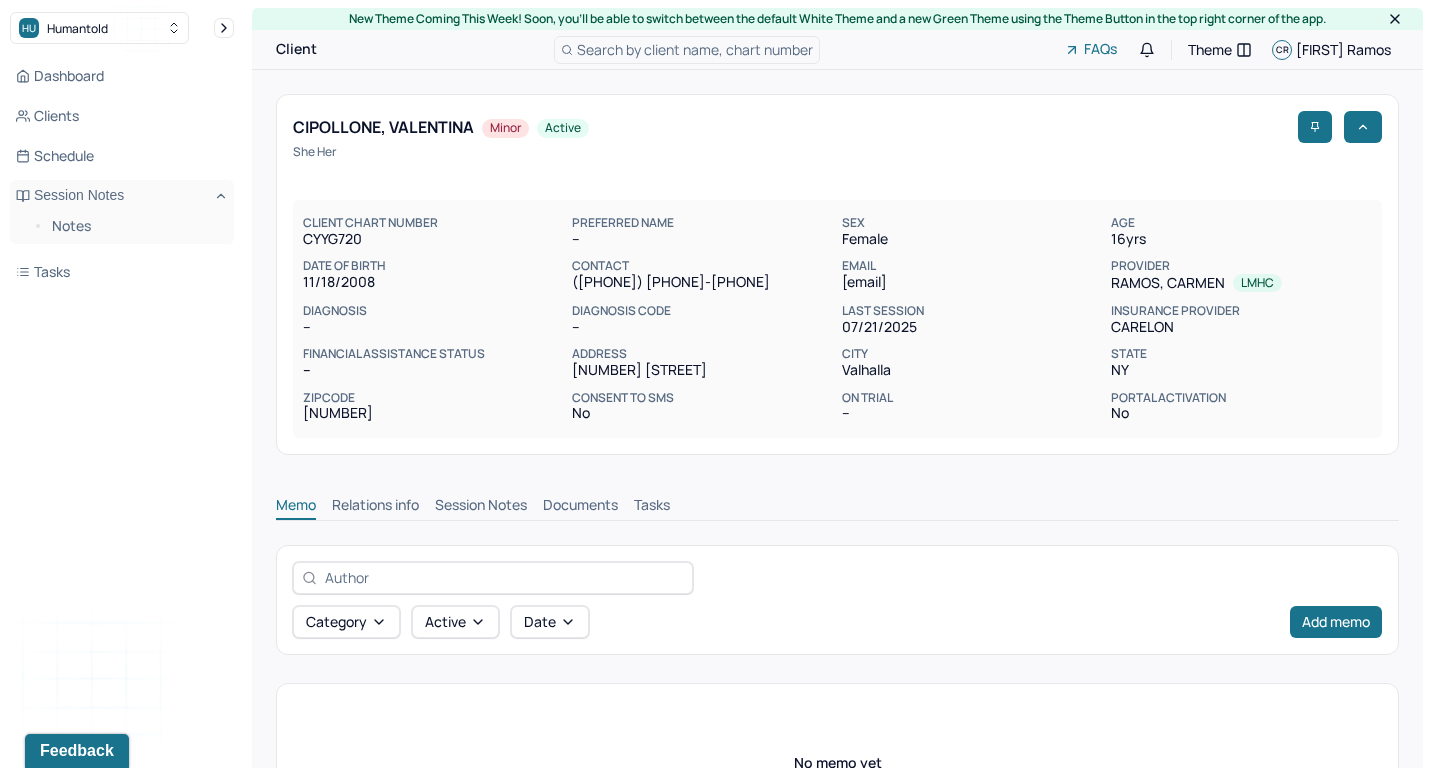 click on "Session Notes" at bounding box center [481, 507] 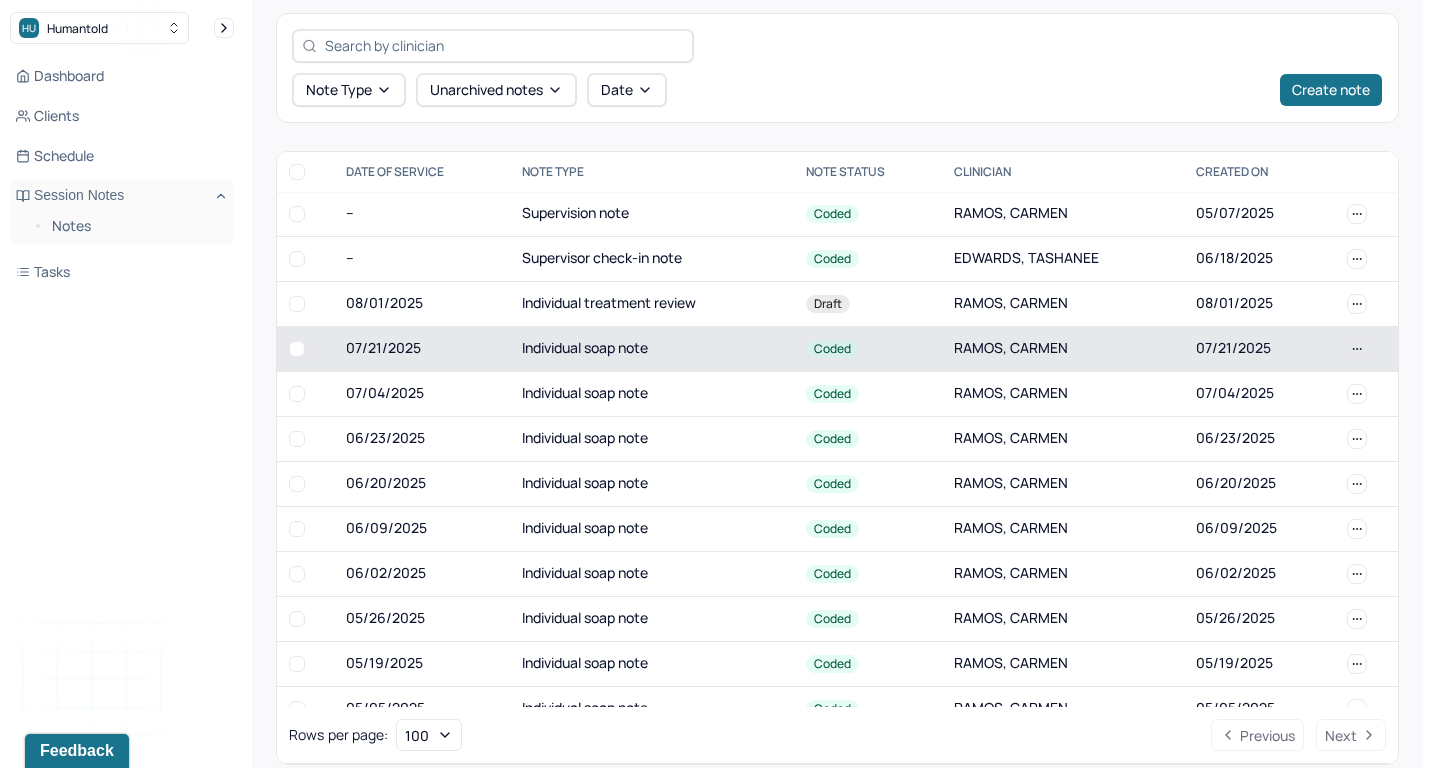 click on "Individual soap note" at bounding box center [652, 348] 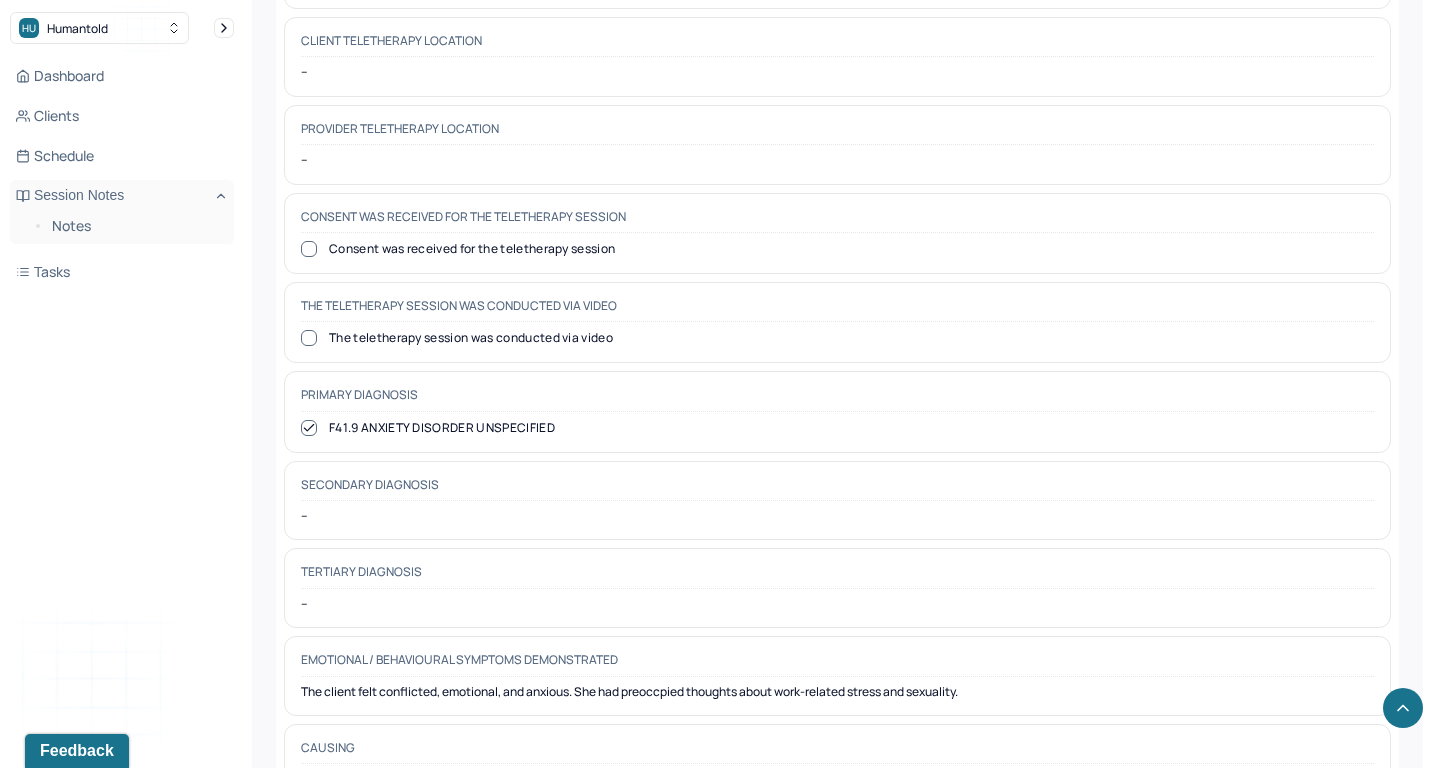 scroll, scrollTop: 872, scrollLeft: 0, axis: vertical 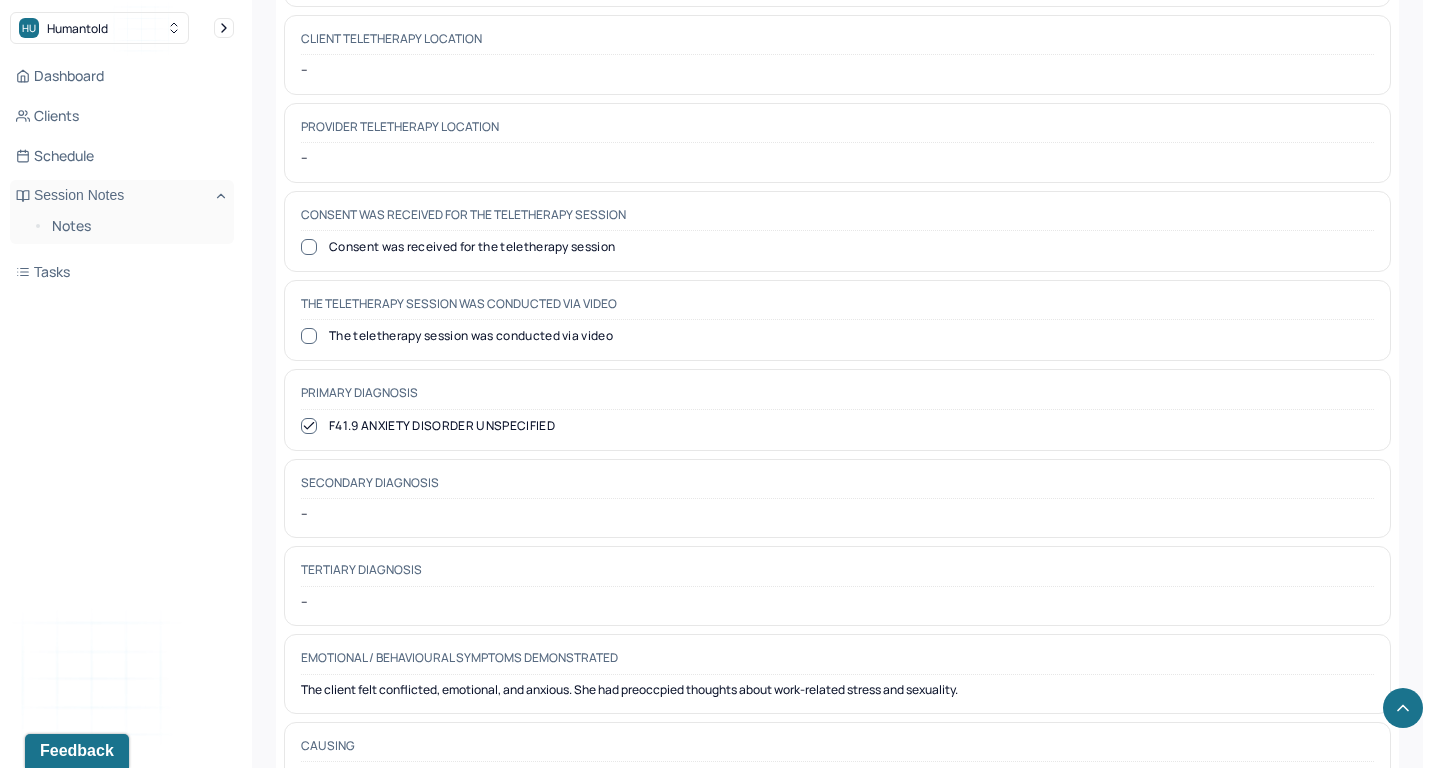 click on "F41.9 ANXIETY DISORDER UNSPECIFIED" at bounding box center (837, 426) 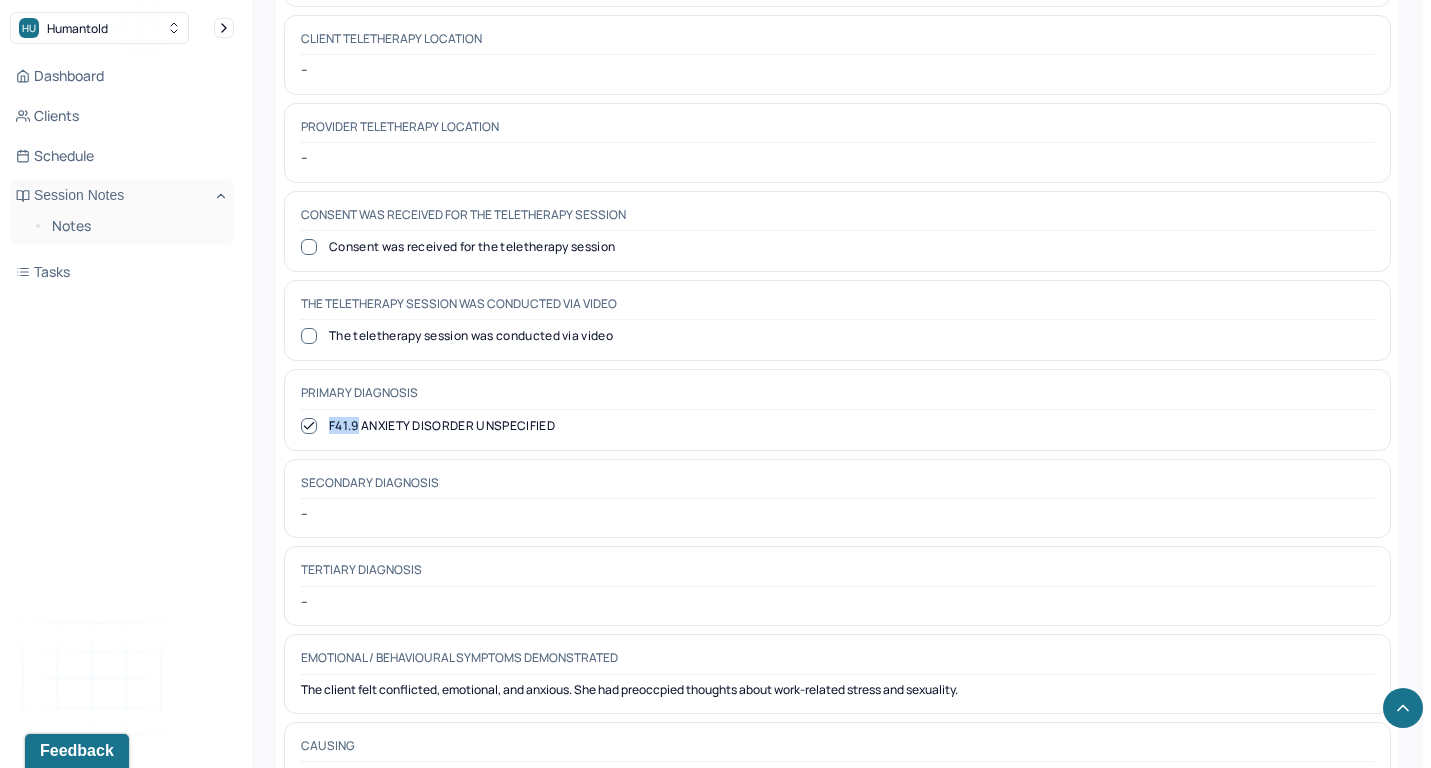 click on "F41.9 ANXIETY DISORDER UNSPECIFIED" at bounding box center [837, 426] 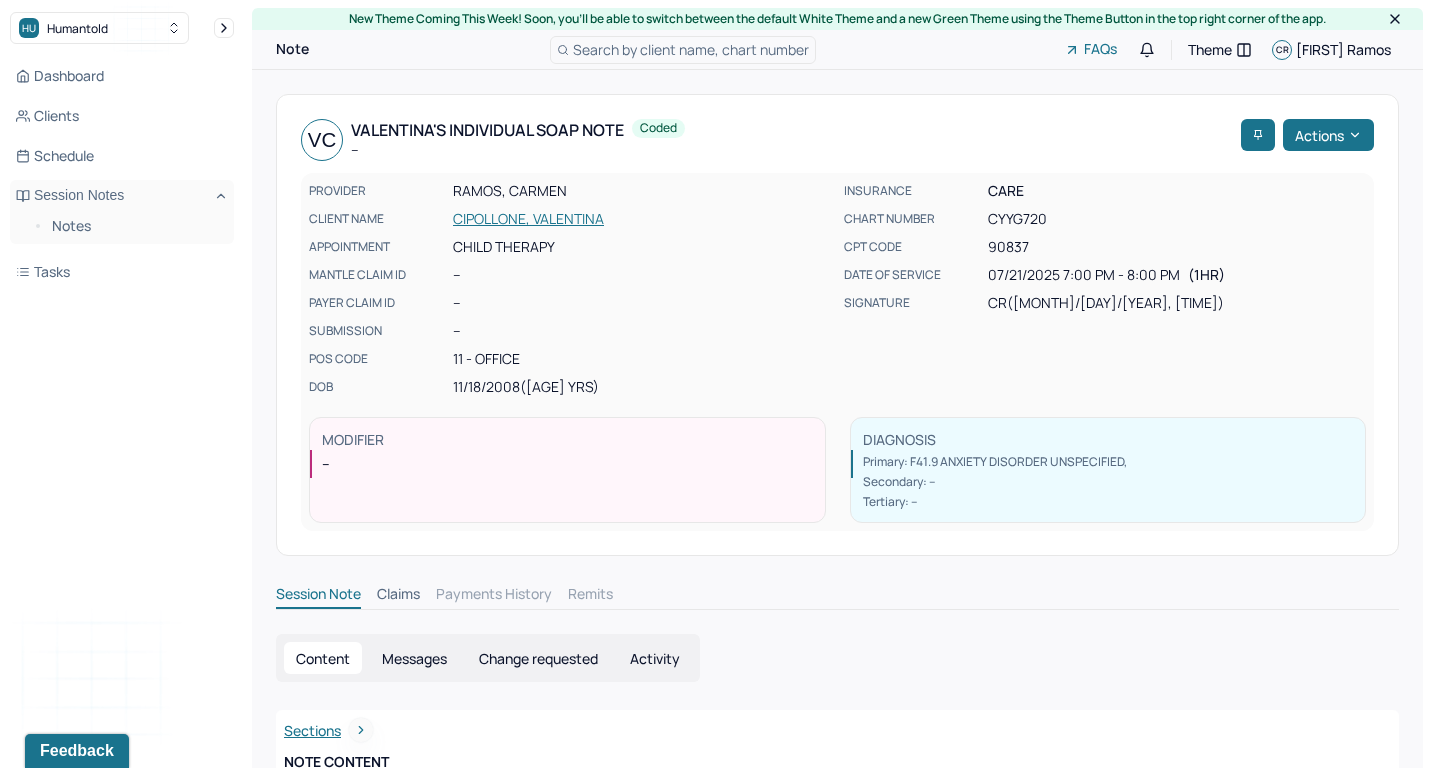 scroll, scrollTop: 0, scrollLeft: 0, axis: both 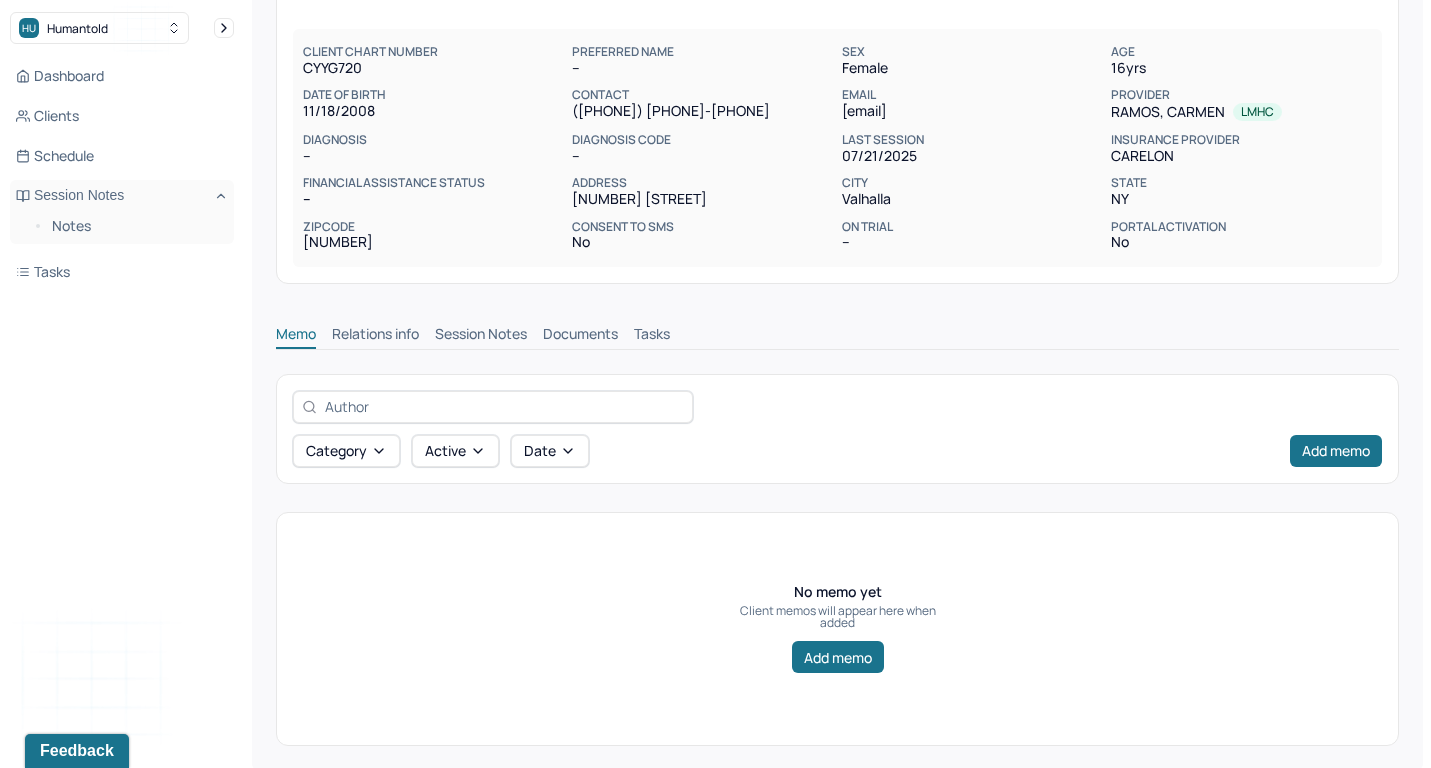 click on "Session Notes" at bounding box center (481, 336) 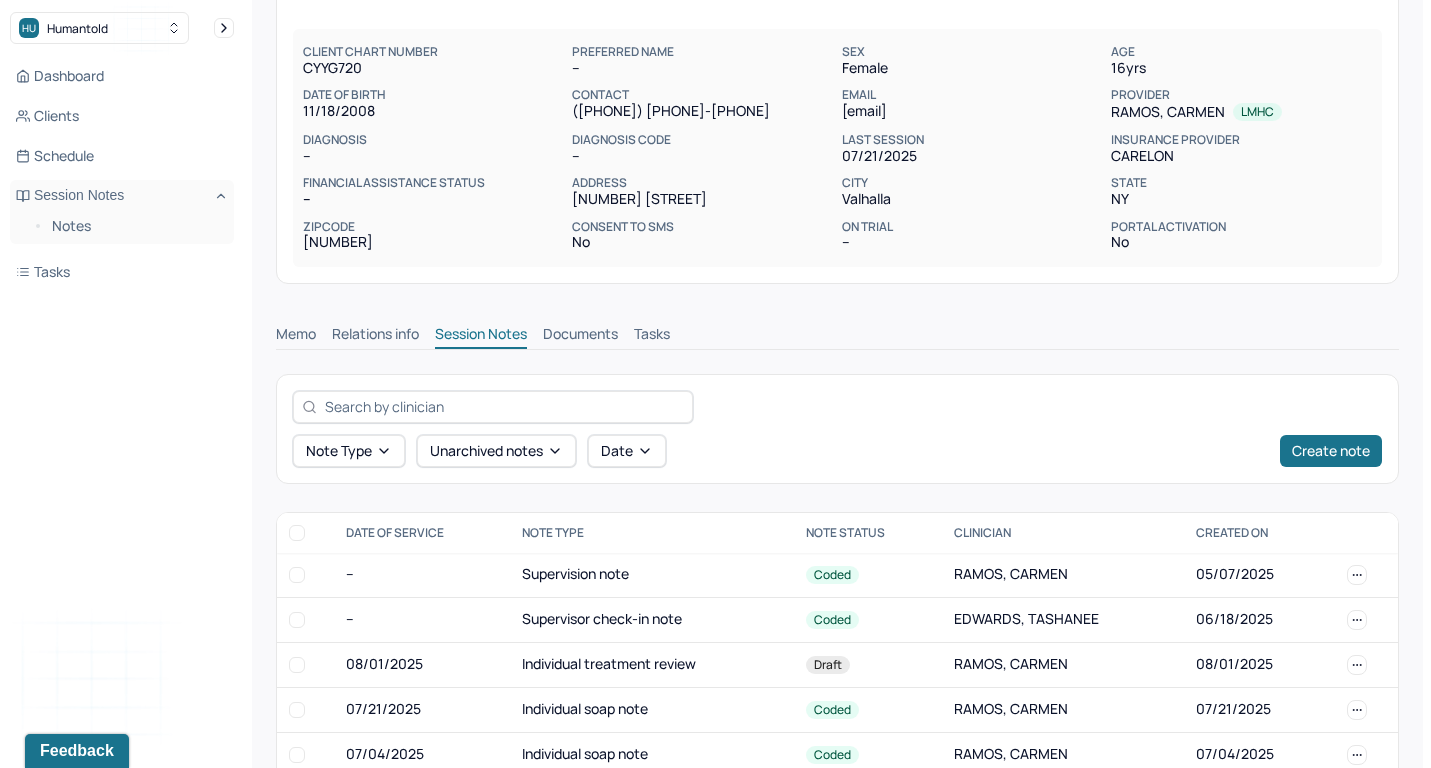 scroll, scrollTop: 43, scrollLeft: 0, axis: vertical 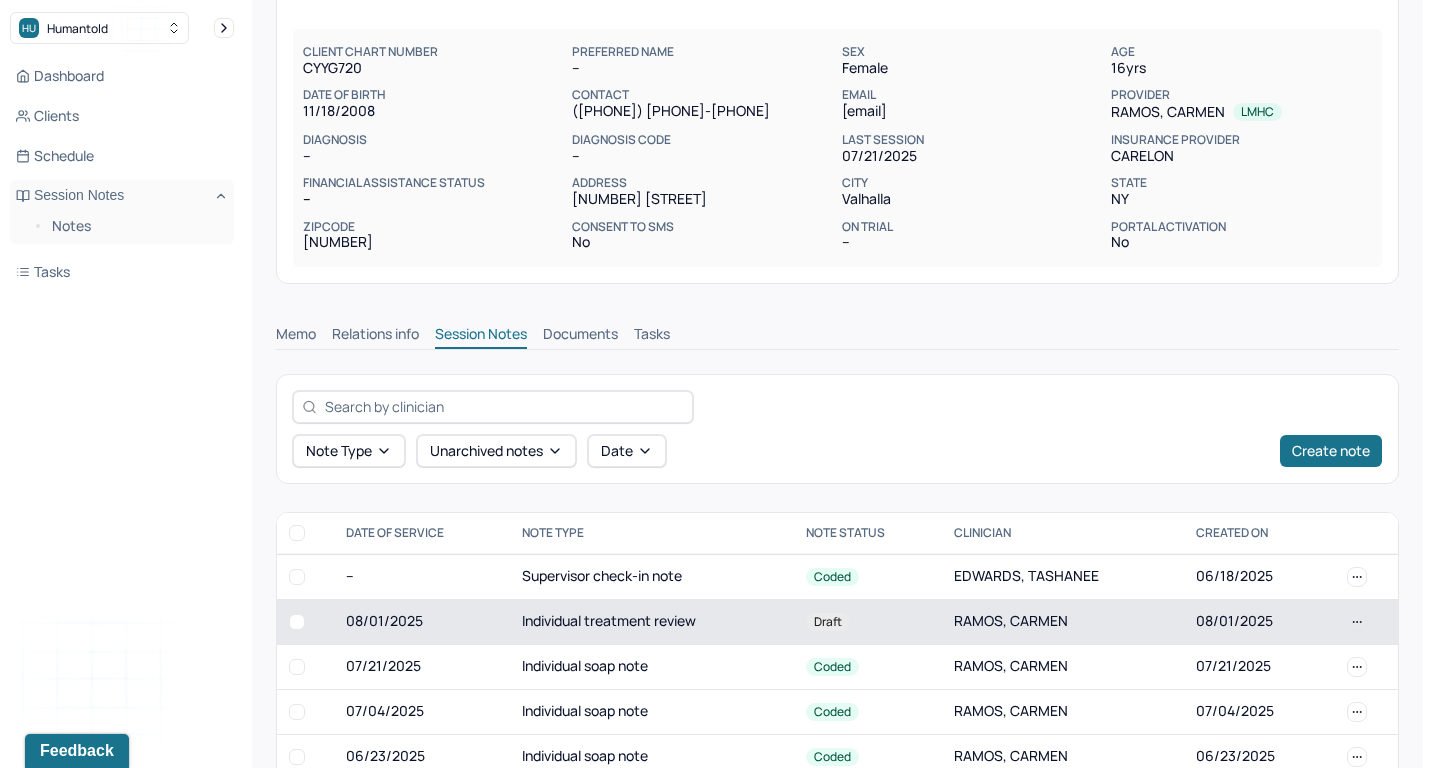 click on "Individual treatment review" at bounding box center [652, 621] 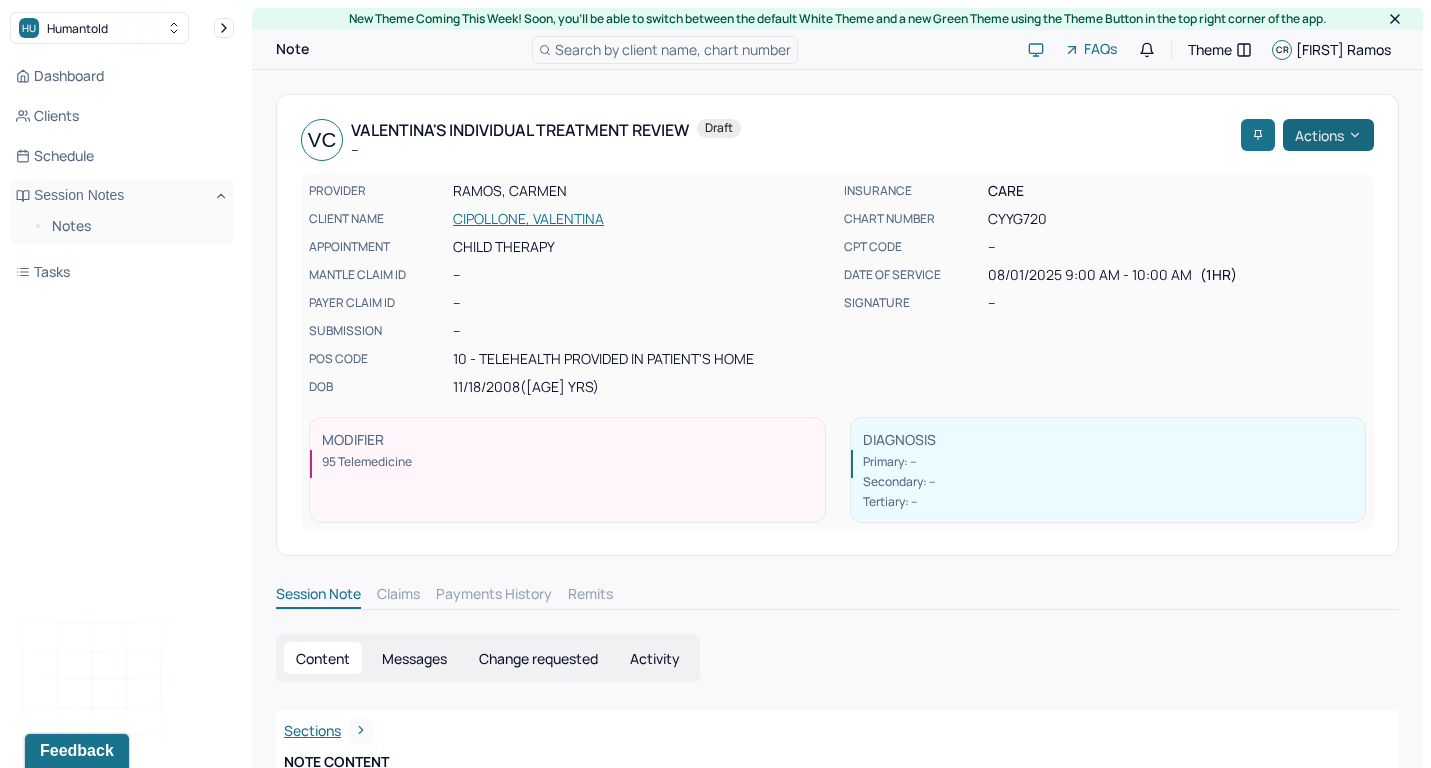 scroll, scrollTop: 0, scrollLeft: 0, axis: both 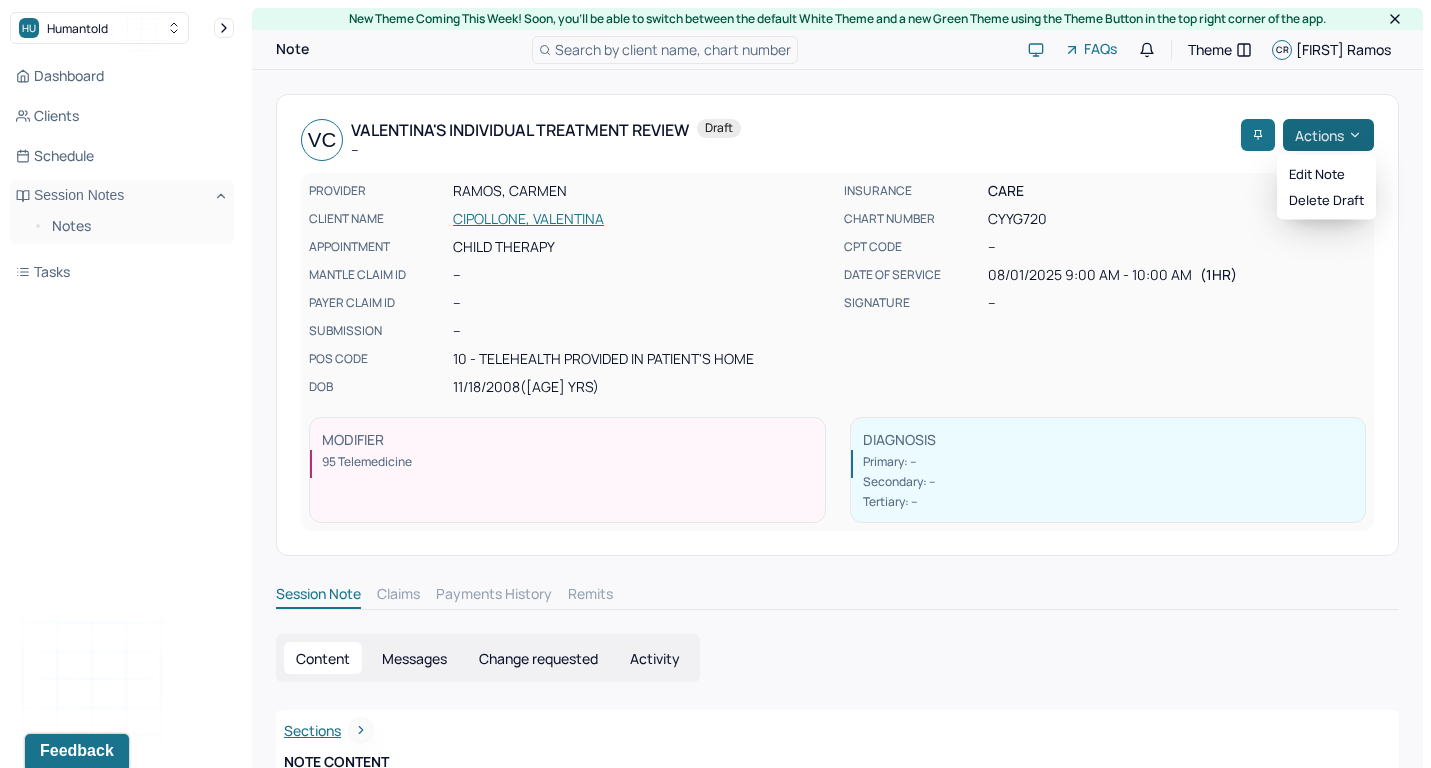 click on "Actions" at bounding box center [1328, 135] 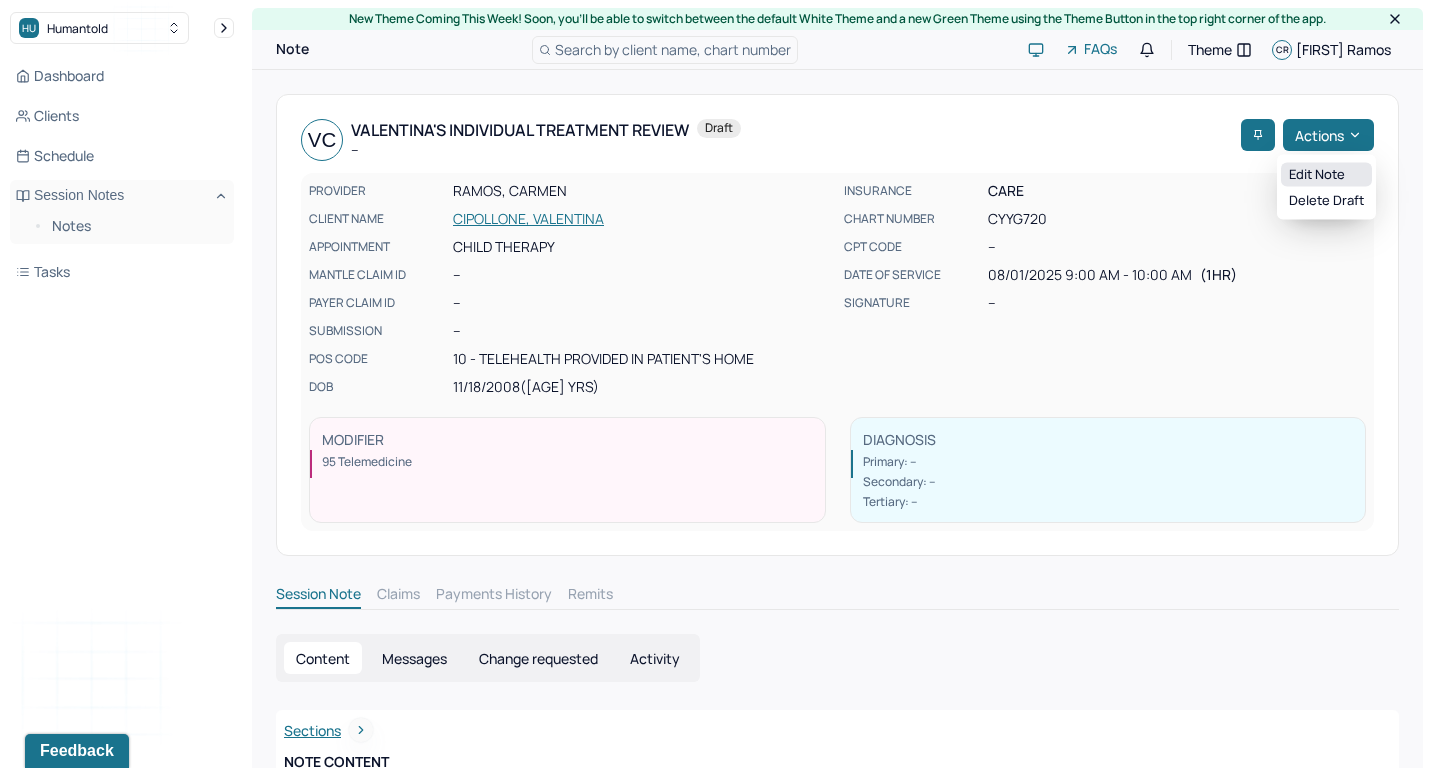 click on "Edit note" at bounding box center (1326, 175) 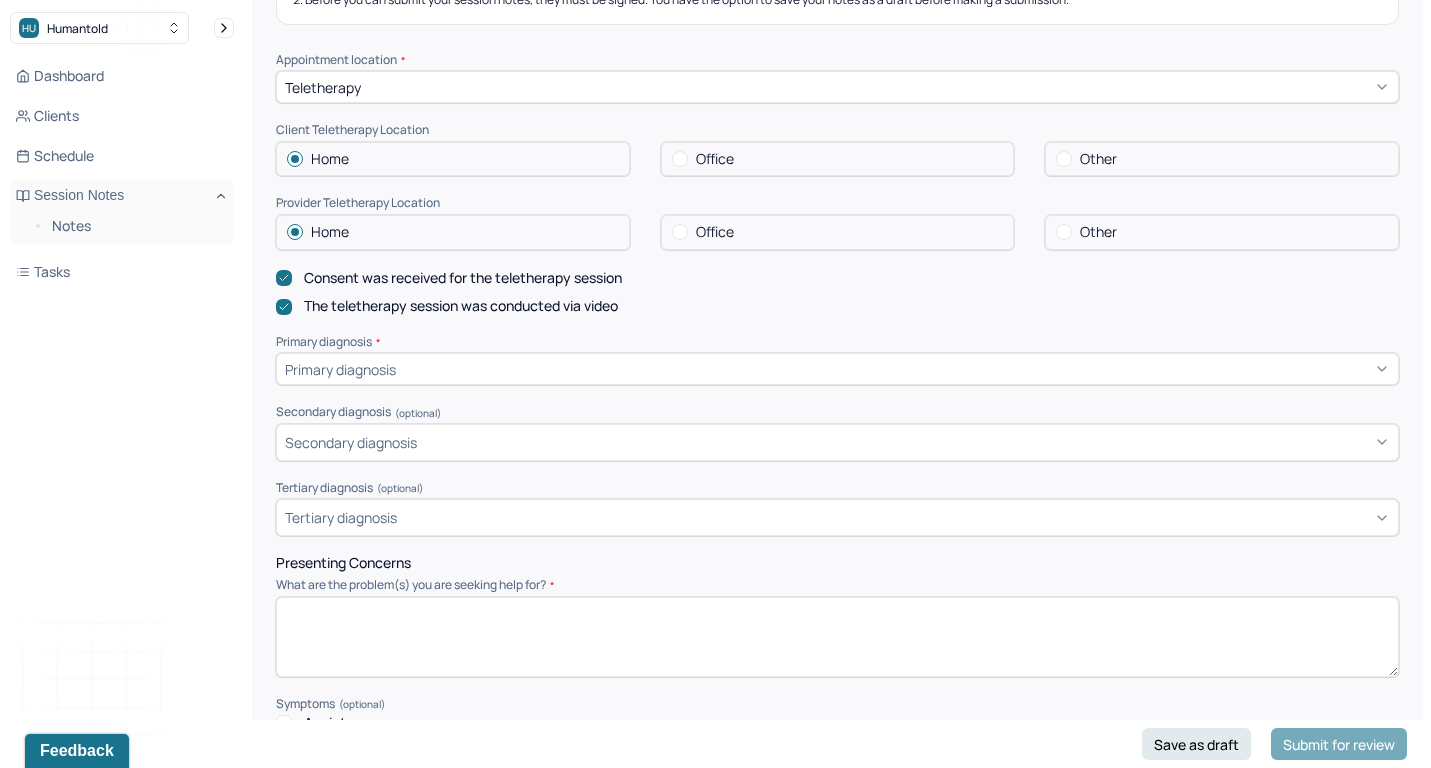 scroll, scrollTop: 405, scrollLeft: 0, axis: vertical 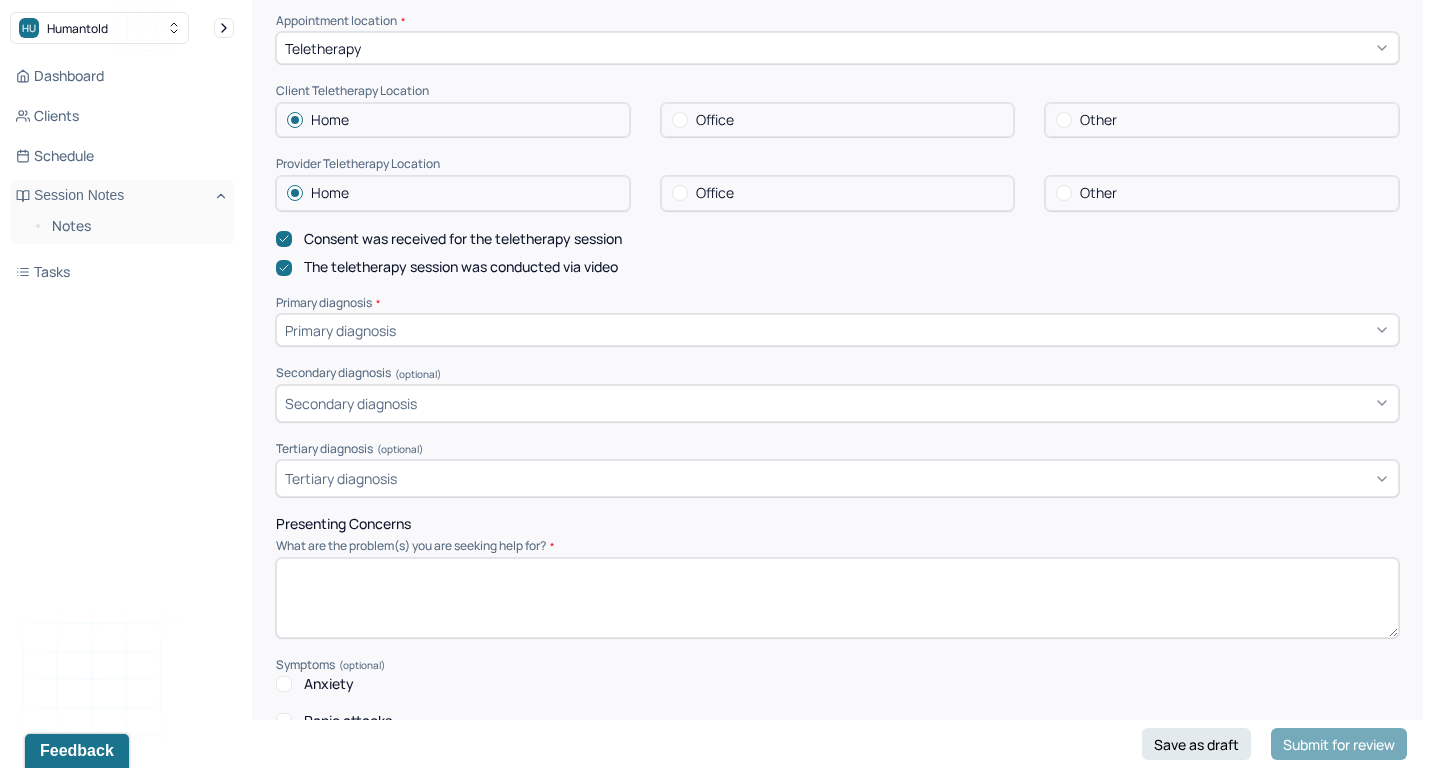 click at bounding box center [895, 330] 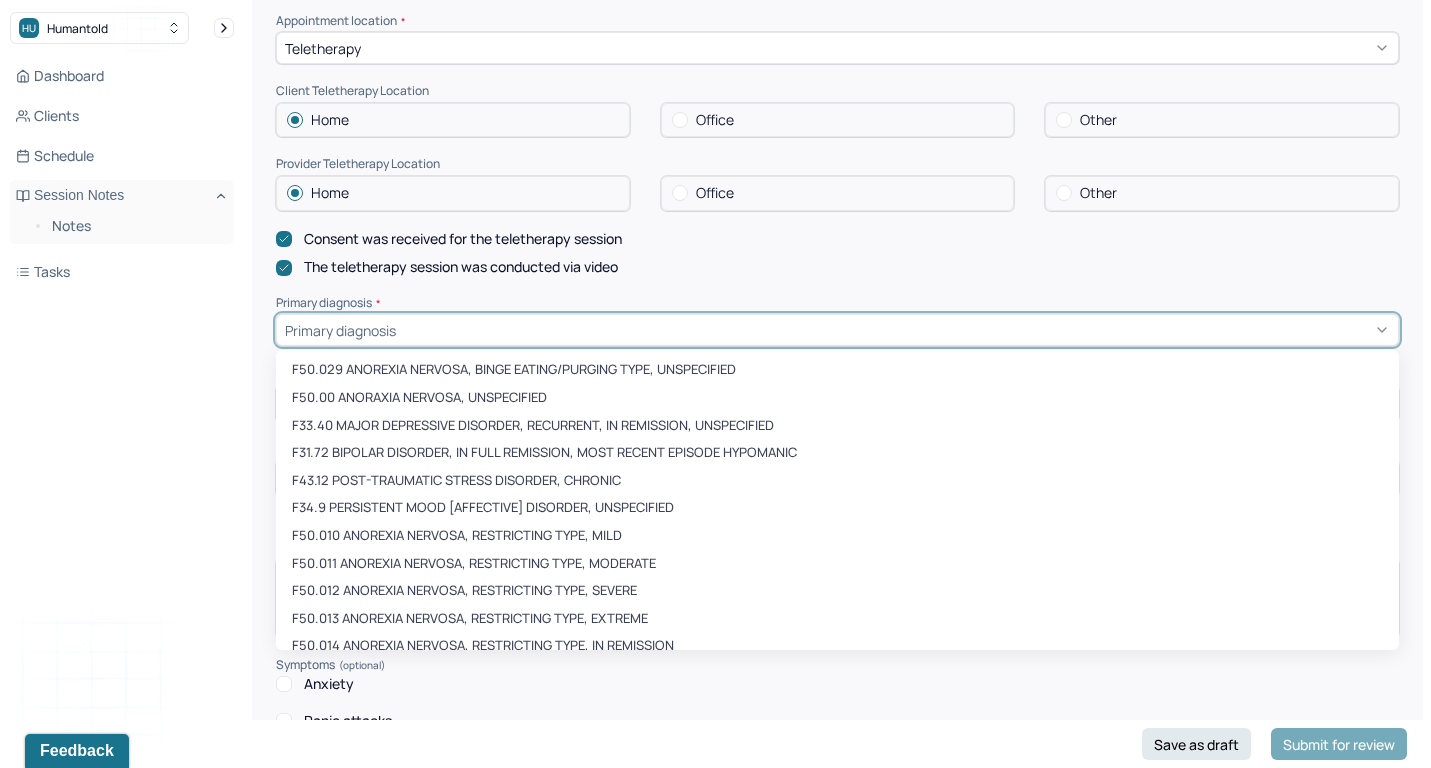 paste on "F41.9" 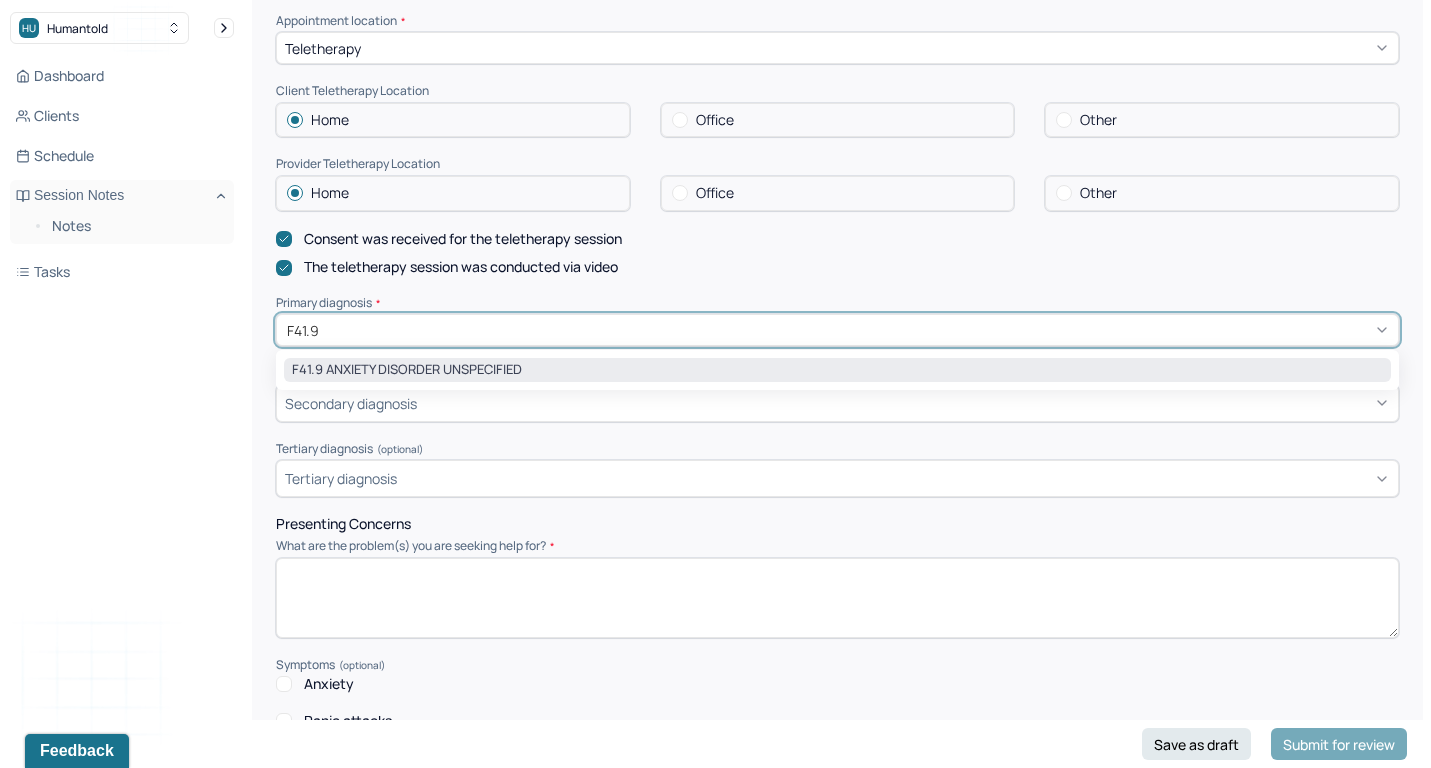 click on "F41.9 ANXIETY DISORDER UNSPECIFIED" at bounding box center (837, 370) 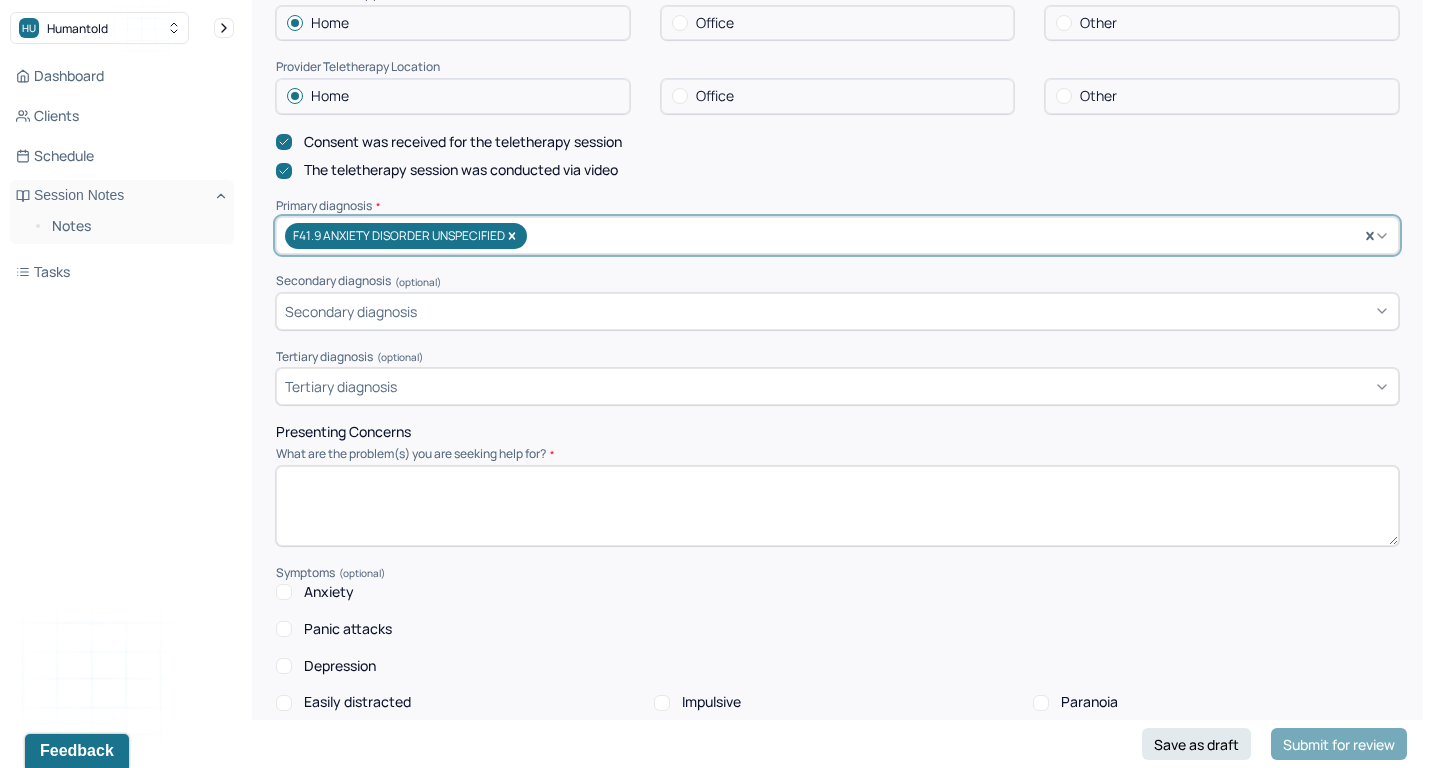 scroll, scrollTop: 585, scrollLeft: 0, axis: vertical 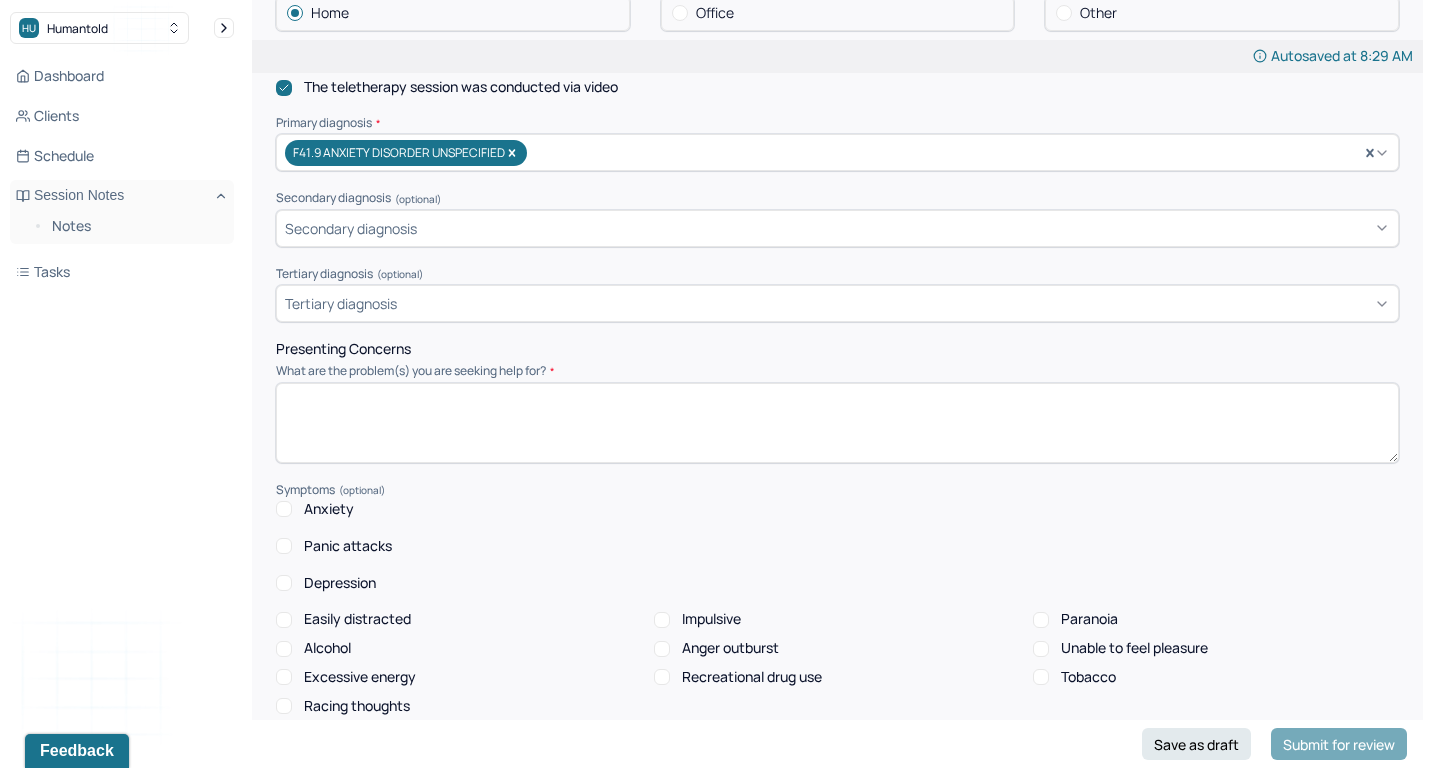 click on "Anxiety" at bounding box center (329, 509) 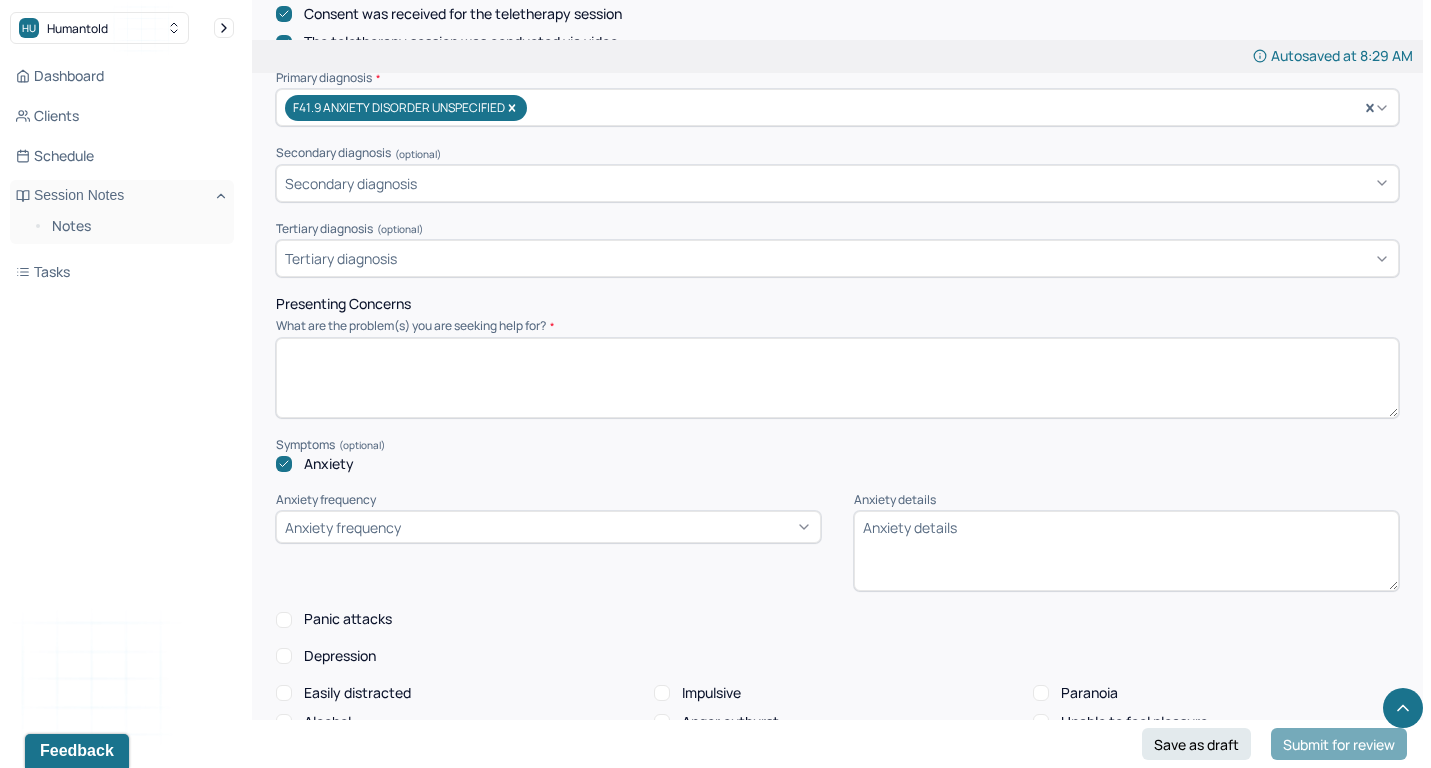 scroll, scrollTop: 648, scrollLeft: 0, axis: vertical 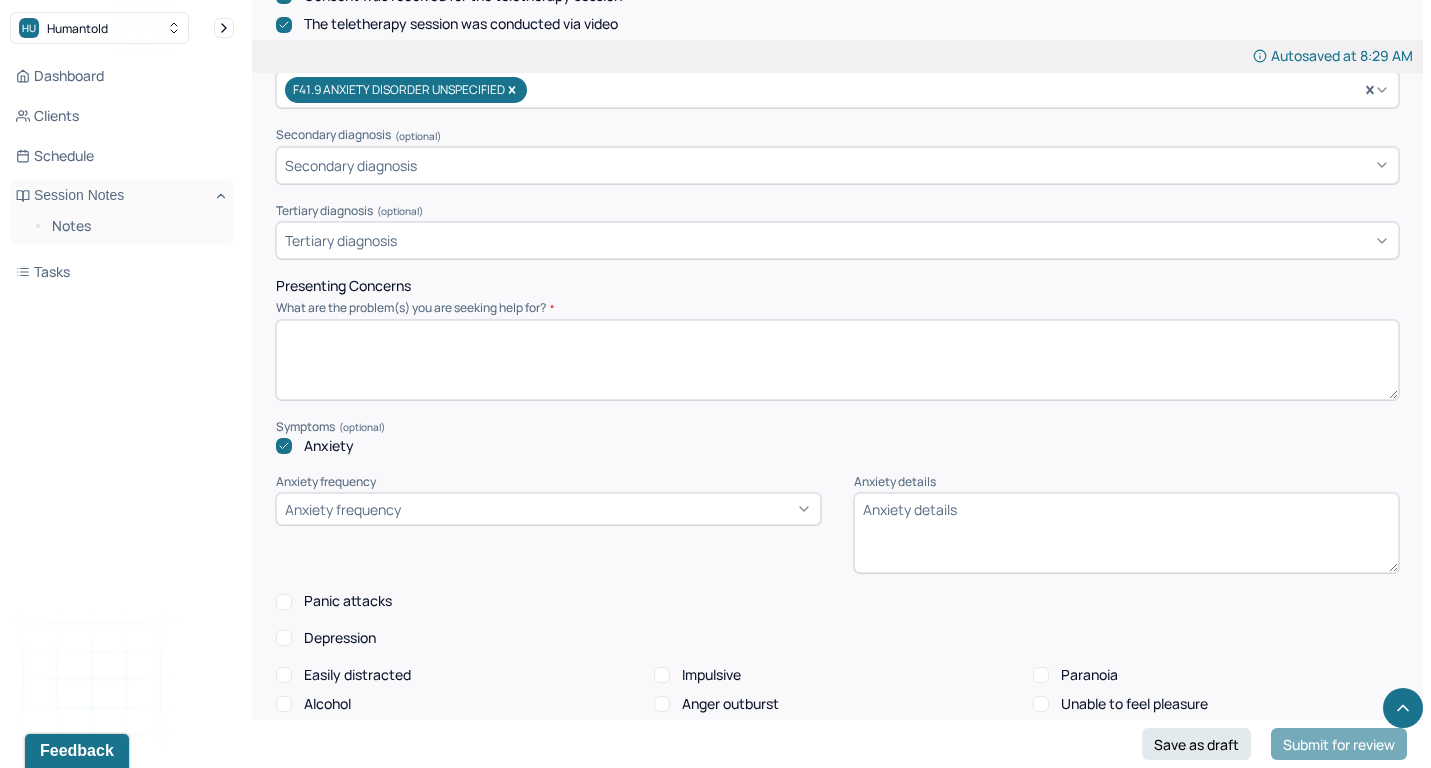 click on "Depression" at bounding box center (340, 638) 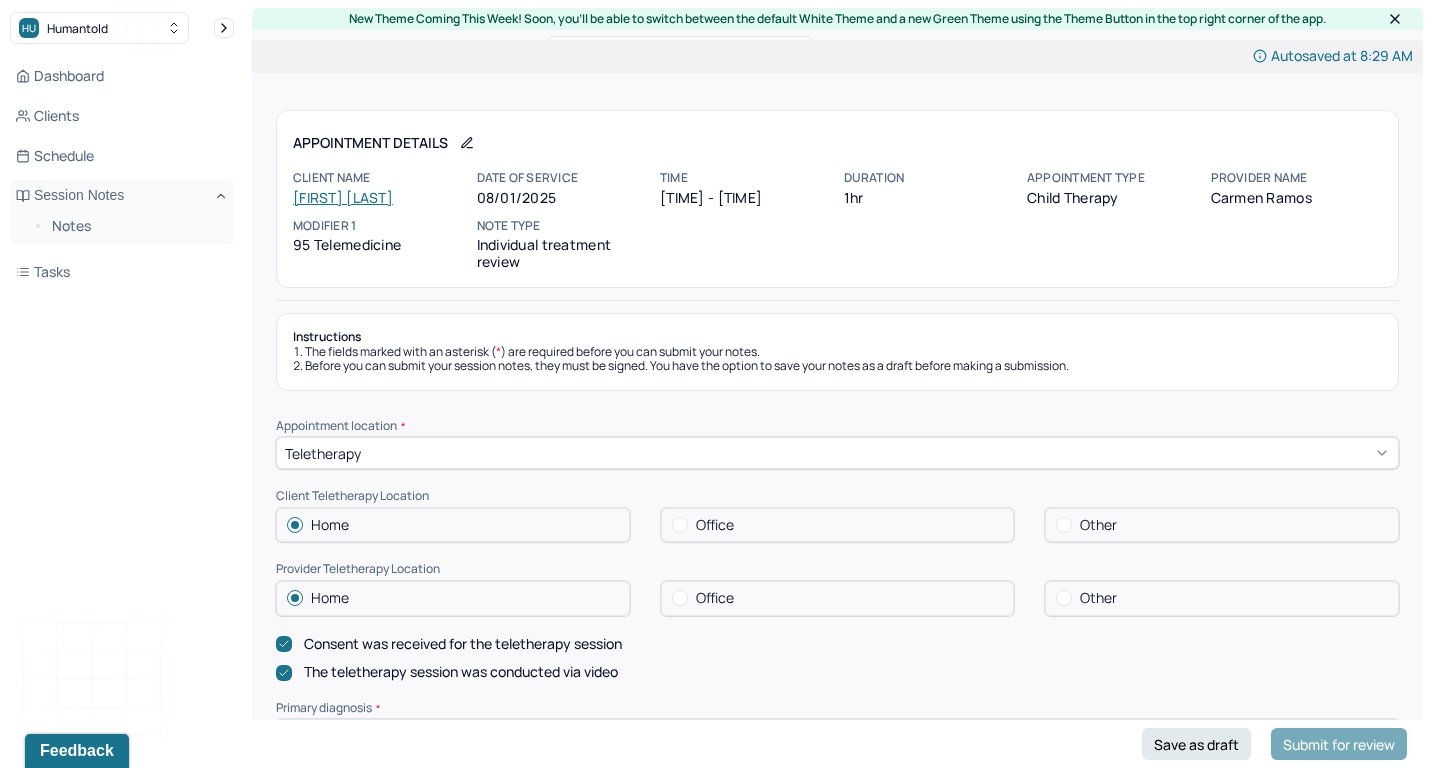 scroll, scrollTop: 0, scrollLeft: 0, axis: both 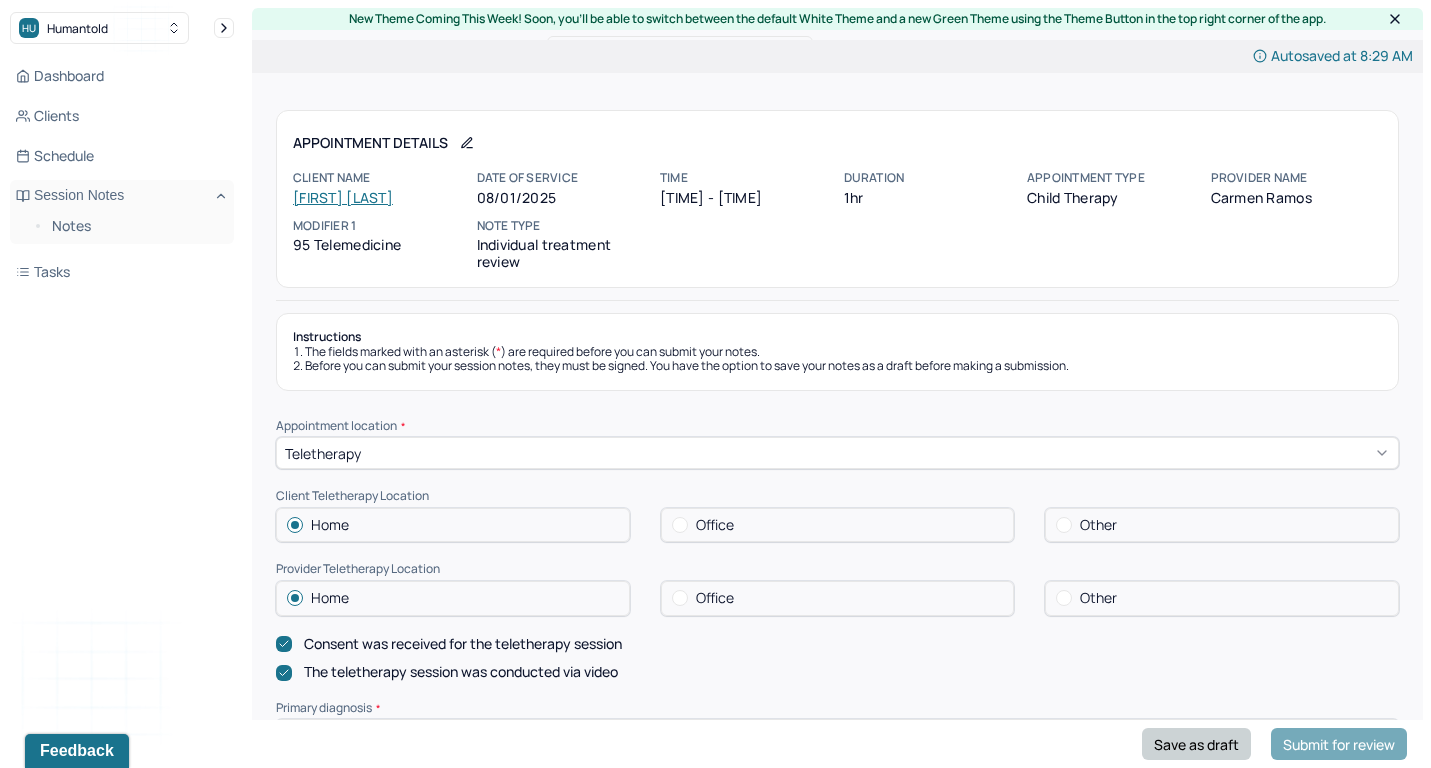 click on "Save as draft" at bounding box center [1196, 744] 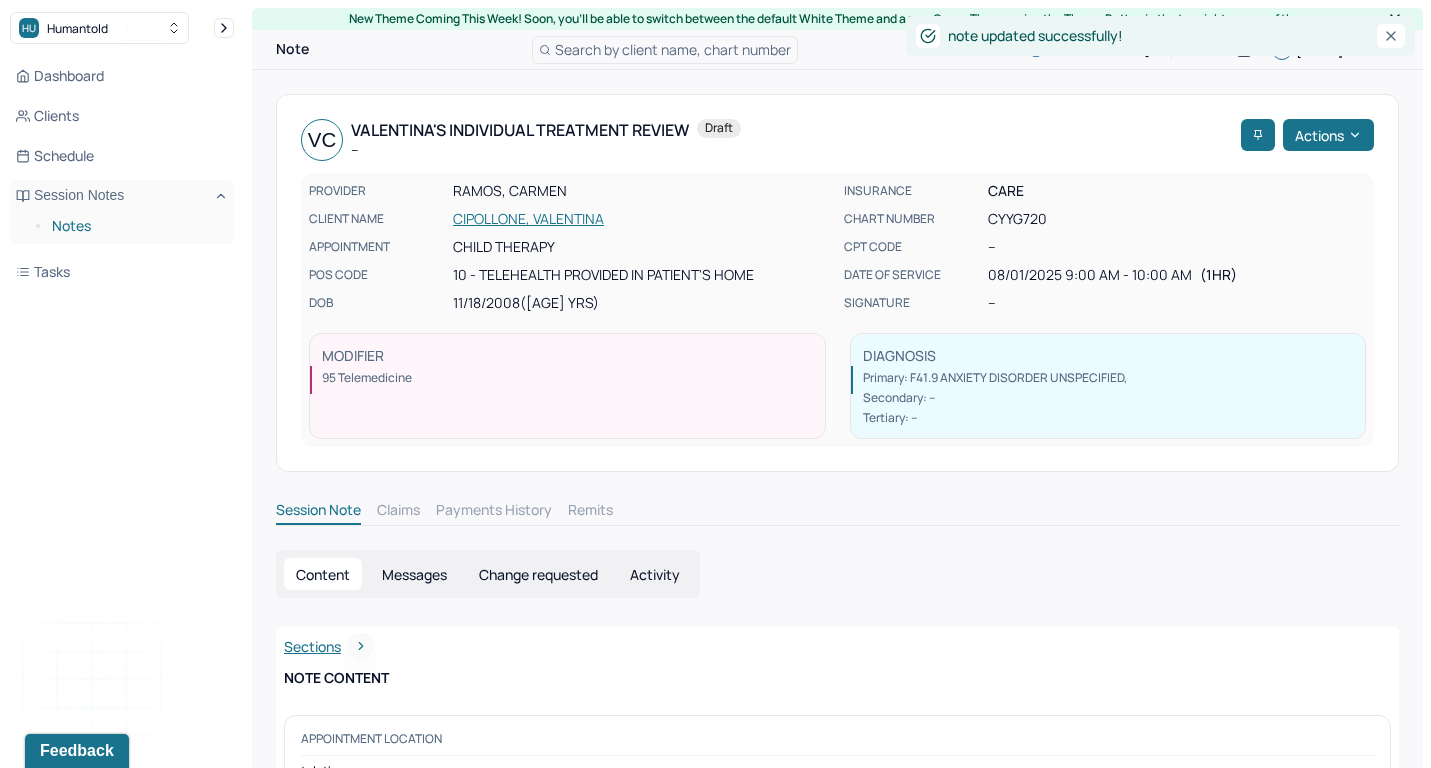 click on "Notes" at bounding box center (135, 226) 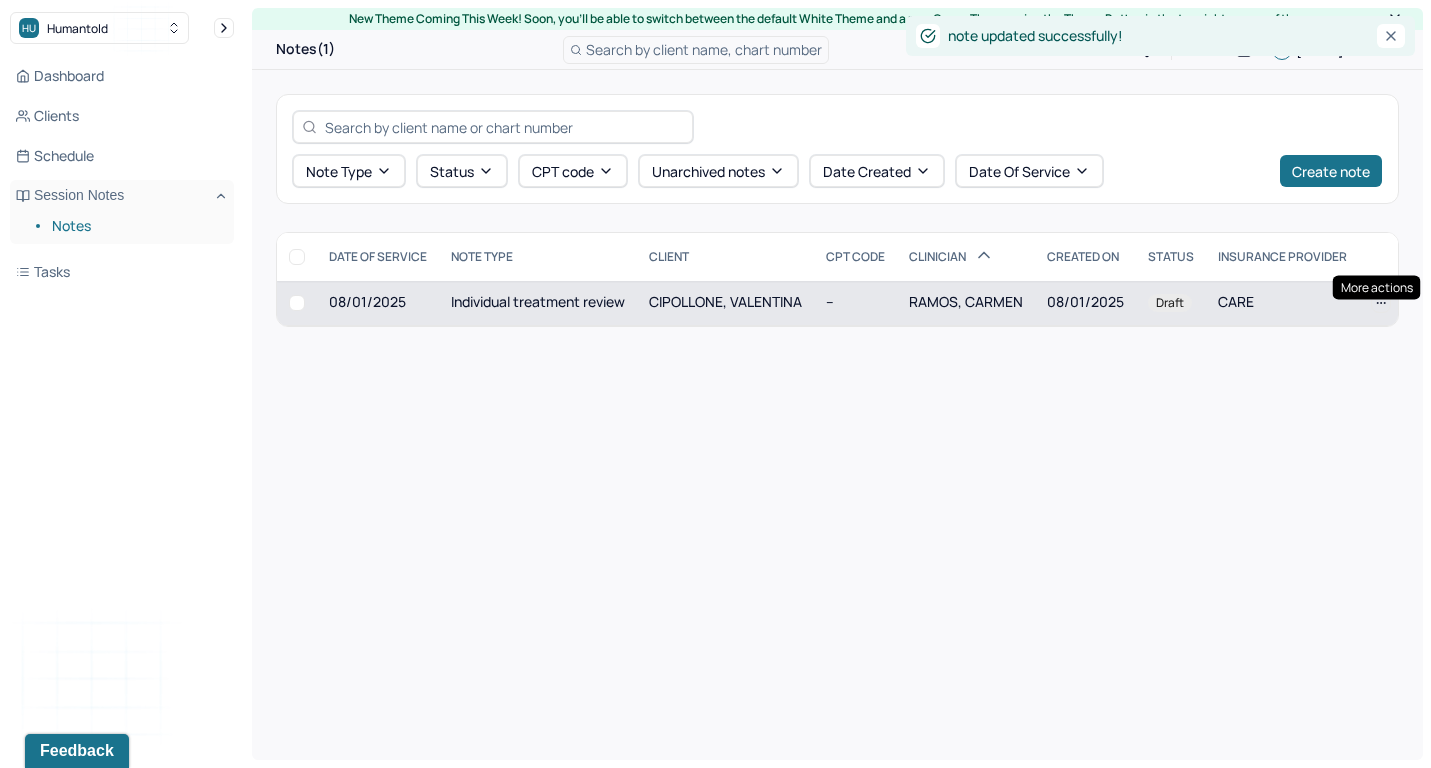 click 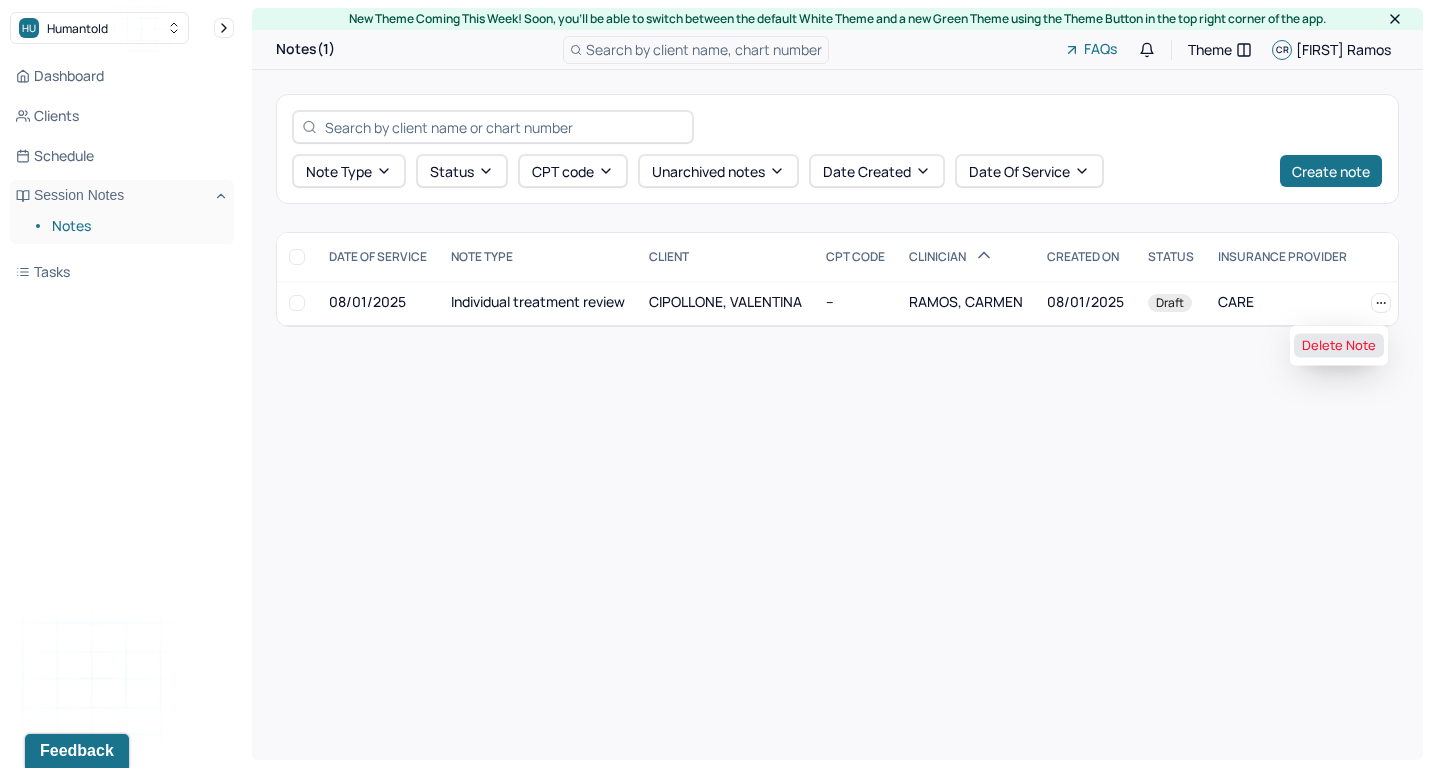 click on "Delete Note" at bounding box center [1339, 346] 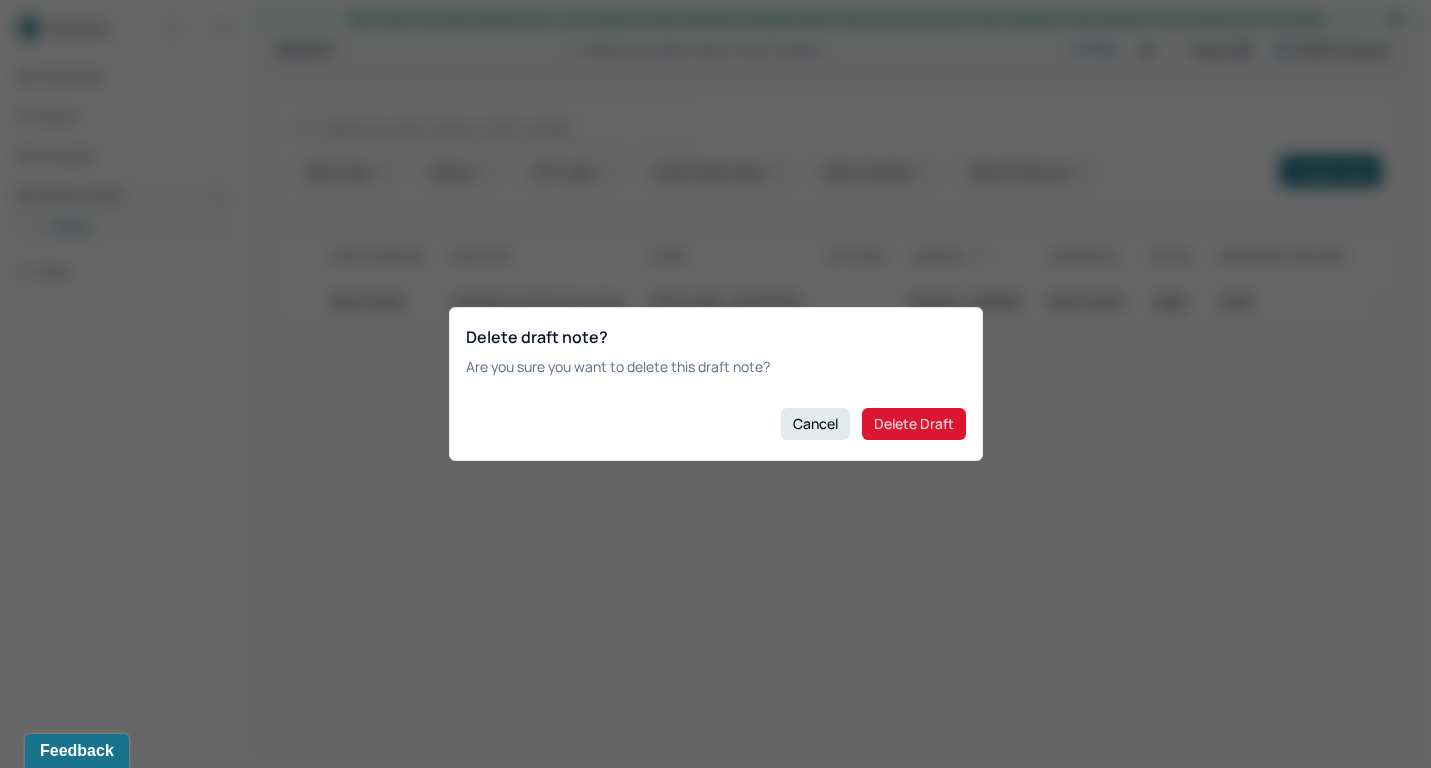 click on "Delete Draft" at bounding box center (914, 424) 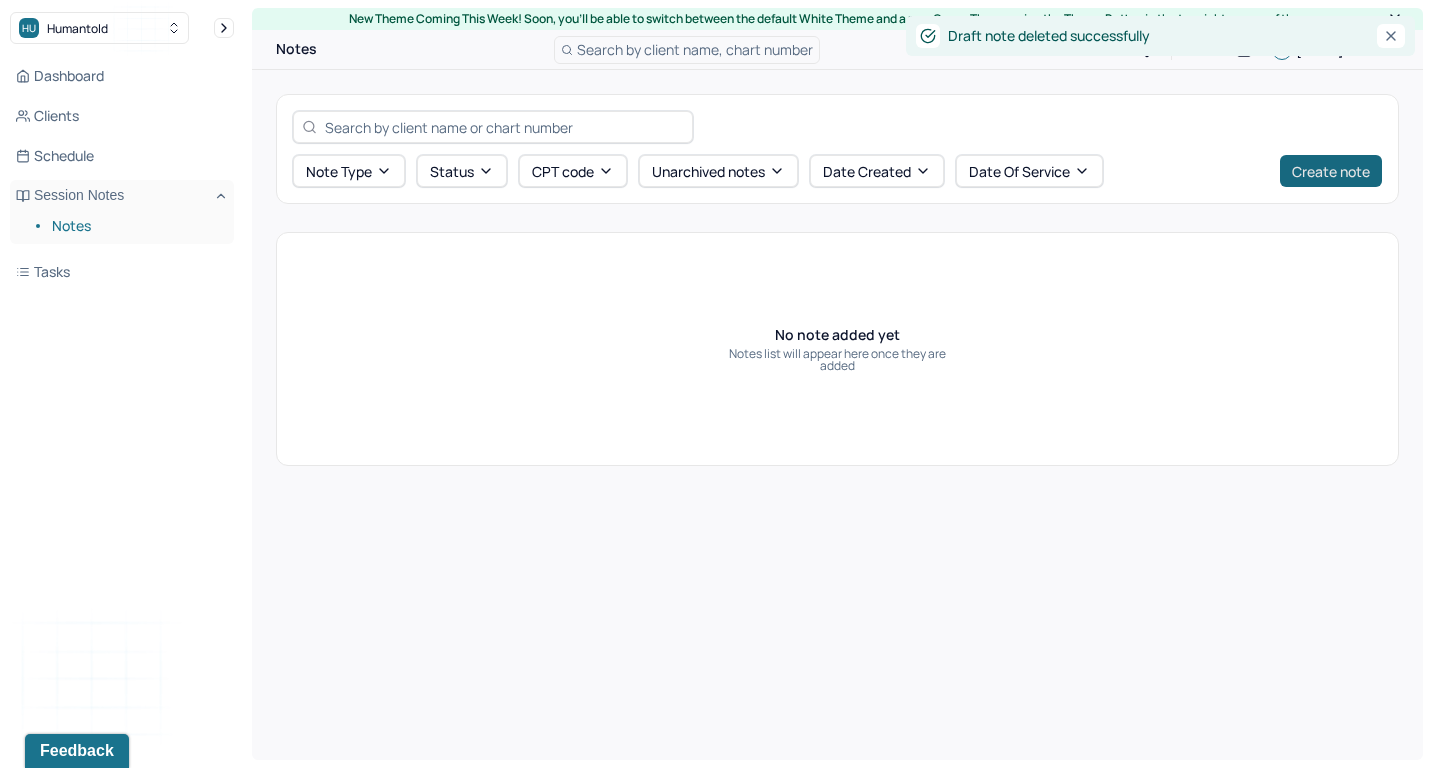 click on "Create note" at bounding box center (1331, 171) 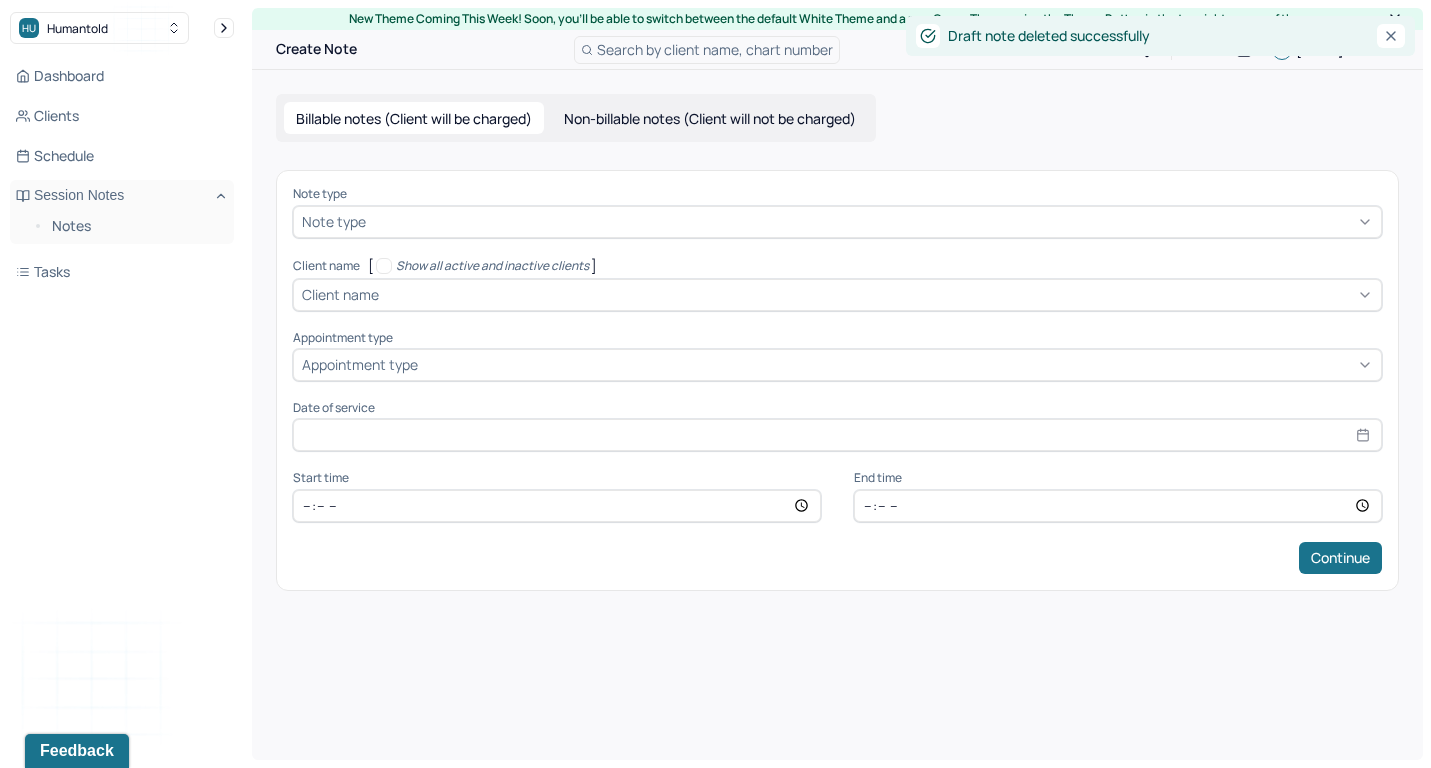 click at bounding box center [871, 221] 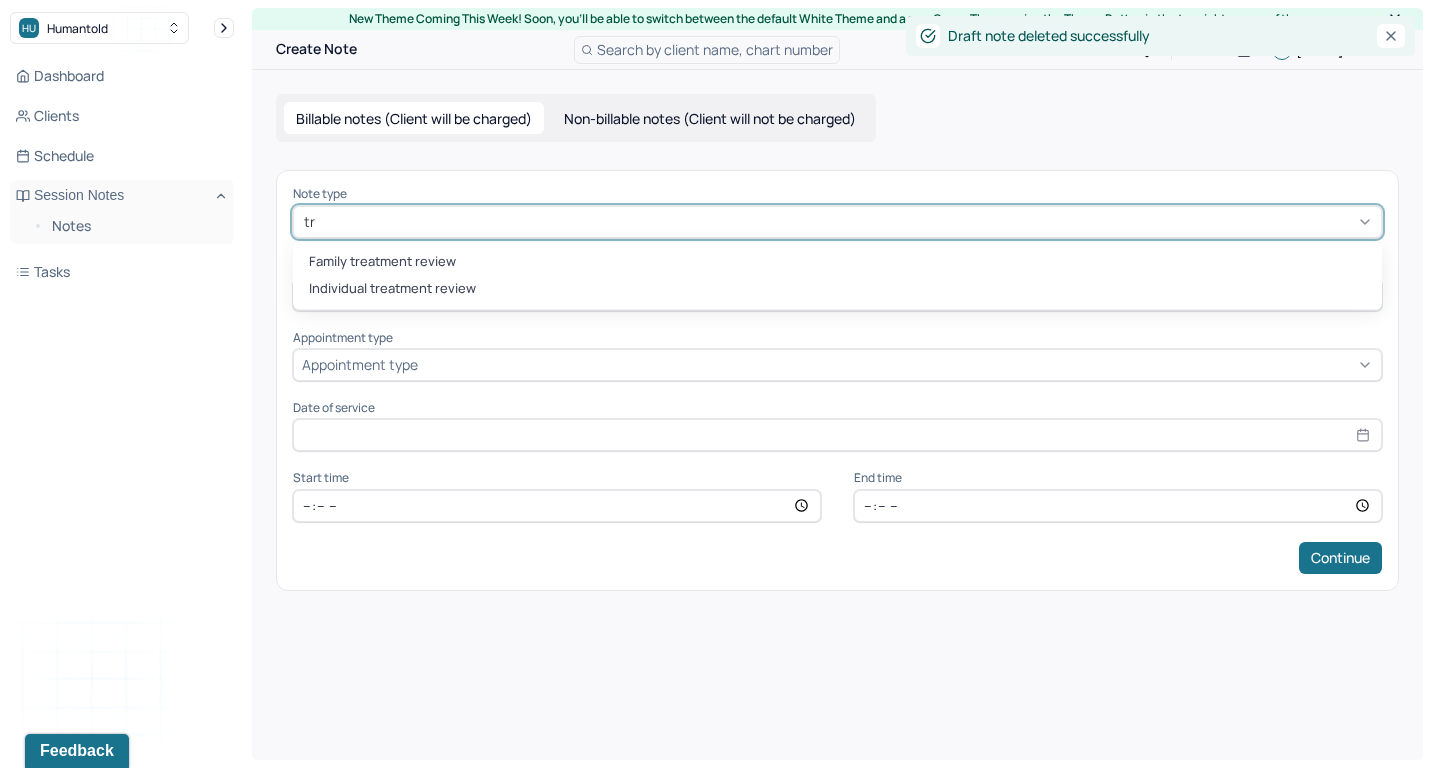 type on "tre" 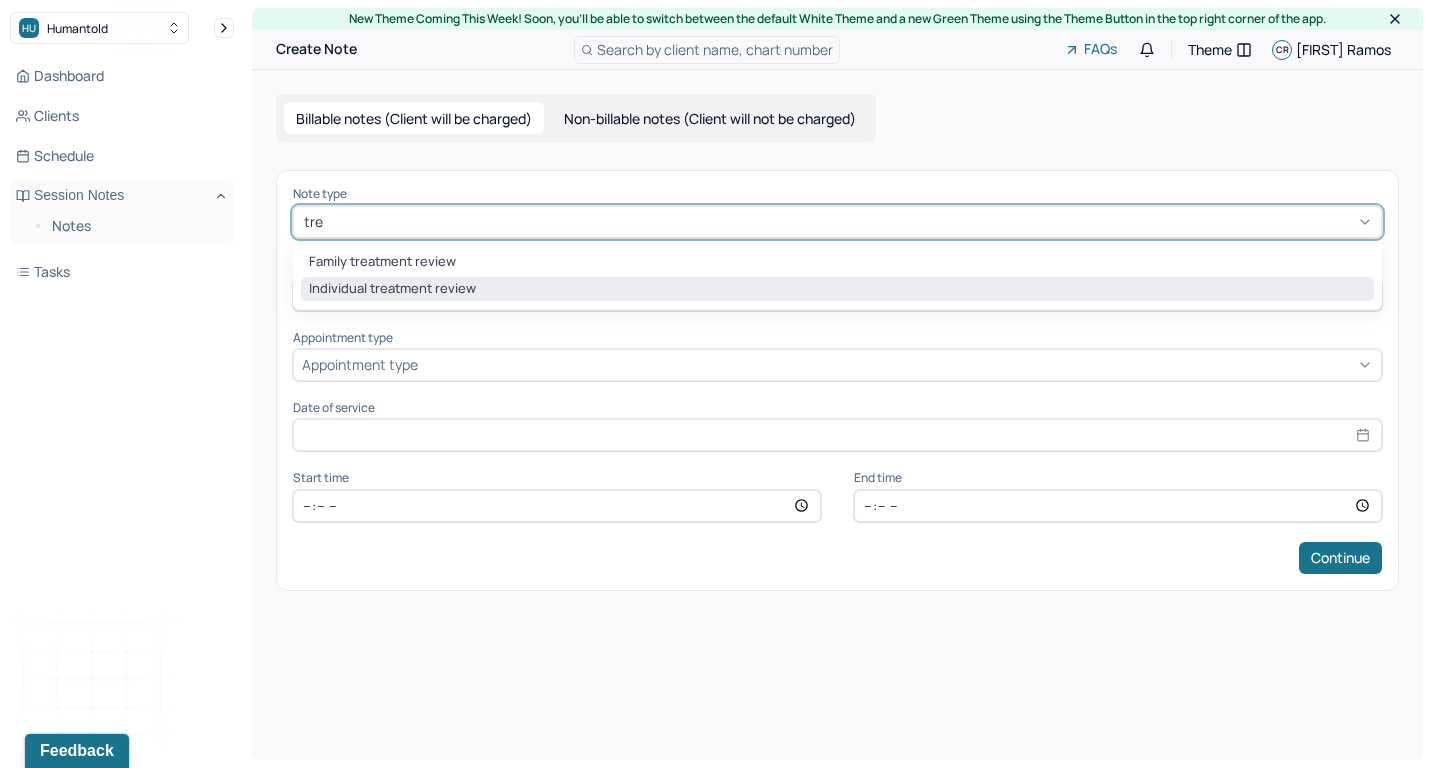 click on "Individual treatment review" at bounding box center (837, 289) 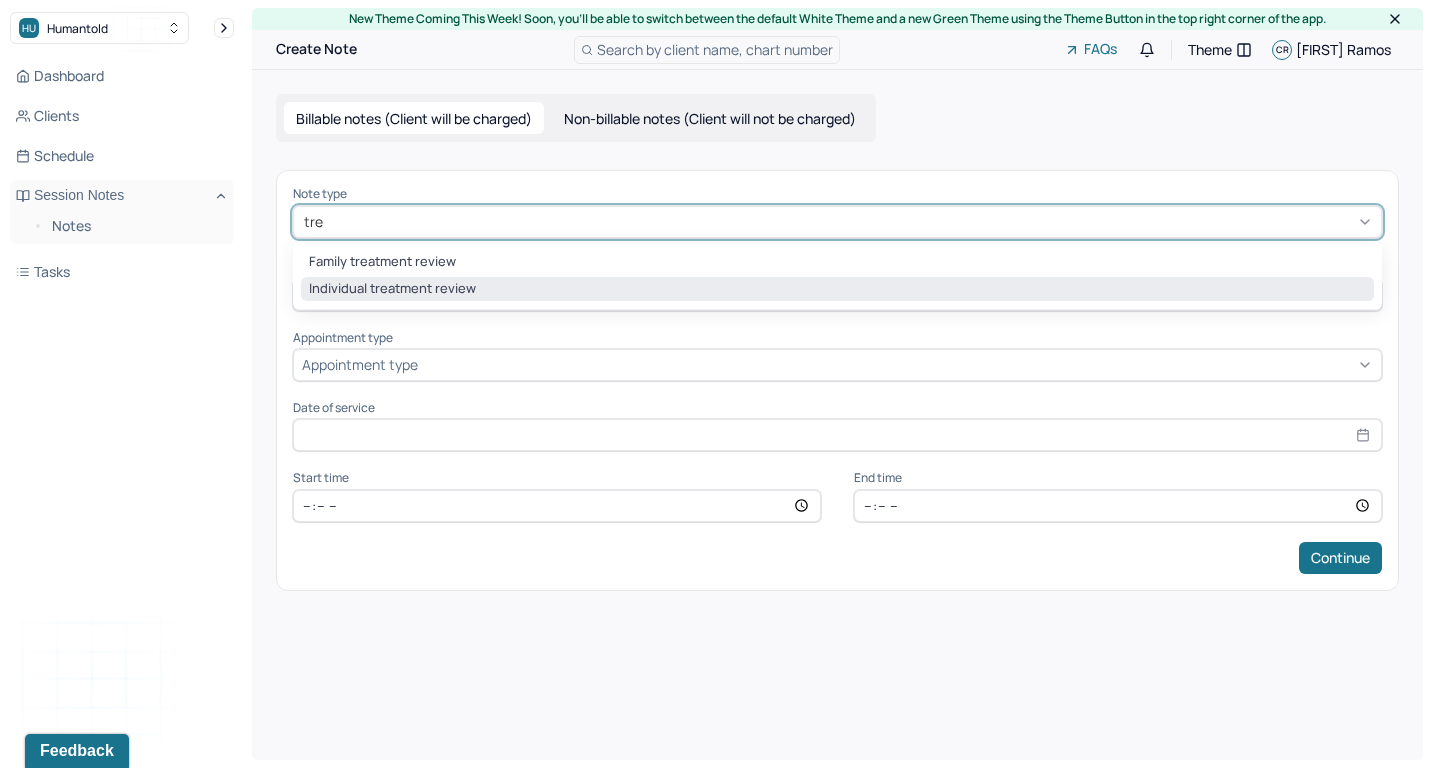 type 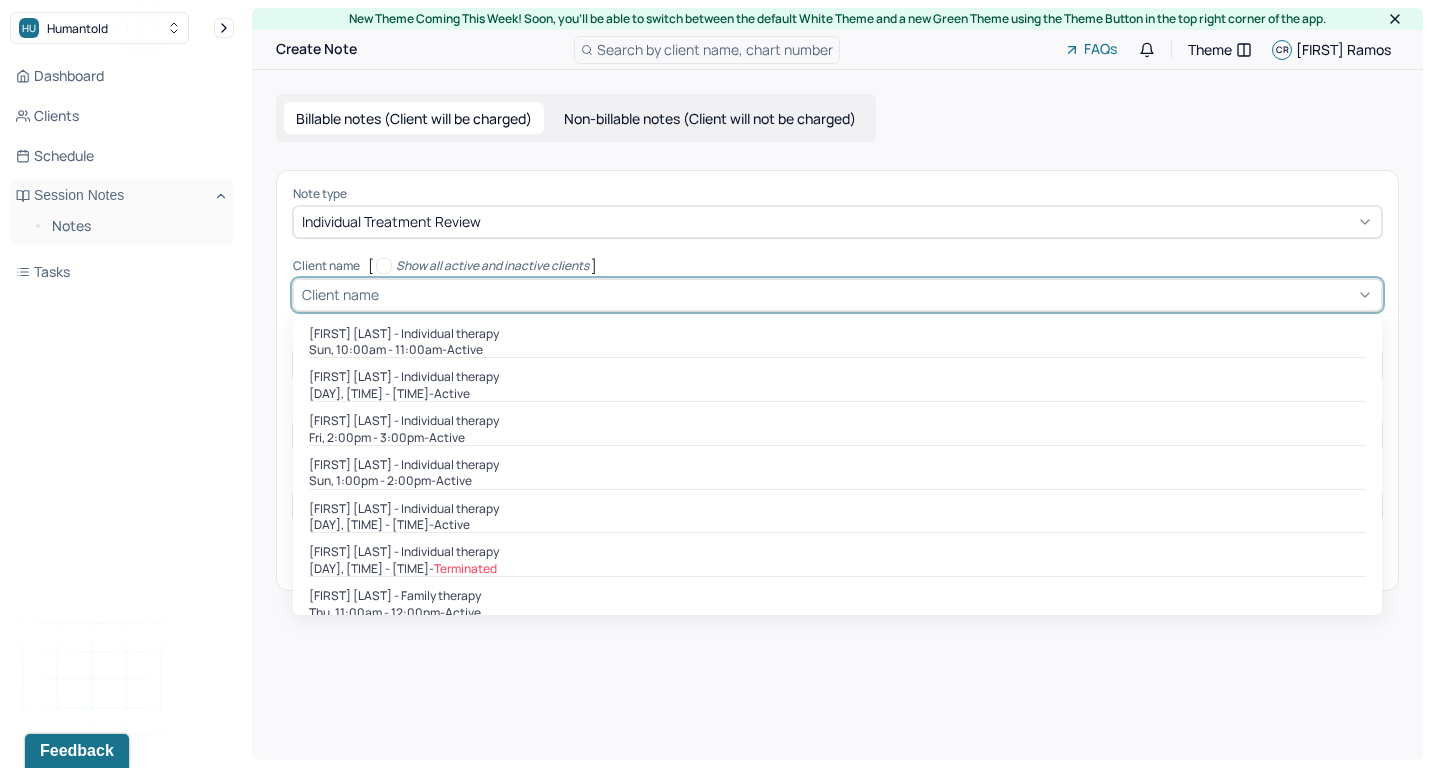 click at bounding box center (878, 294) 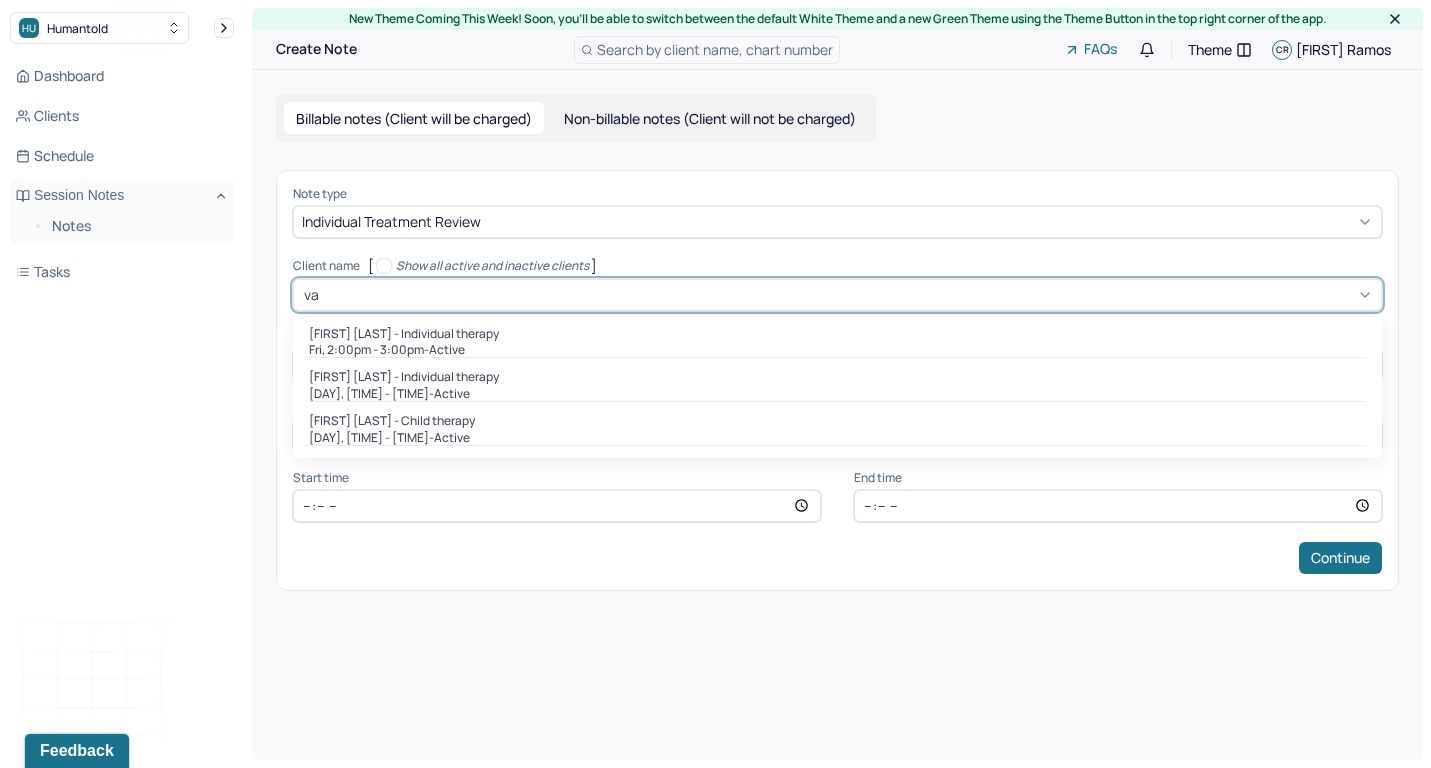 type on "val" 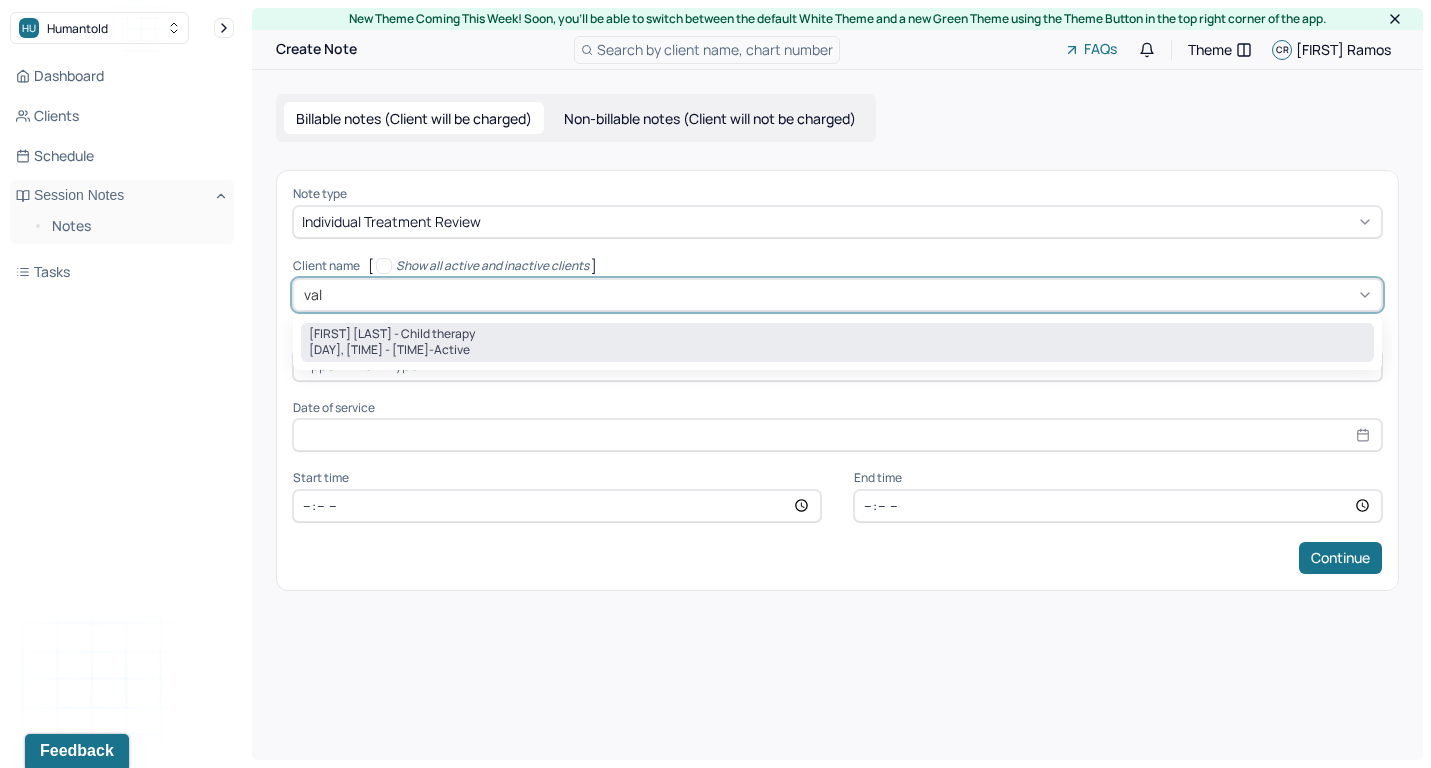click on "[DAY], [TIME] - [TIME]  -  active" at bounding box center (837, 350) 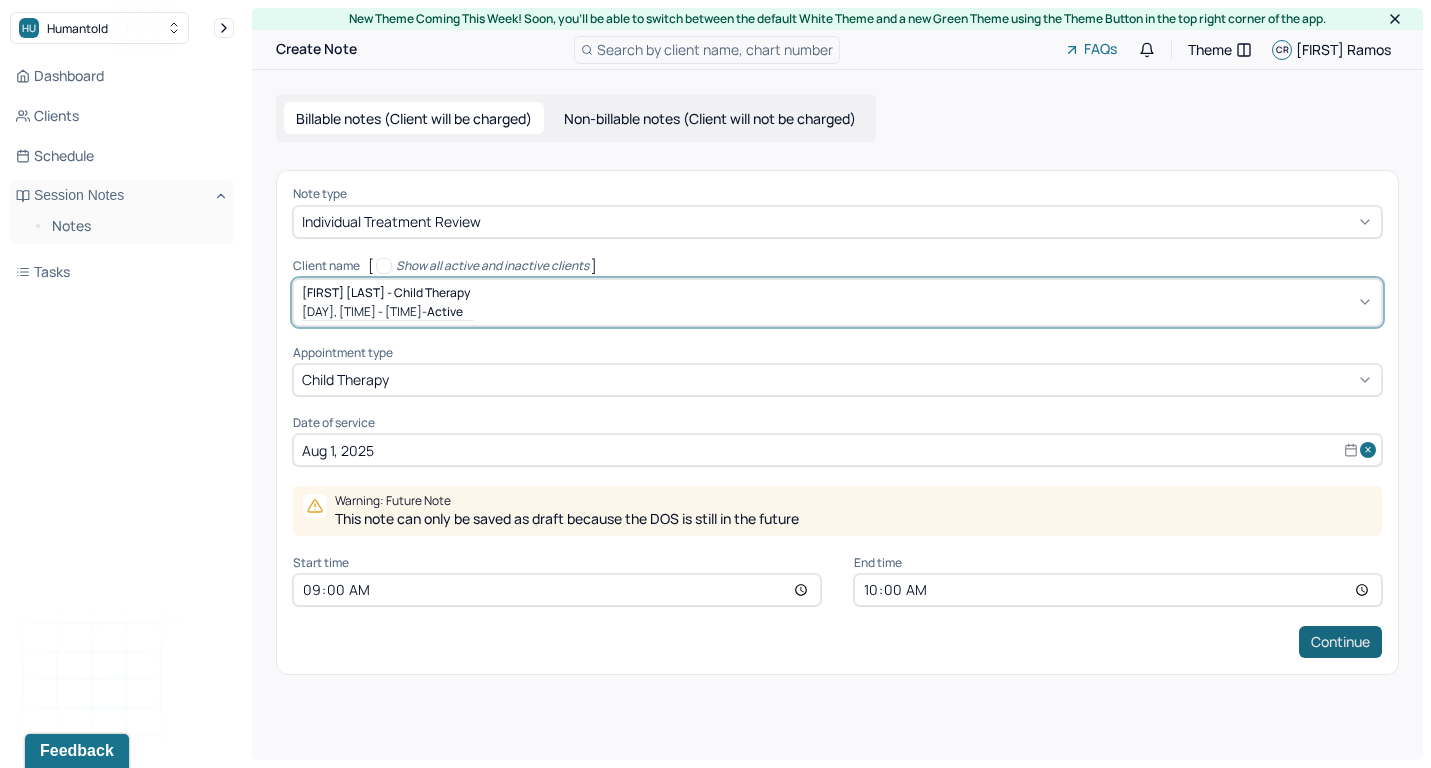 click on "Continue" at bounding box center (1340, 642) 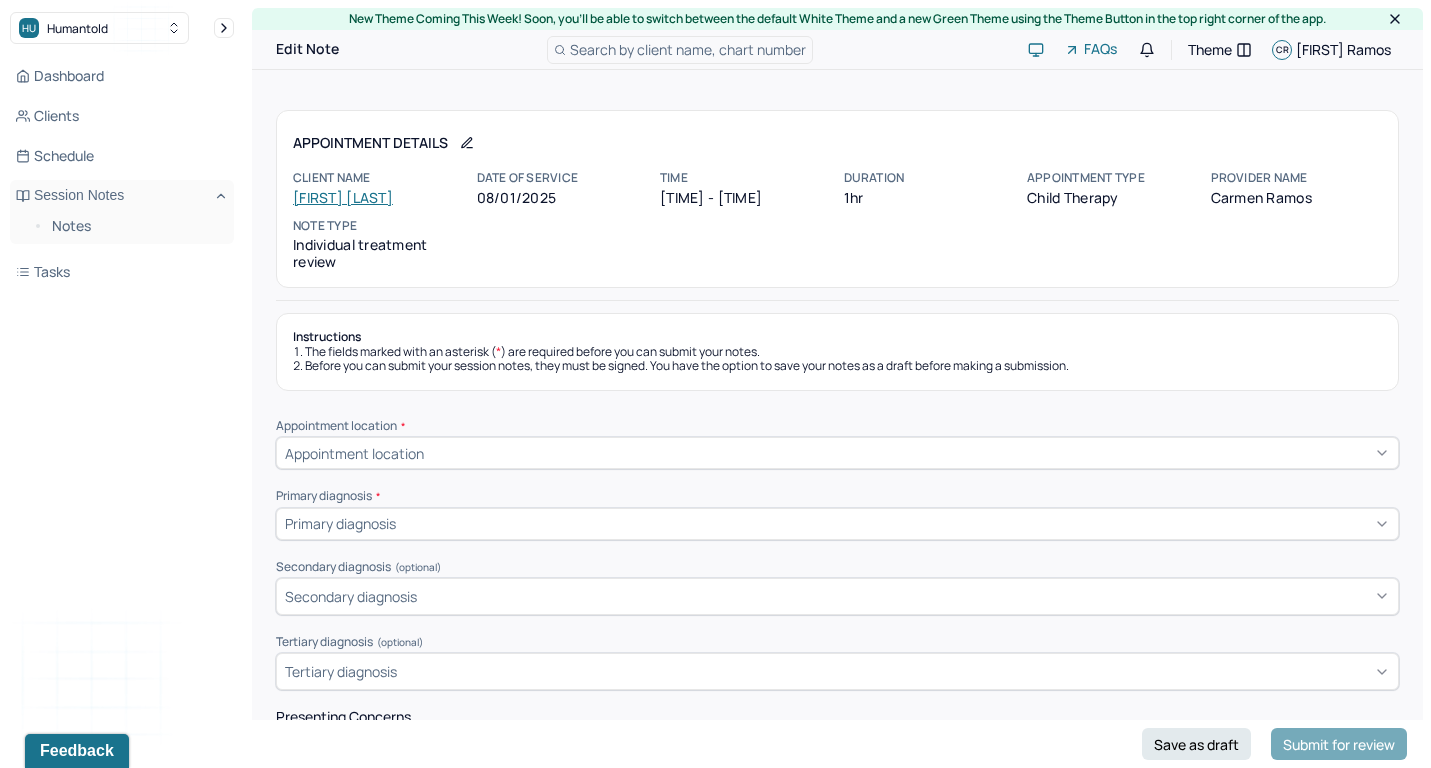 click on "Appointment location" at bounding box center (837, 453) 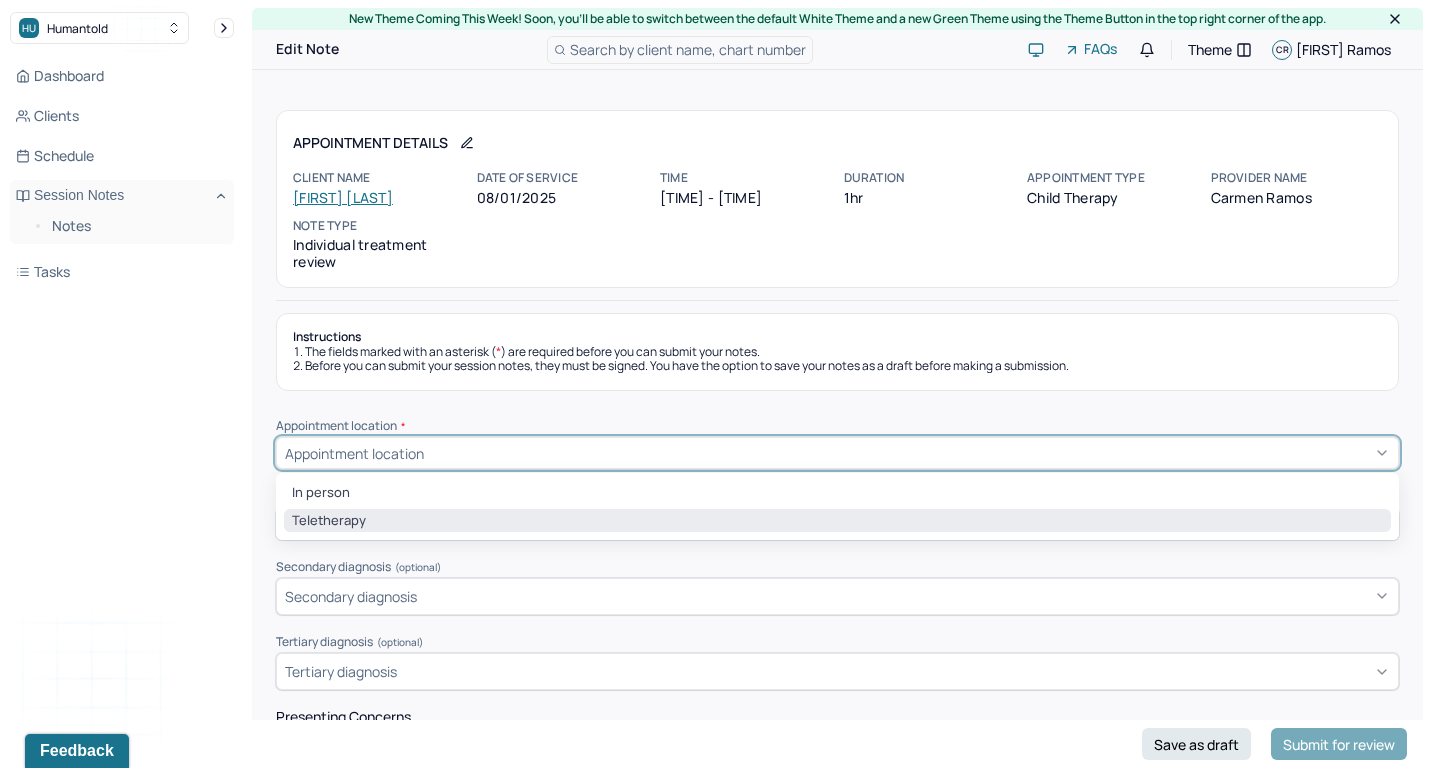 click on "Teletherapy" at bounding box center (837, 521) 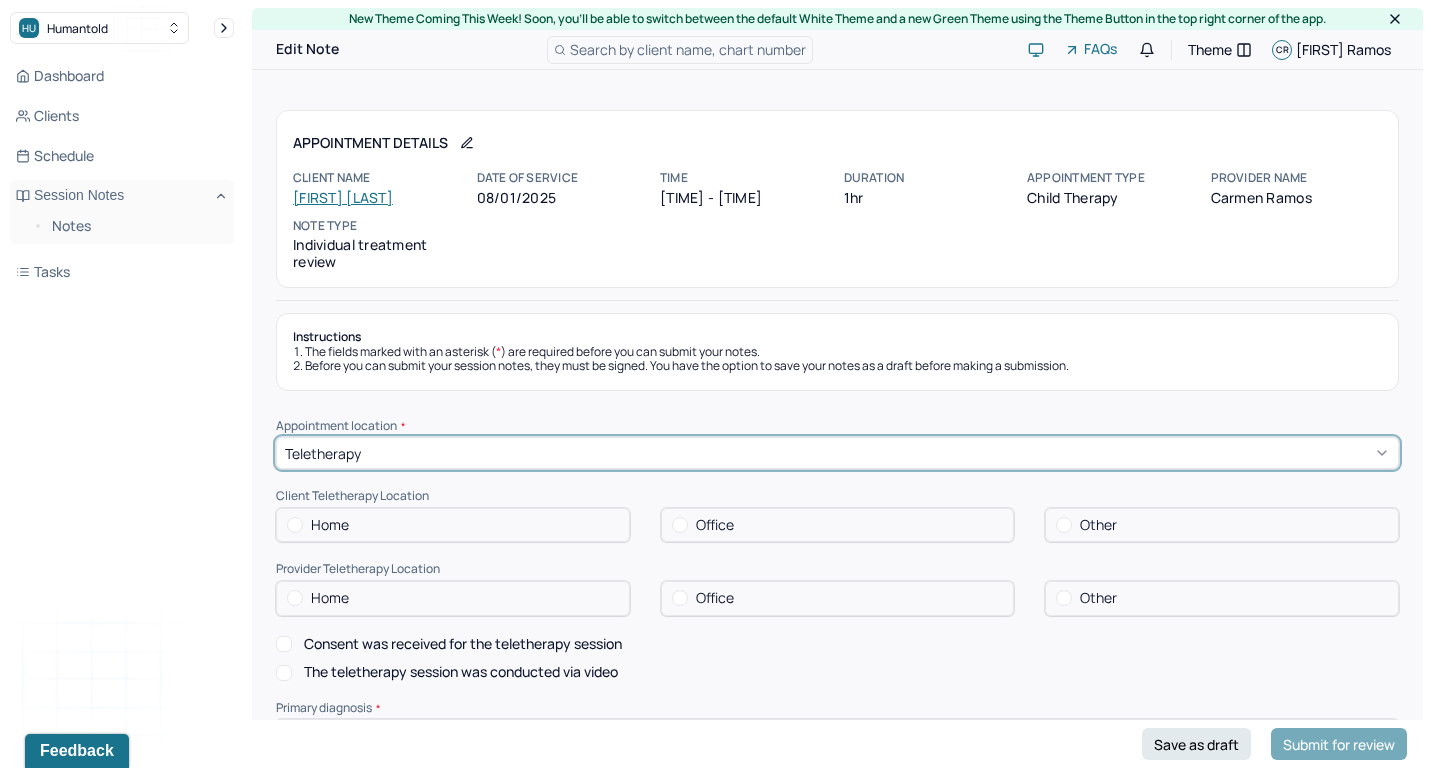 click on "Home" at bounding box center (453, 525) 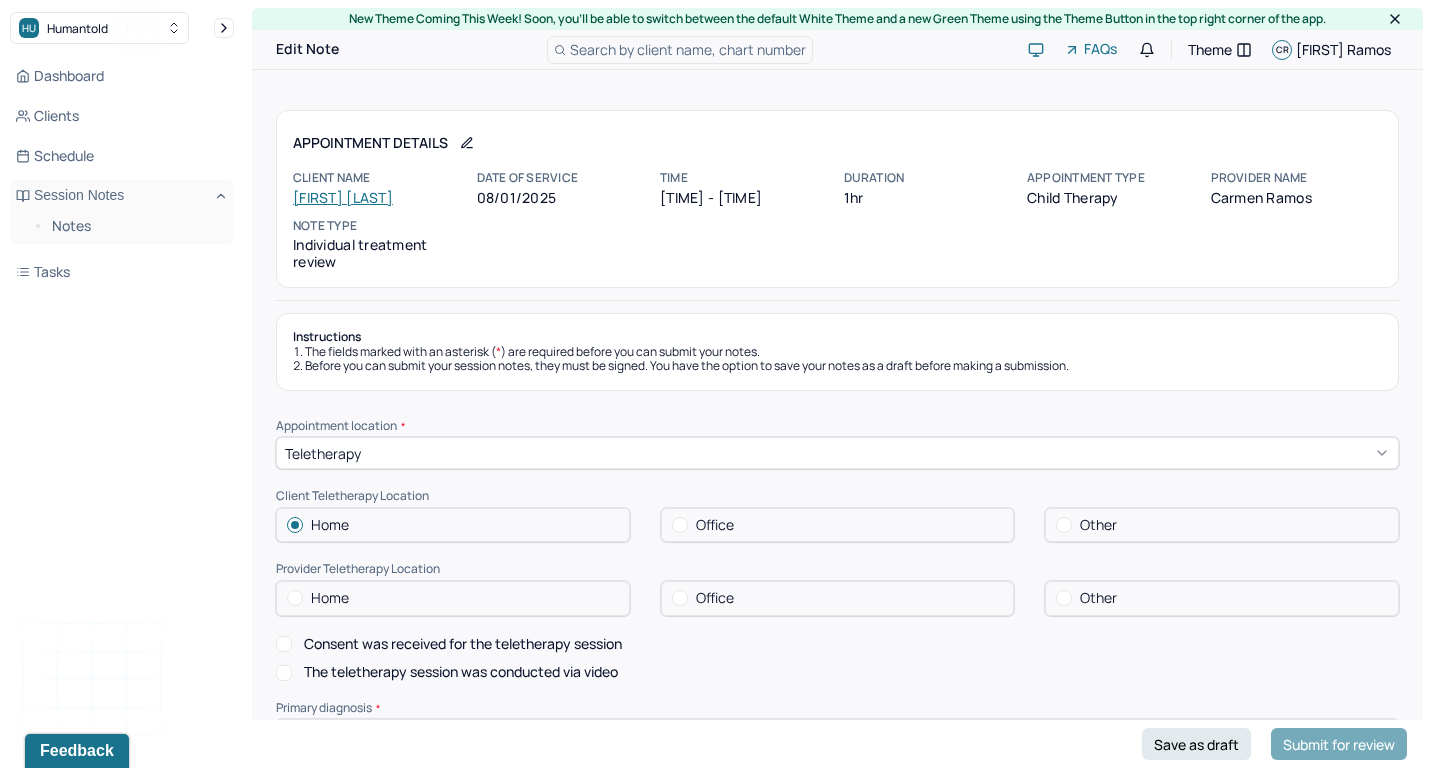 click on "Home" at bounding box center [453, 598] 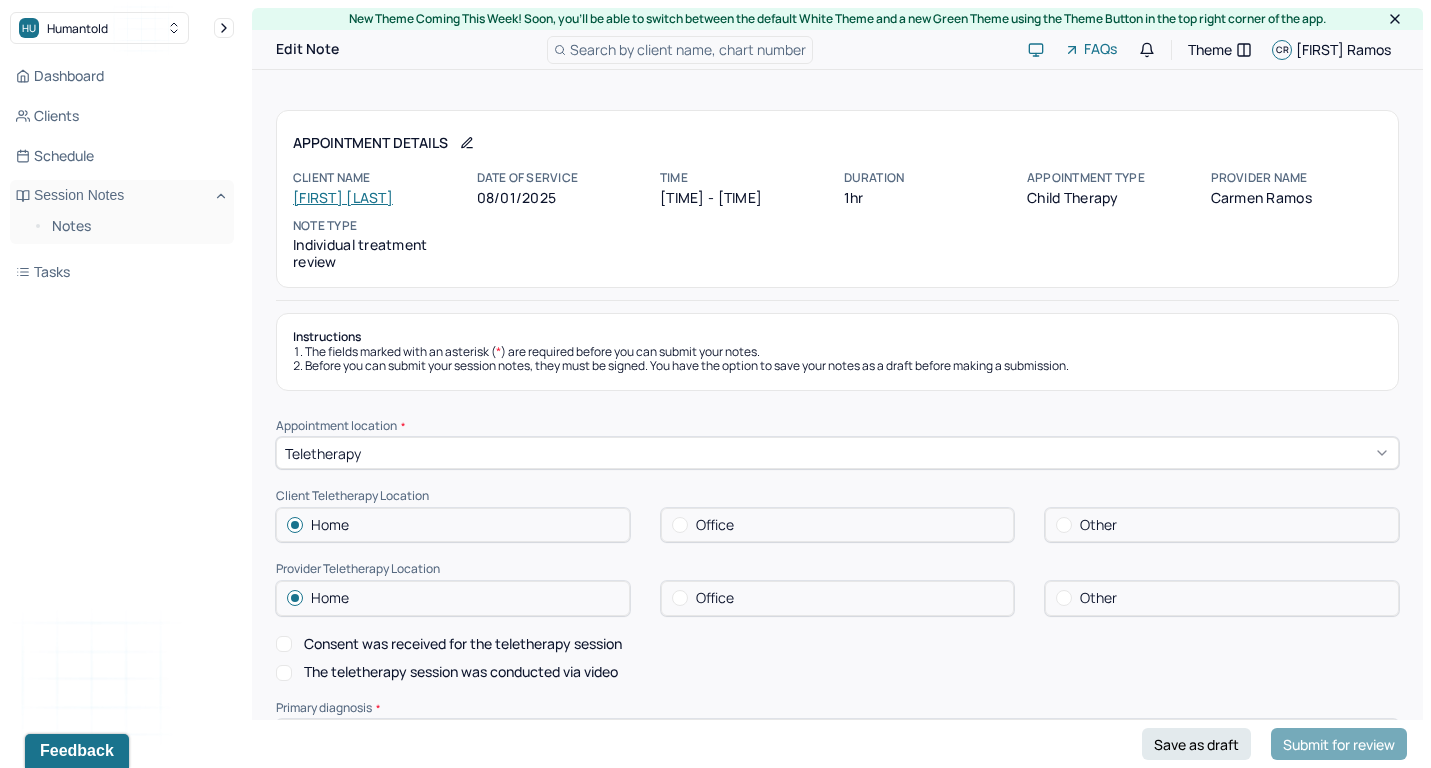click on "Consent was received for the teletherapy session" at bounding box center (463, 644) 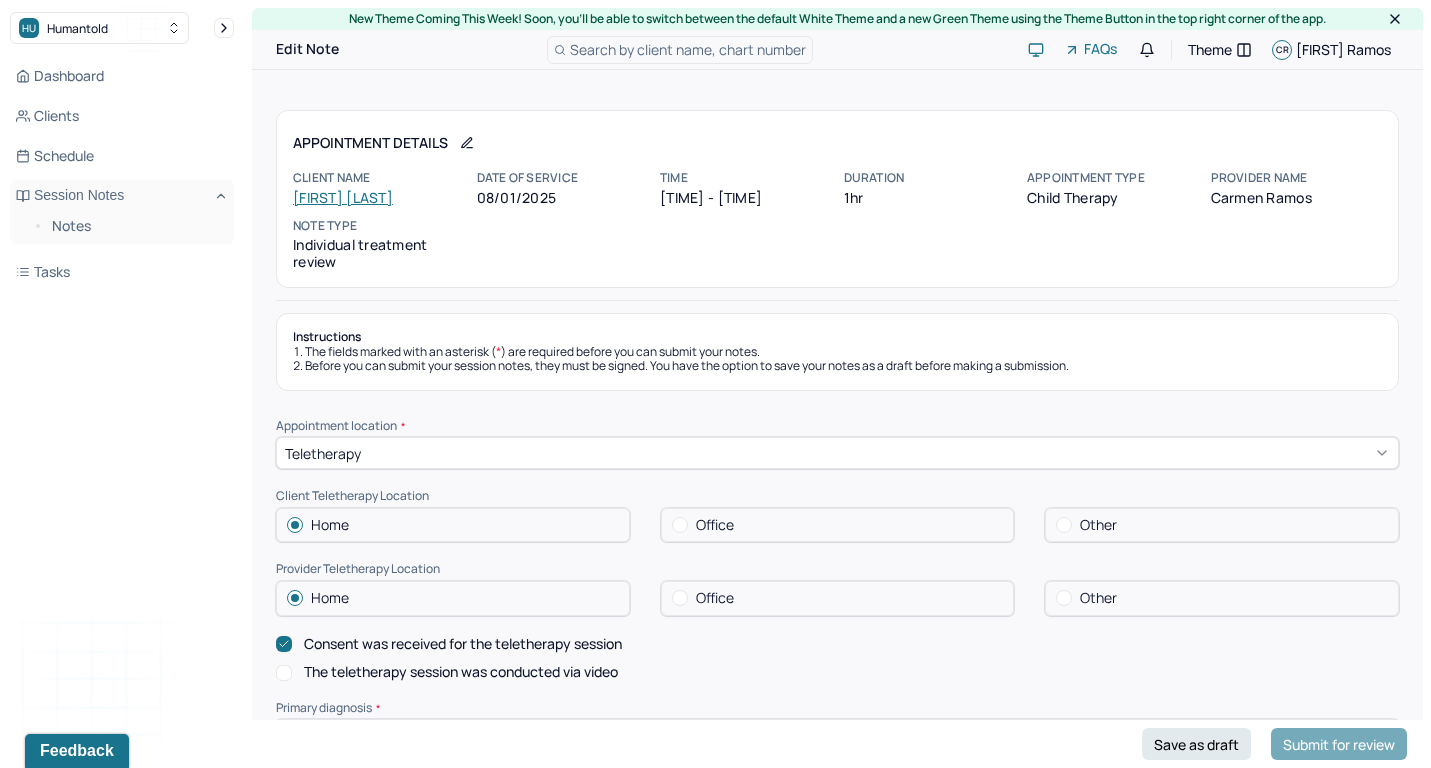 click on "The teletherapy session was conducted via video" at bounding box center (461, 672) 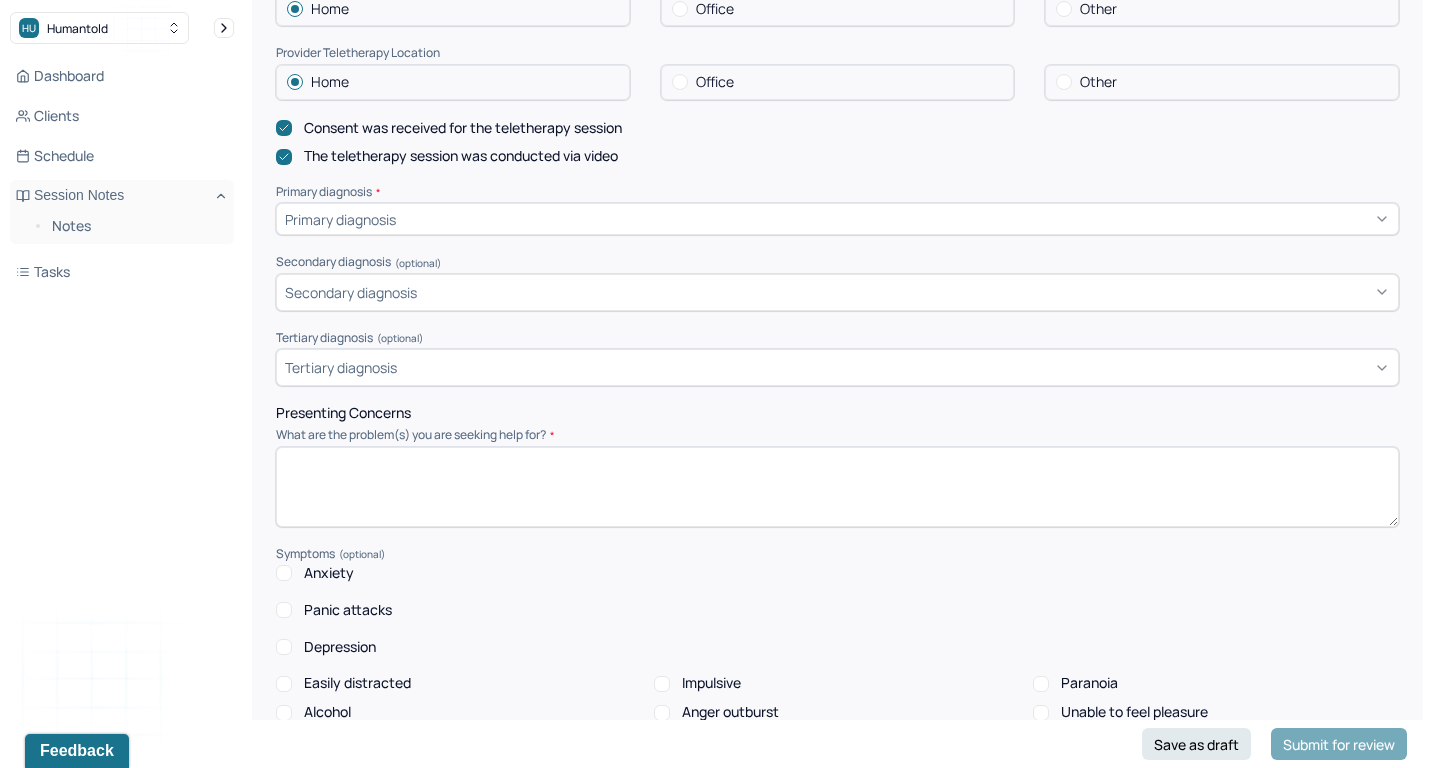 scroll, scrollTop: 561, scrollLeft: 0, axis: vertical 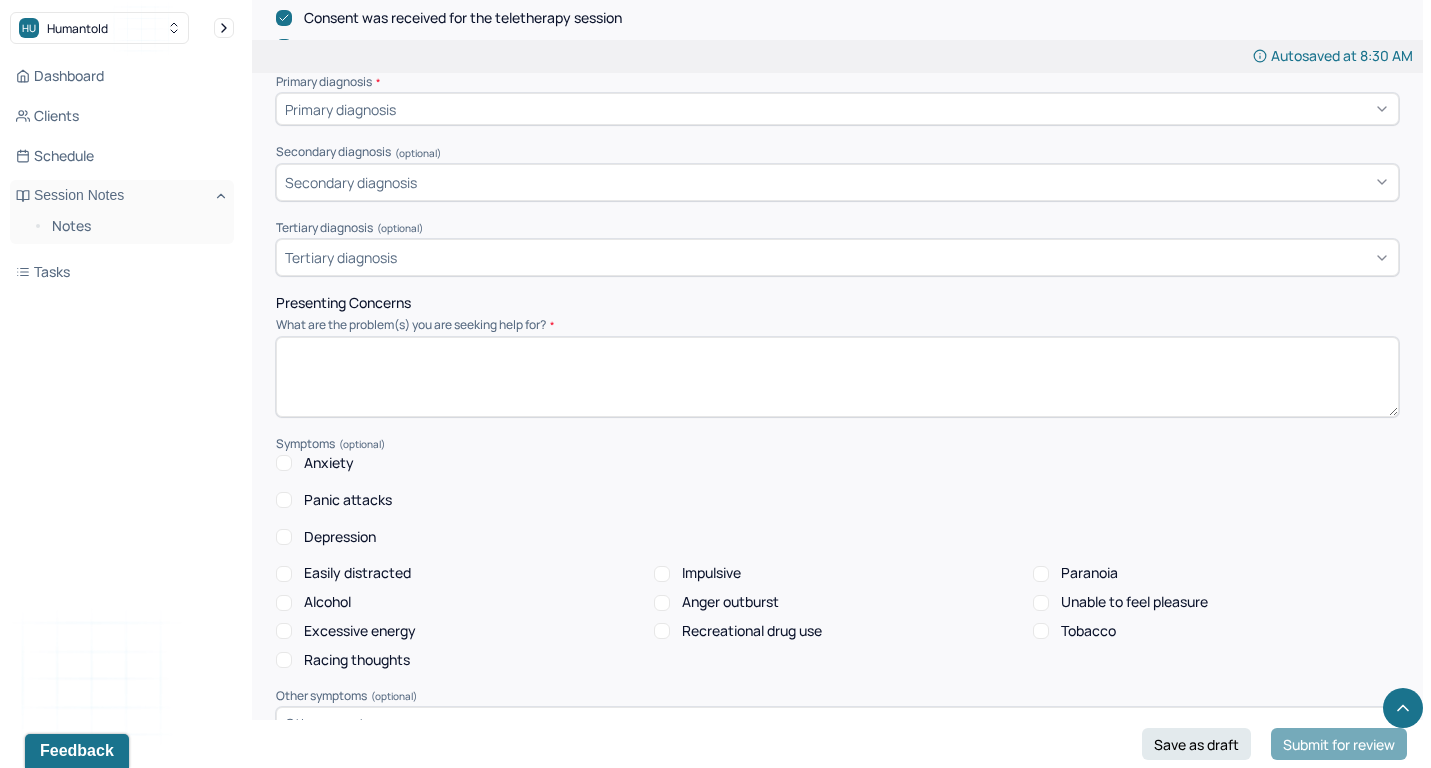 click on "Primary diagnosis" at bounding box center [837, 109] 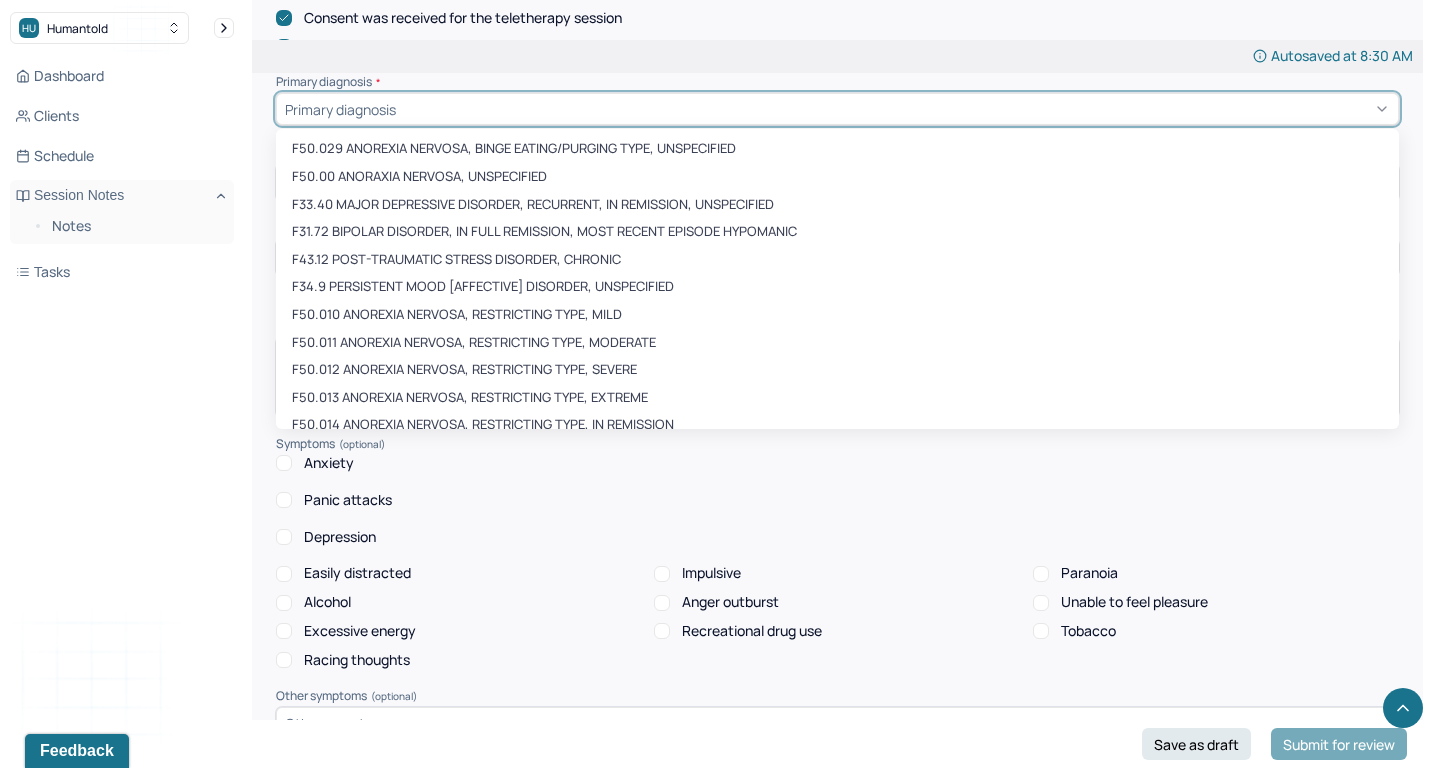 paste on "F41.9" 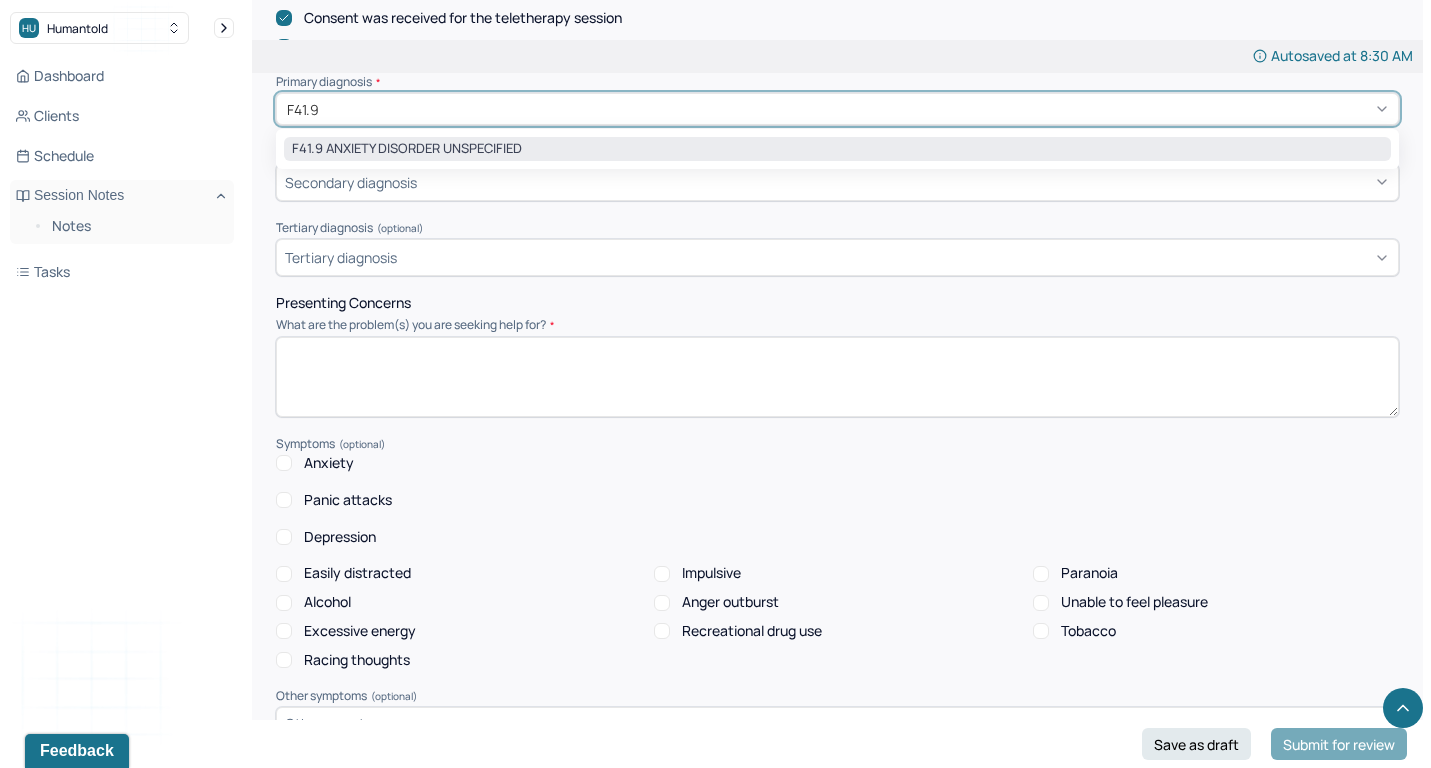 click on "F41.9 ANXIETY DISORDER UNSPECIFIED" at bounding box center (837, 149) 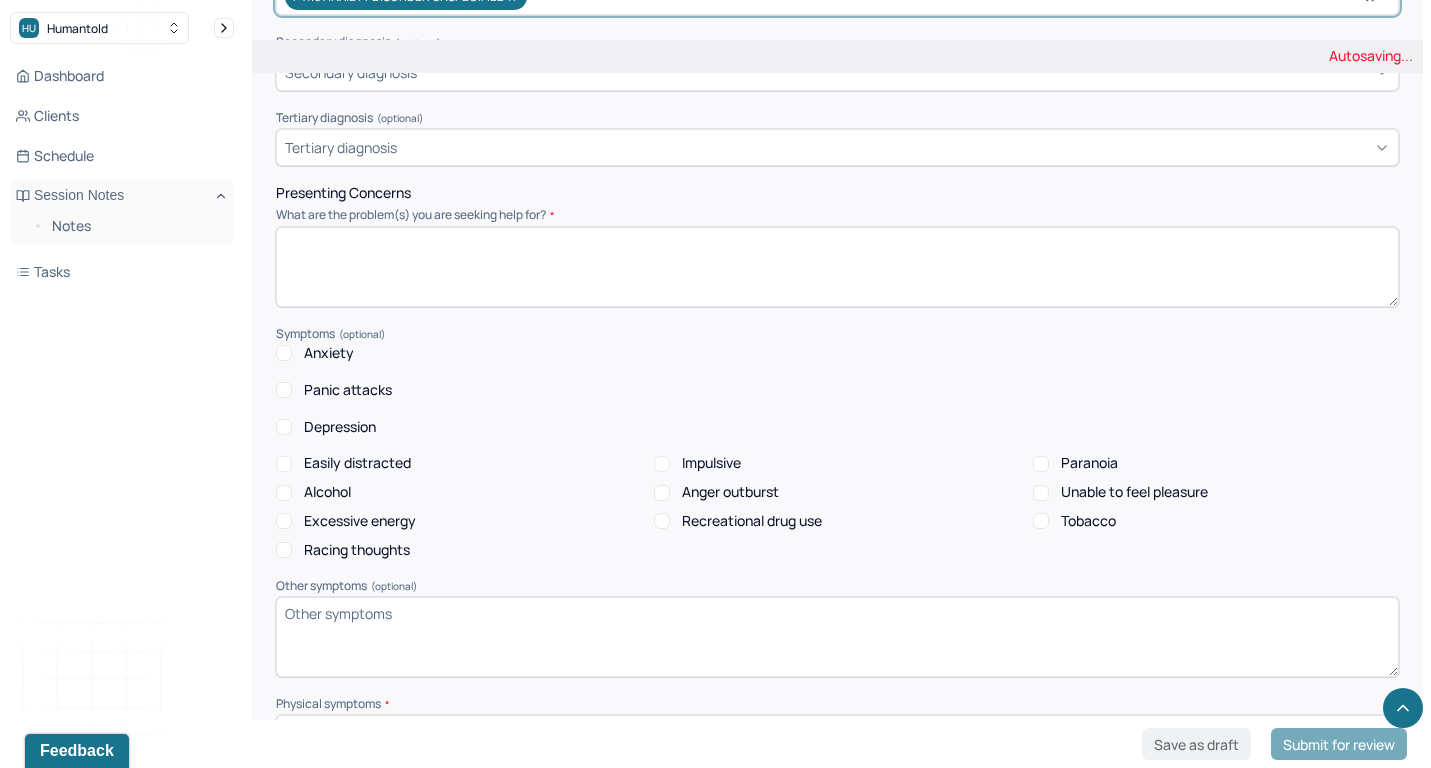 scroll, scrollTop: 756, scrollLeft: 0, axis: vertical 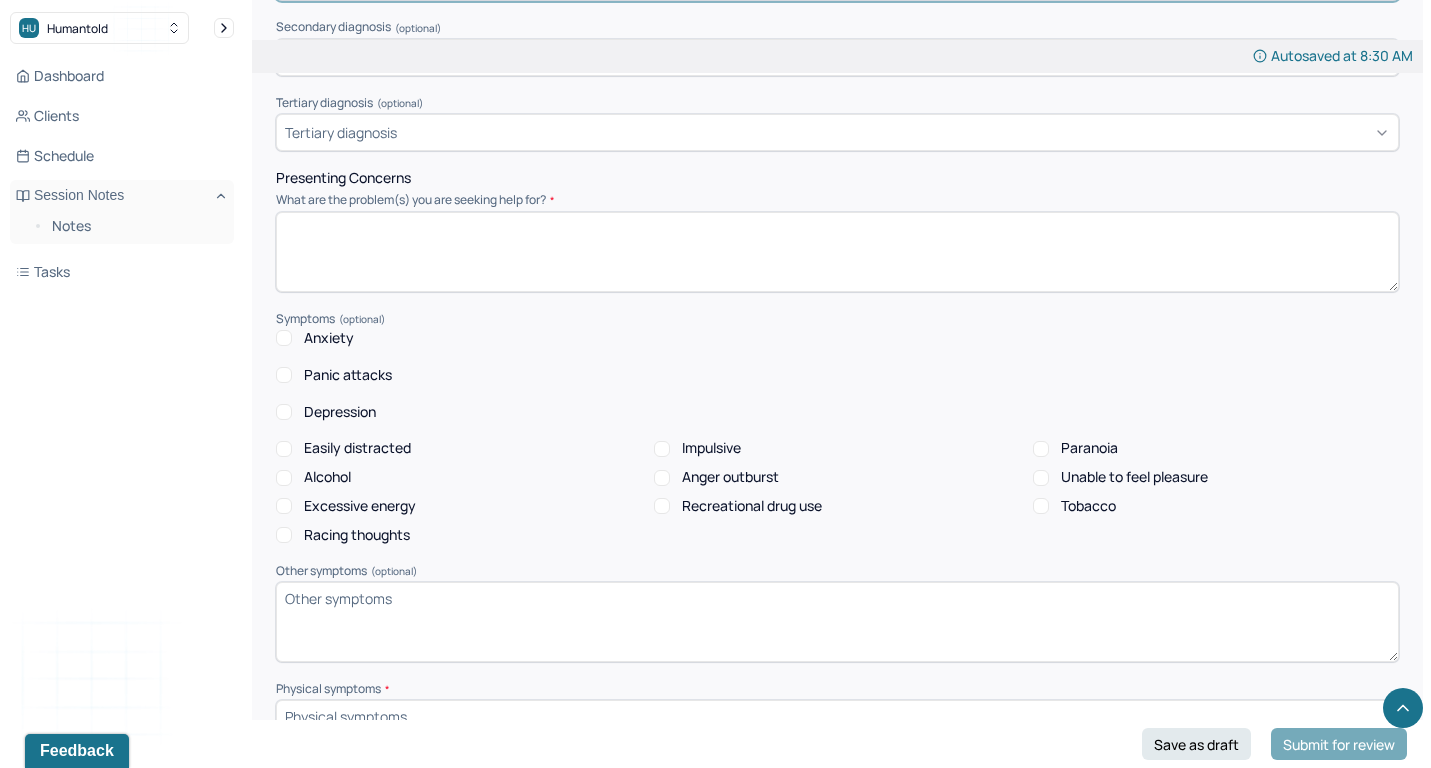 click on "Anxiety" at bounding box center [837, 338] 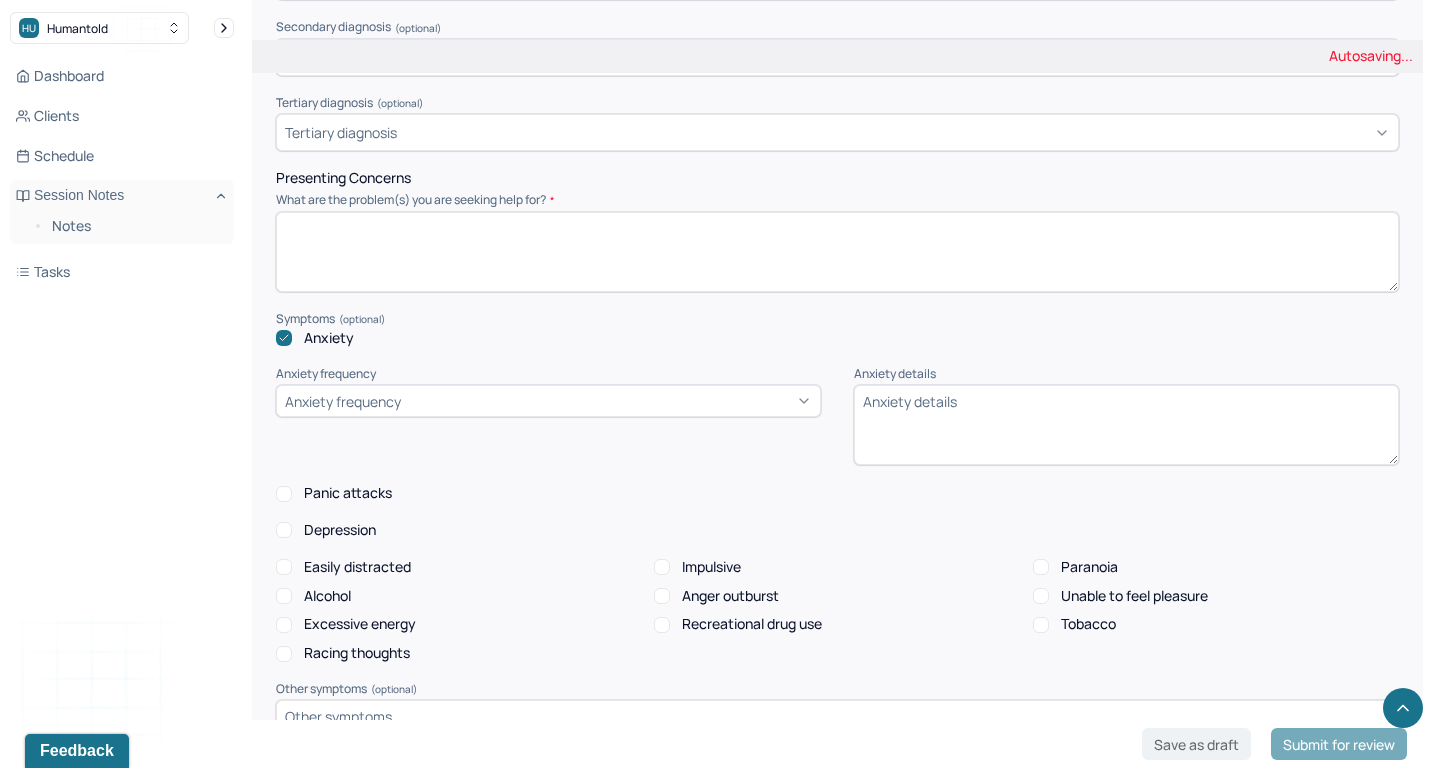 click on "Depression" at bounding box center (340, 530) 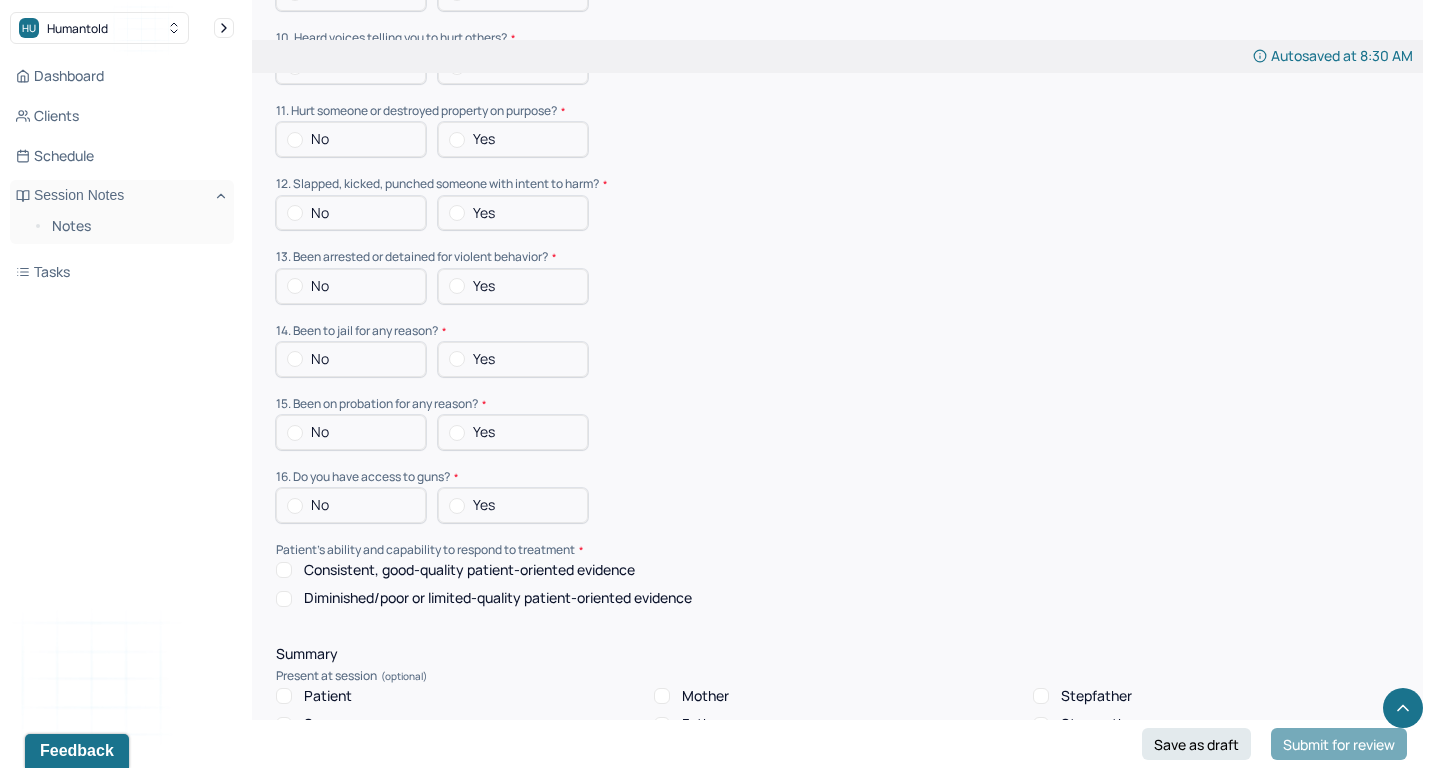 scroll, scrollTop: 3068, scrollLeft: 0, axis: vertical 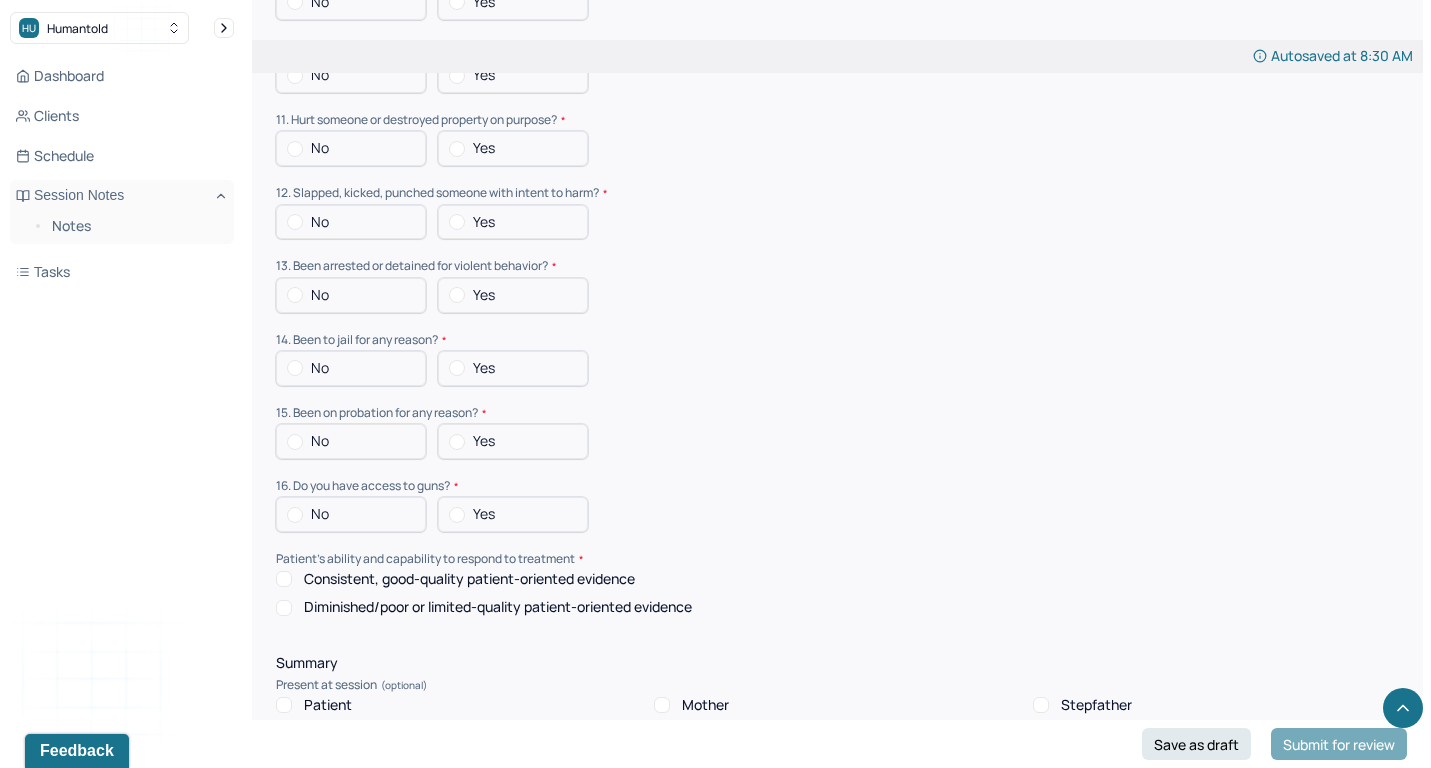 click on "No" at bounding box center [351, 514] 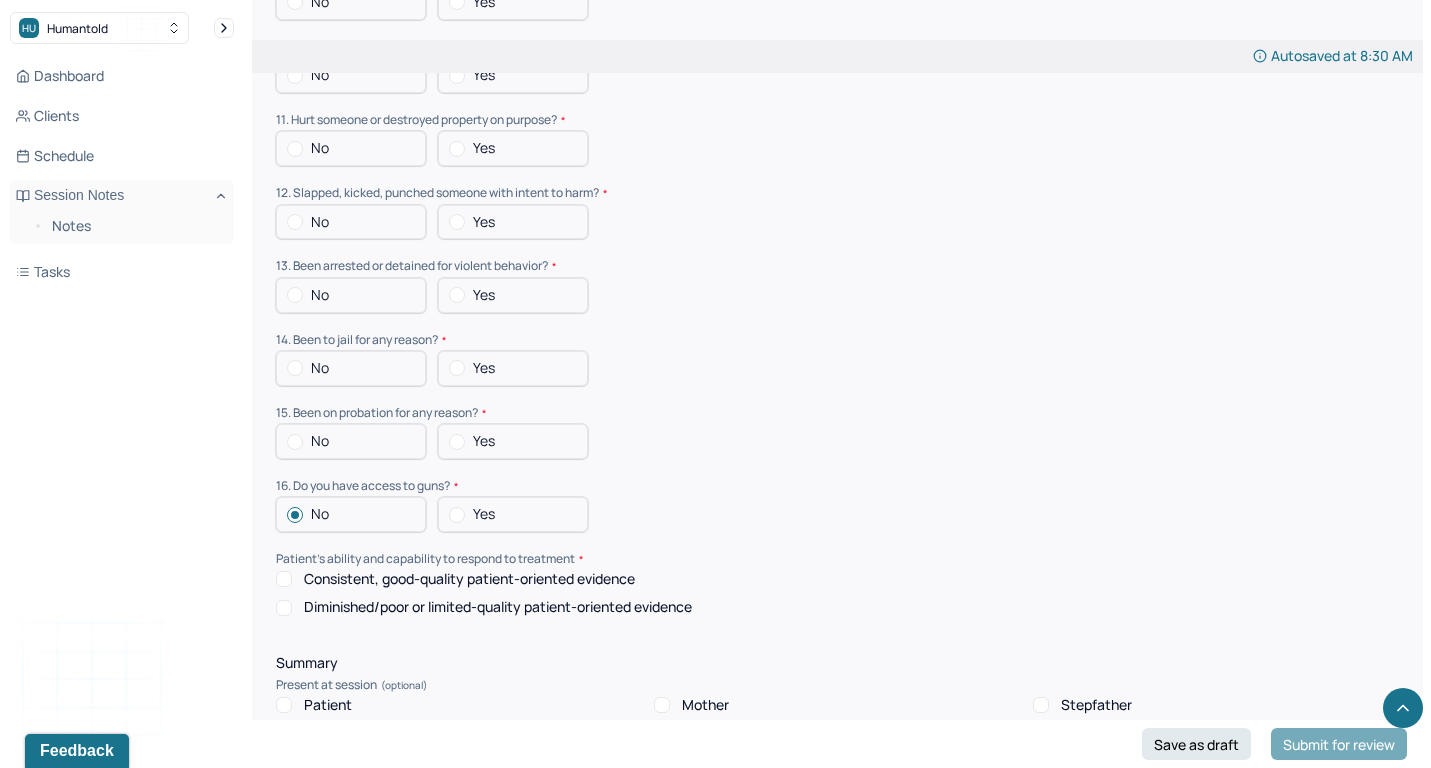 click on "No" at bounding box center [351, 441] 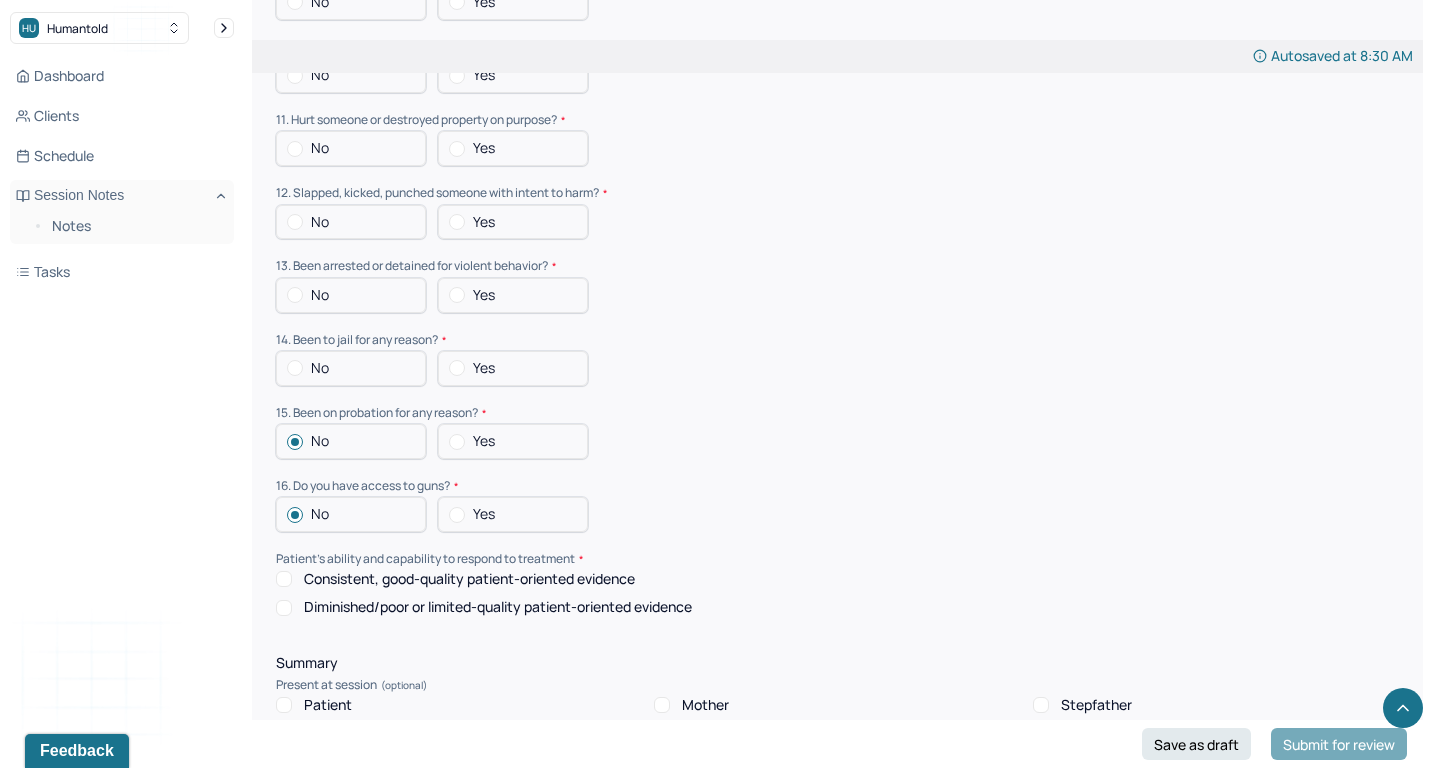 click on "No" at bounding box center (351, 368) 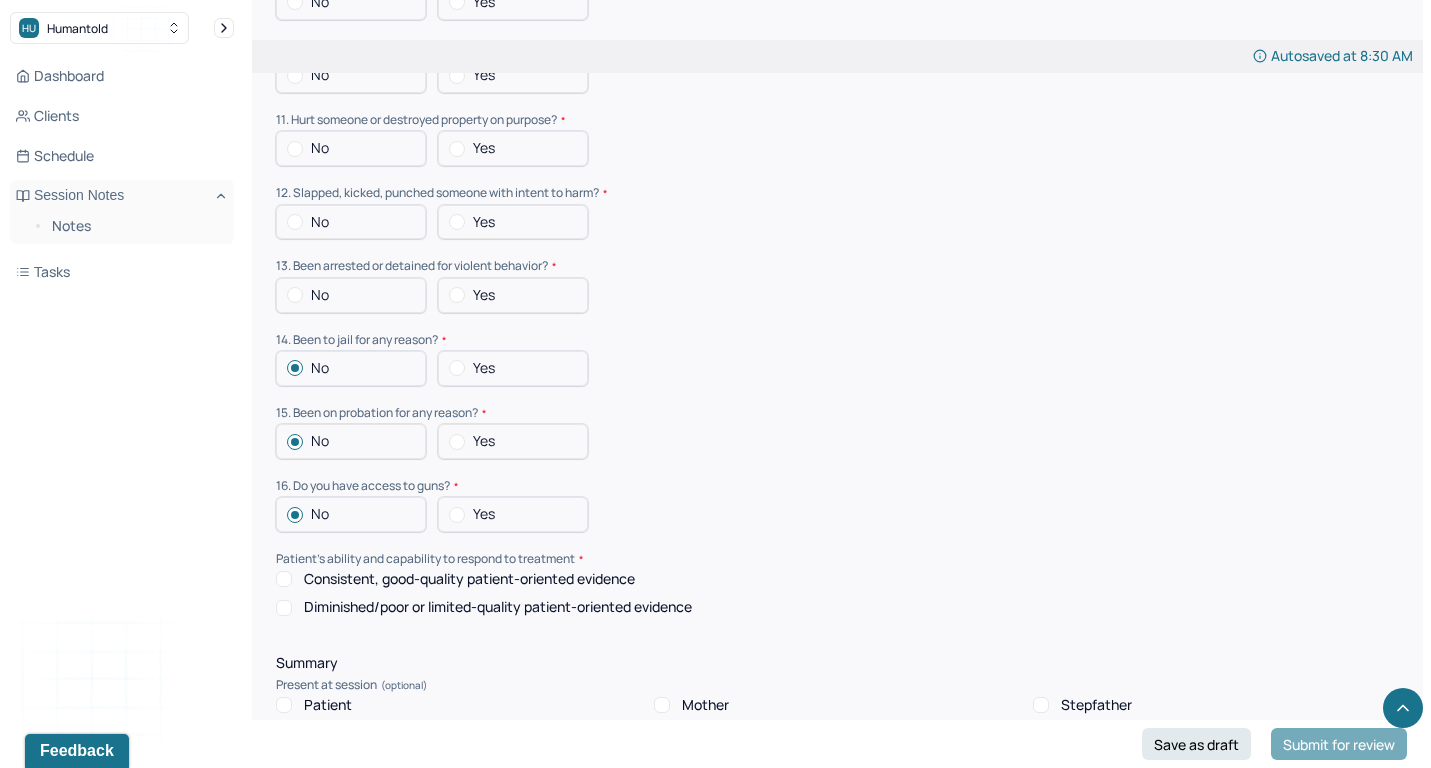 click on "No" at bounding box center (351, 295) 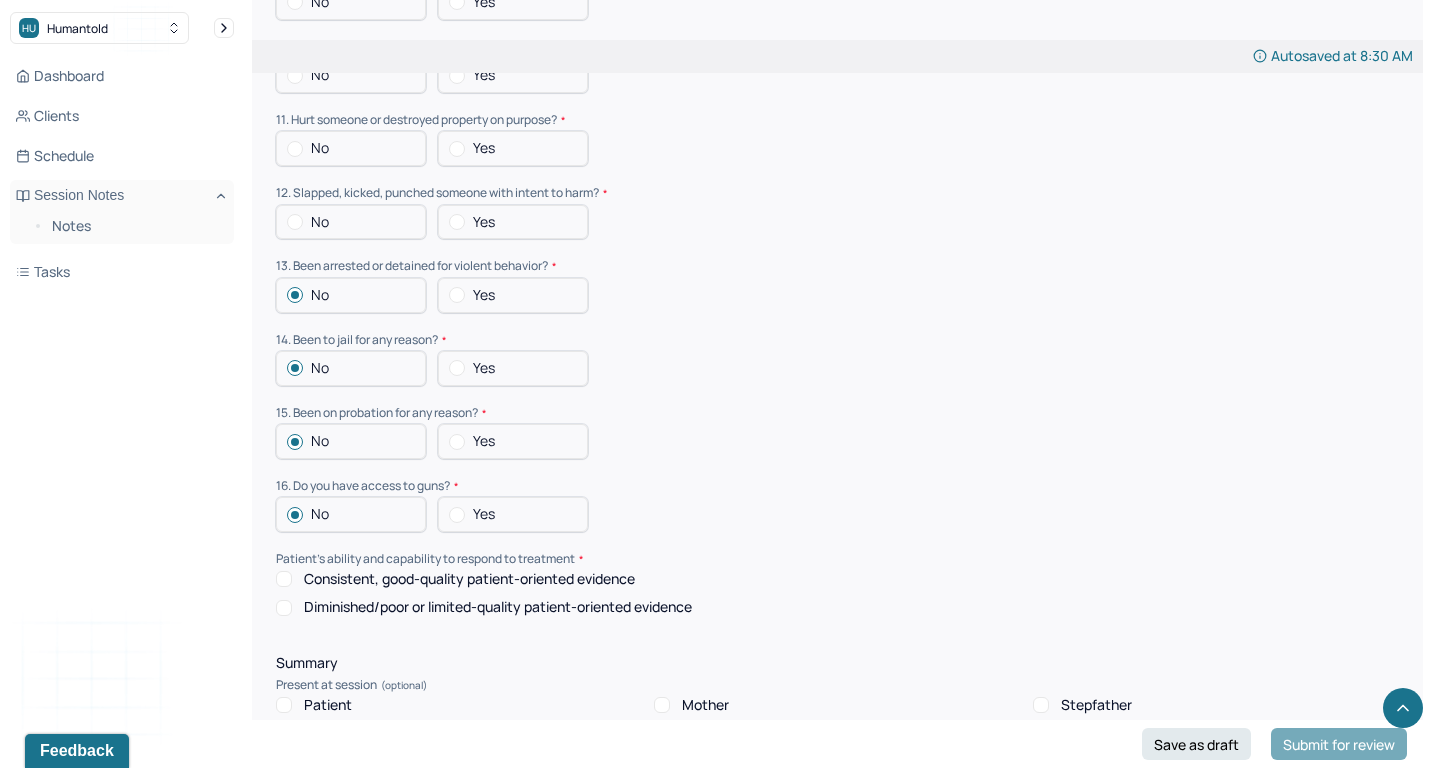 click on "No" at bounding box center (351, 222) 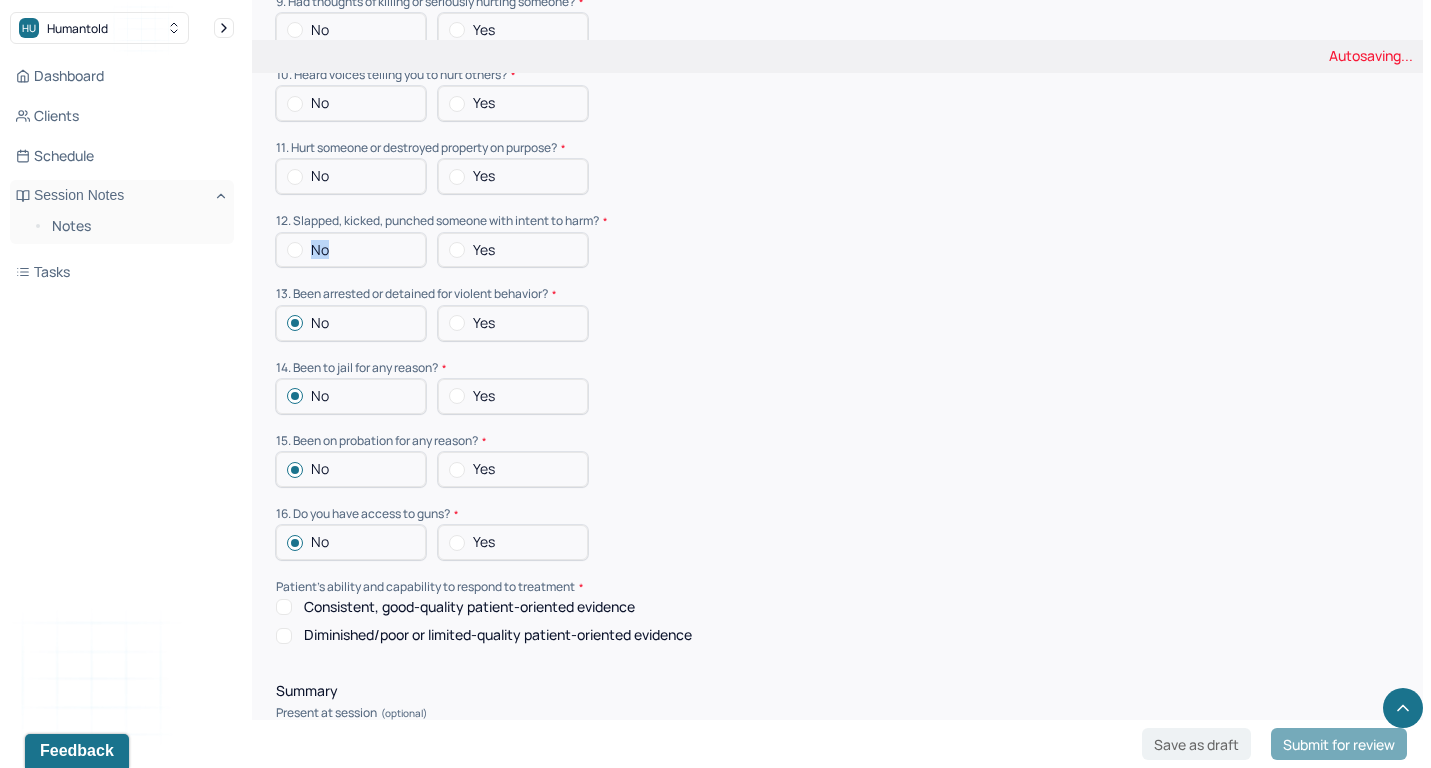 click on "No" at bounding box center (351, 250) 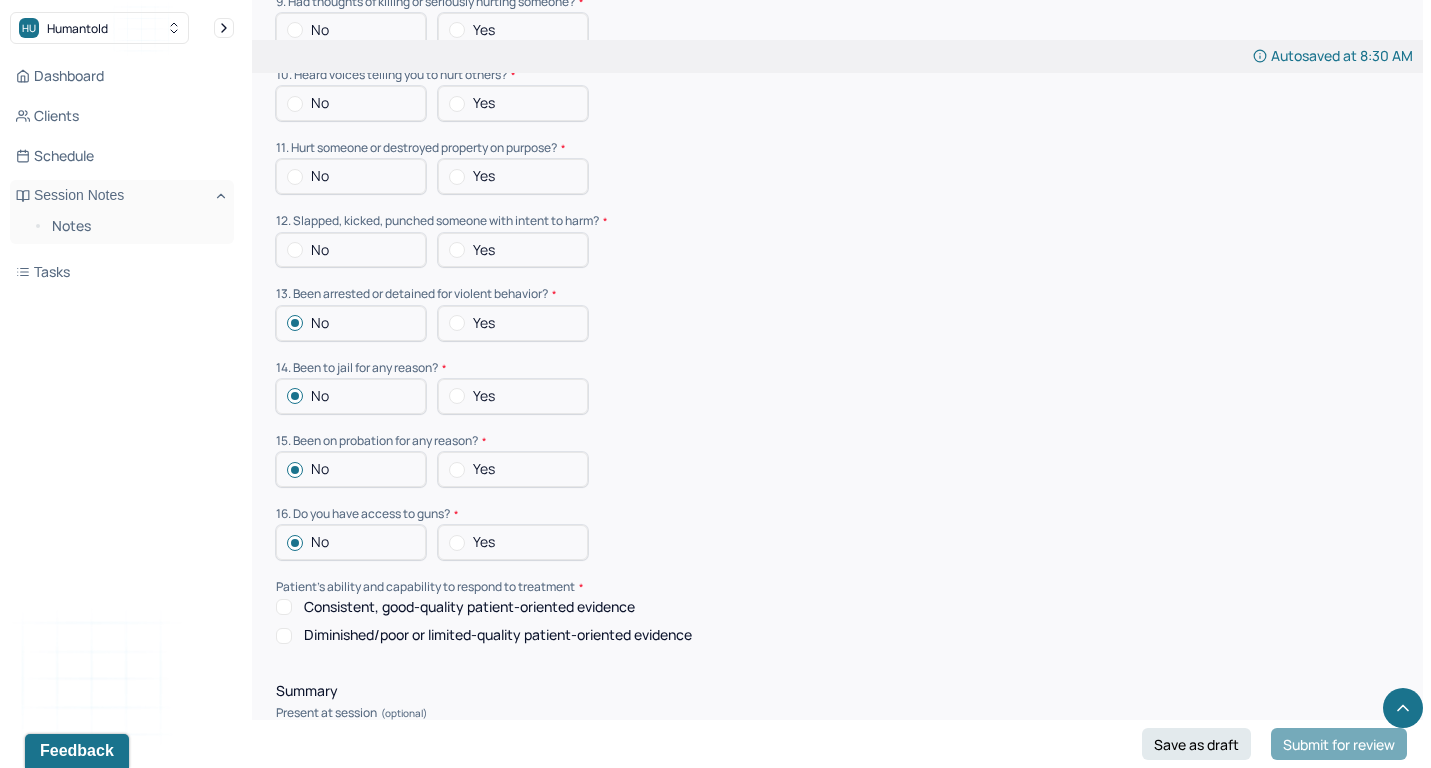 click on "No" at bounding box center [351, 176] 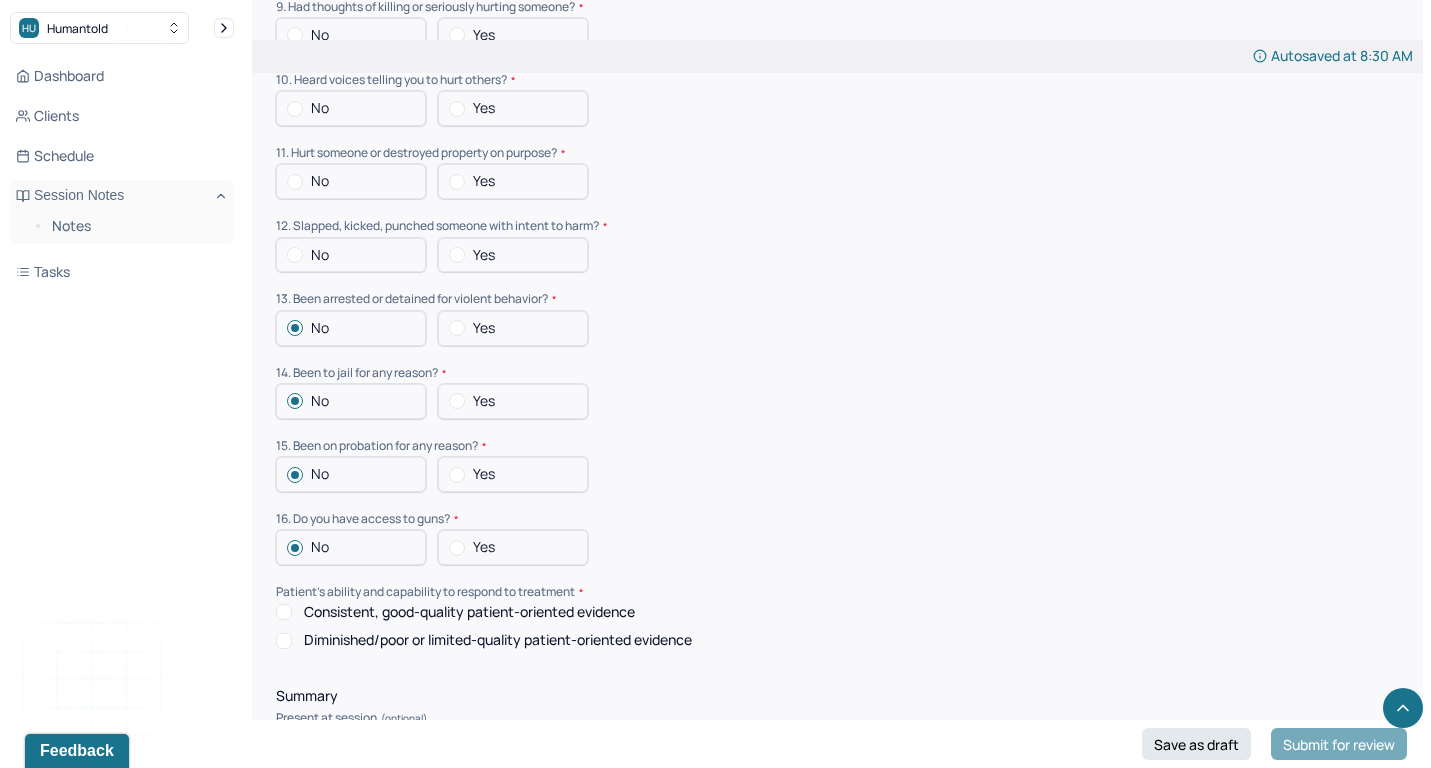scroll, scrollTop: 3034, scrollLeft: 0, axis: vertical 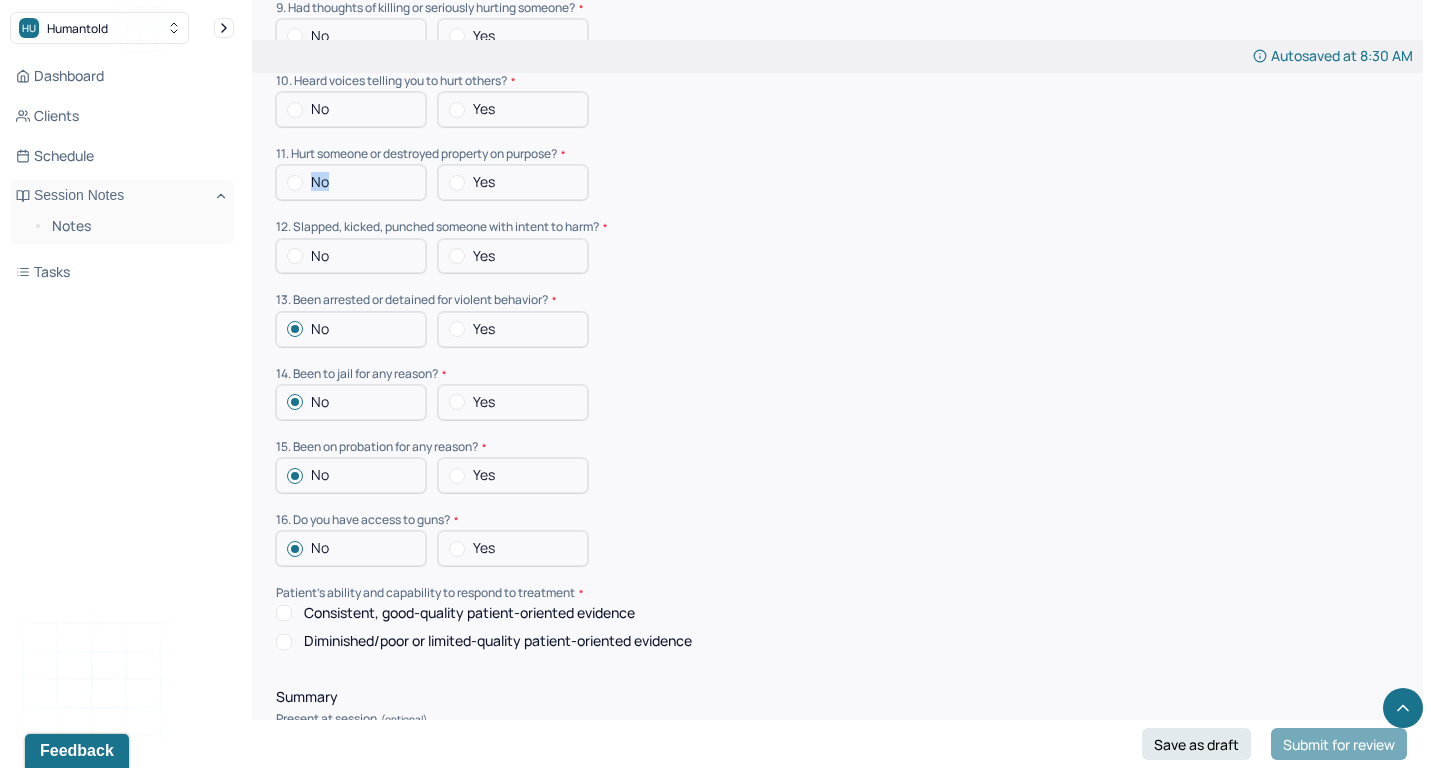 click on "No" at bounding box center [351, 182] 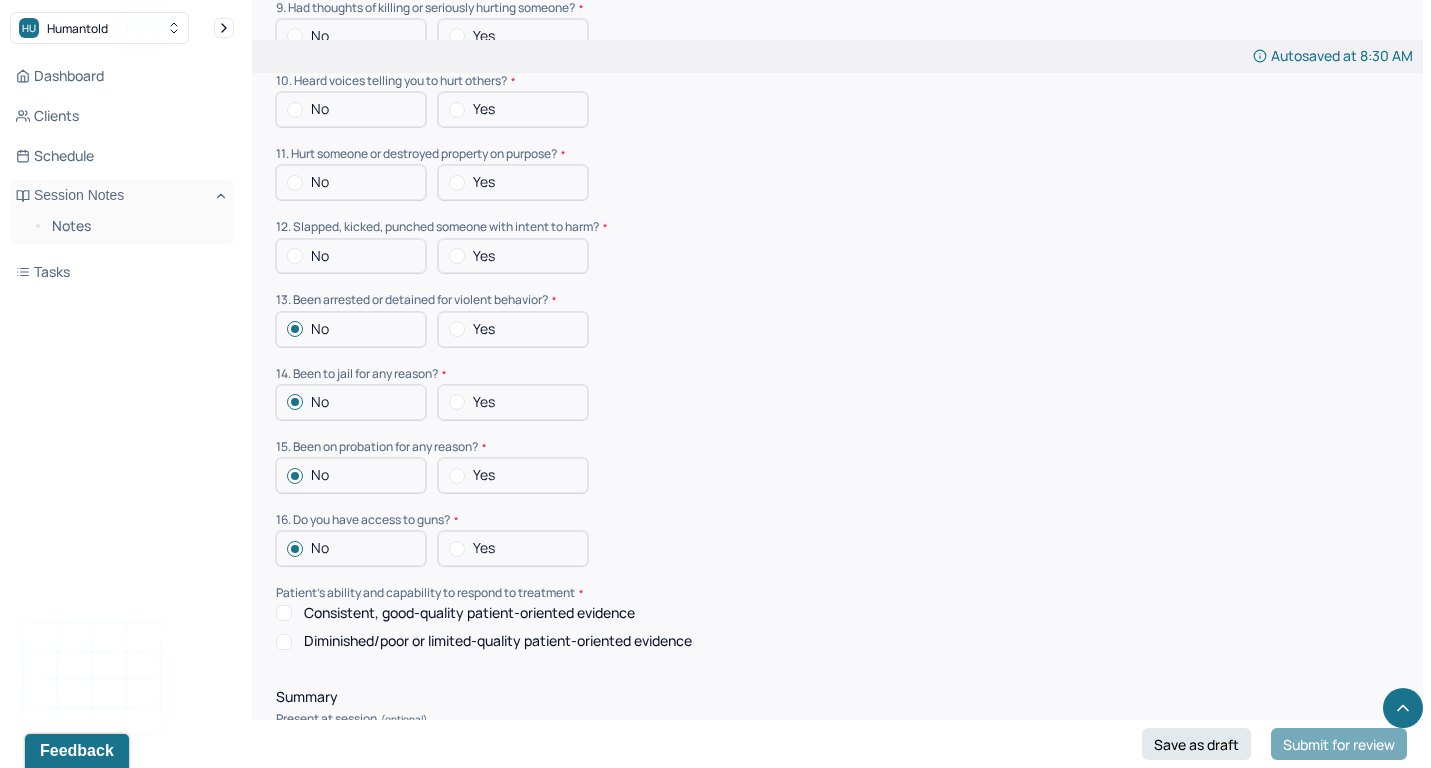 click on "No" at bounding box center (351, 256) 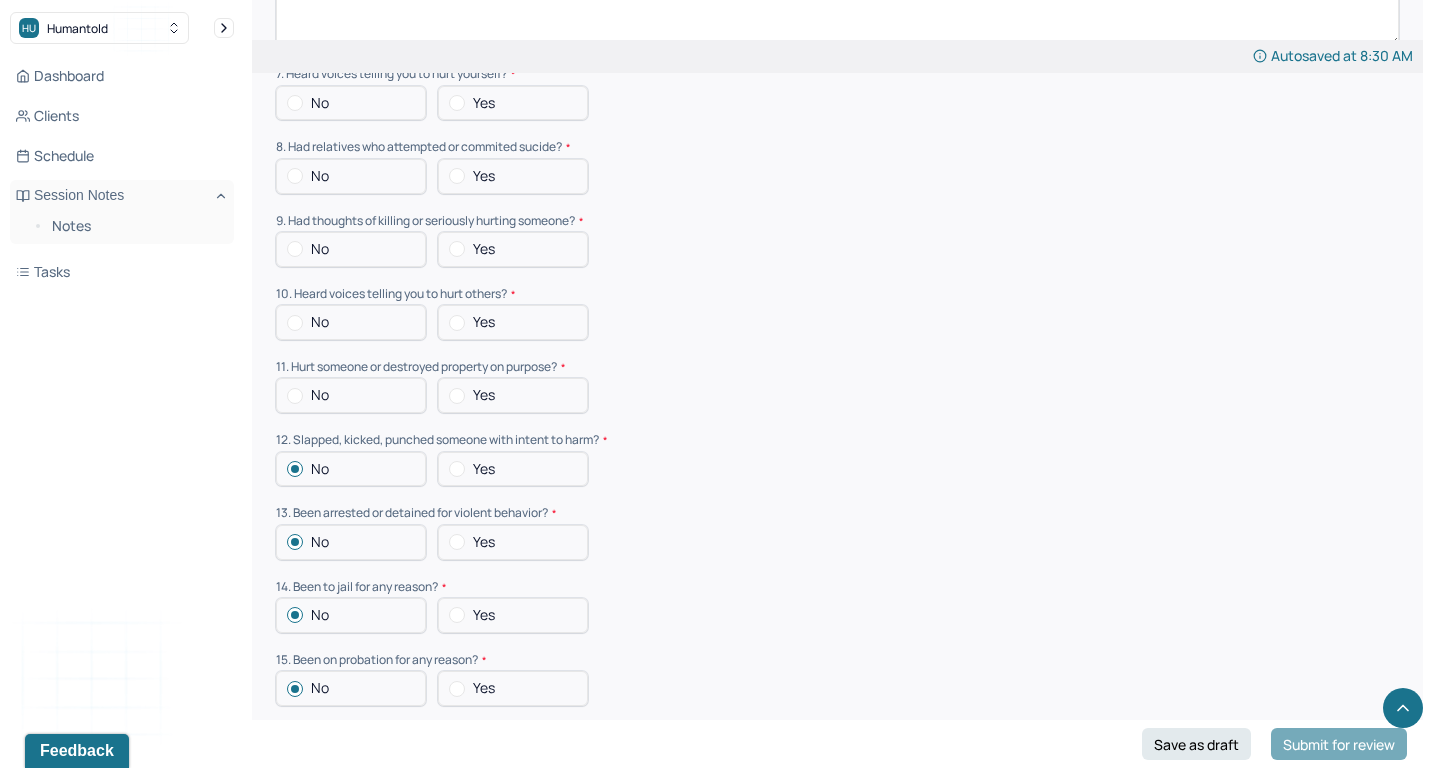 scroll, scrollTop: 2802, scrollLeft: 0, axis: vertical 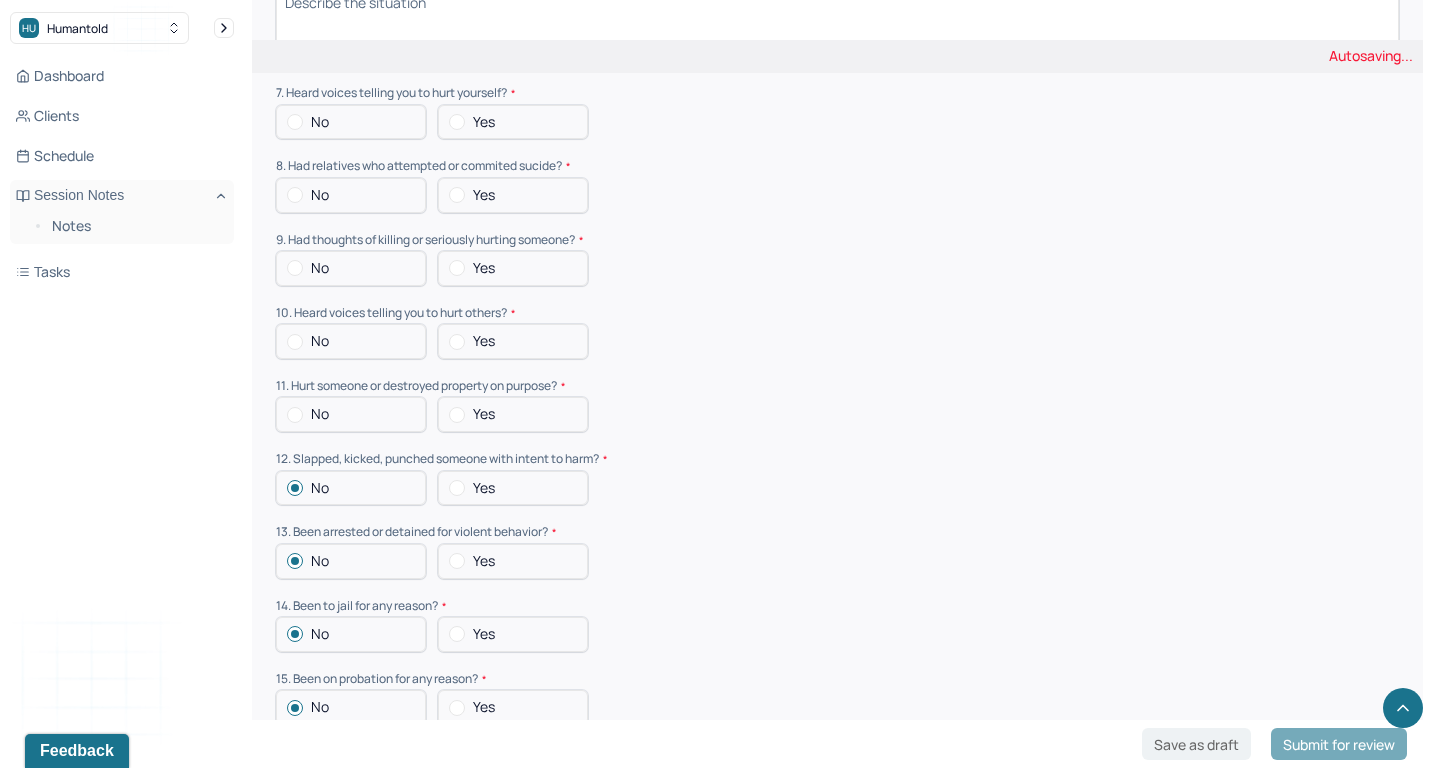 click on "No" at bounding box center (351, 414) 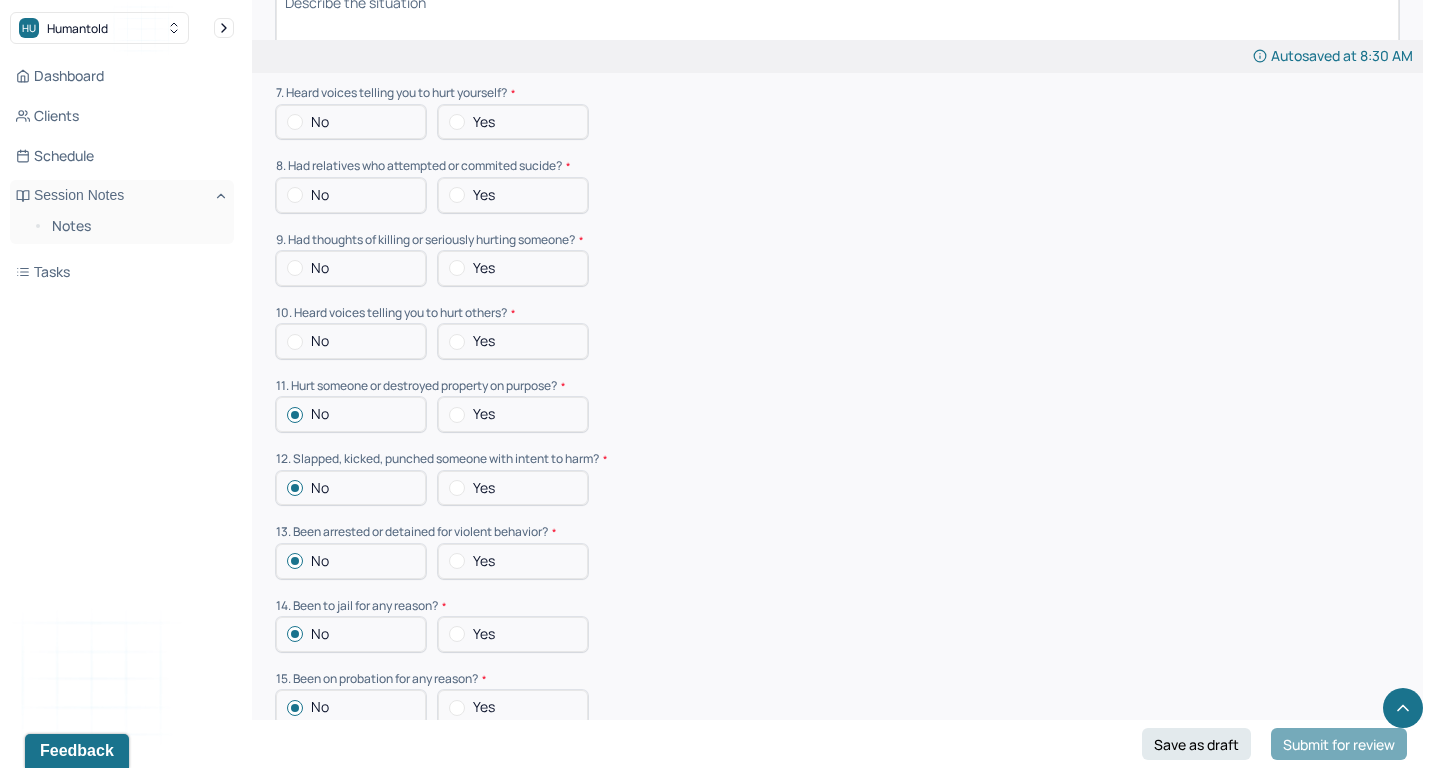 click on "No" at bounding box center (351, 341) 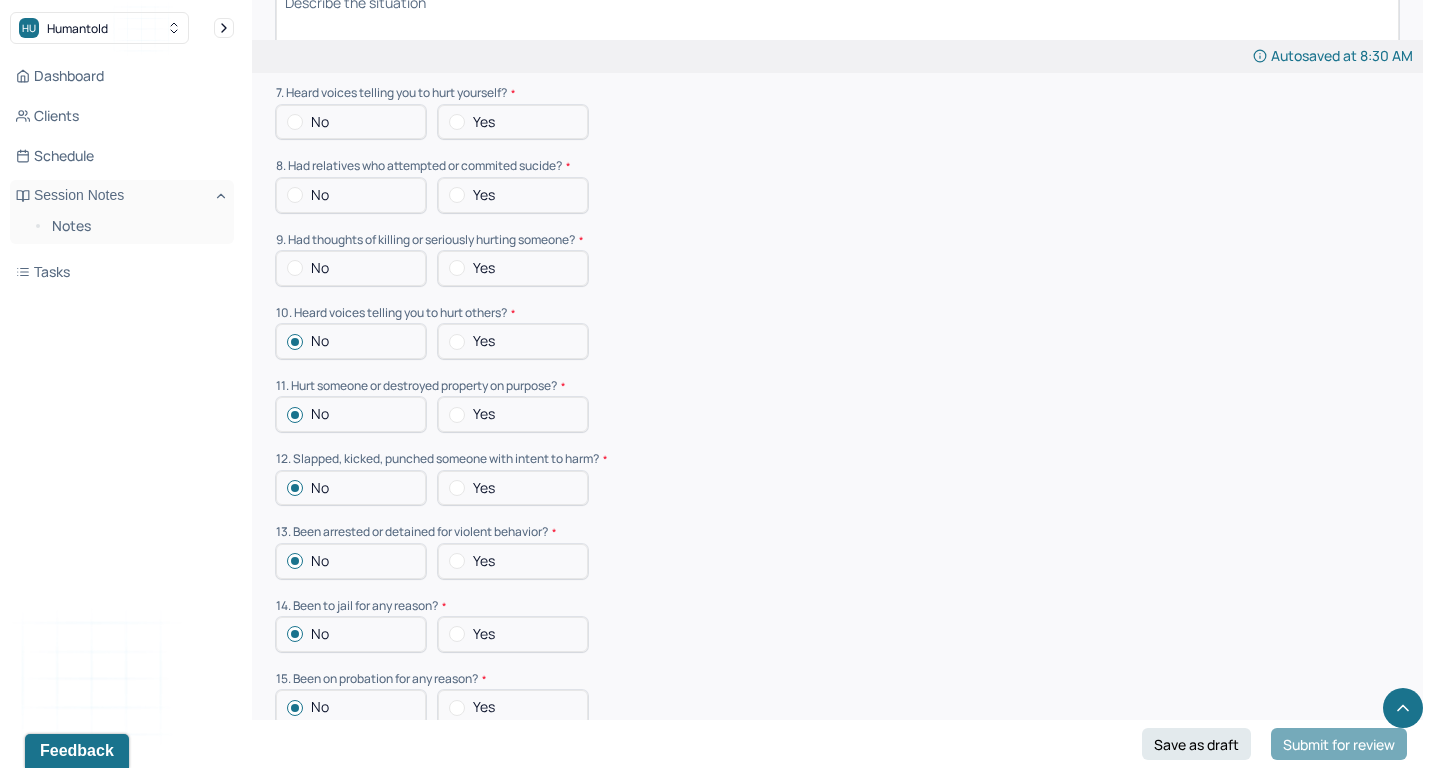 click on "No" at bounding box center (351, 268) 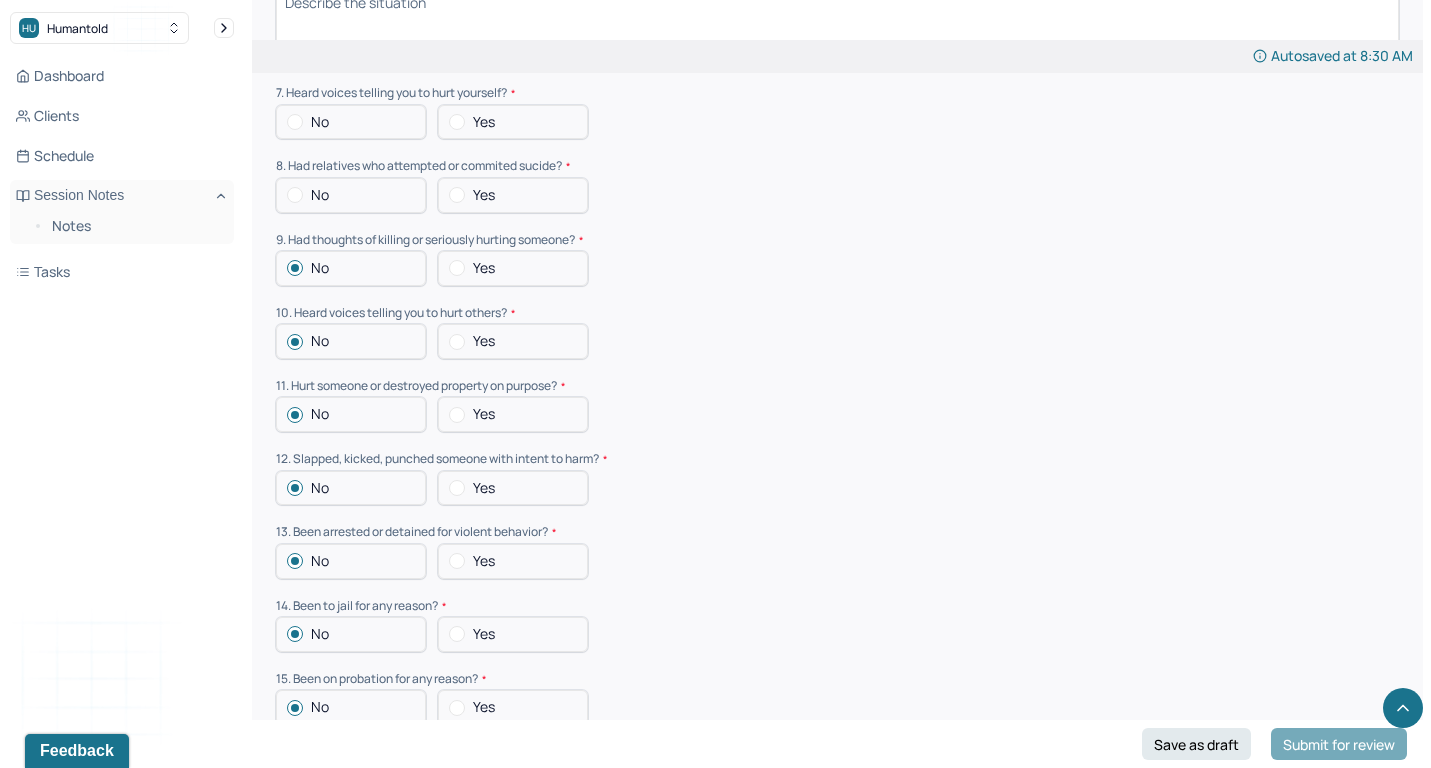 click on "No" at bounding box center [351, 195] 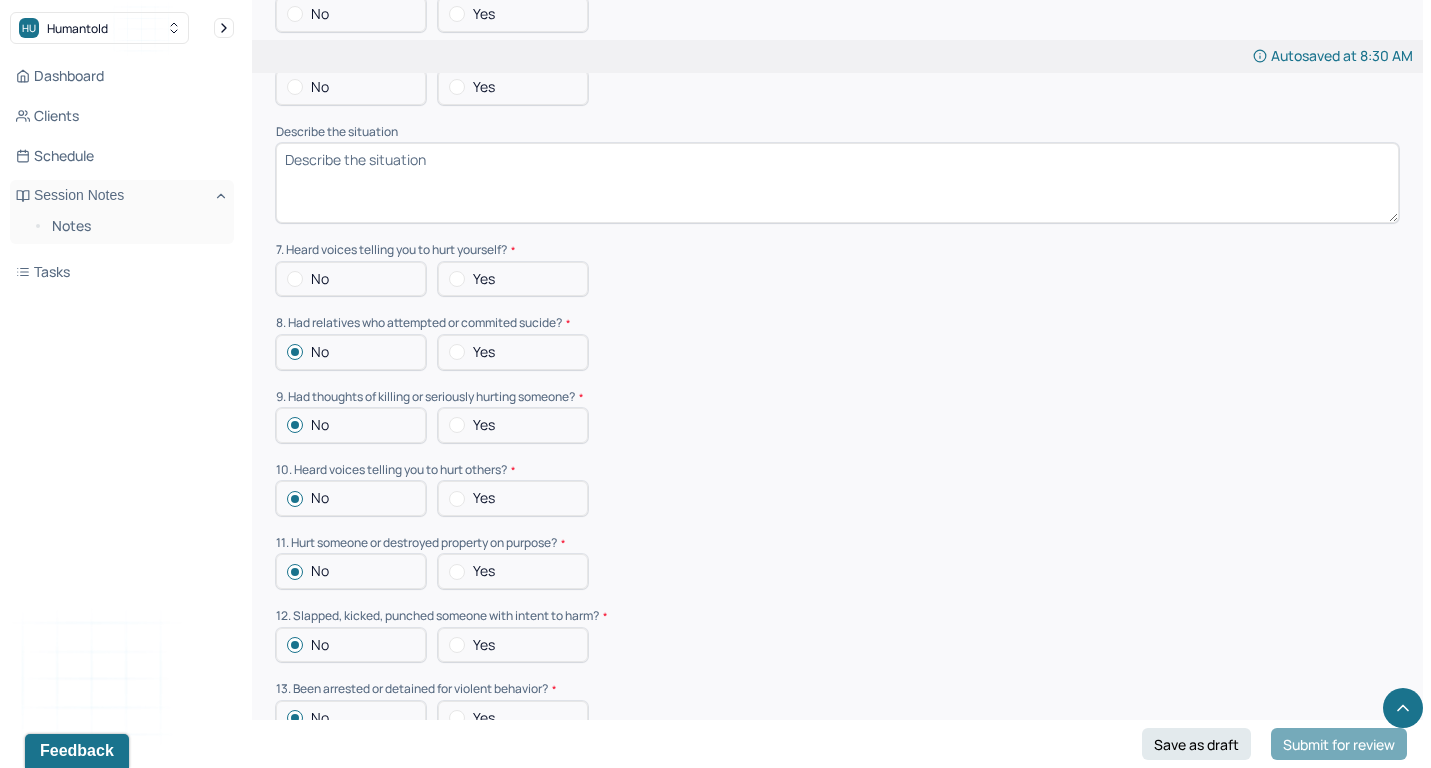 click on "No" at bounding box center (351, 279) 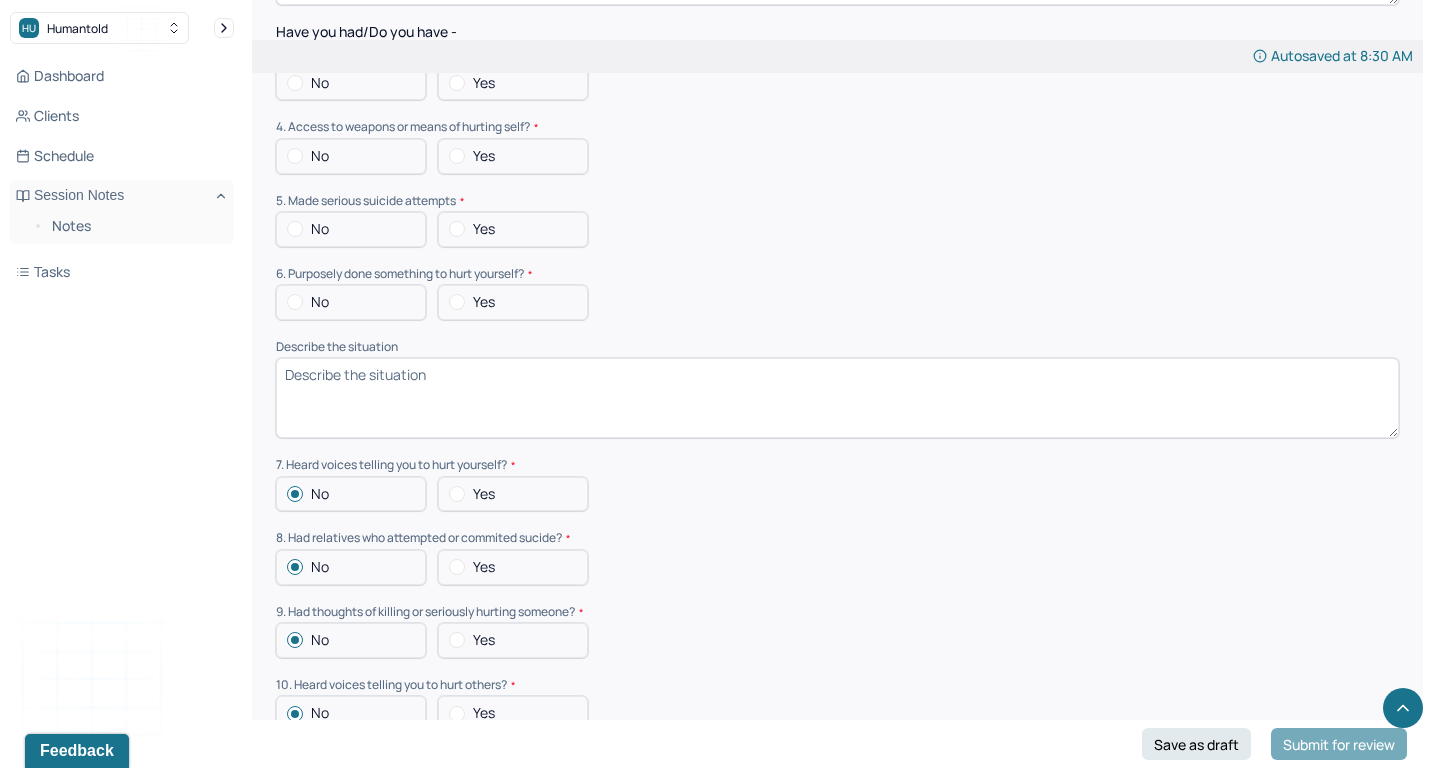 scroll, scrollTop: 2413, scrollLeft: 0, axis: vertical 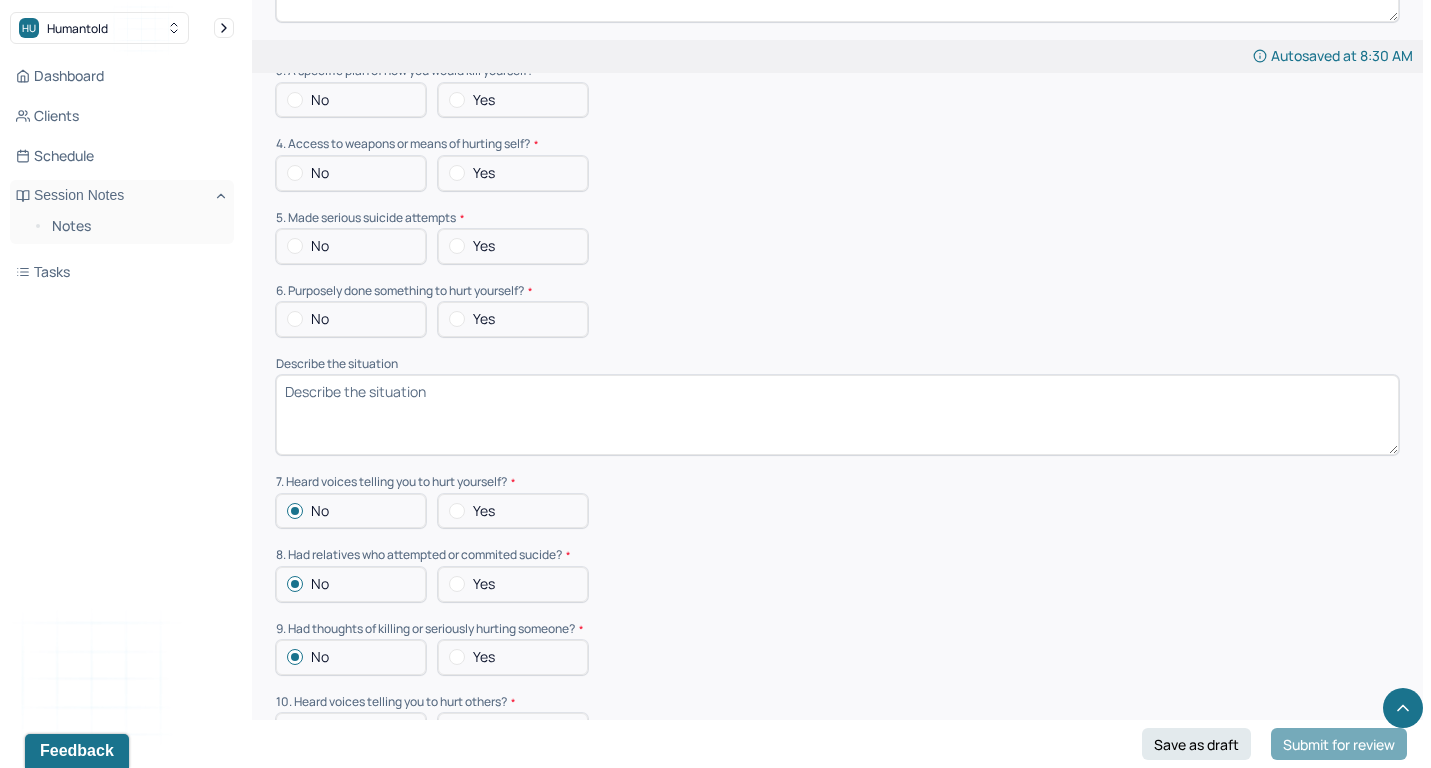 click on "No" at bounding box center (351, 319) 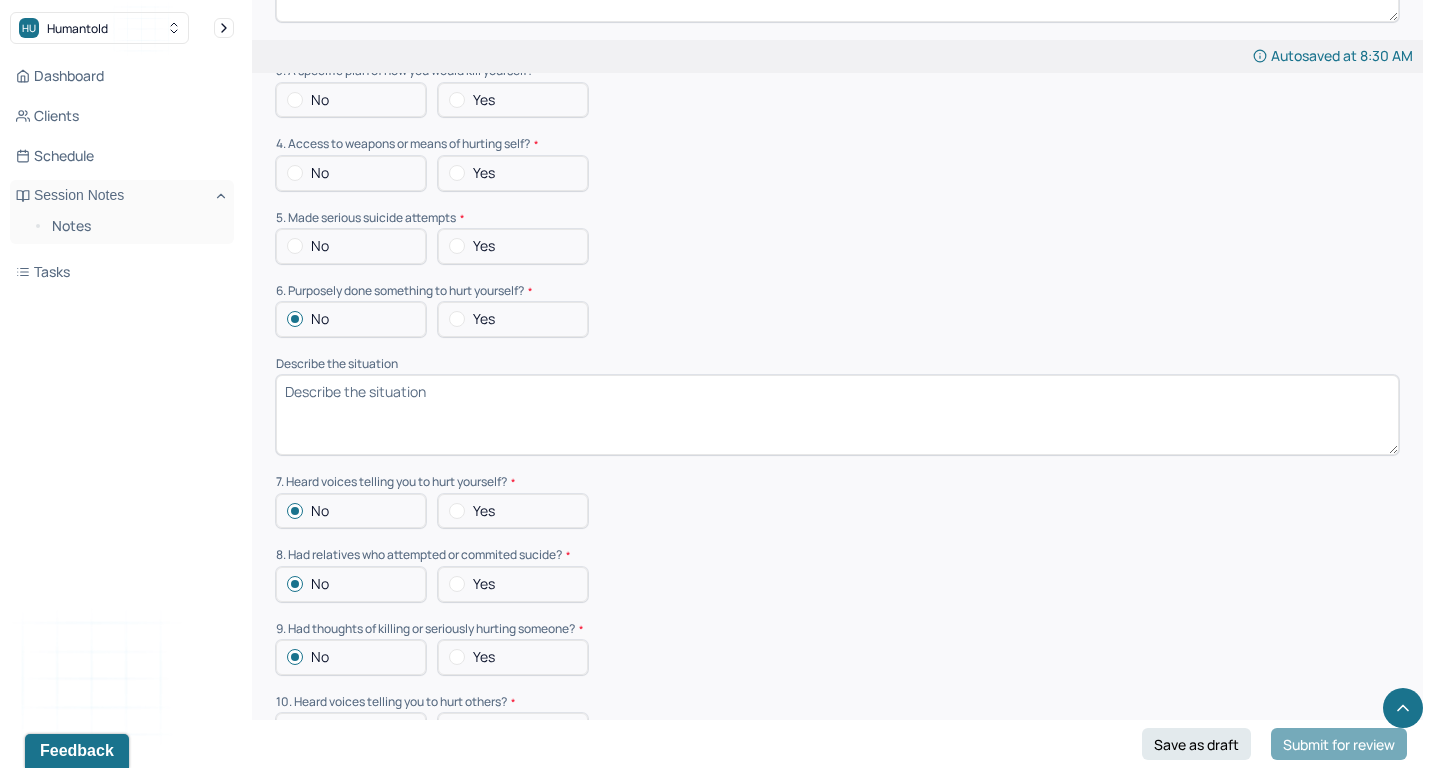 click on "No" at bounding box center [351, 246] 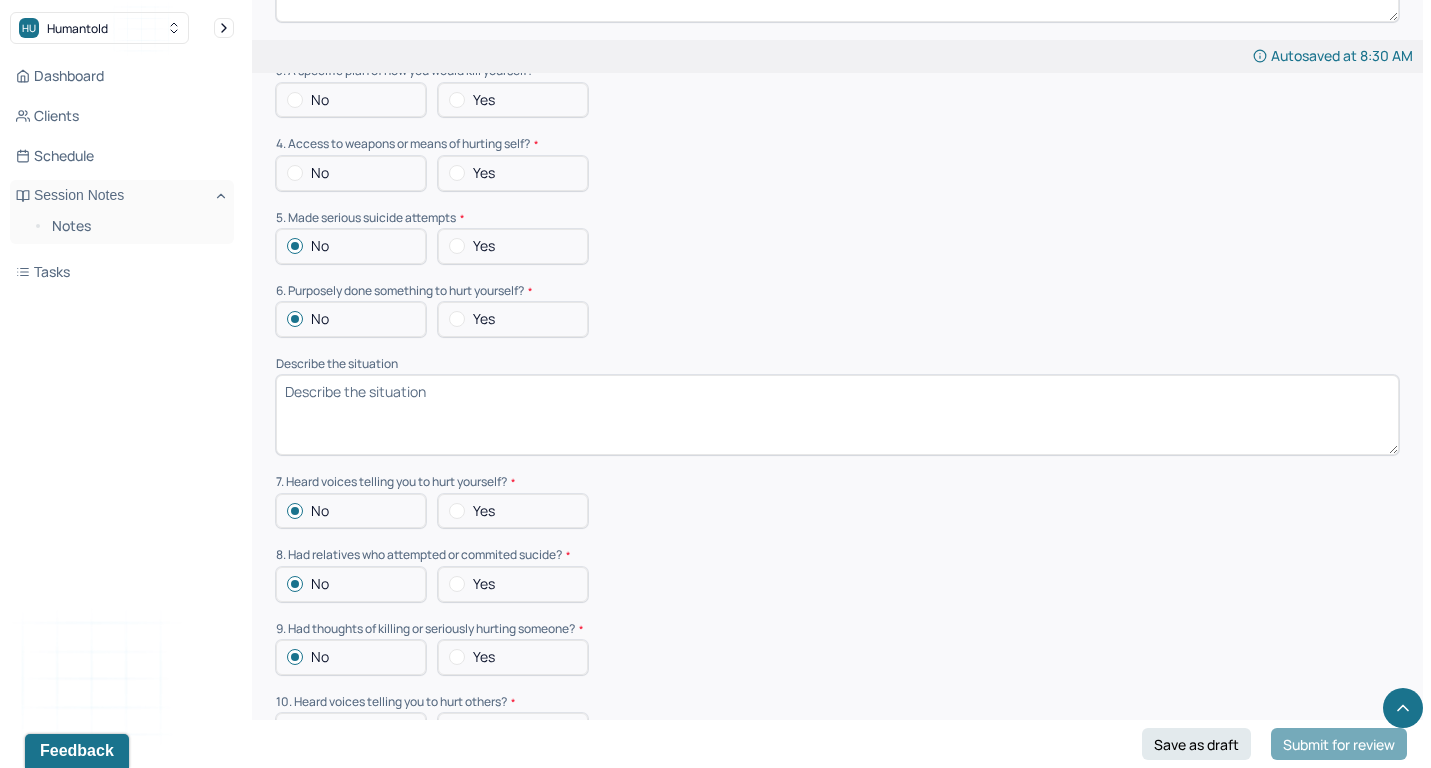 click on "No" at bounding box center (351, 173) 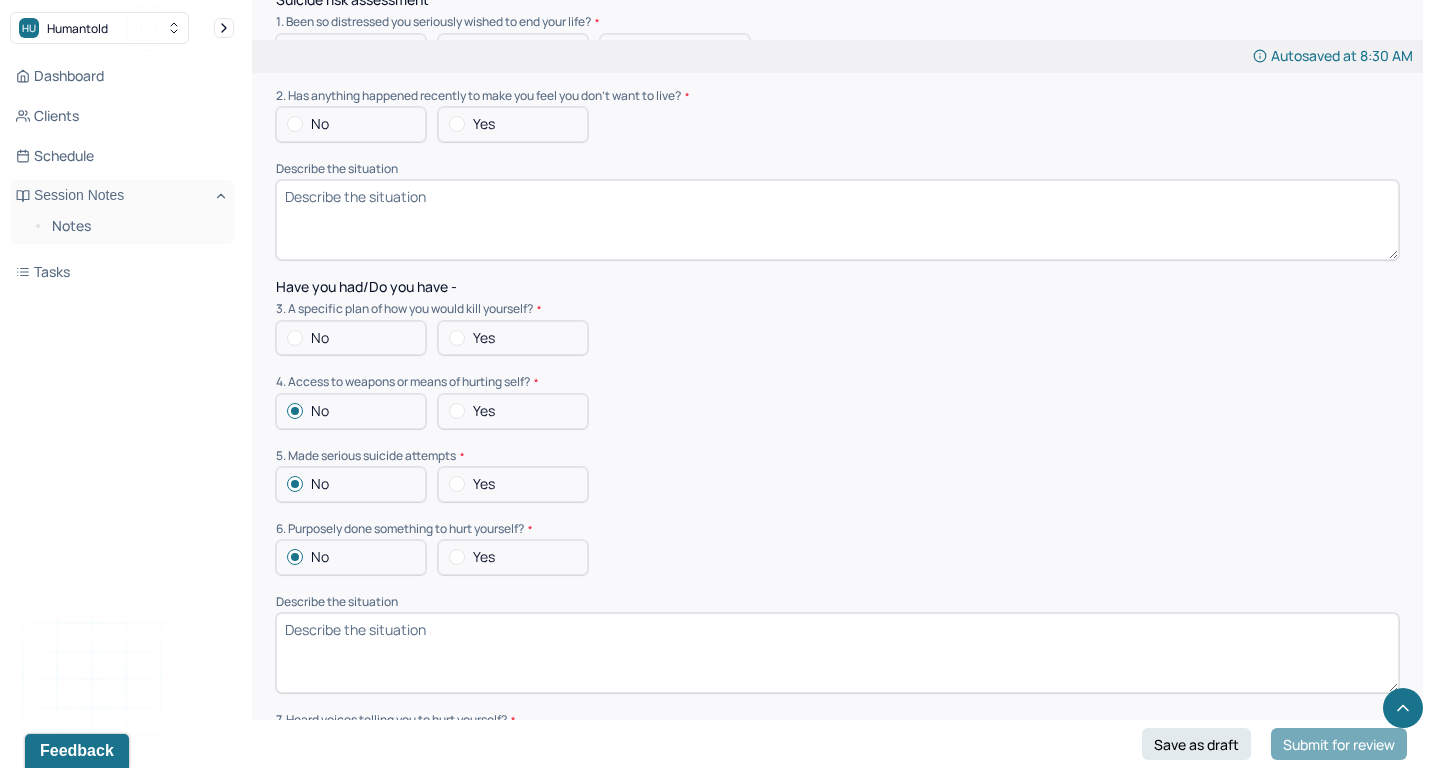 scroll, scrollTop: 2160, scrollLeft: 0, axis: vertical 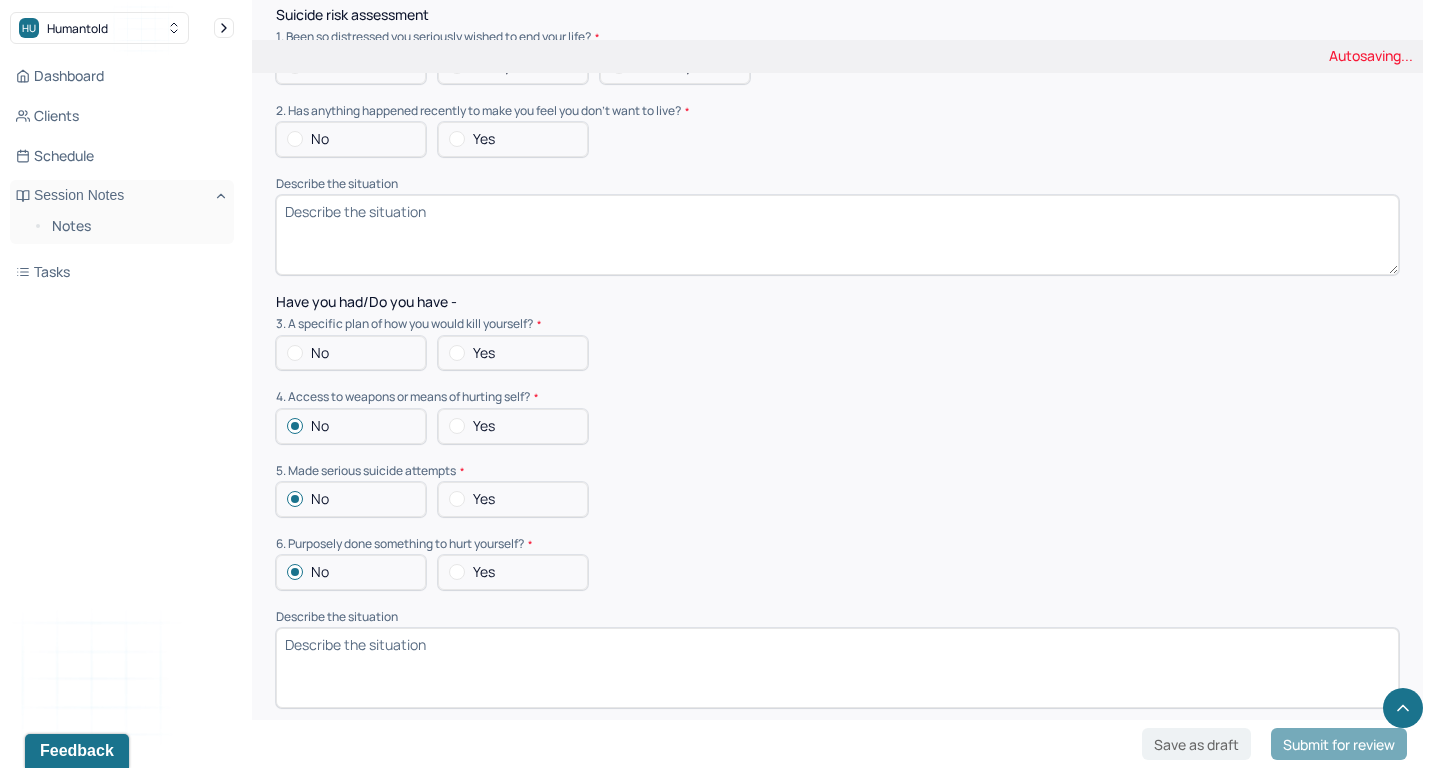 click on "No" at bounding box center (351, 353) 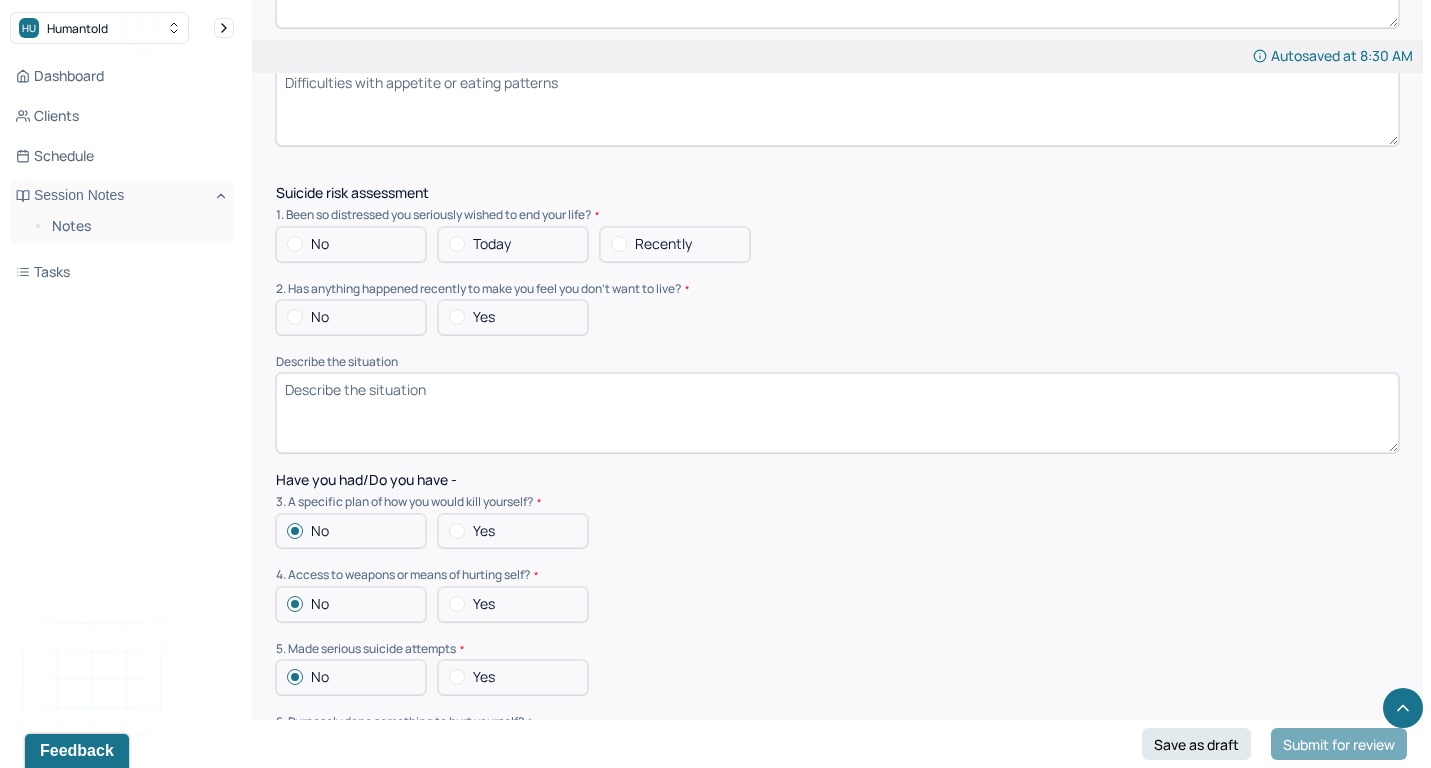 scroll, scrollTop: 1970, scrollLeft: 0, axis: vertical 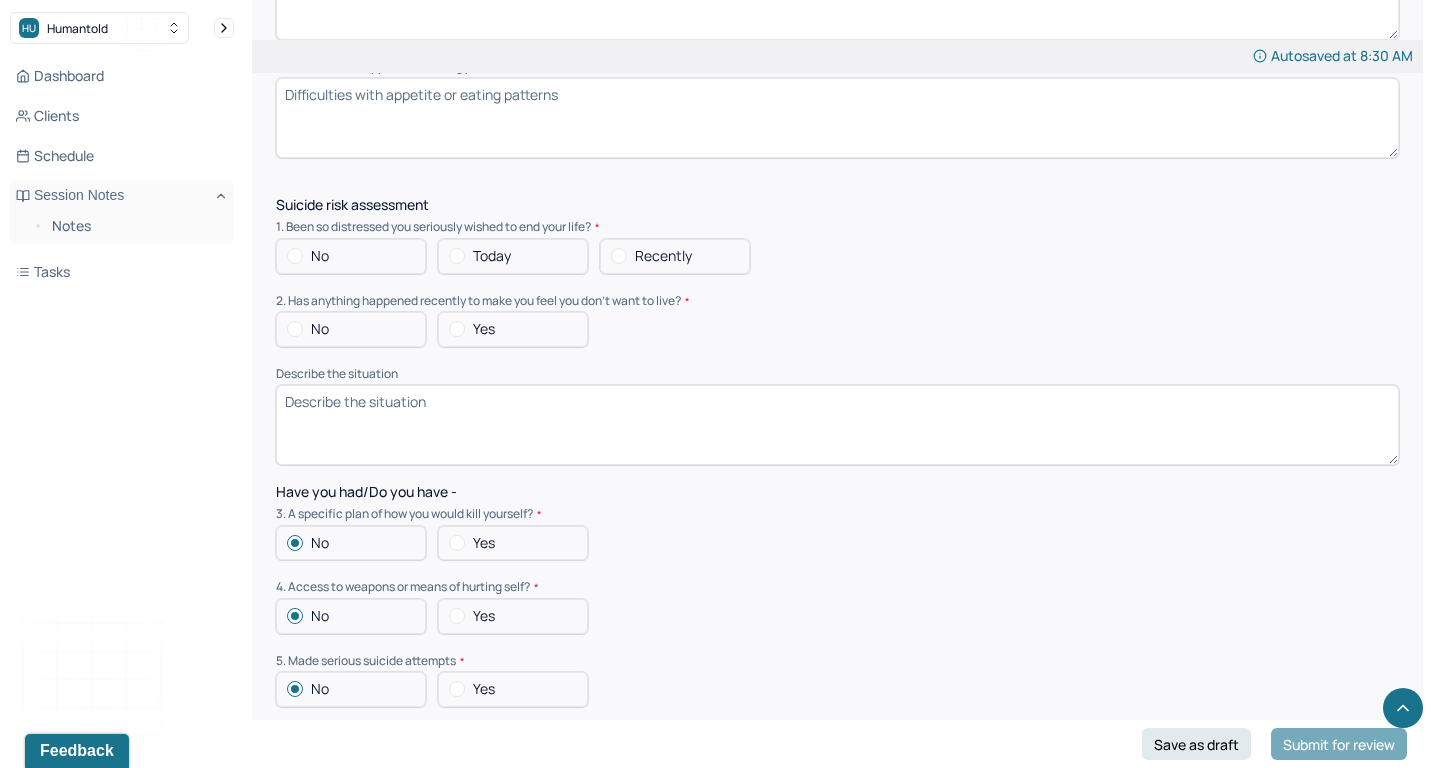 click on "No" at bounding box center [351, 329] 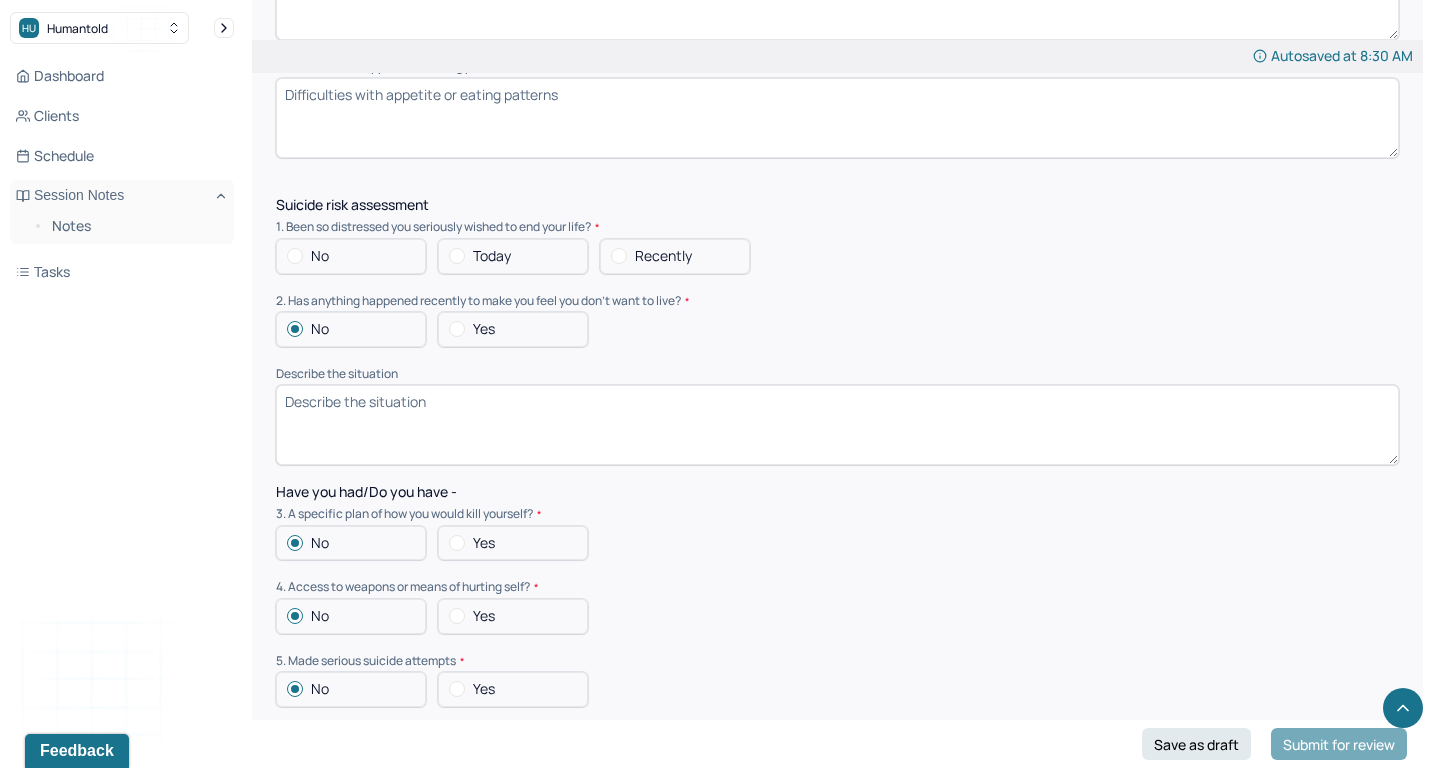 click on "No" at bounding box center [351, 256] 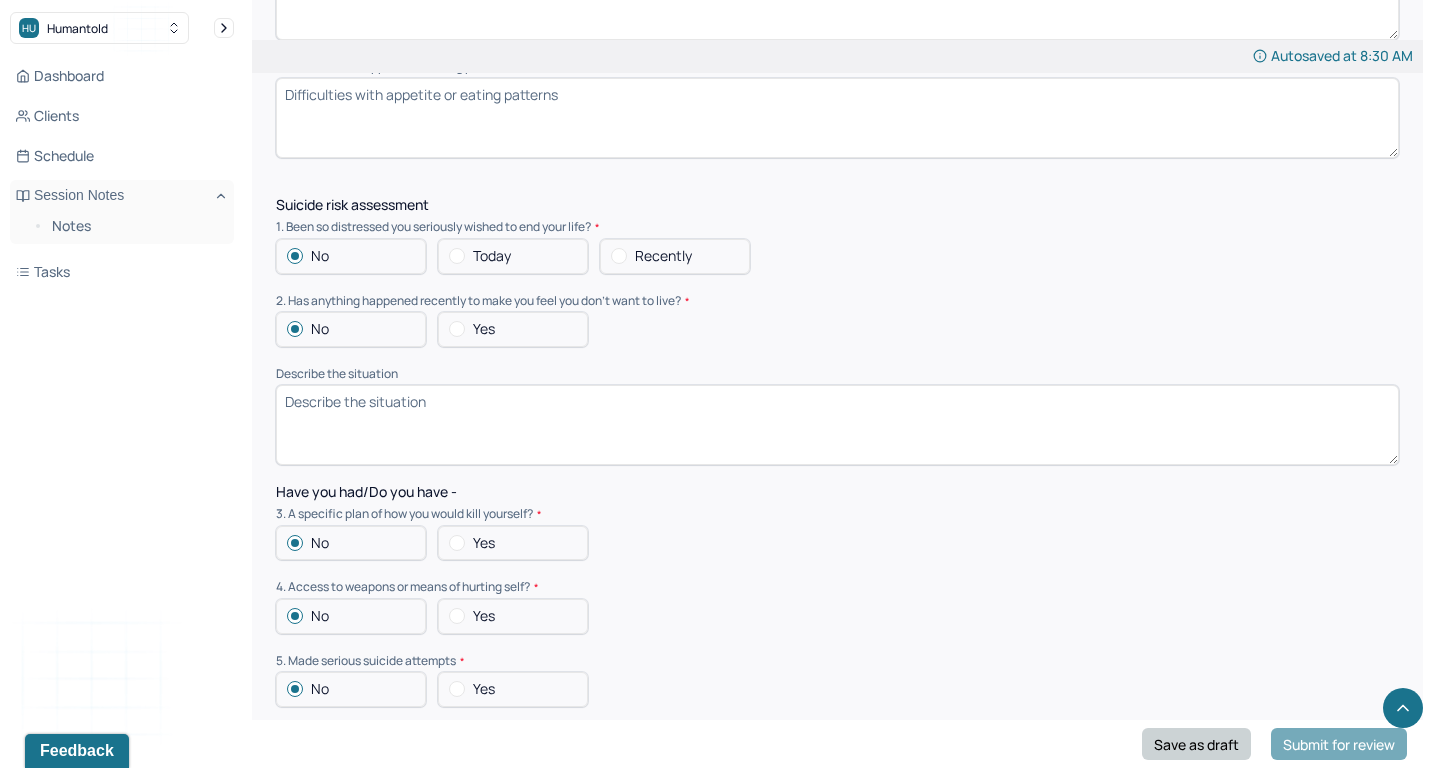 click on "Save as draft" at bounding box center [1196, 744] 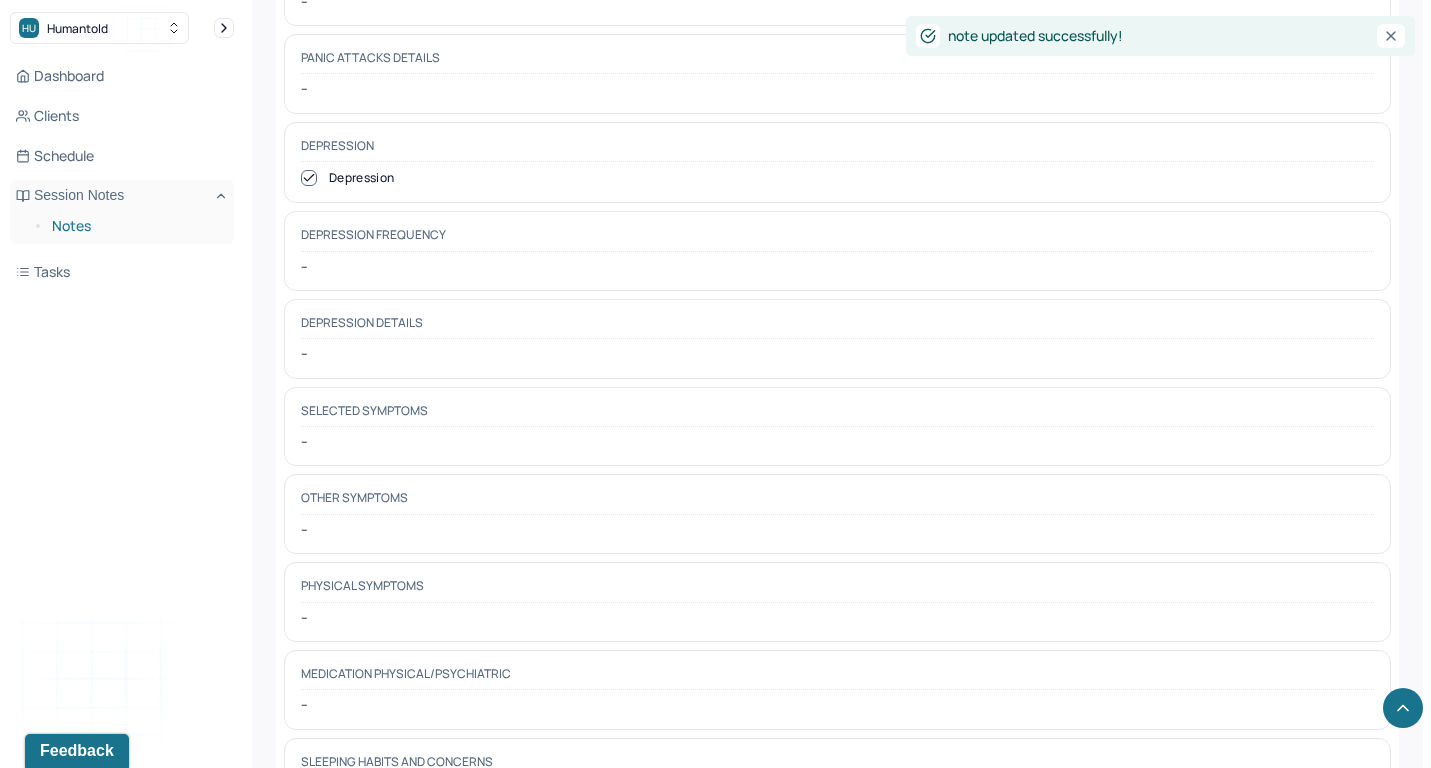 click on "Notes" at bounding box center (135, 226) 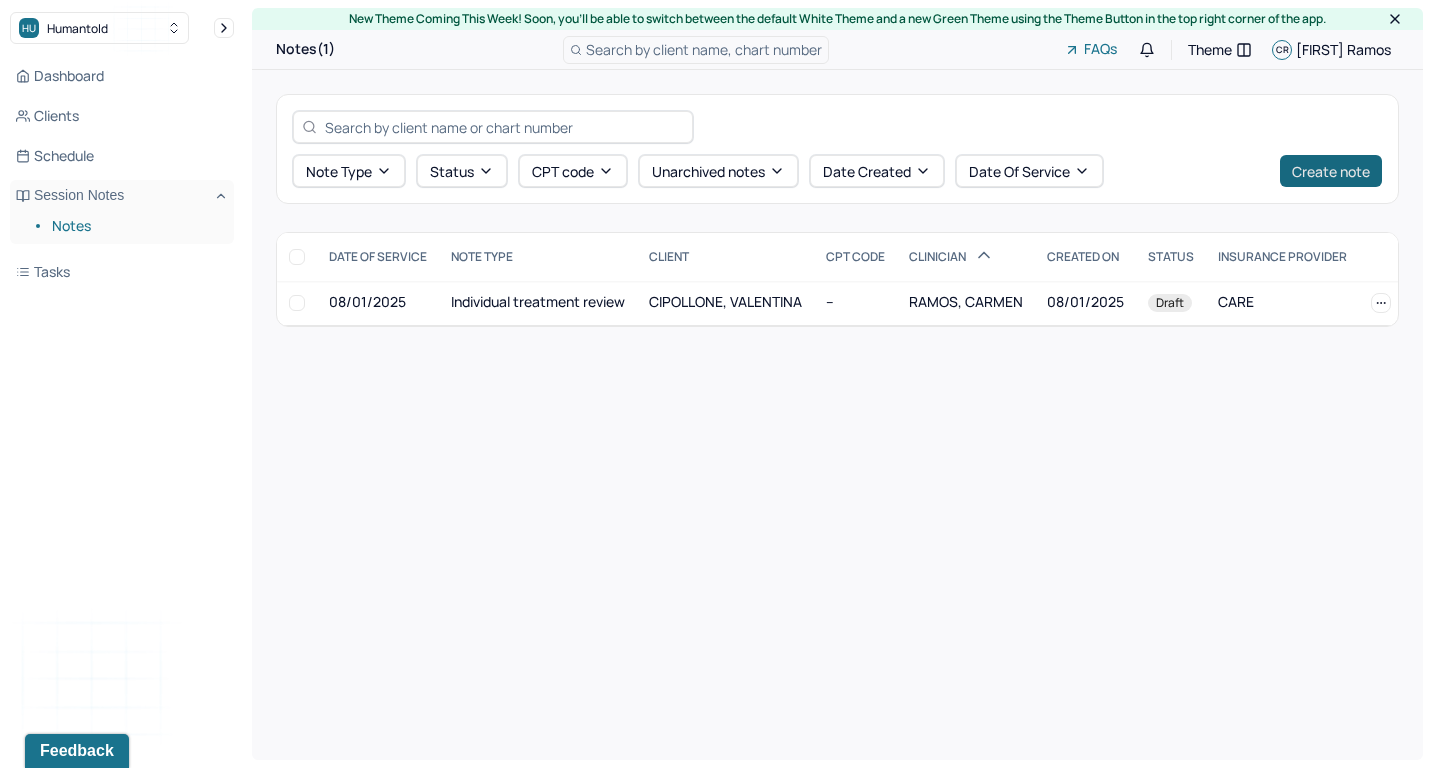 click on "Create note" at bounding box center [1331, 171] 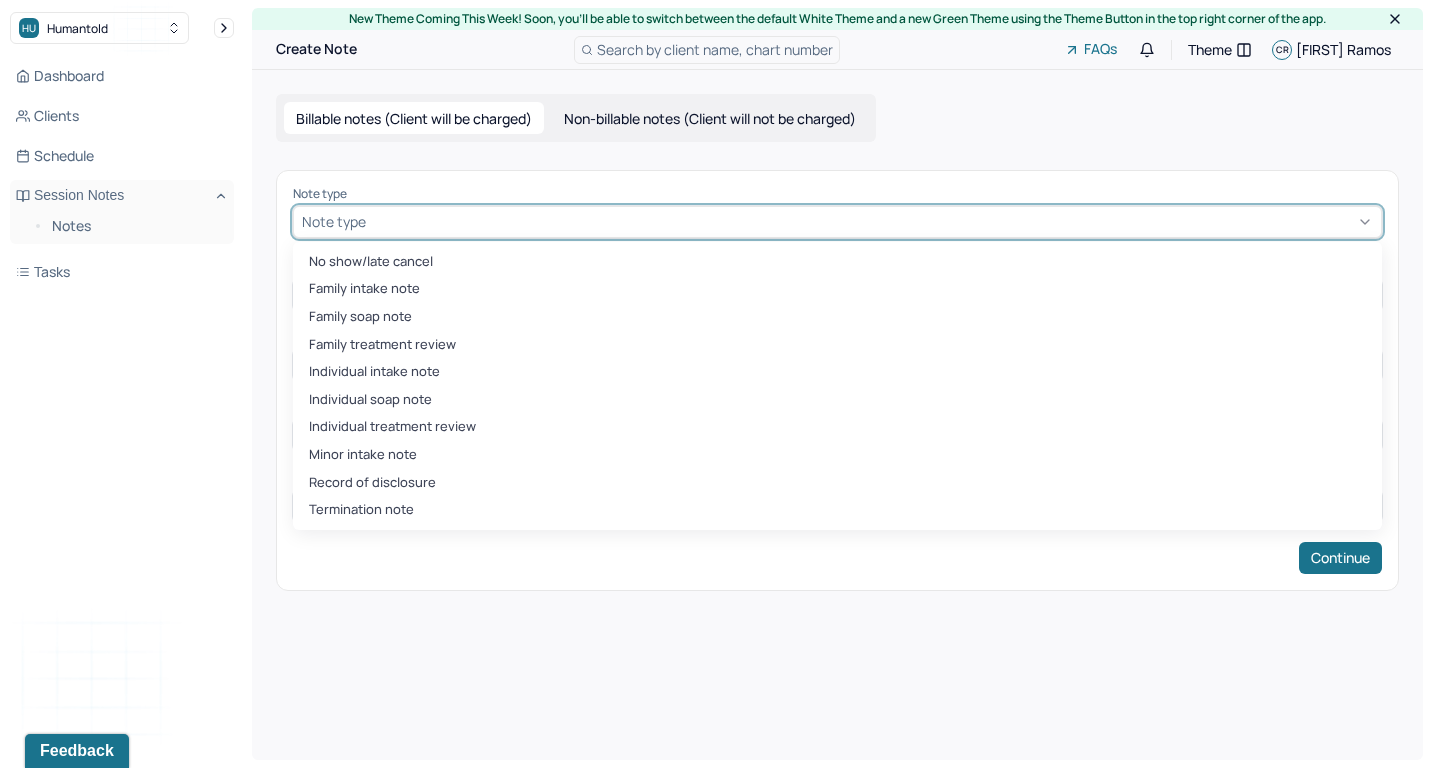 click at bounding box center [871, 221] 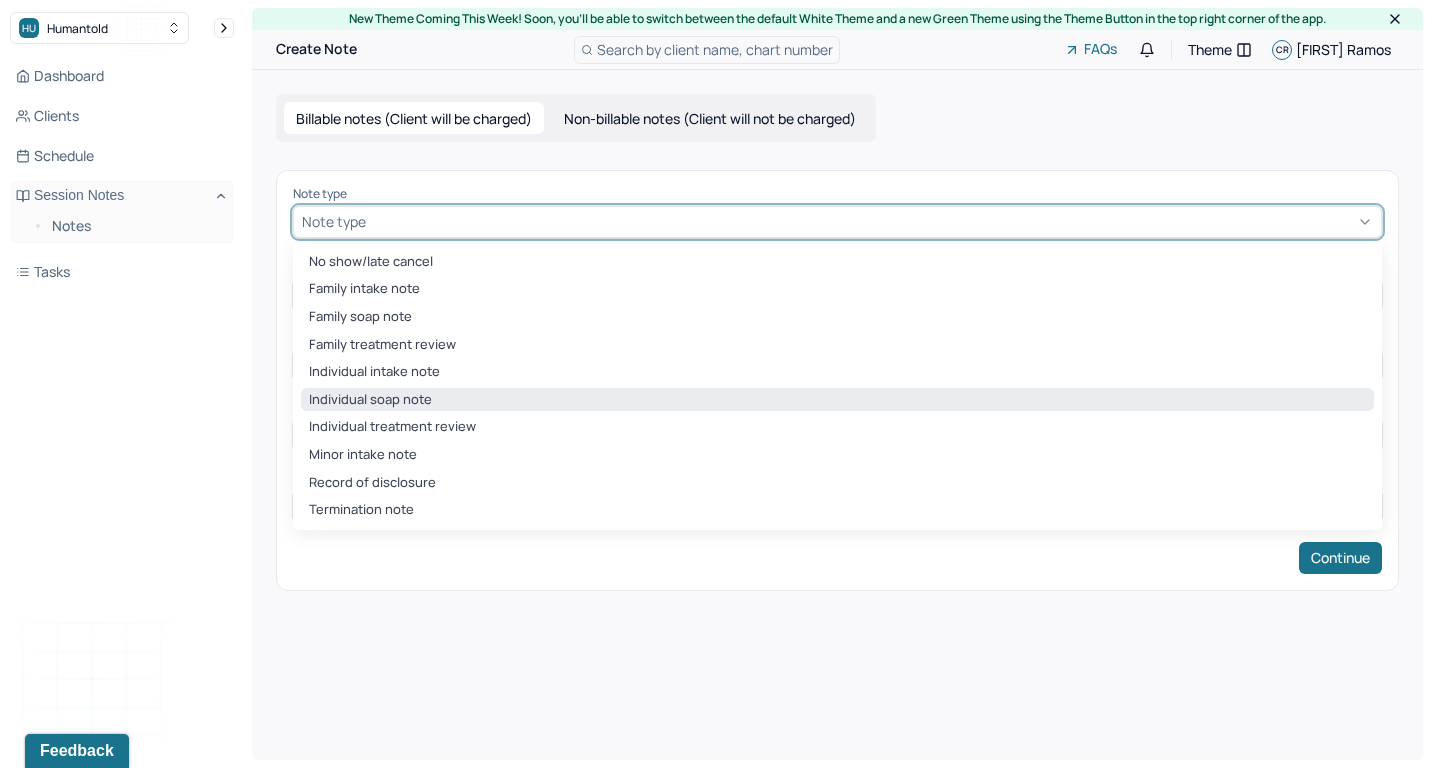 click on "Individual soap note" at bounding box center [837, 400] 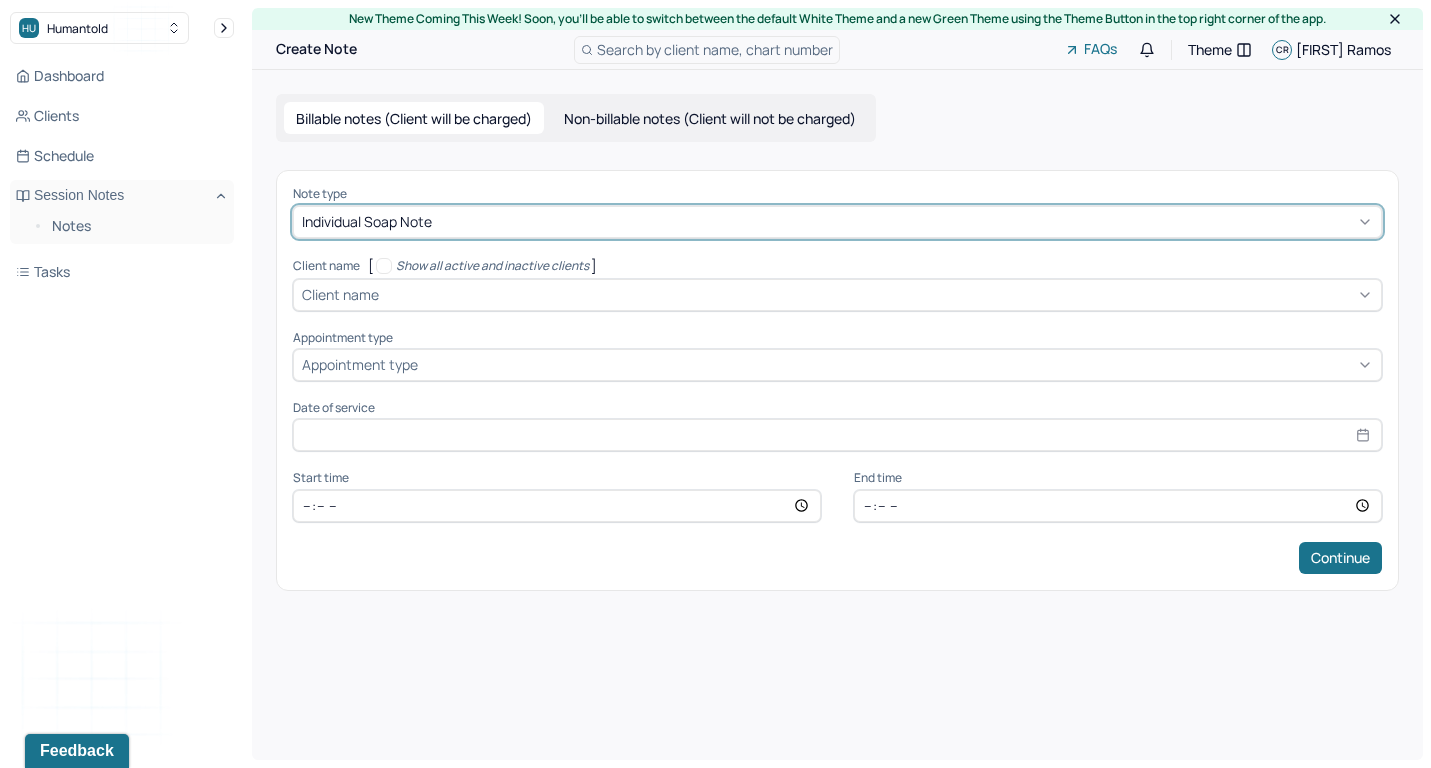 click at bounding box center [878, 294] 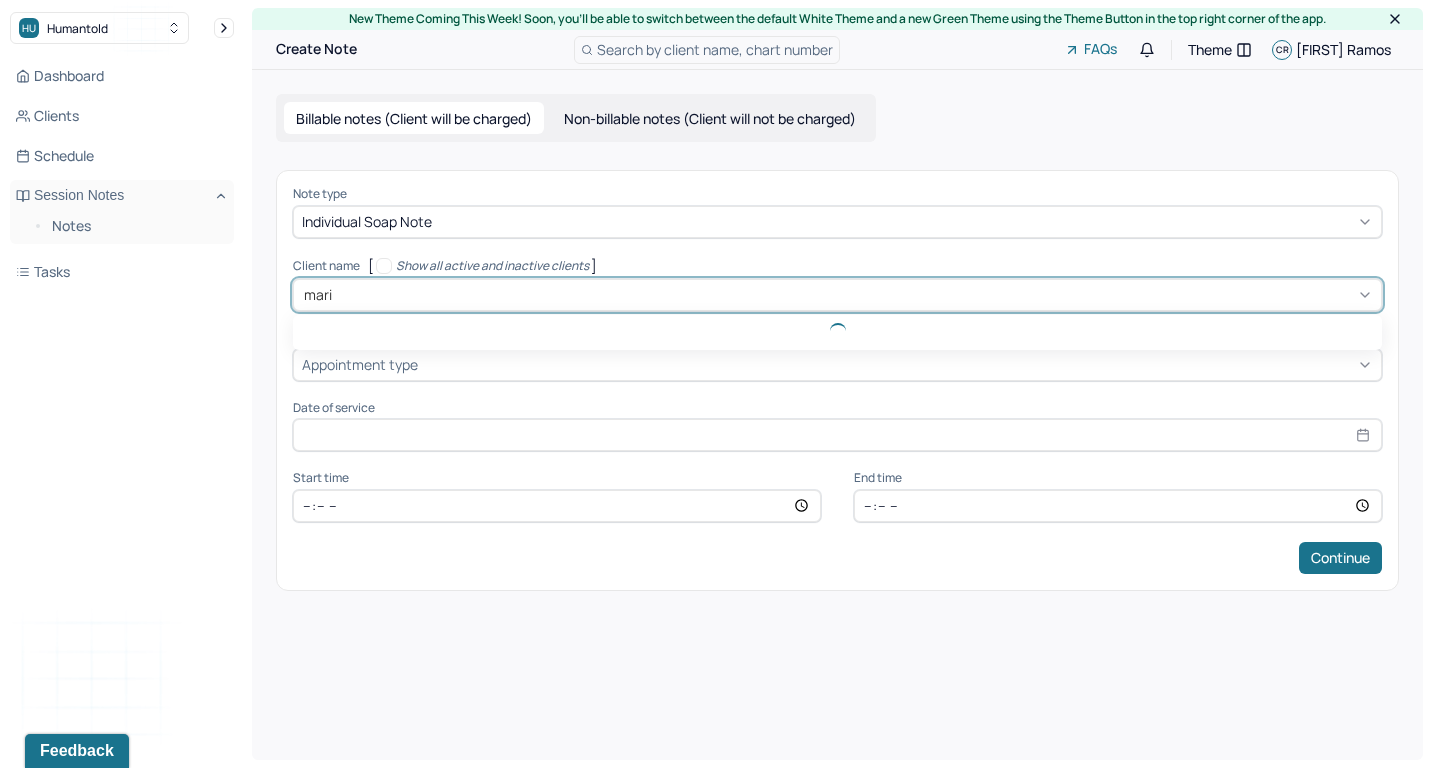 type on "[FIRST]" 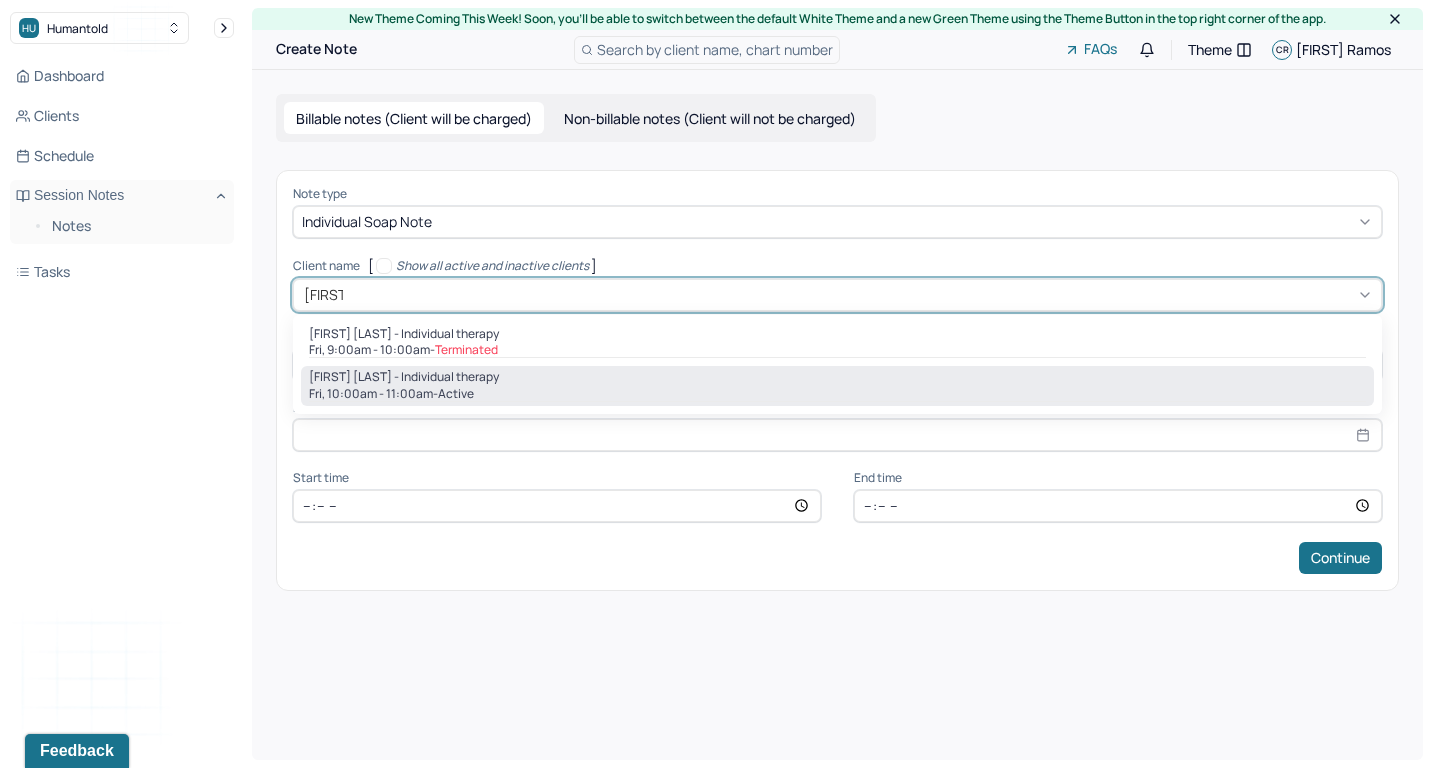 click on "[FIRST] [LAST] - Individual therapy" at bounding box center [837, 377] 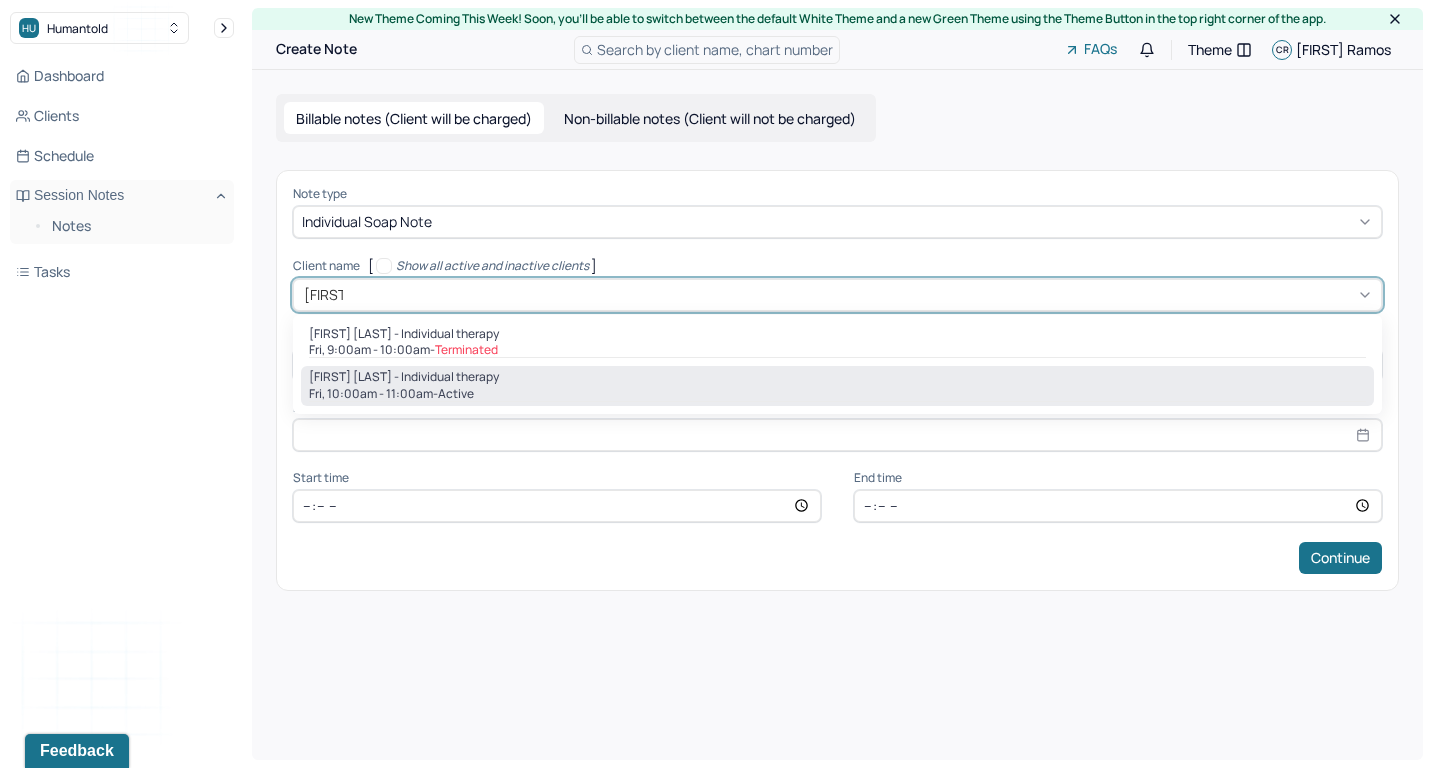 type 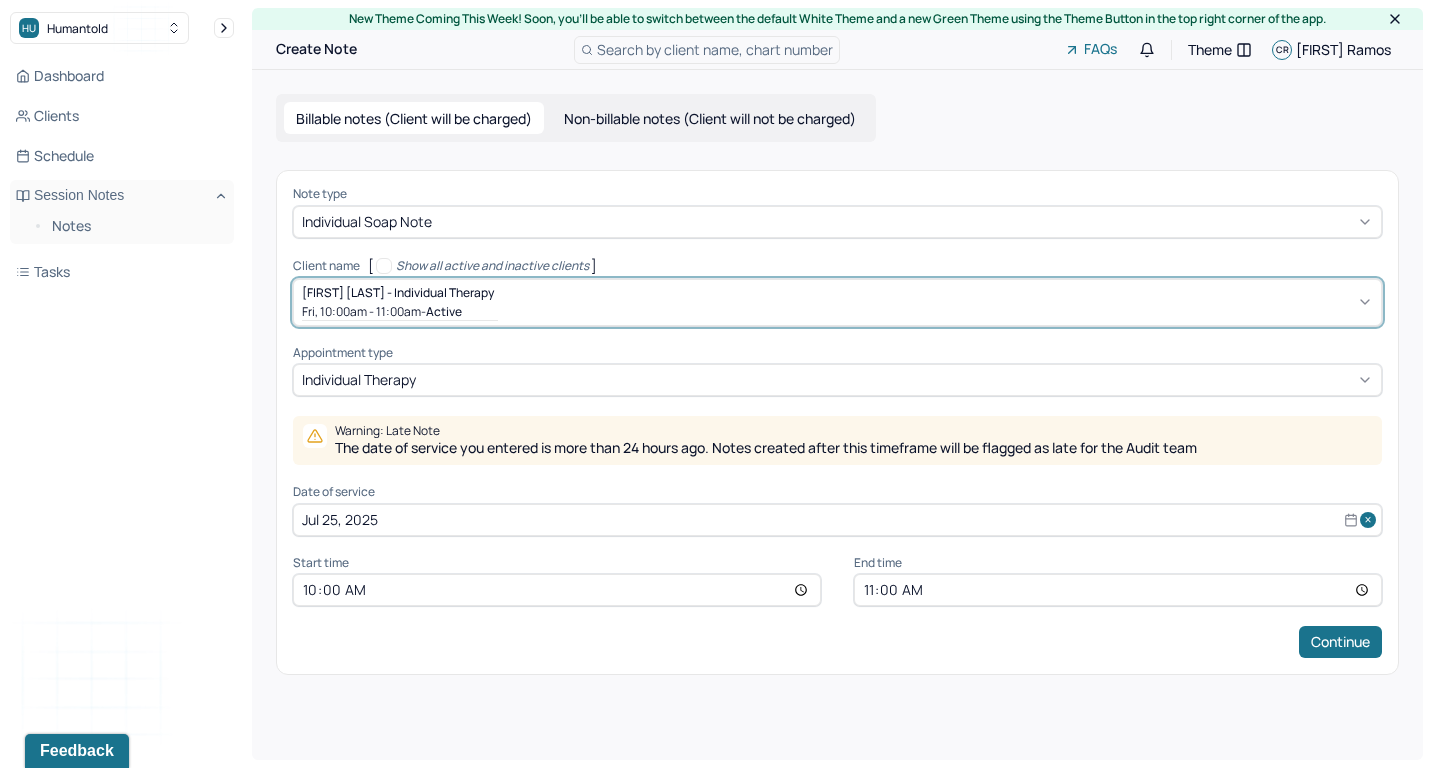 select on "6" 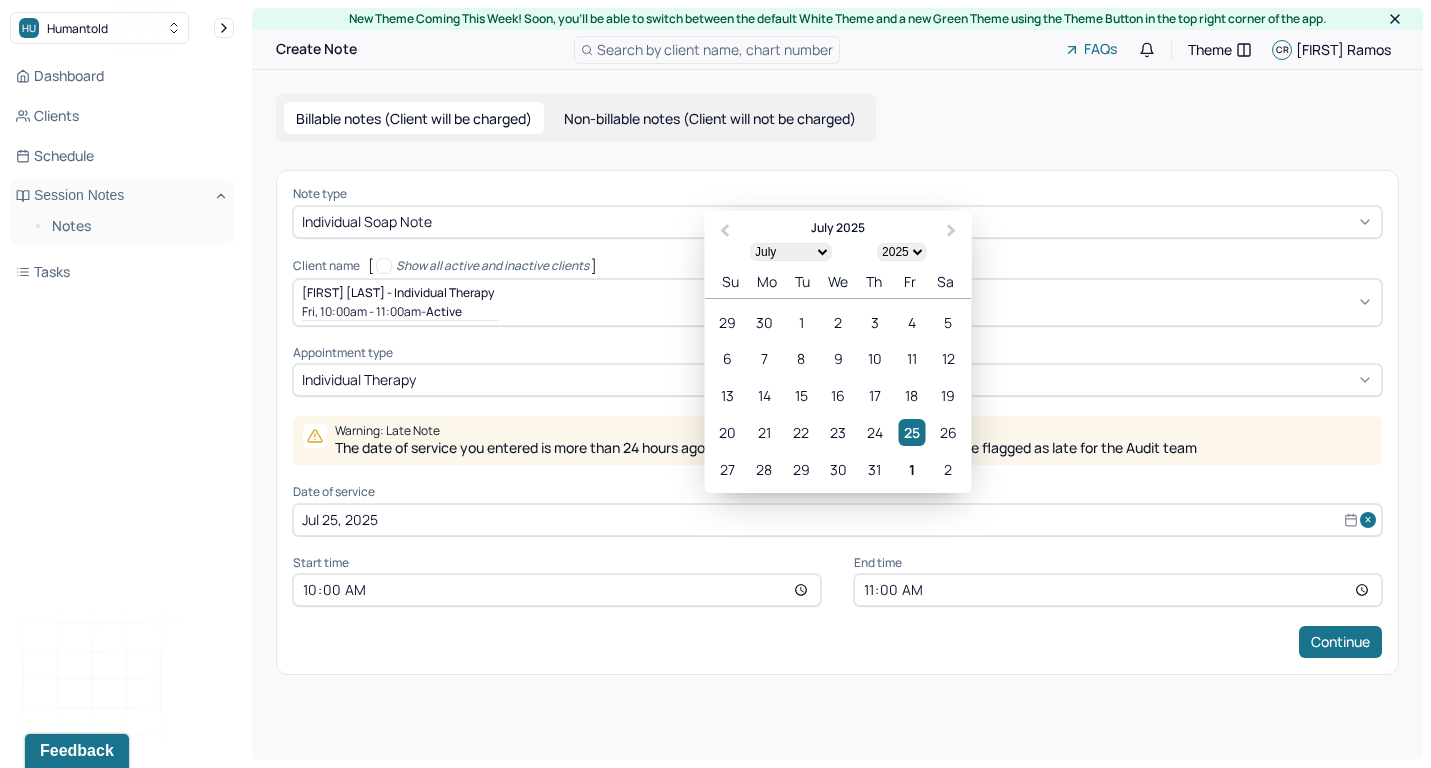 click on "Jul 25, 2025" at bounding box center (837, 520) 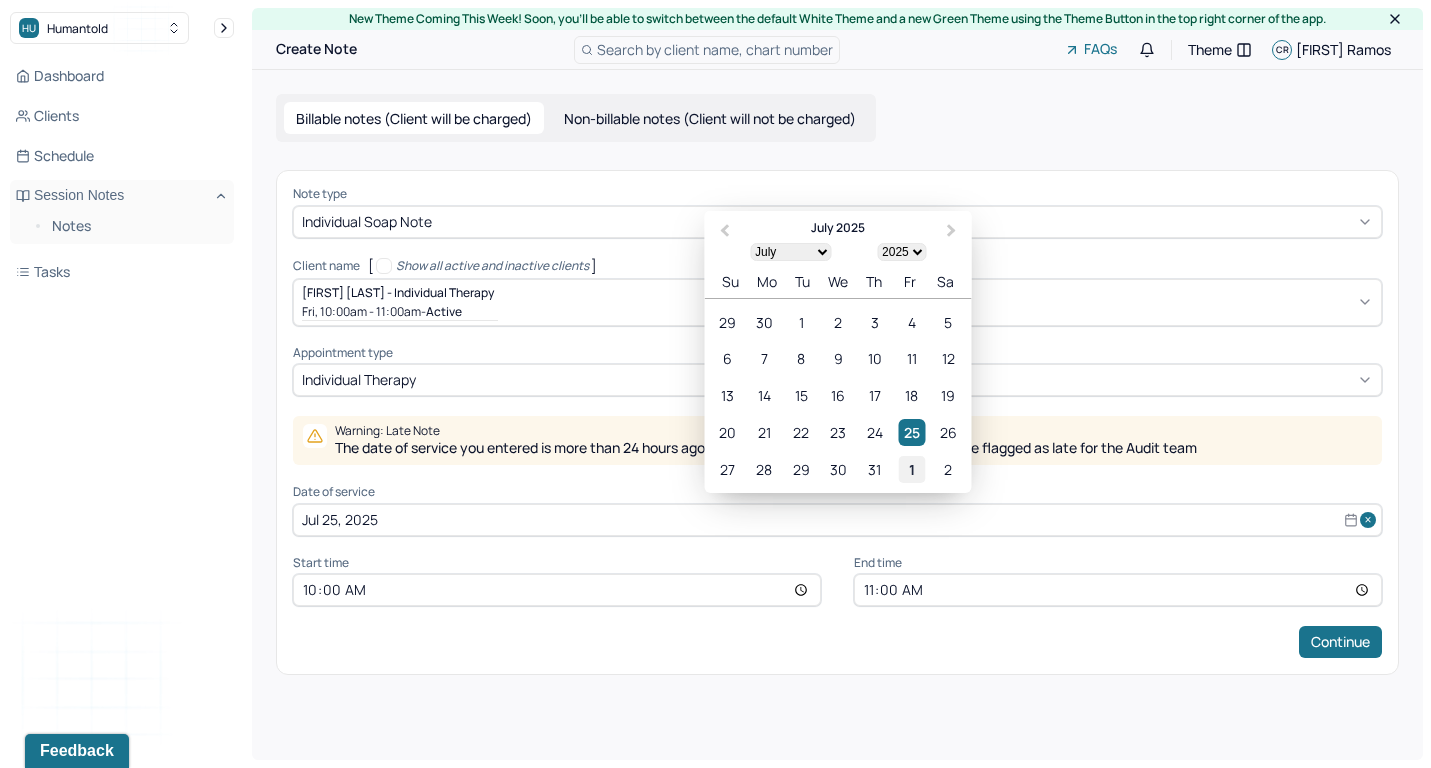 click on "1" at bounding box center (911, 468) 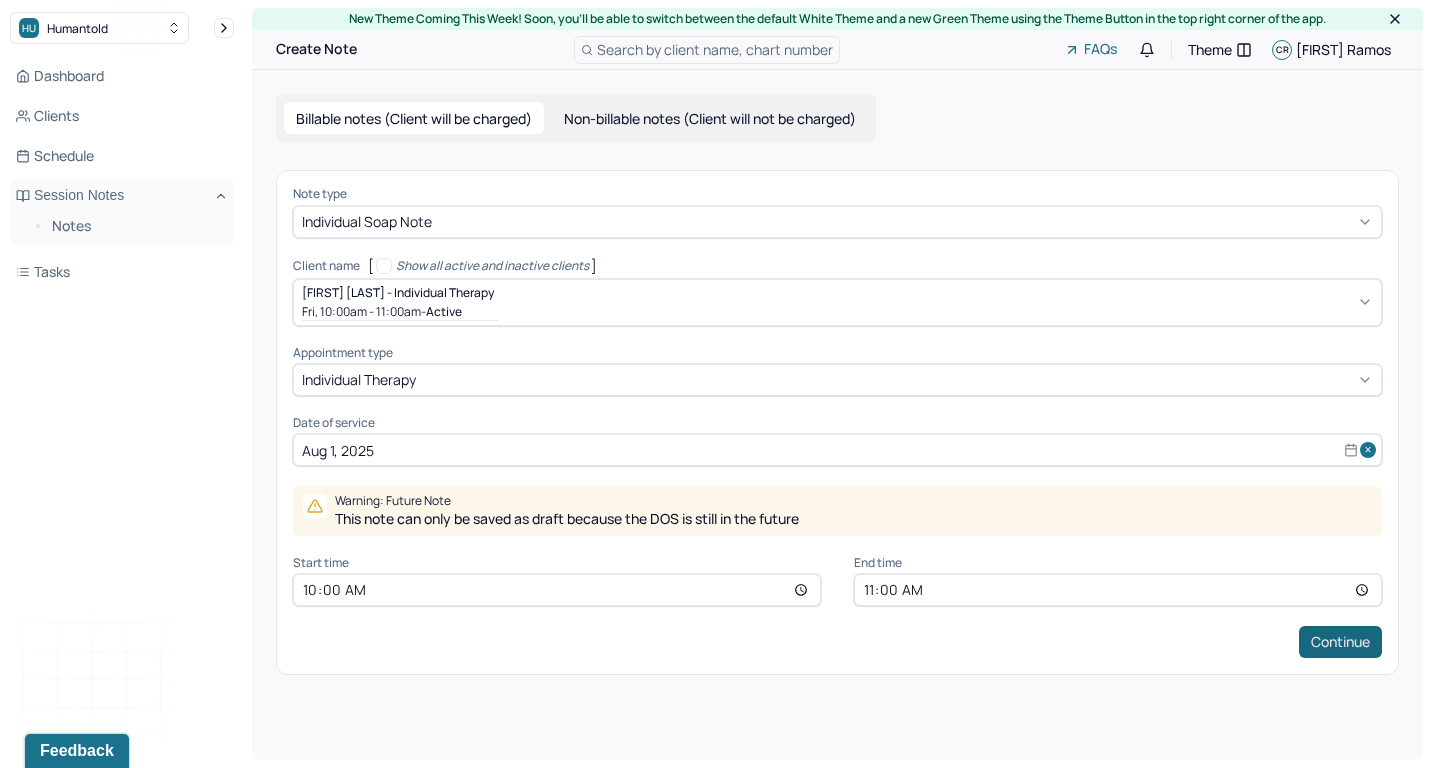 click on "Continue" at bounding box center [1340, 642] 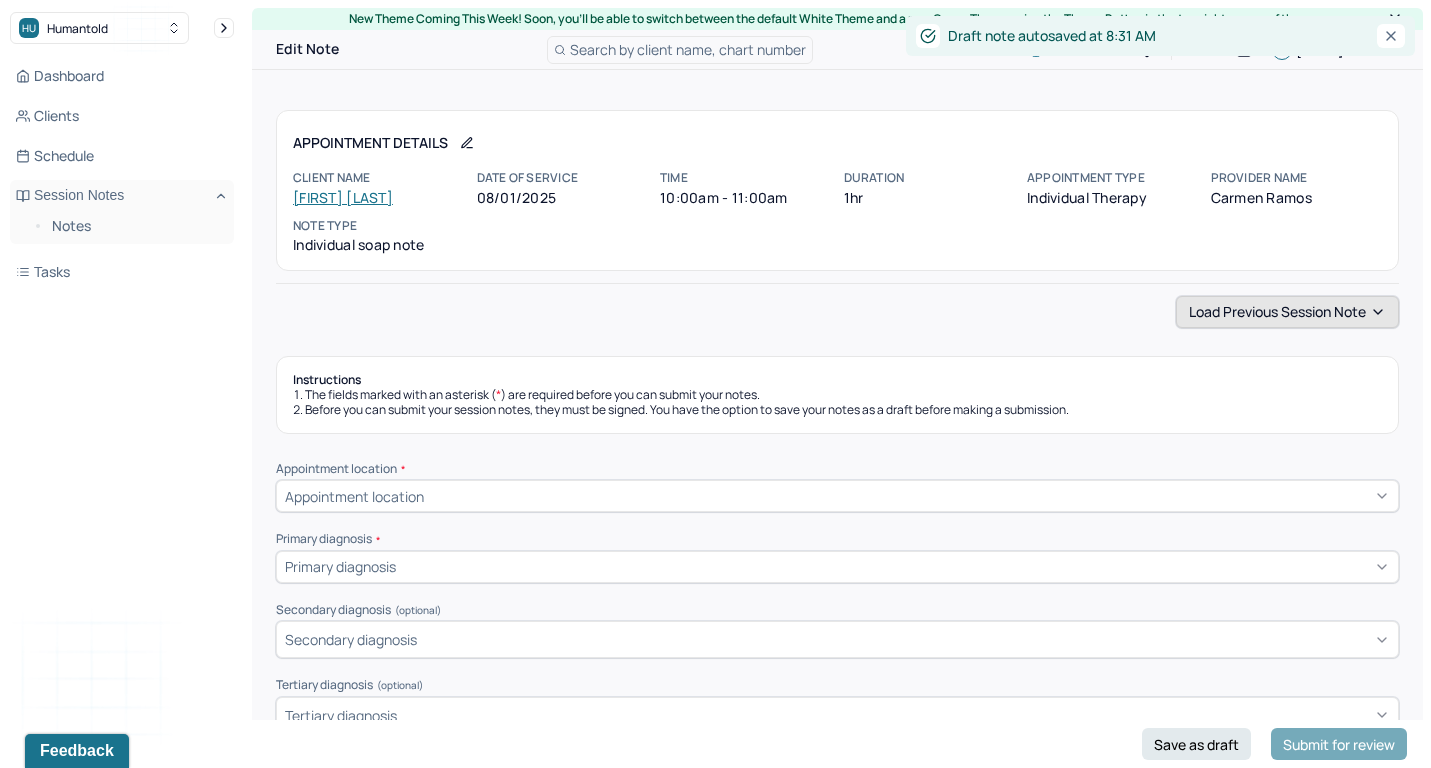 click on "Load previous session note" at bounding box center (1287, 312) 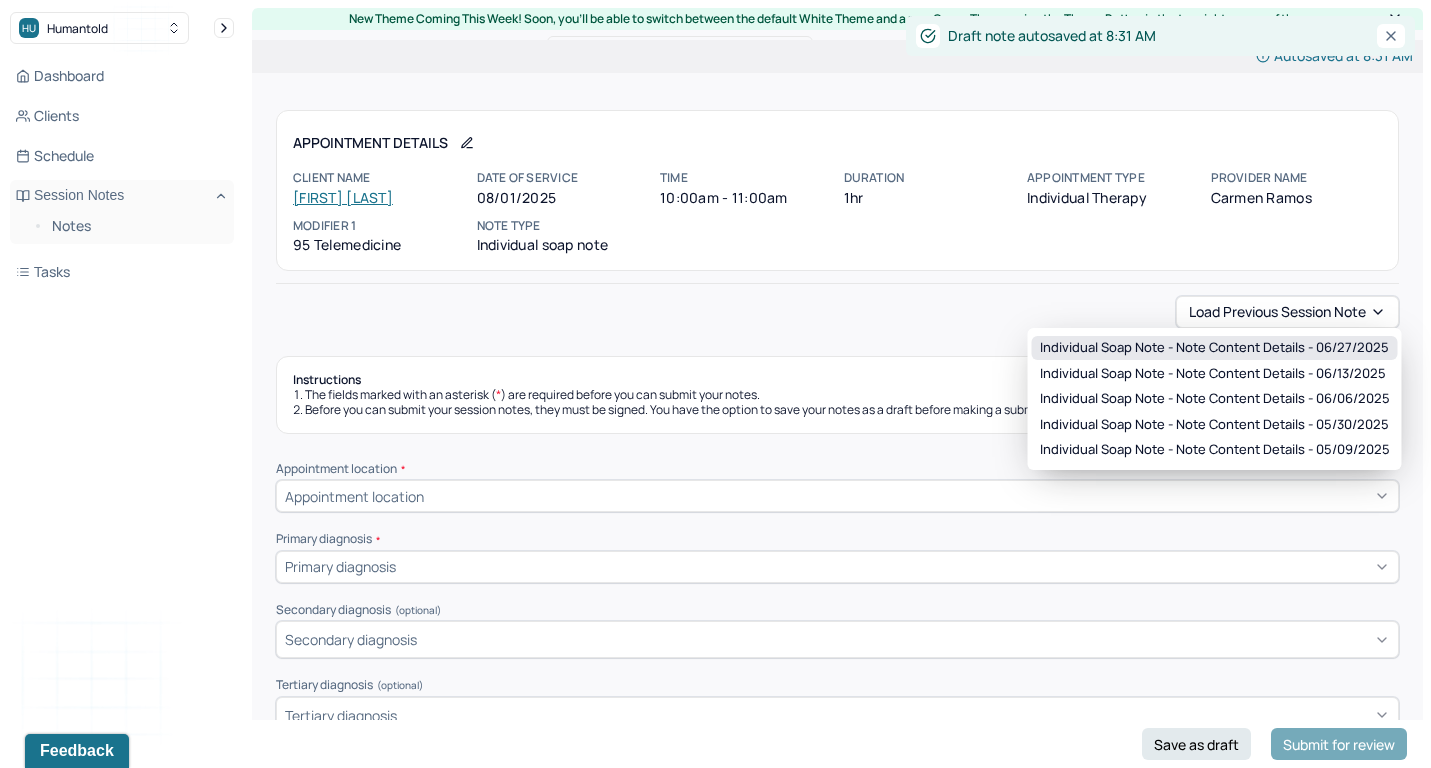 click on "Individual soap note   - Note content Details -   06/27/2025" at bounding box center [1215, 348] 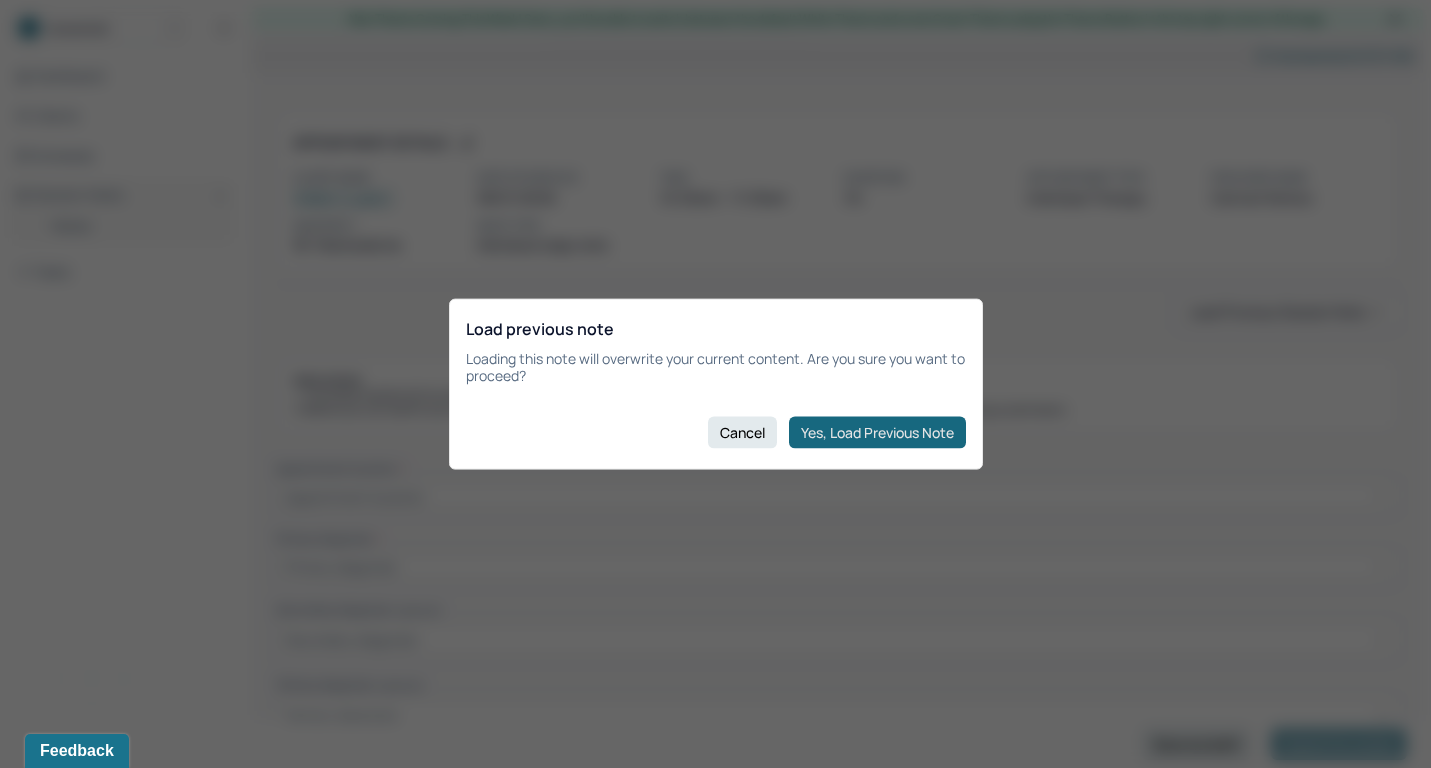 click on "Yes, Load Previous Note" at bounding box center (877, 432) 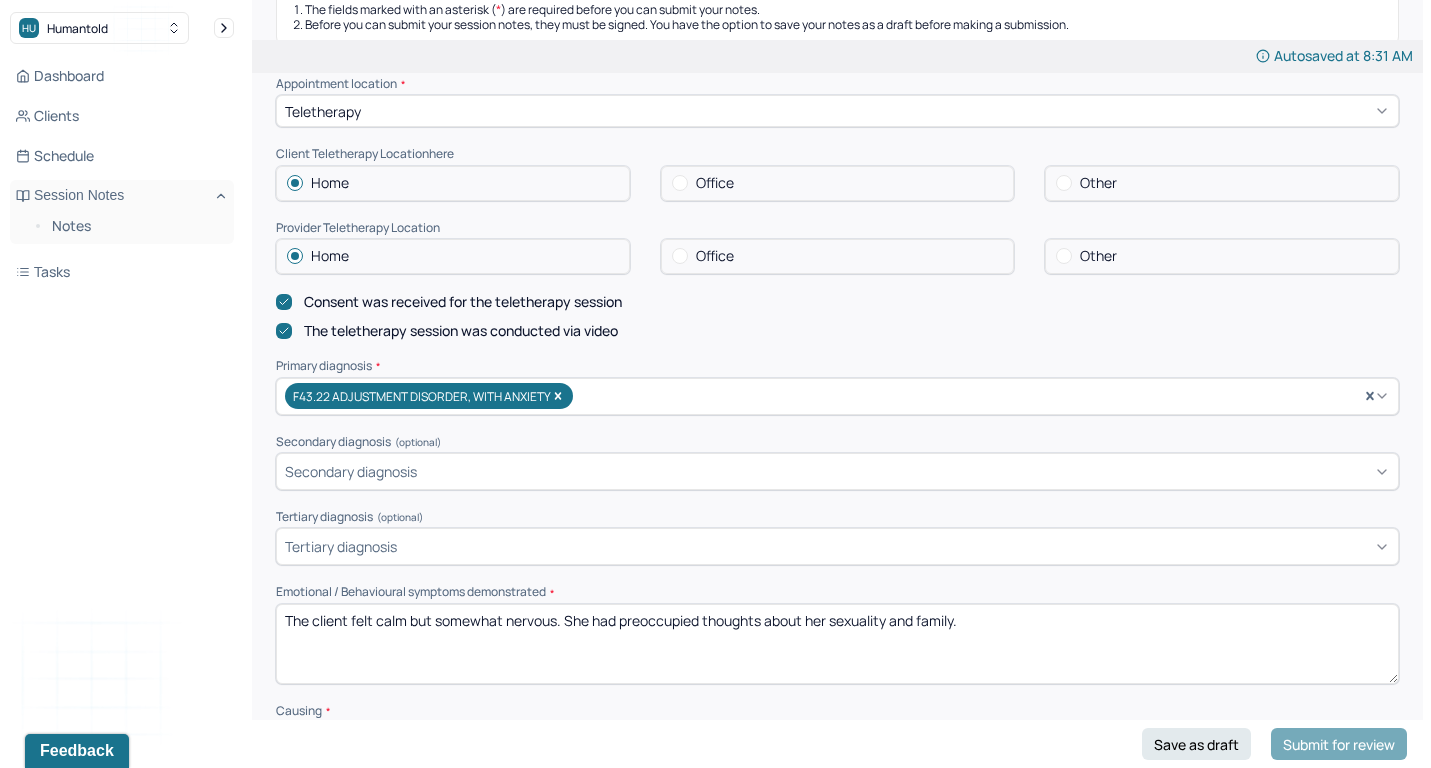 scroll, scrollTop: 399, scrollLeft: 0, axis: vertical 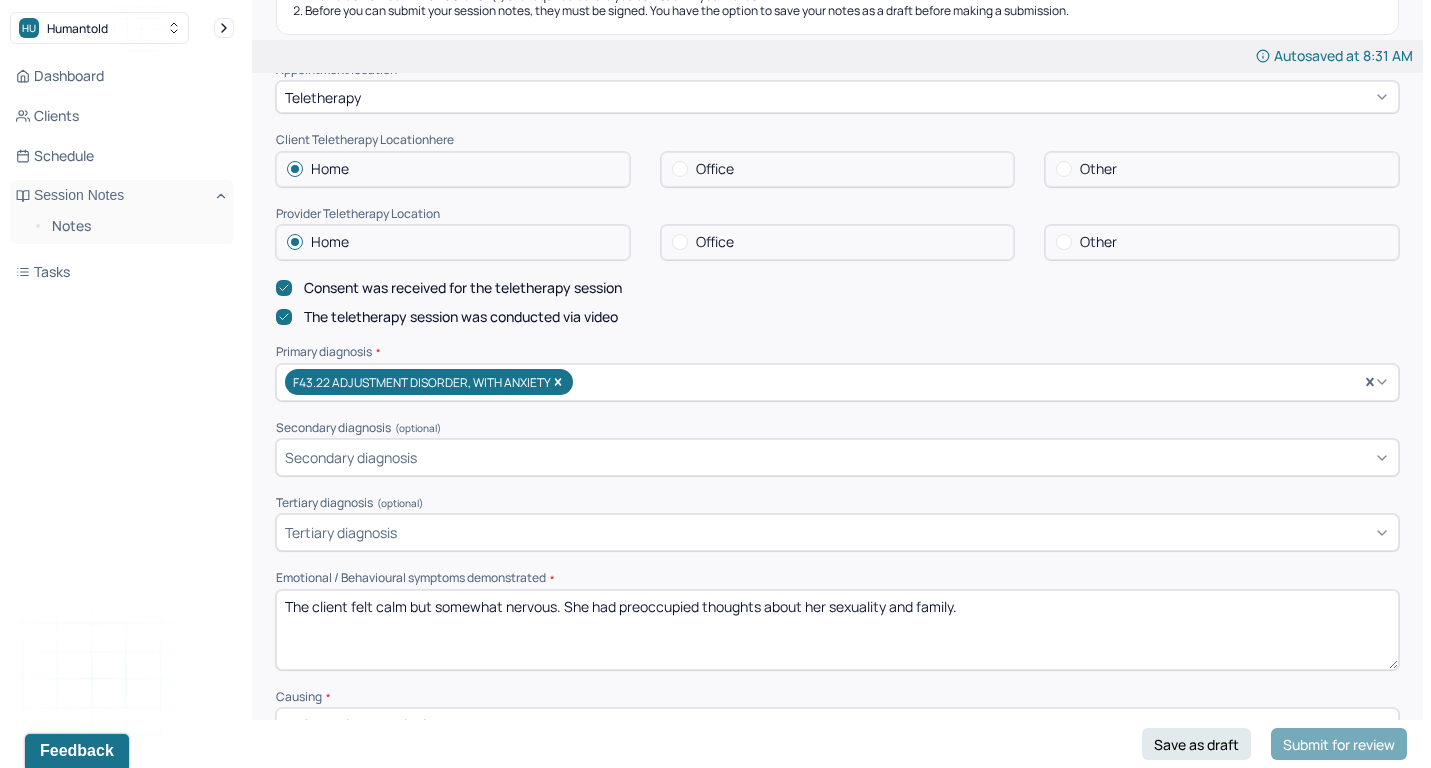 drag, startPoint x: 373, startPoint y: 589, endPoint x: 554, endPoint y: 589, distance: 181 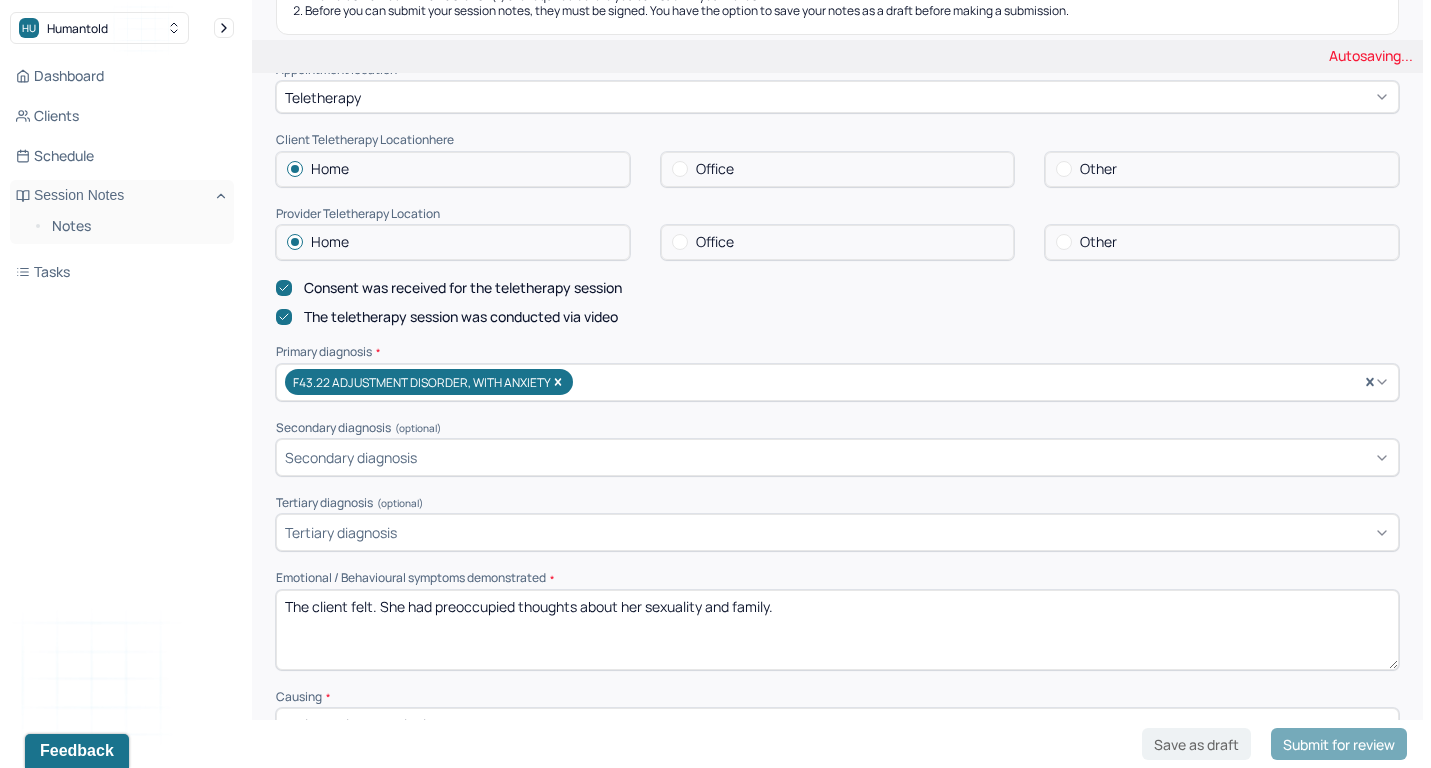 drag, startPoint x: 669, startPoint y: 587, endPoint x: 938, endPoint y: 610, distance: 269.98148 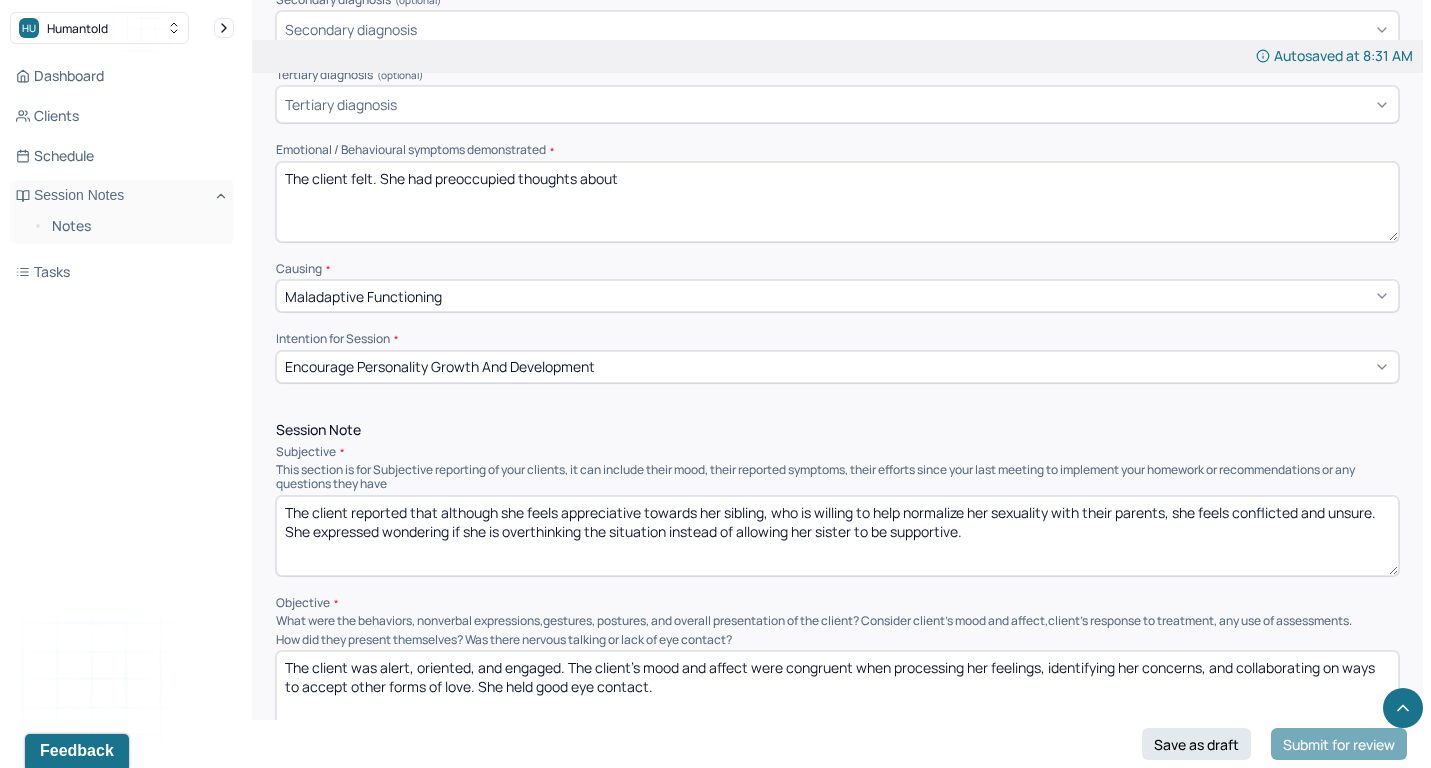 scroll, scrollTop: 853, scrollLeft: 0, axis: vertical 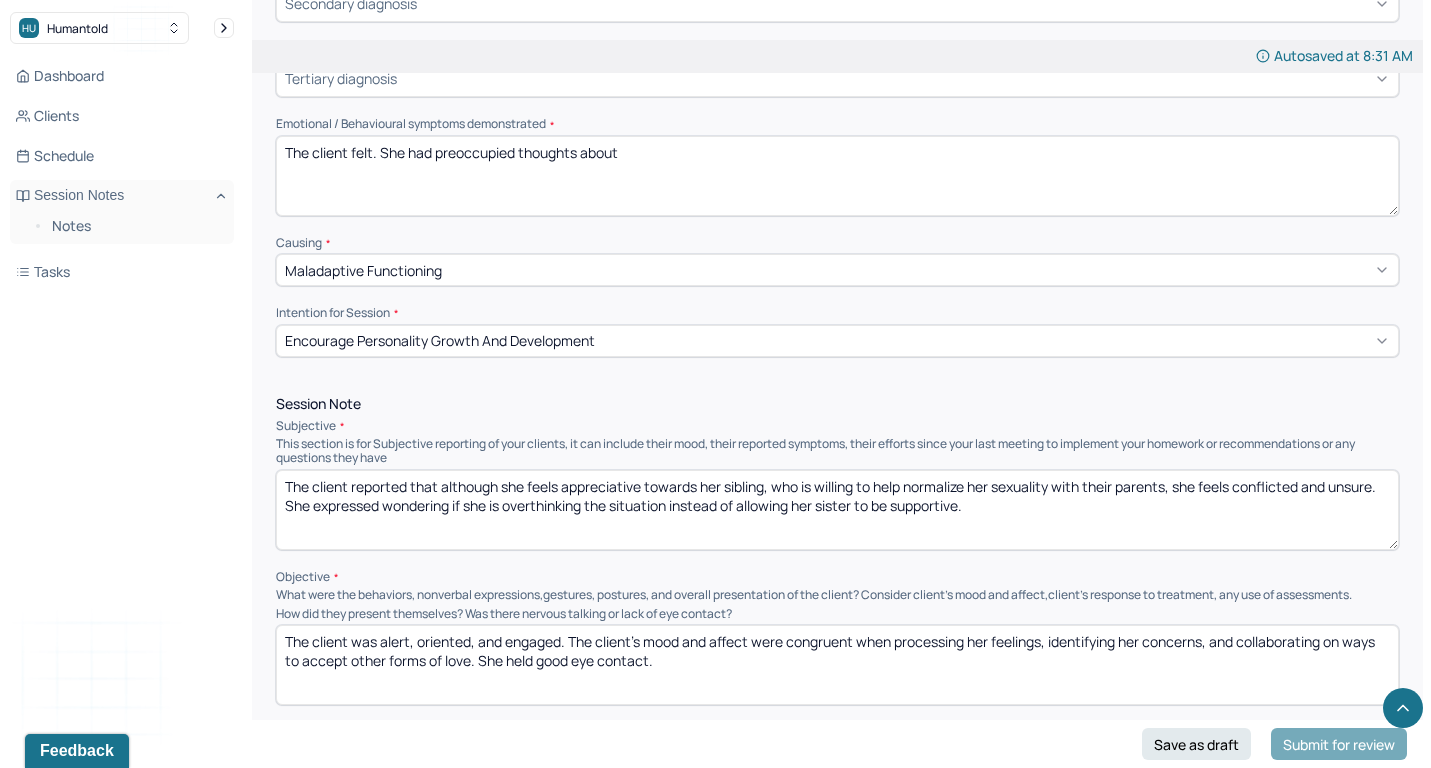 type on "The client felt. She had preoccupied thoughts about" 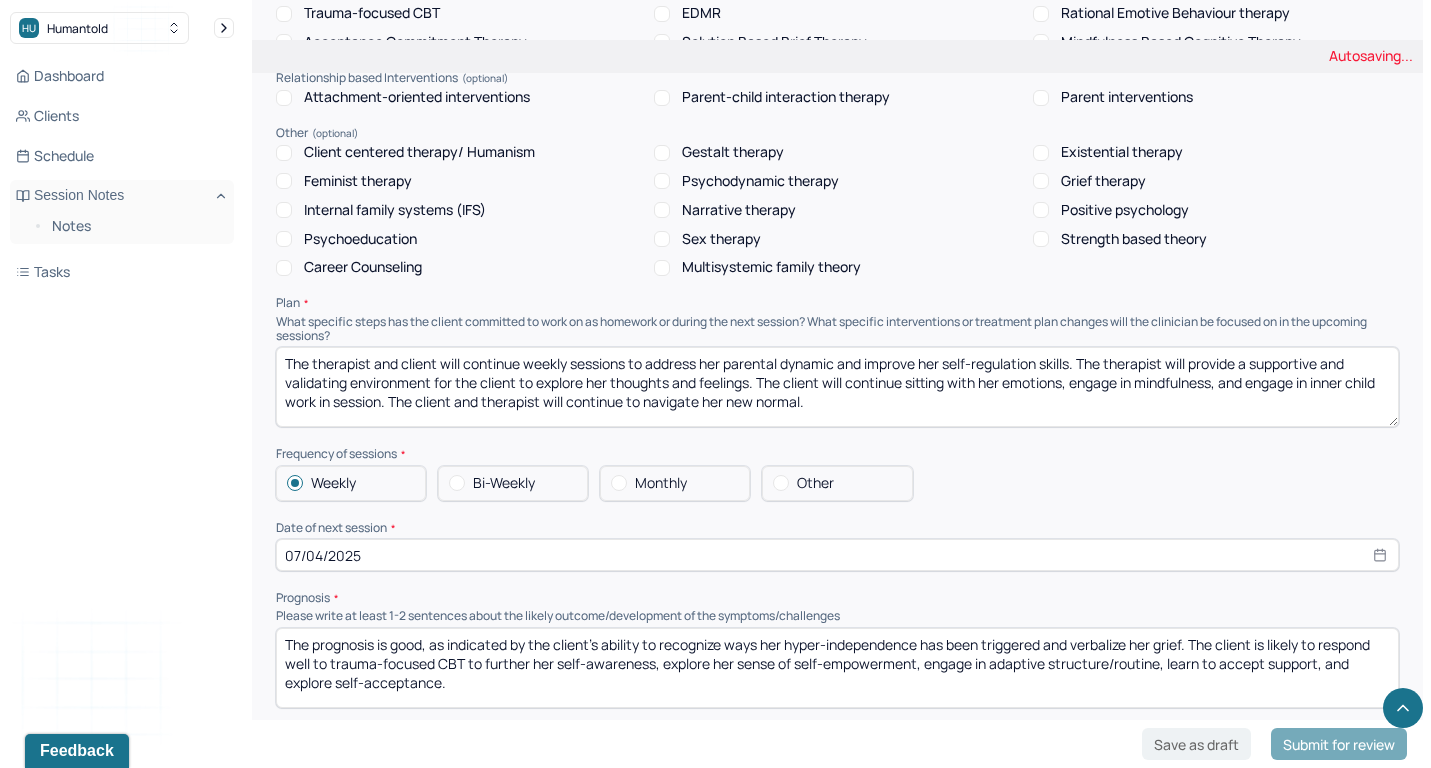 scroll, scrollTop: 2027, scrollLeft: 0, axis: vertical 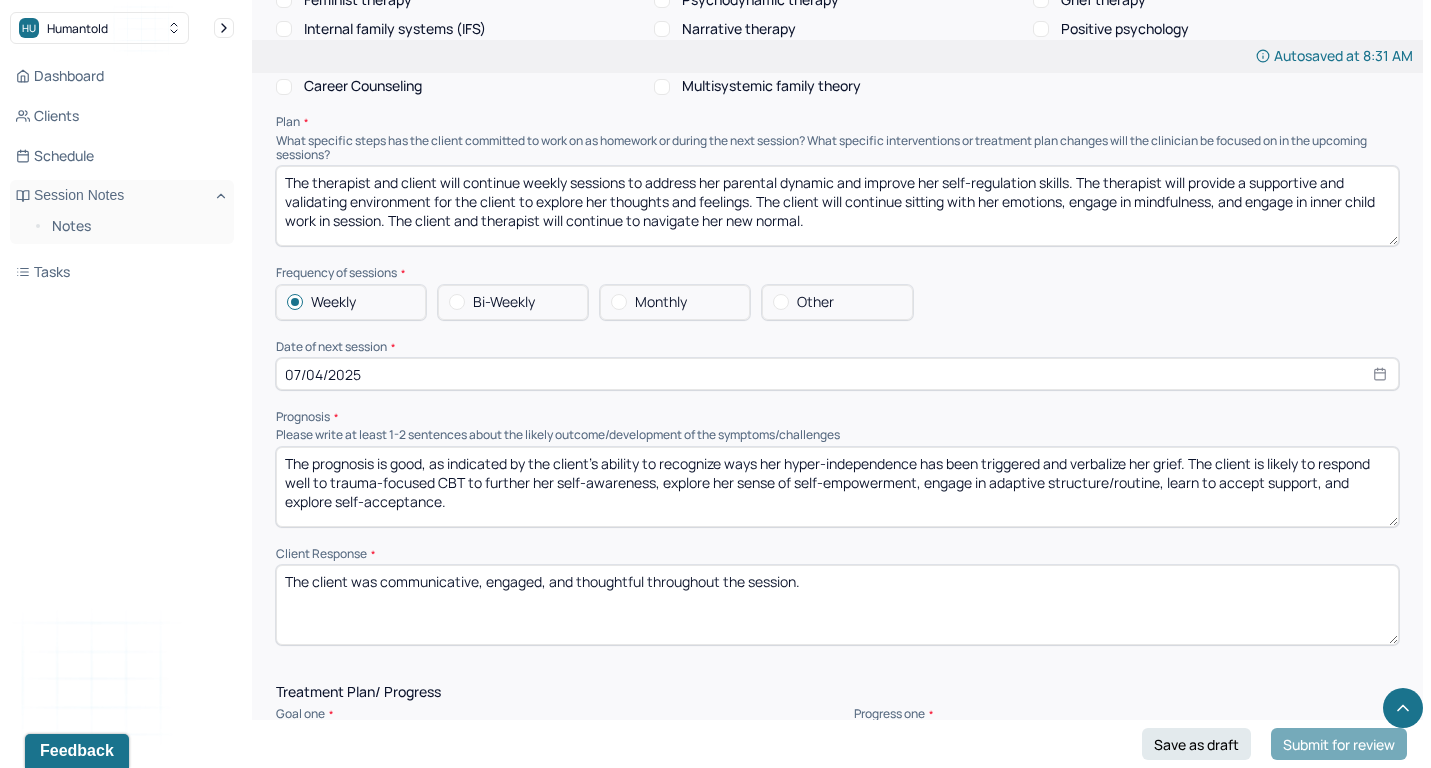type on "The client reported that" 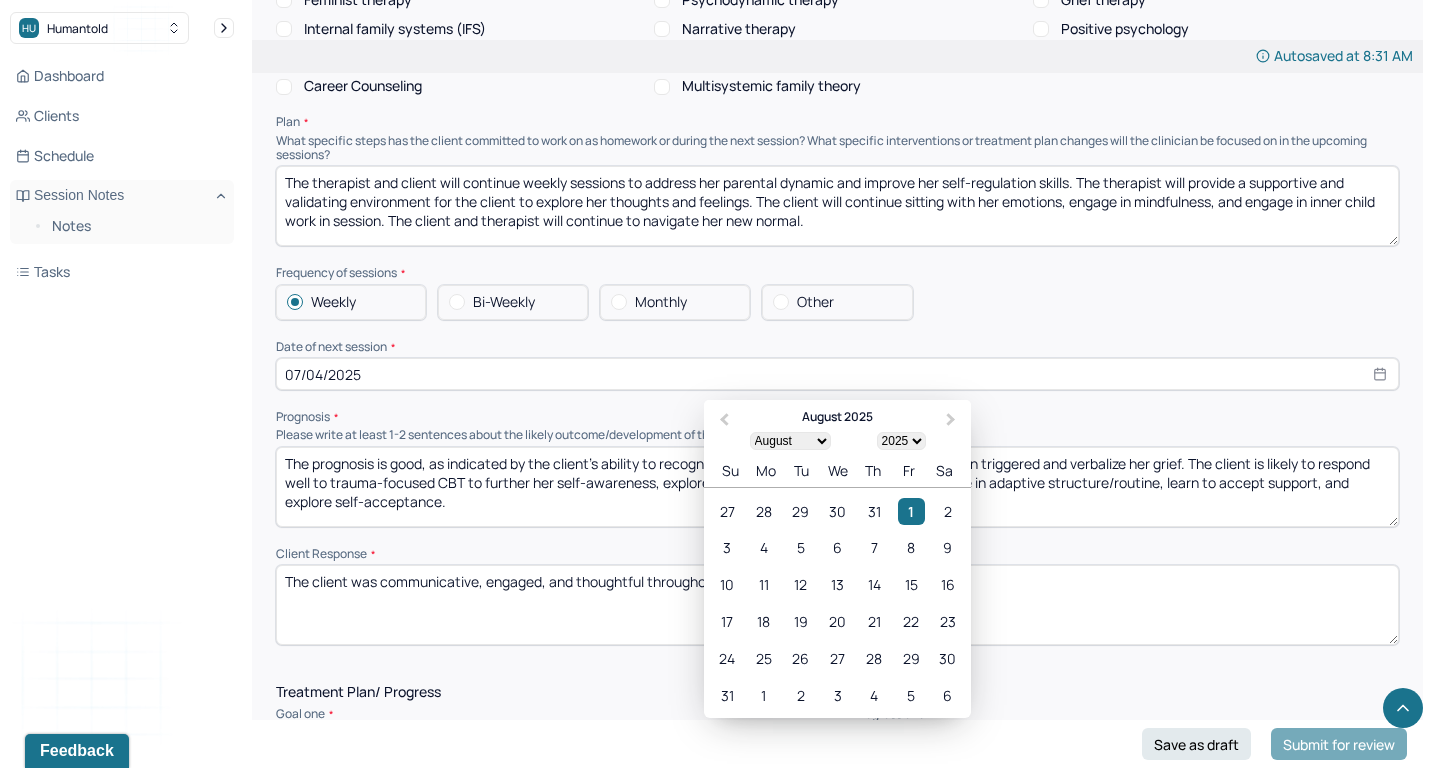 click on "07/04/2025" at bounding box center (837, 374) 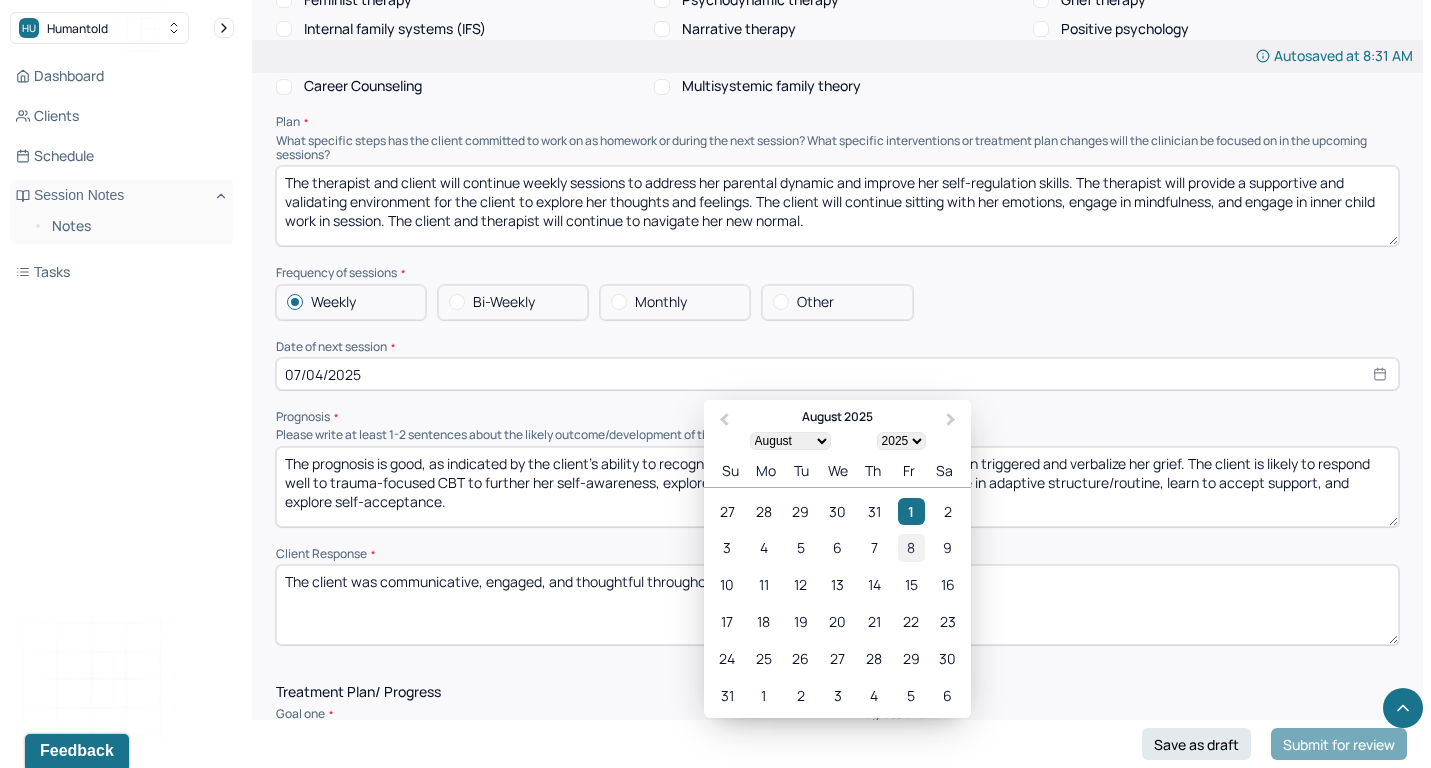 click on "8" at bounding box center [911, 548] 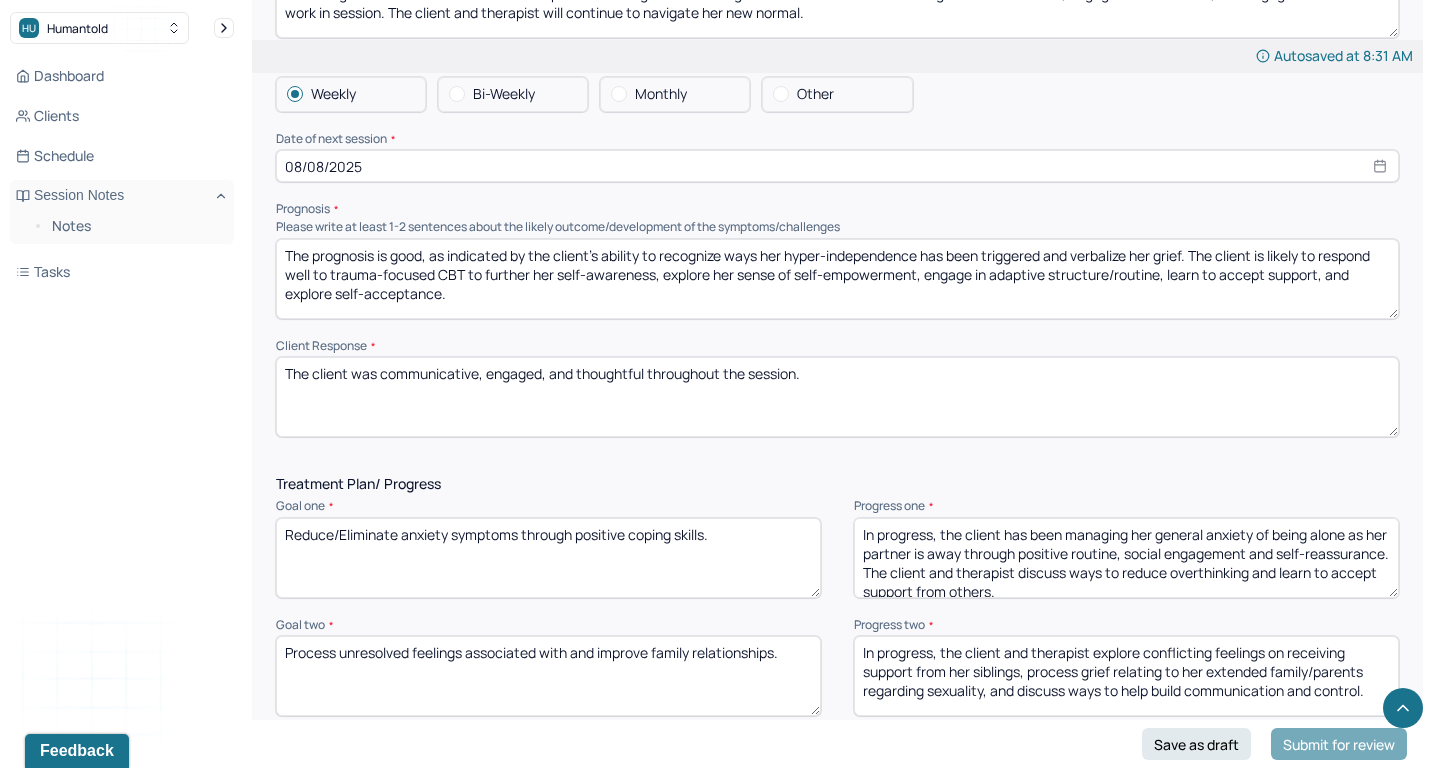 scroll, scrollTop: 2356, scrollLeft: 0, axis: vertical 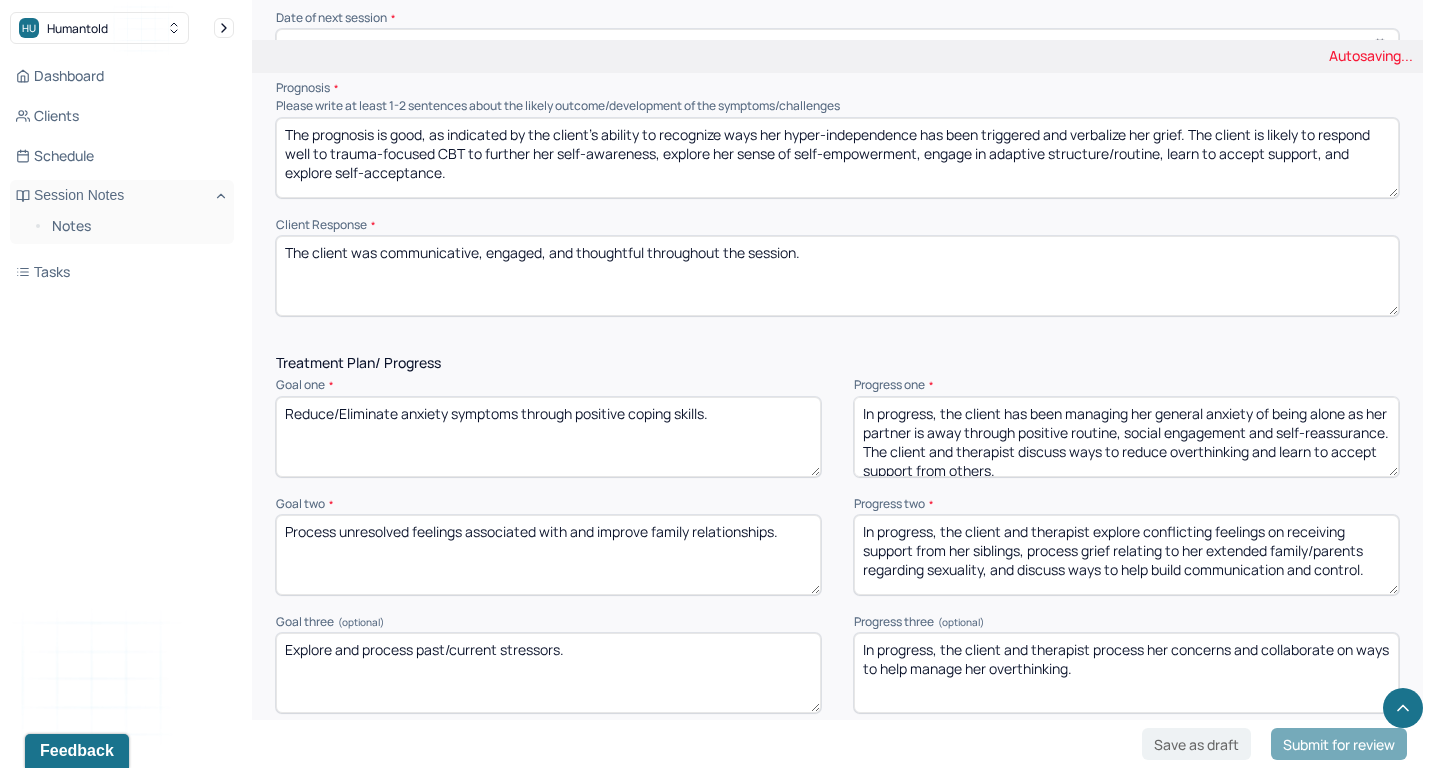 drag, startPoint x: 944, startPoint y: 376, endPoint x: 1187, endPoint y: 584, distance: 319.86404 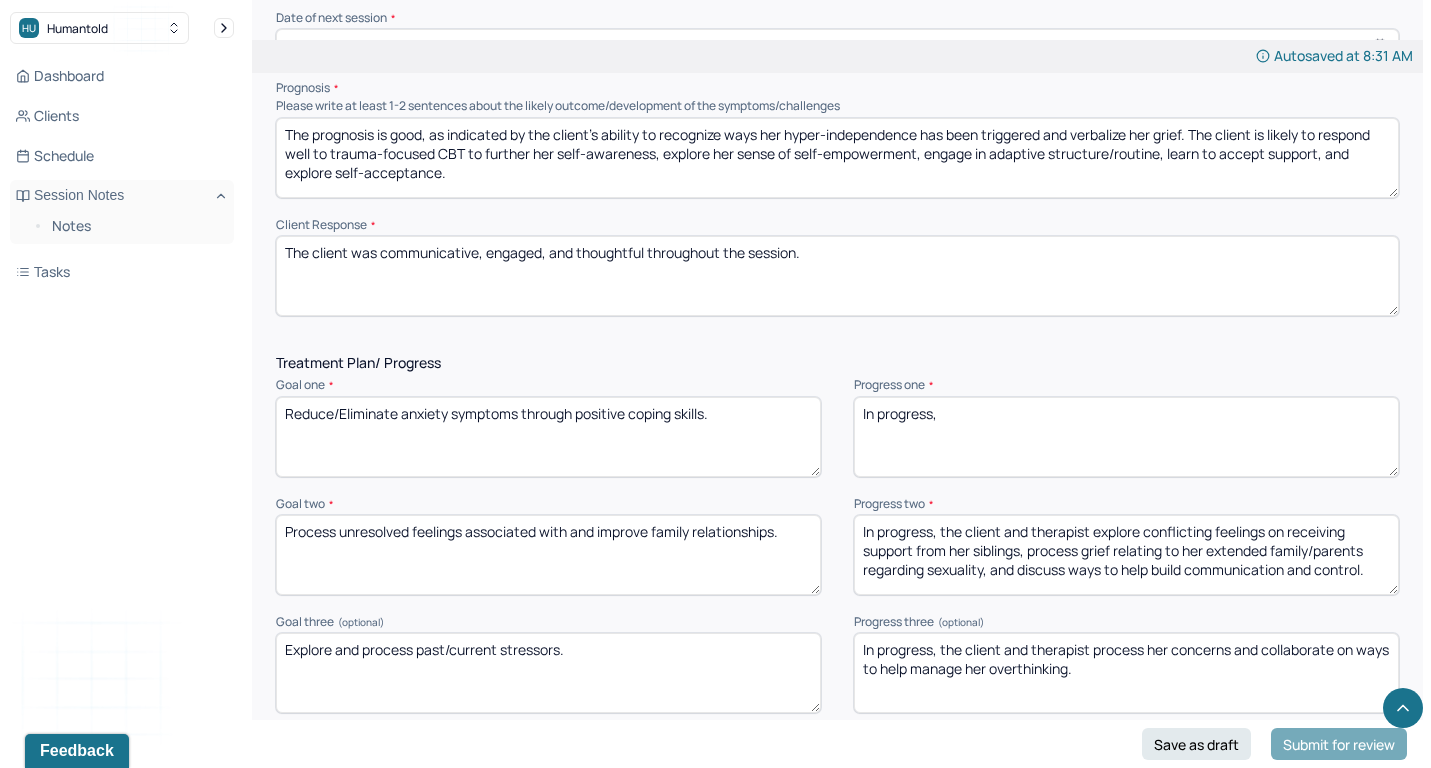scroll, scrollTop: 0, scrollLeft: 0, axis: both 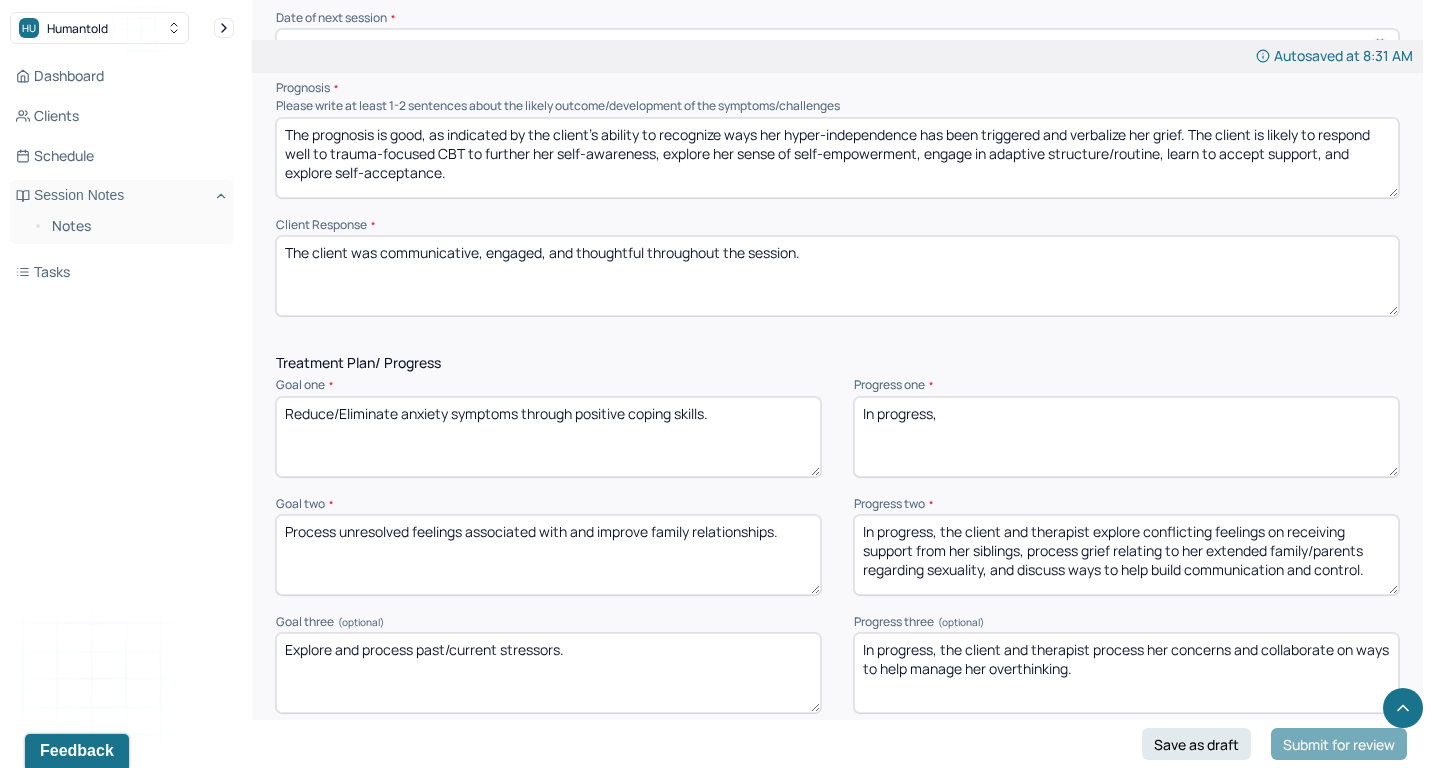 type on "In progress," 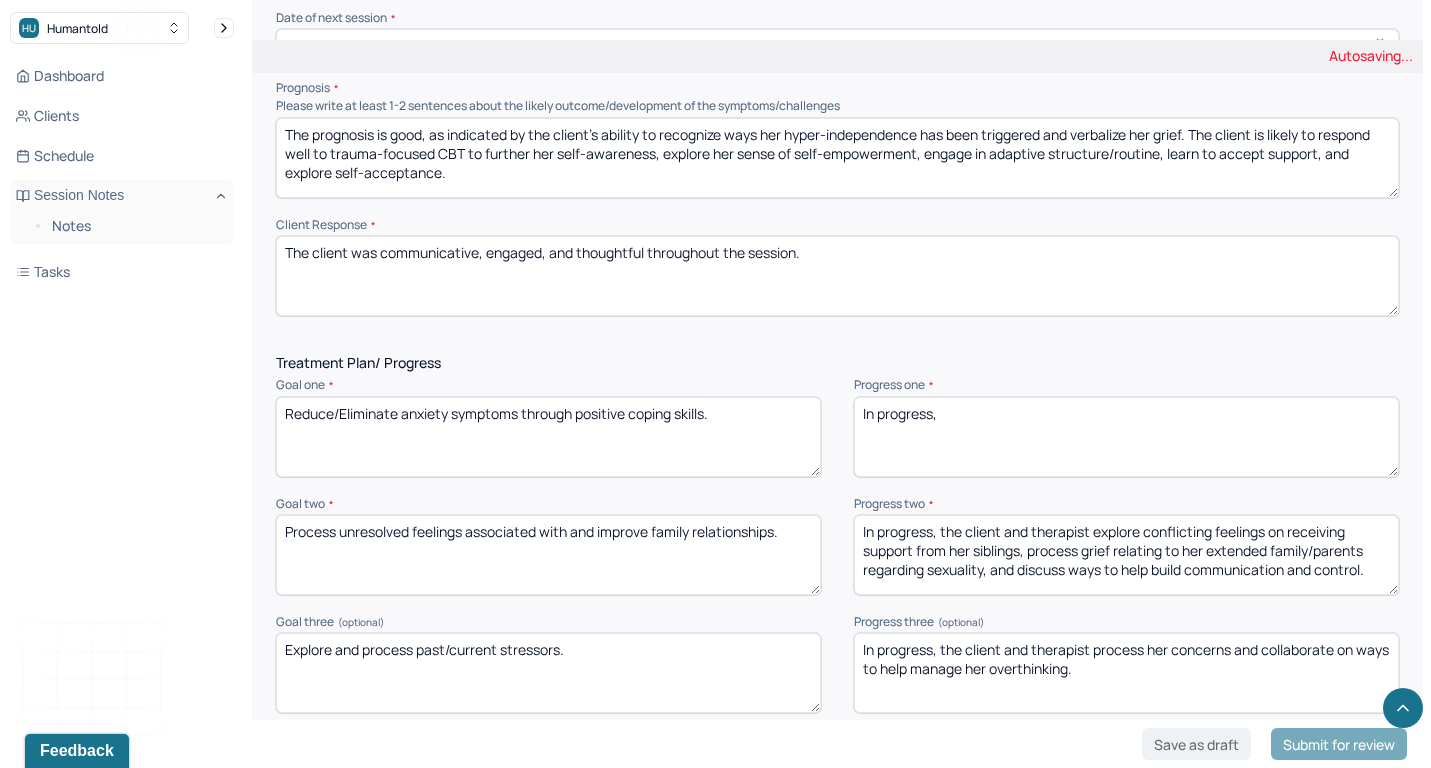 drag, startPoint x: 939, startPoint y: 491, endPoint x: 1214, endPoint y: 679, distance: 333.1201 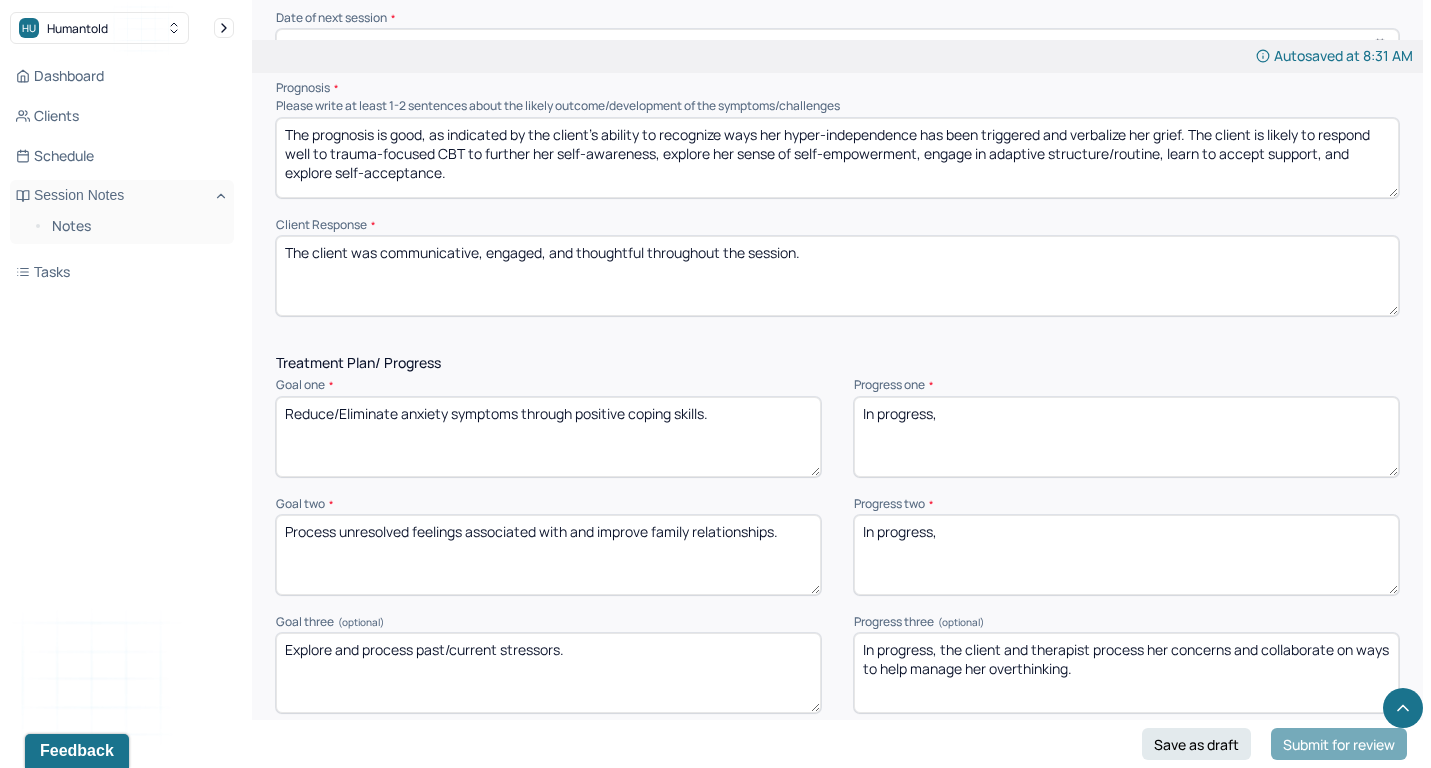 type on "In progress," 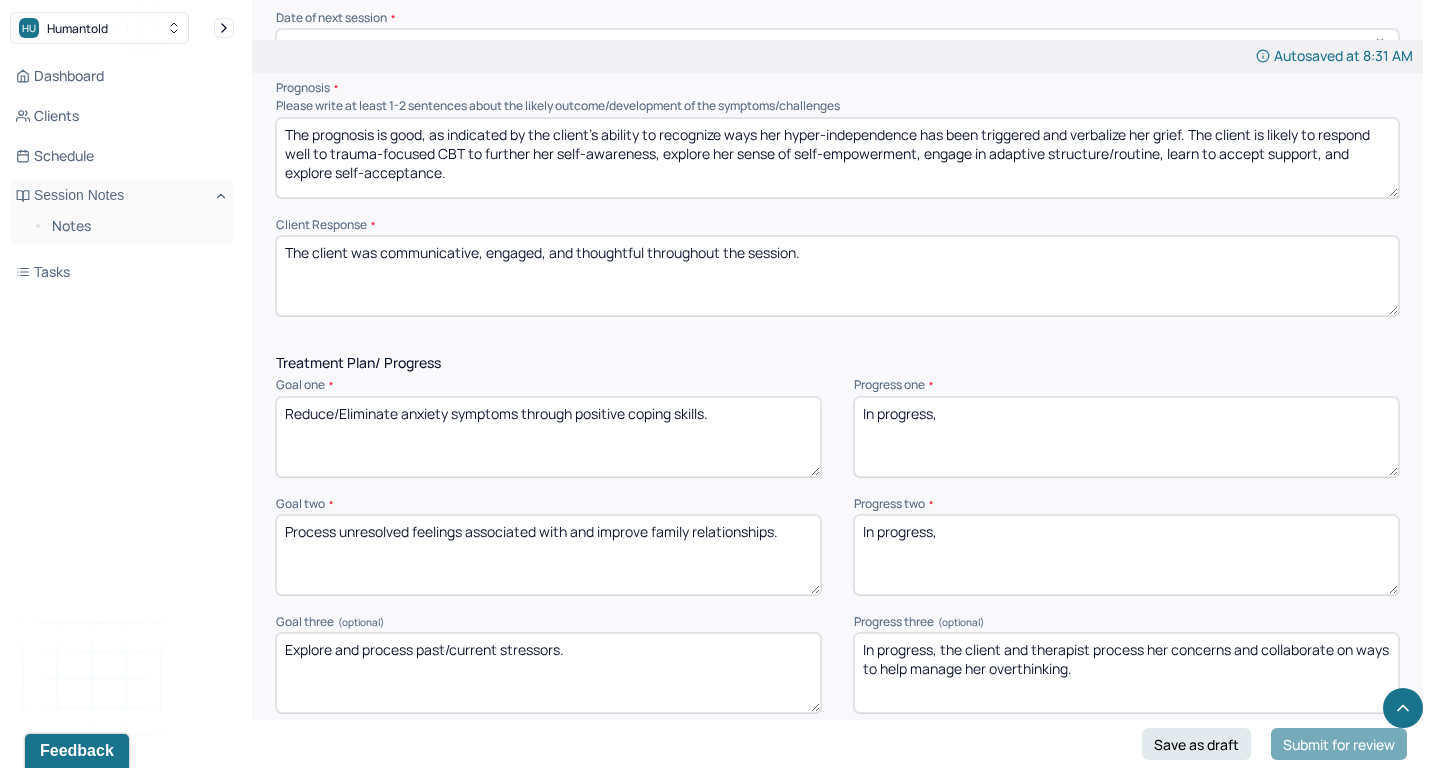 drag, startPoint x: 940, startPoint y: 613, endPoint x: 1197, endPoint y: 717, distance: 277.2454 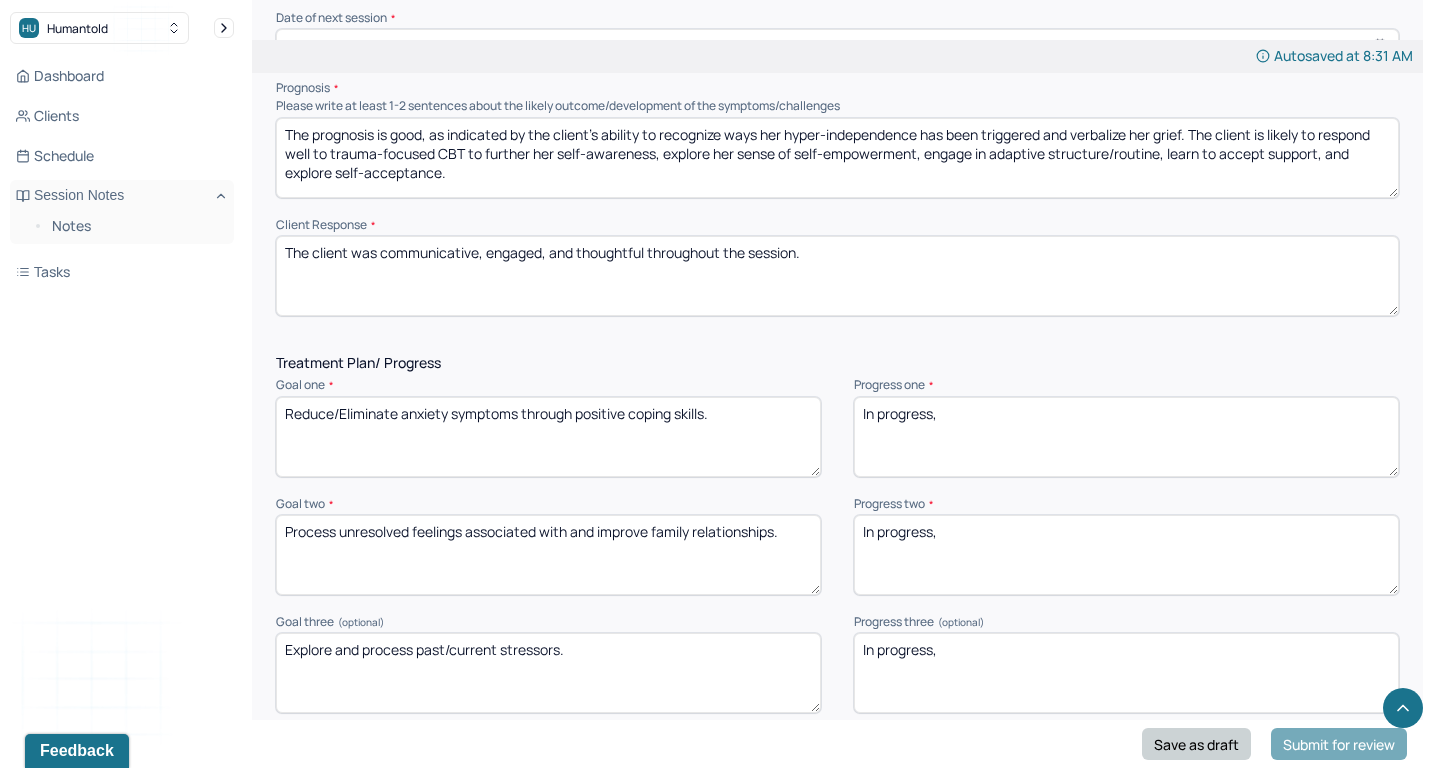 type on "In progress," 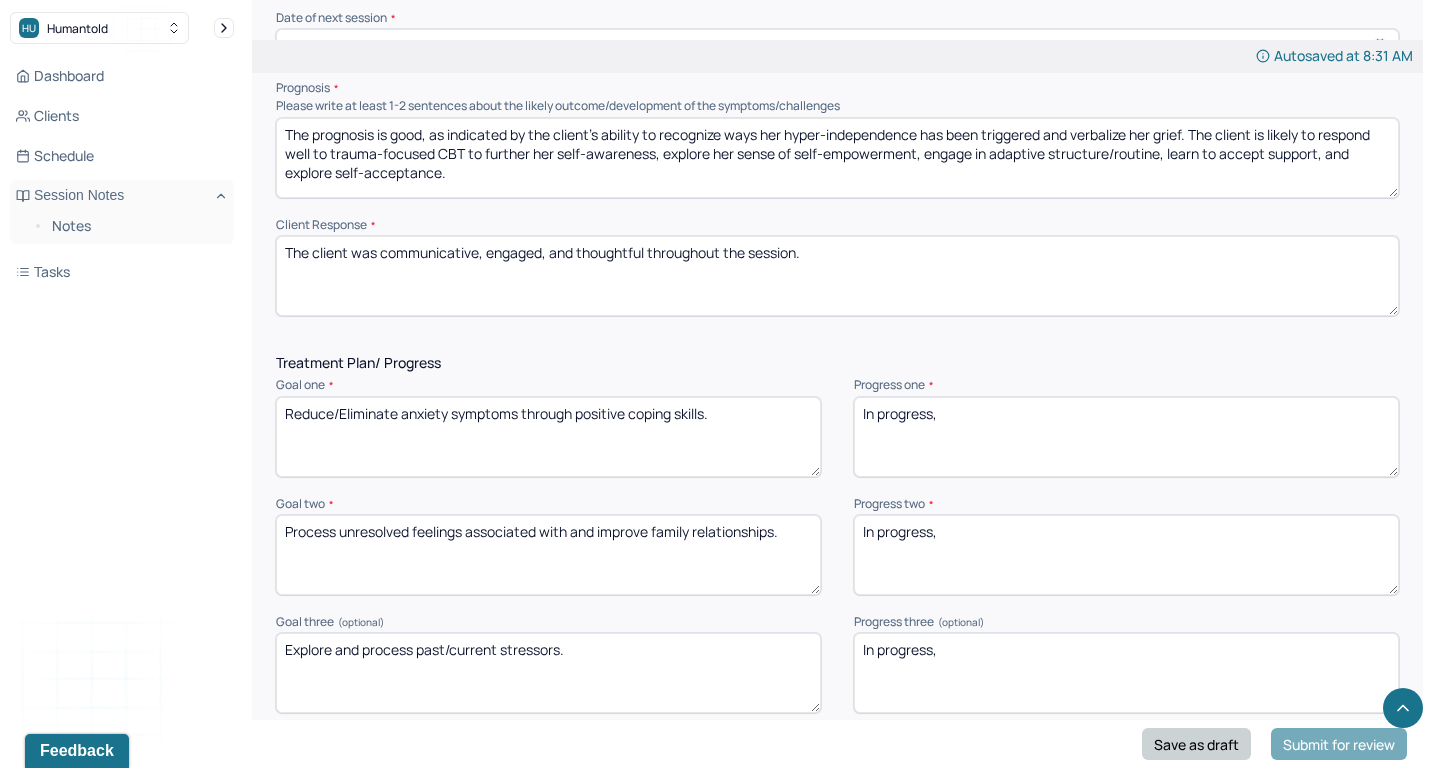 click on "Save as draft" at bounding box center [1196, 744] 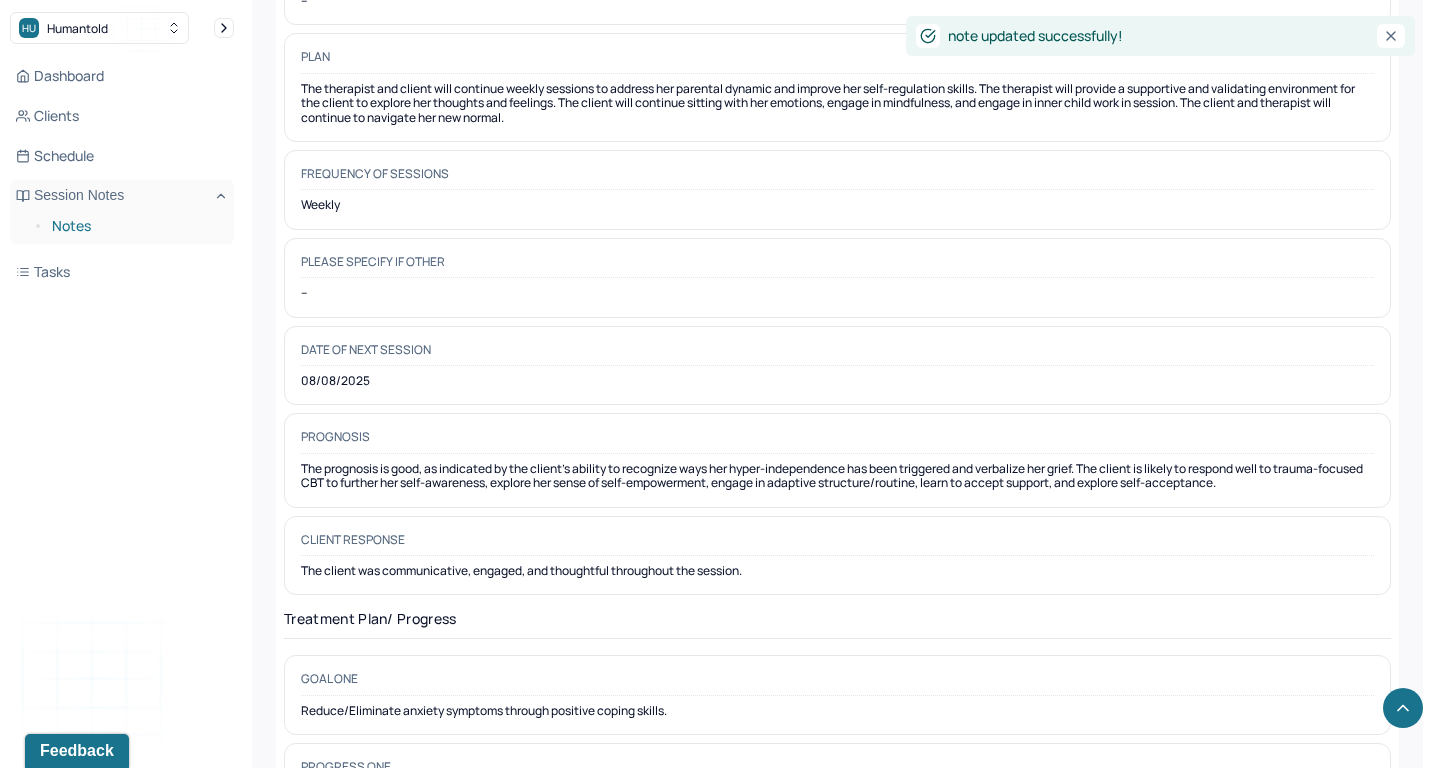 click on "Notes" at bounding box center [135, 226] 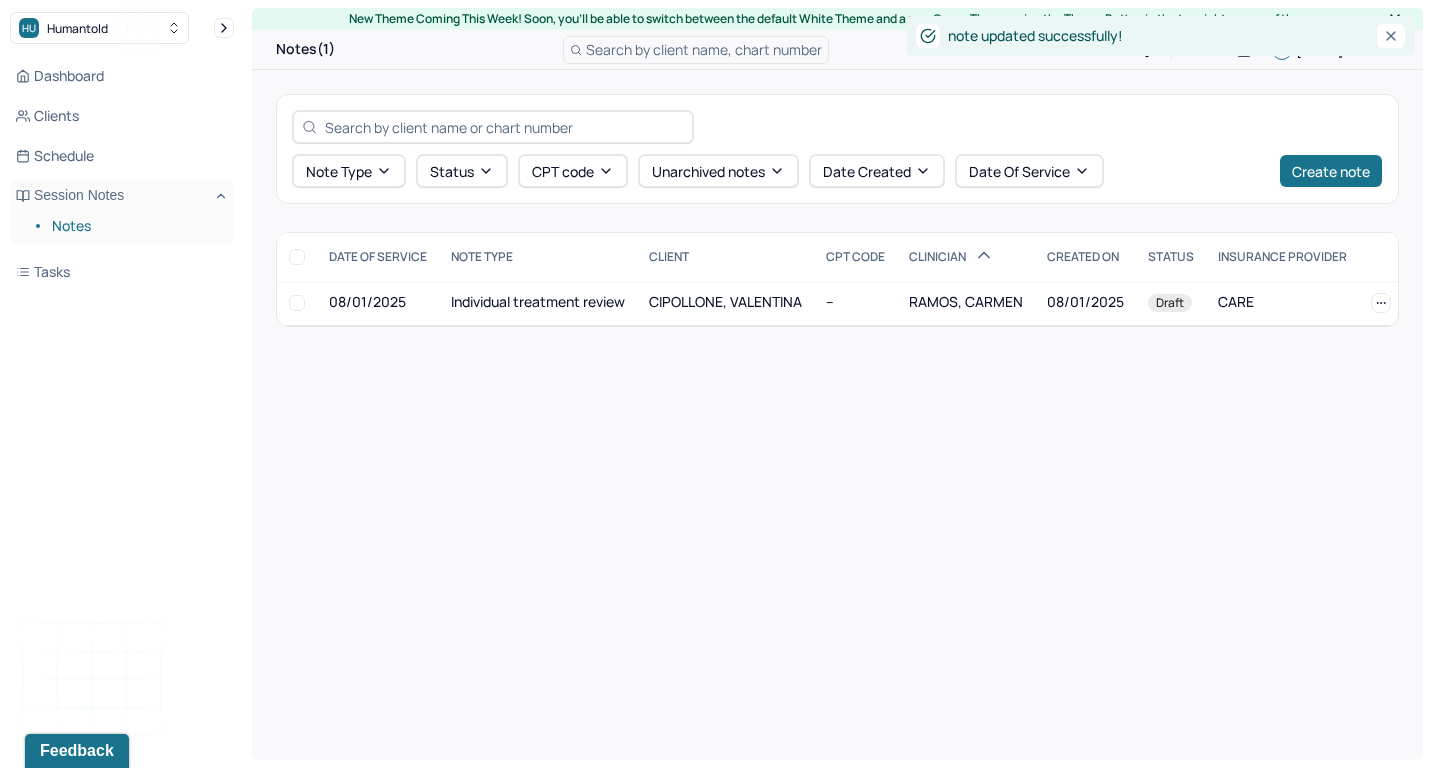 scroll, scrollTop: 0, scrollLeft: 0, axis: both 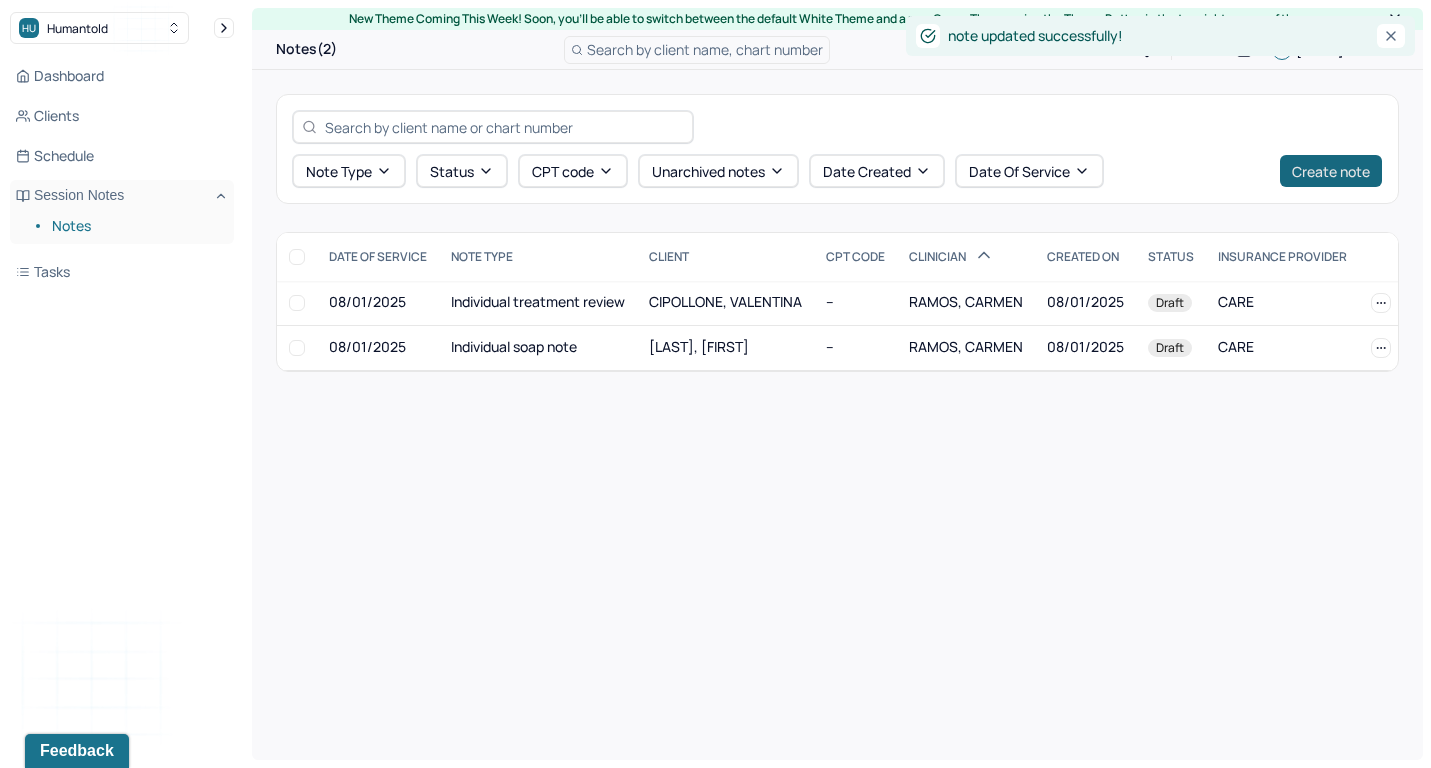 click on "Create note" at bounding box center [1331, 171] 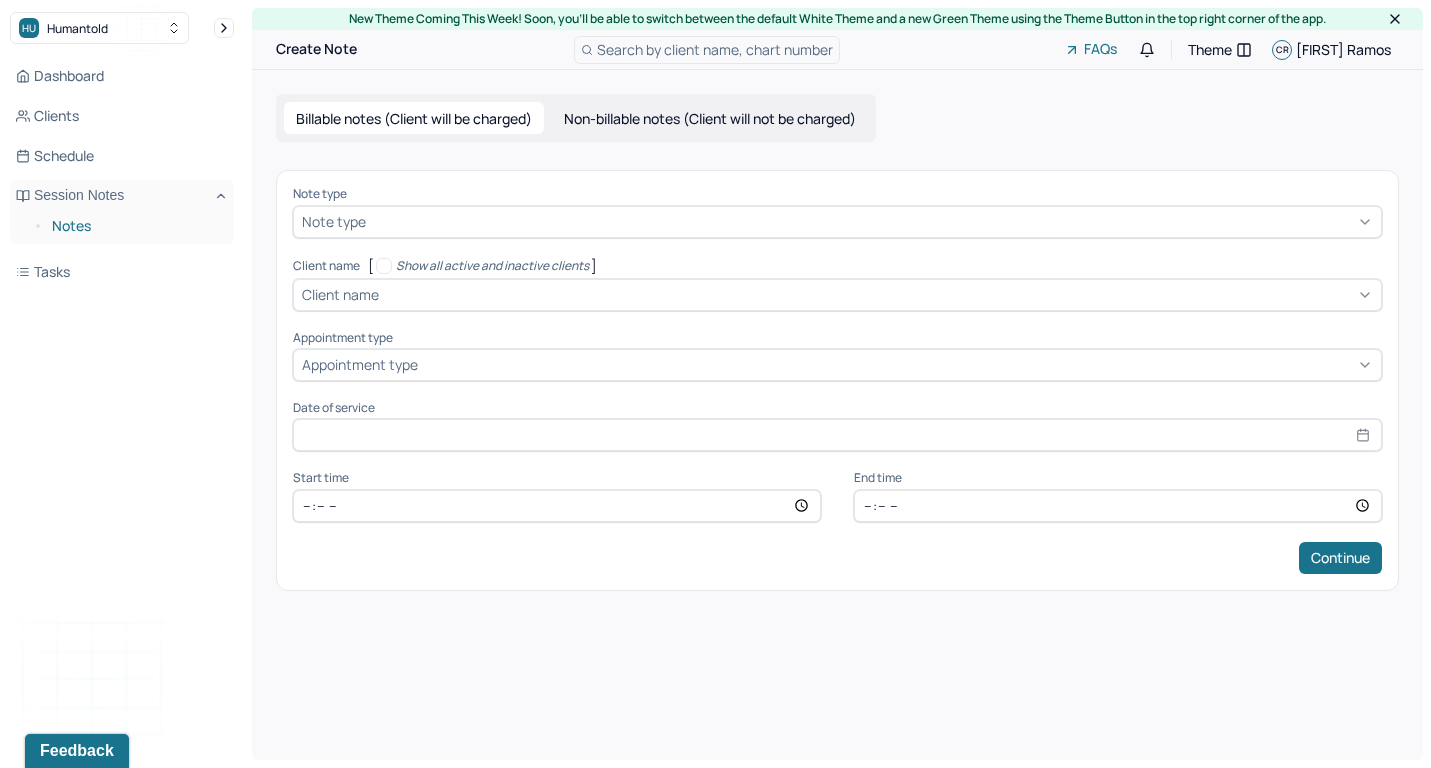 click on "Notes" at bounding box center (135, 226) 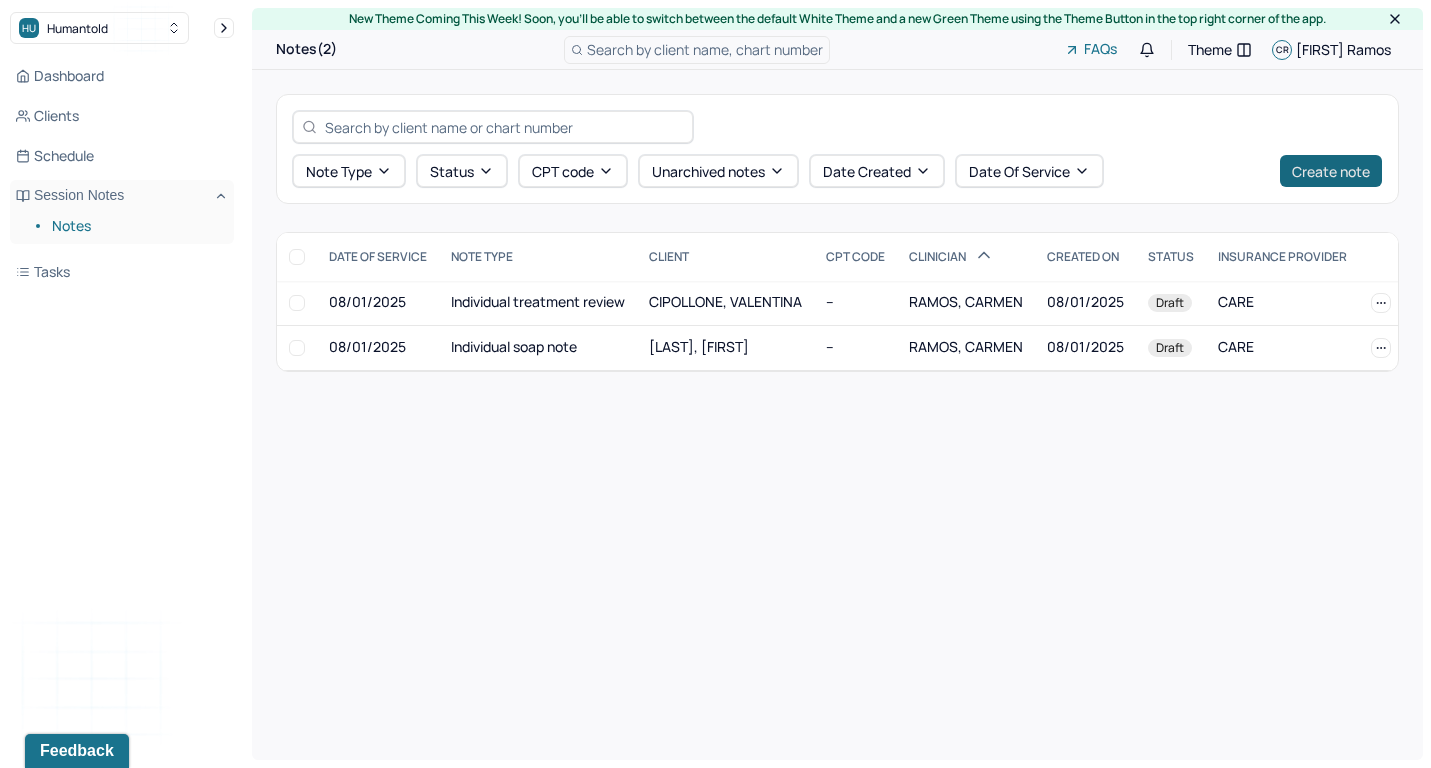 click on "Create note" at bounding box center [1331, 171] 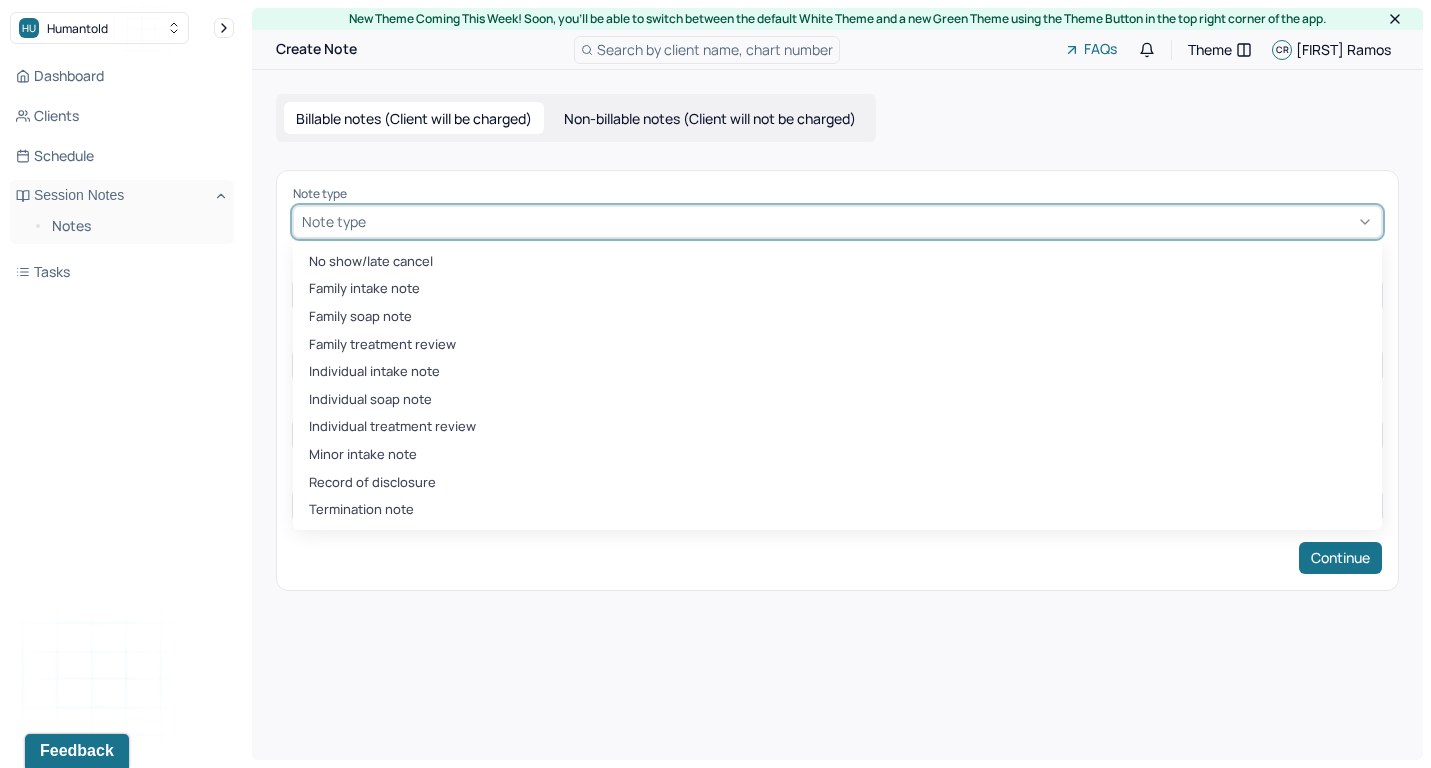 click on "Note type" at bounding box center (334, 221) 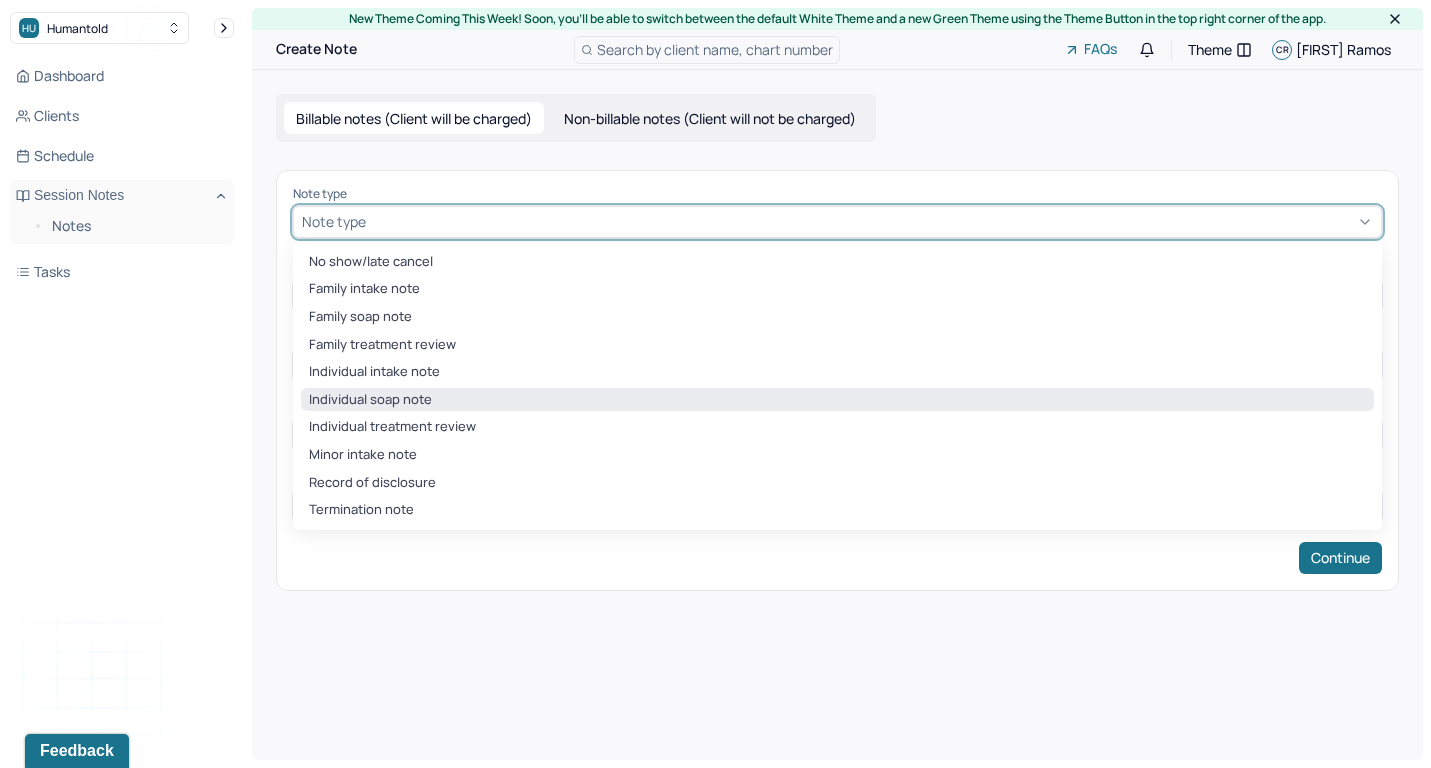 click on "Individual soap note" at bounding box center (837, 400) 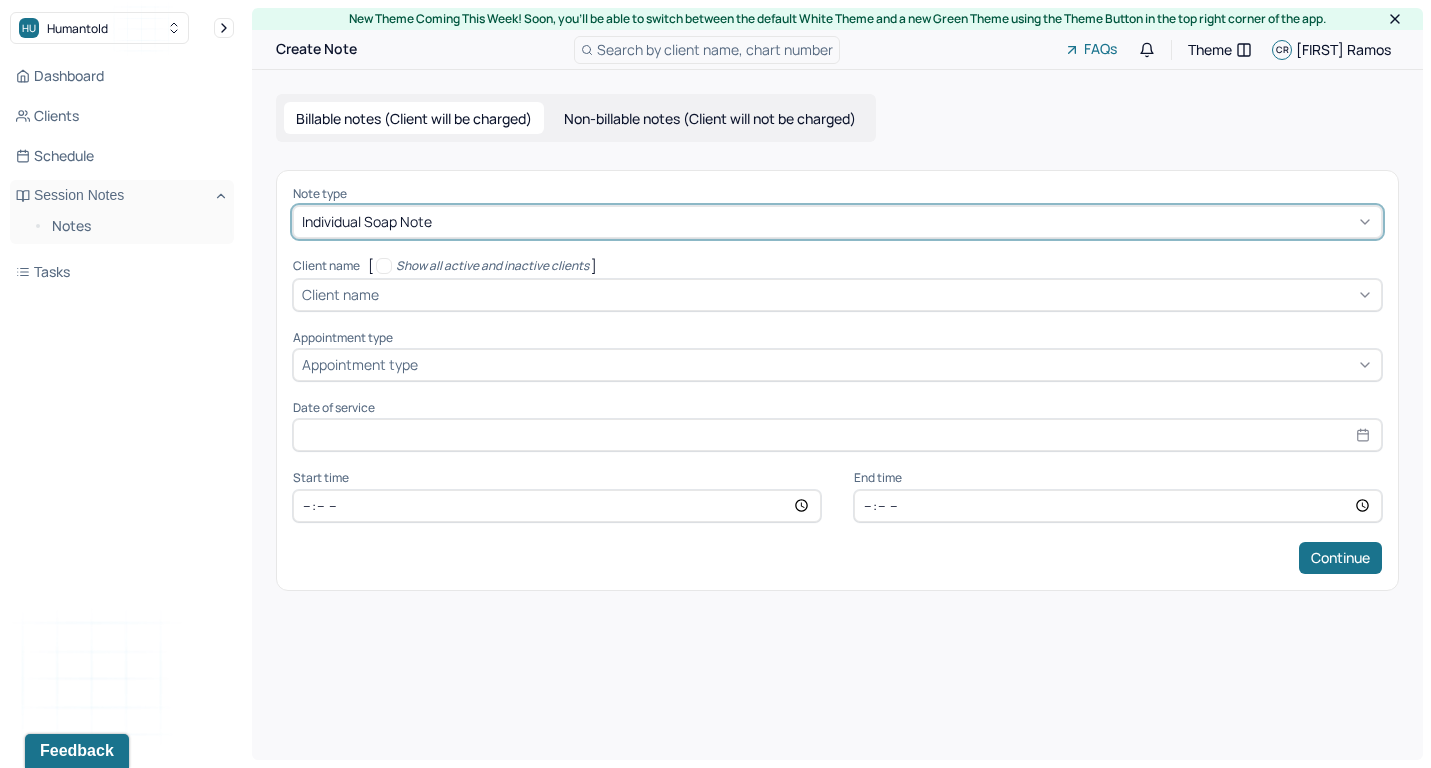 click at bounding box center (878, 294) 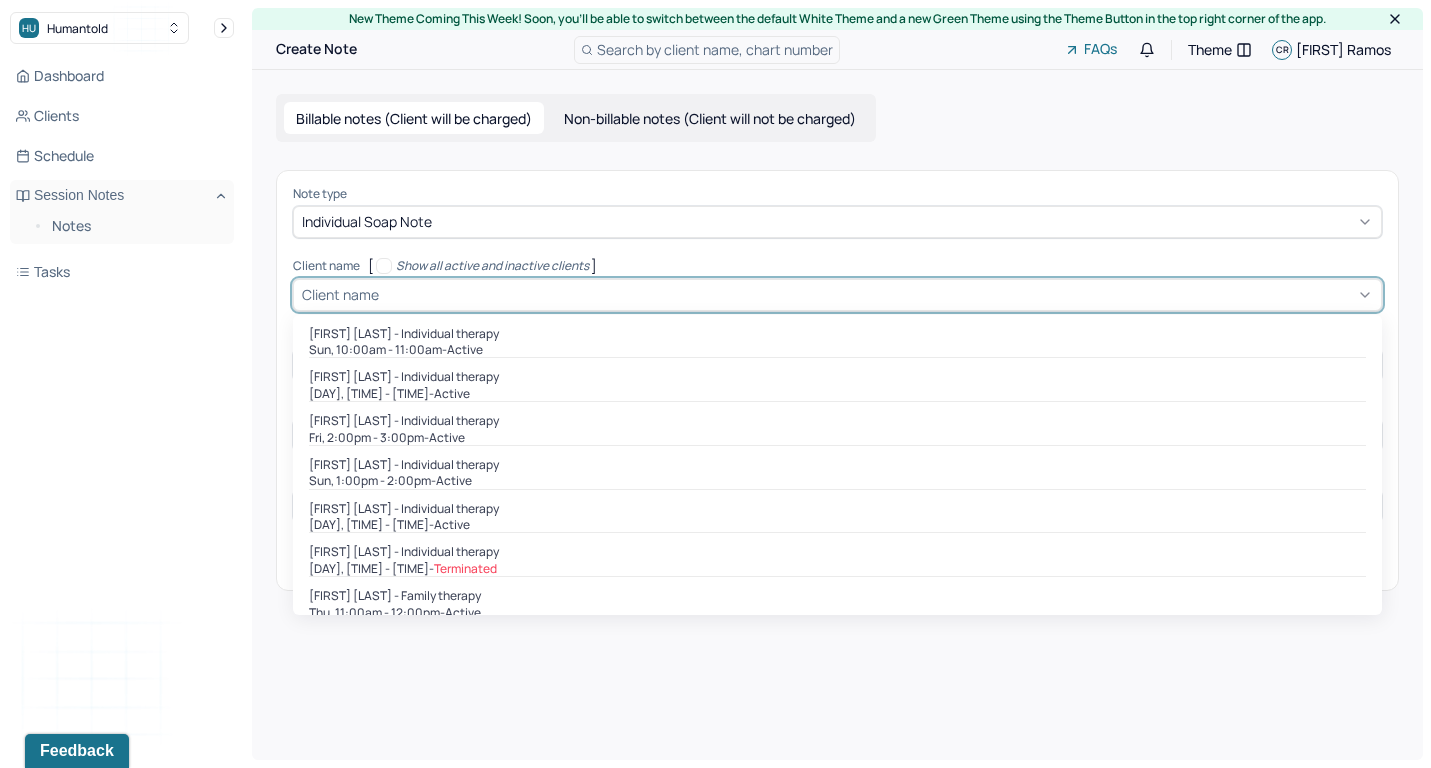type on "J" 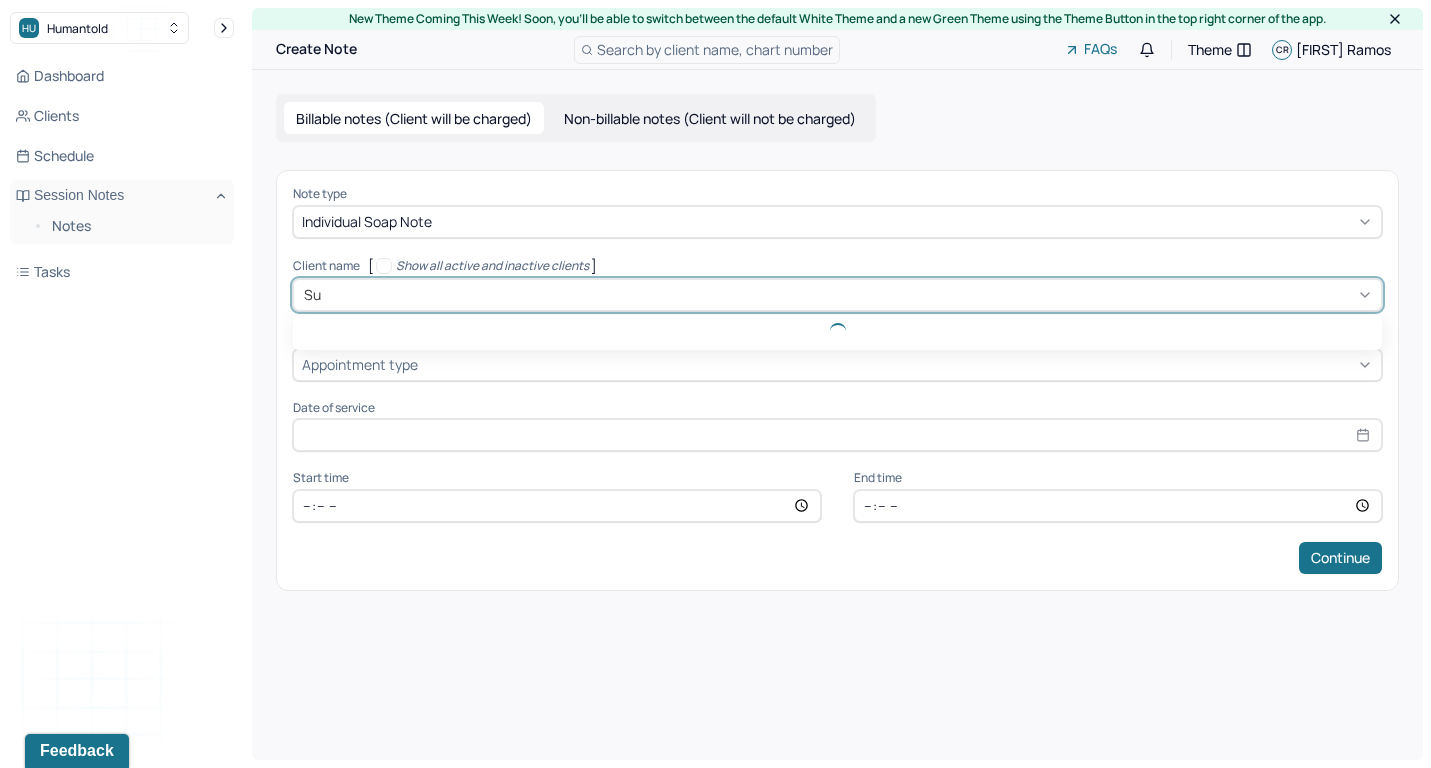 type on "Sun" 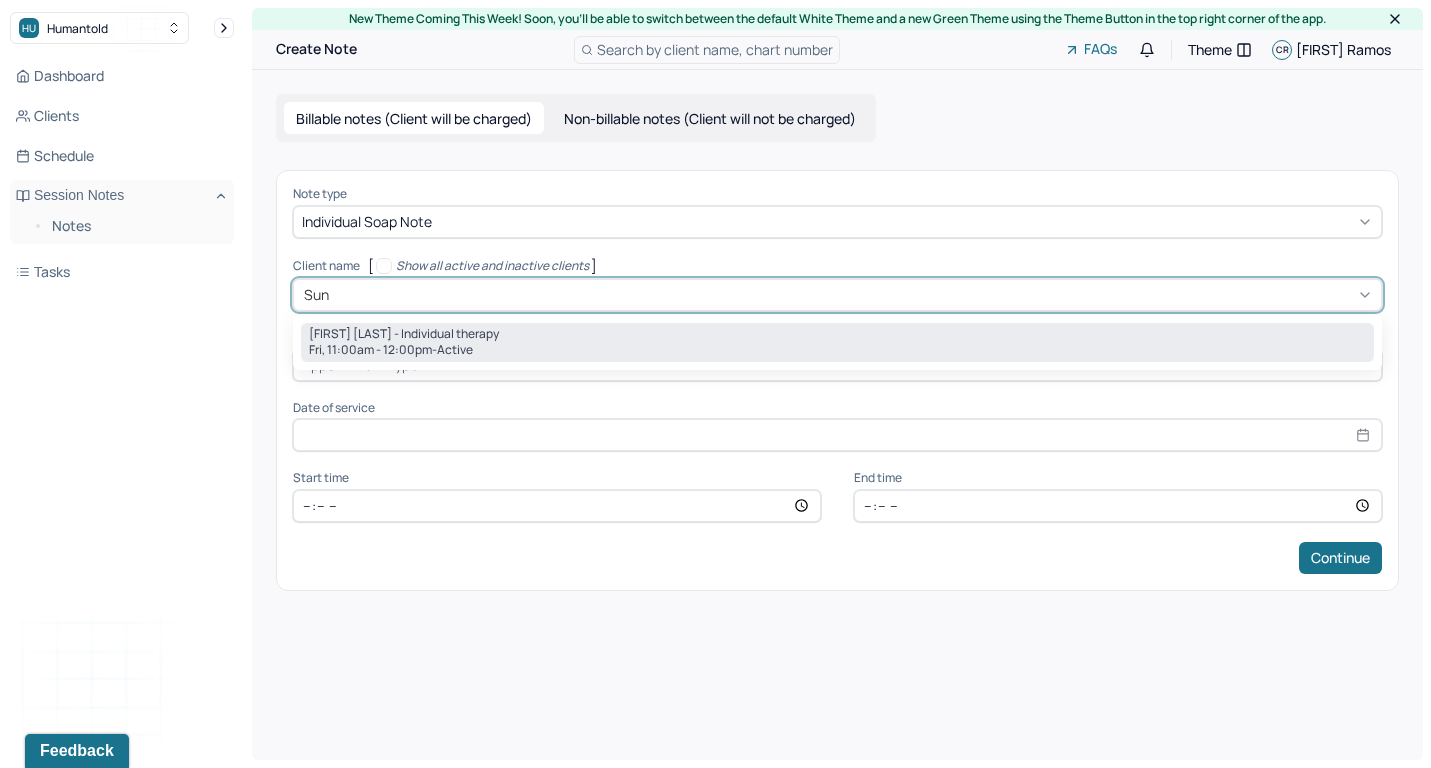 click on "Fri, 11:00am - 12:00pm  -  active" at bounding box center (837, 350) 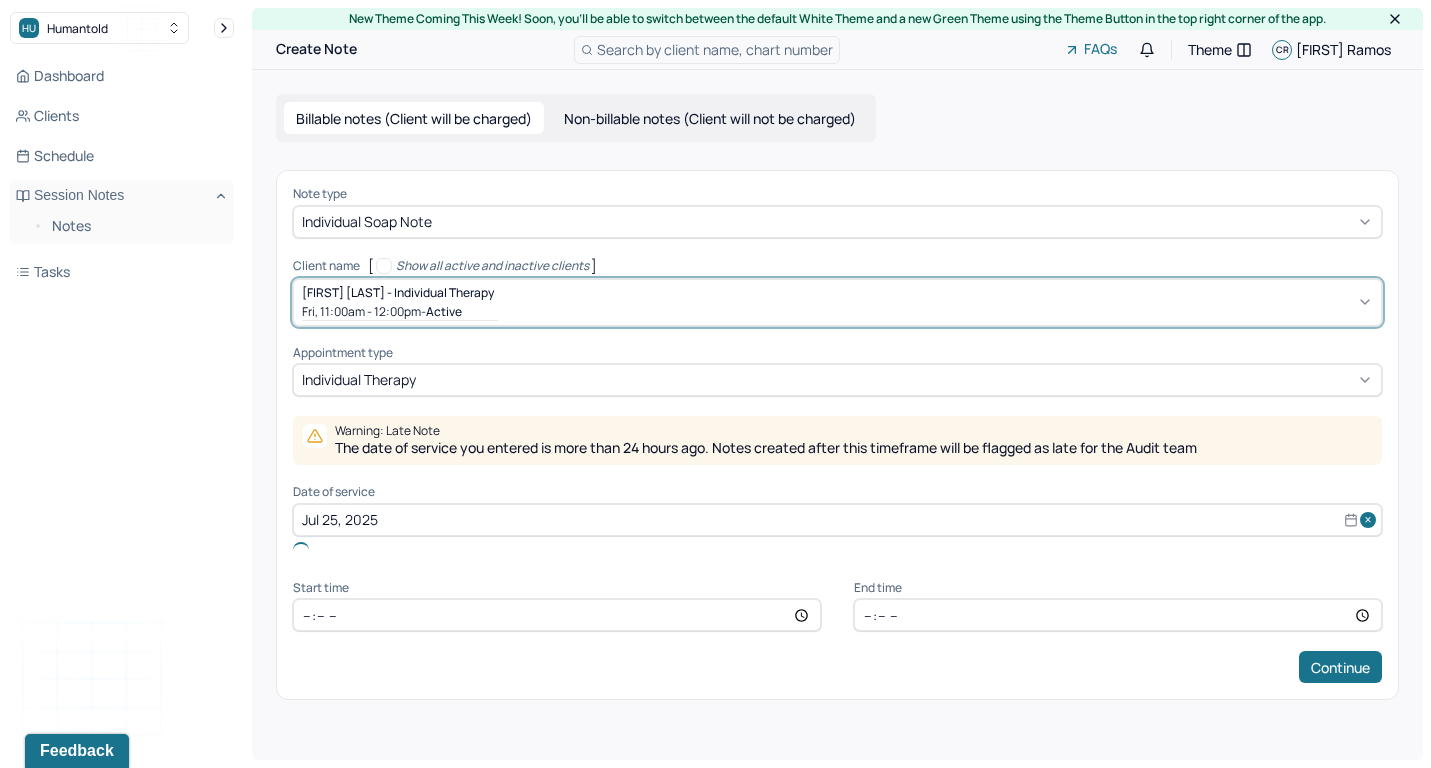 type 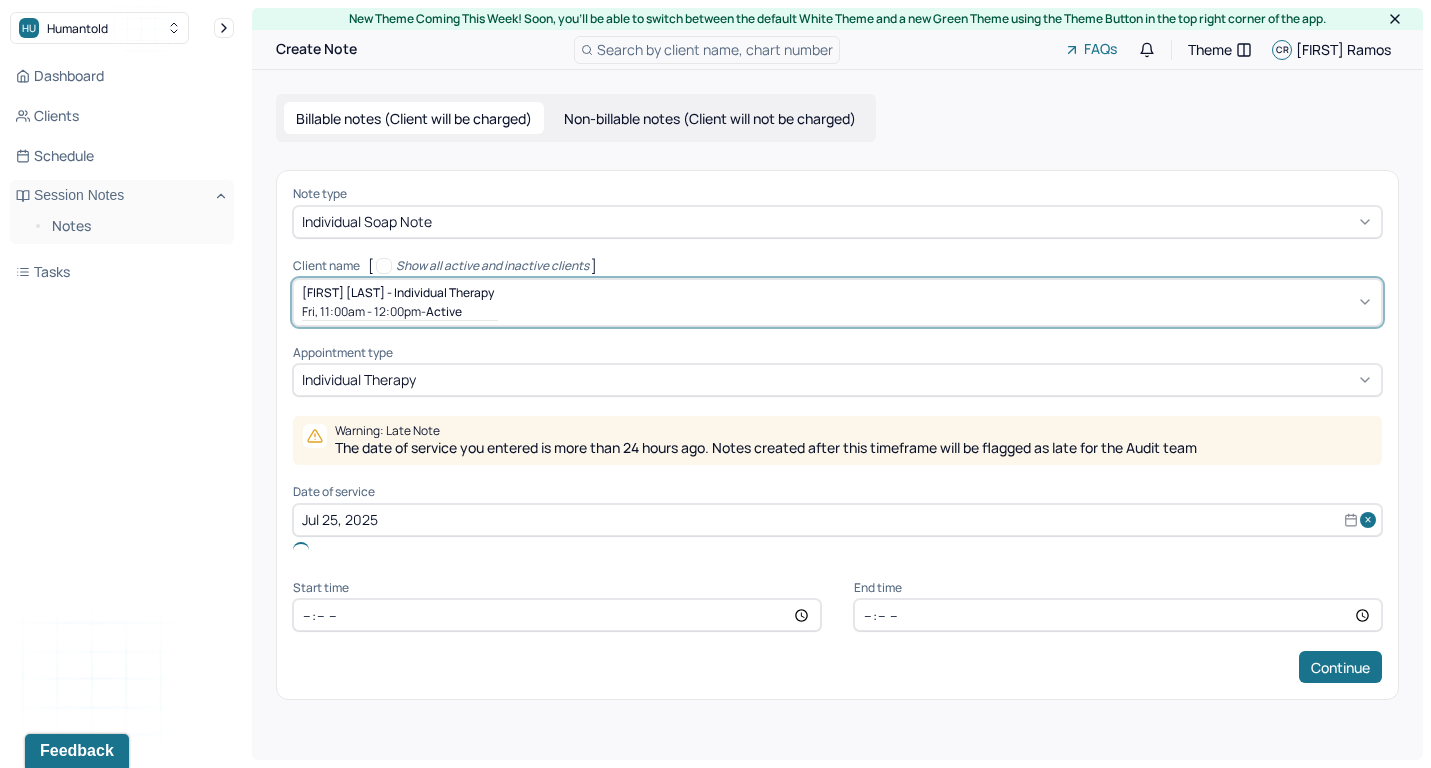 type on "Jul 25, 2025" 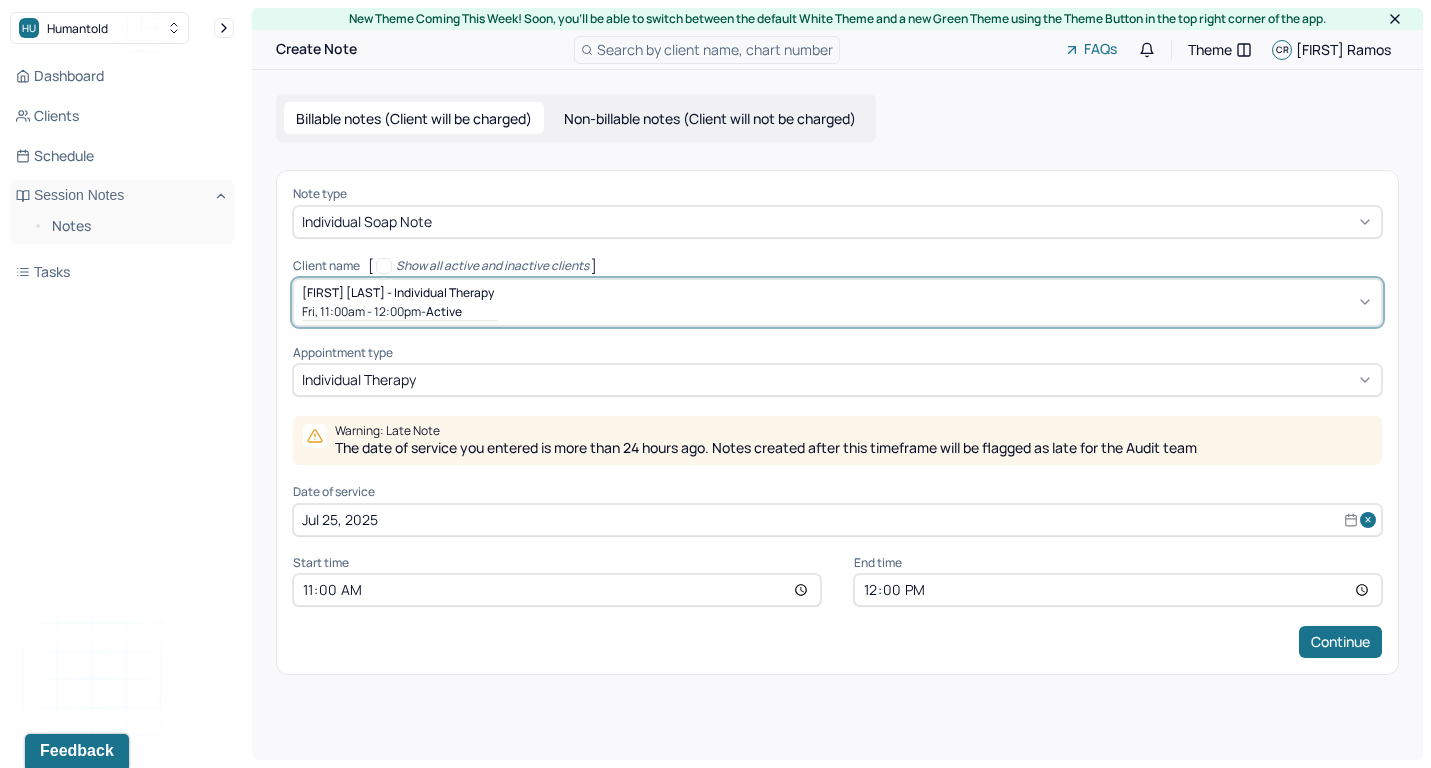 click on "Jul 25, 2025" at bounding box center [837, 520] 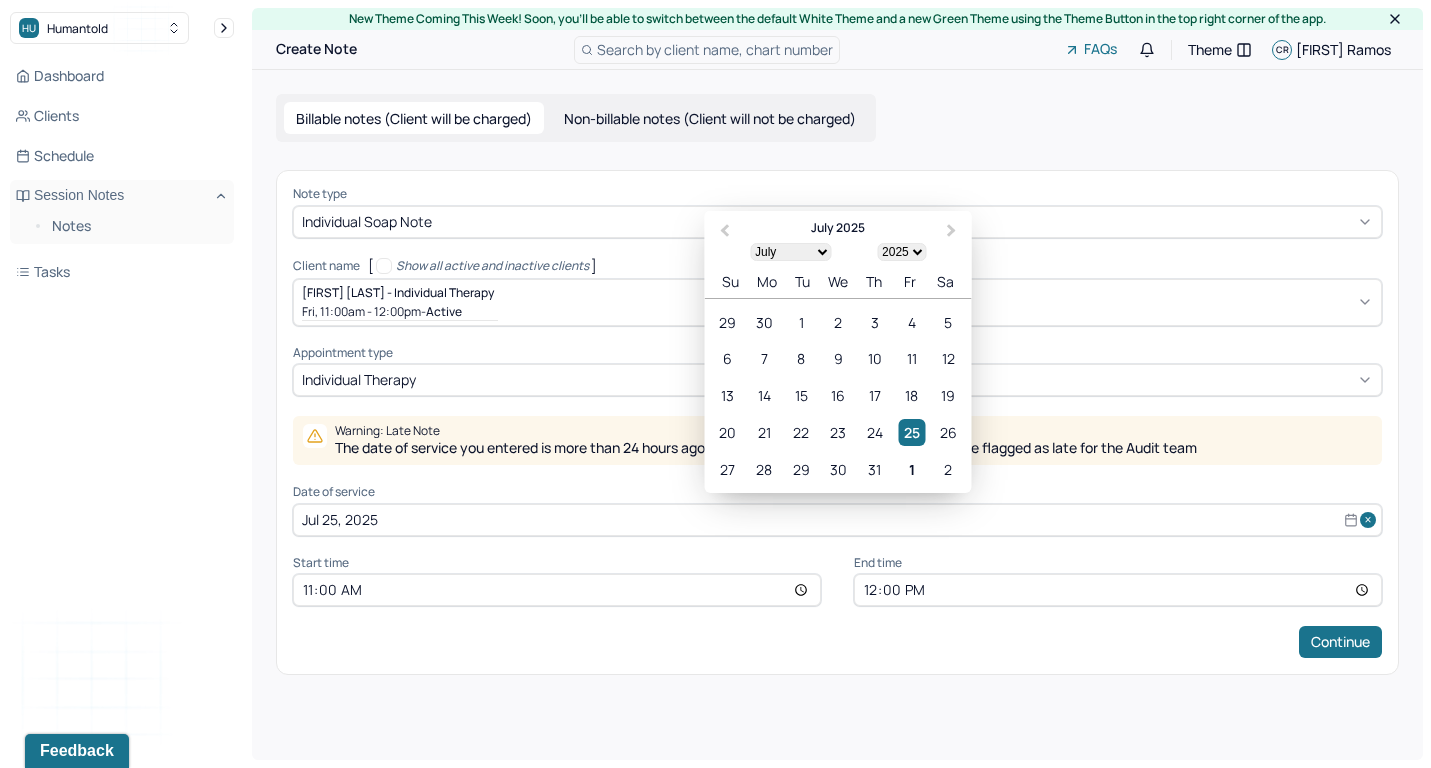 click on "1" at bounding box center [911, 468] 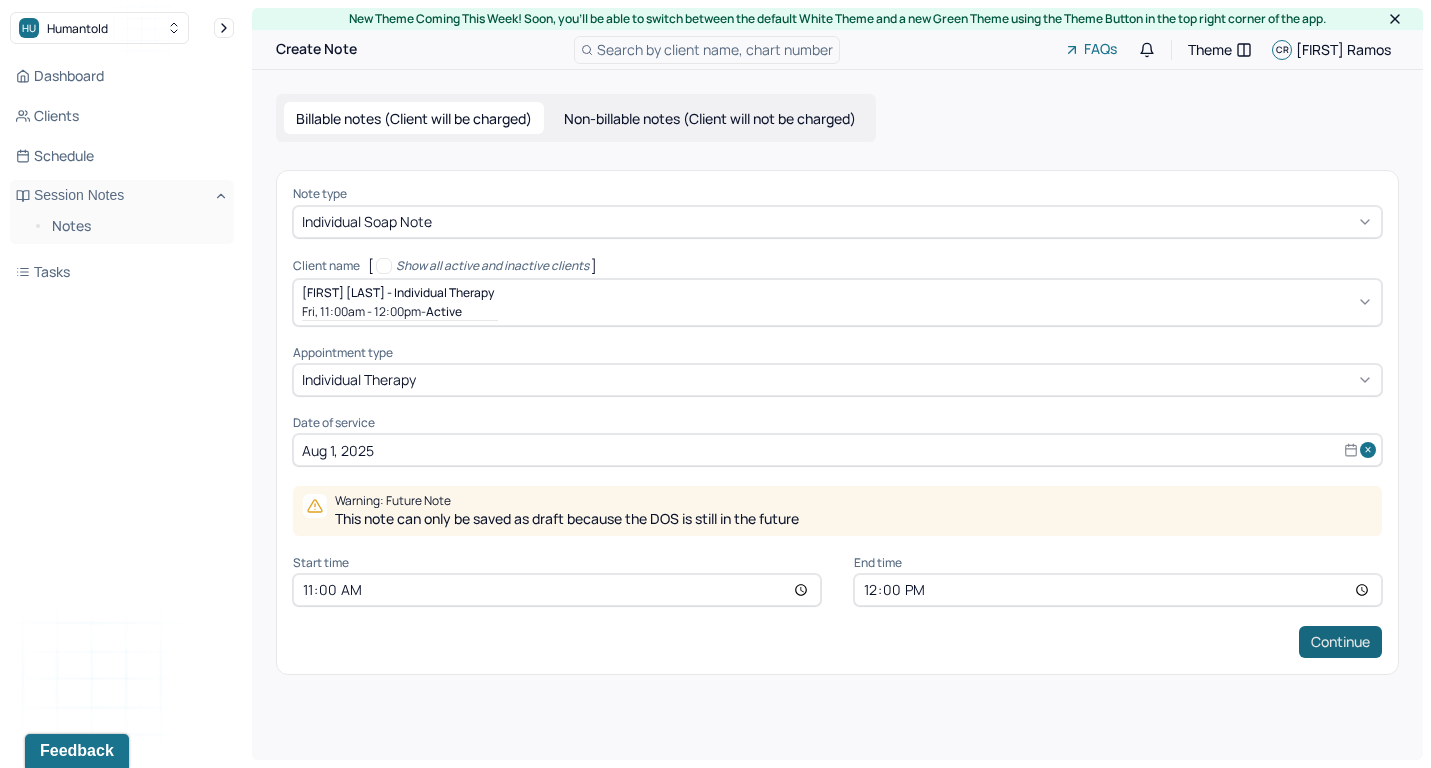 click on "Continue" at bounding box center [1340, 642] 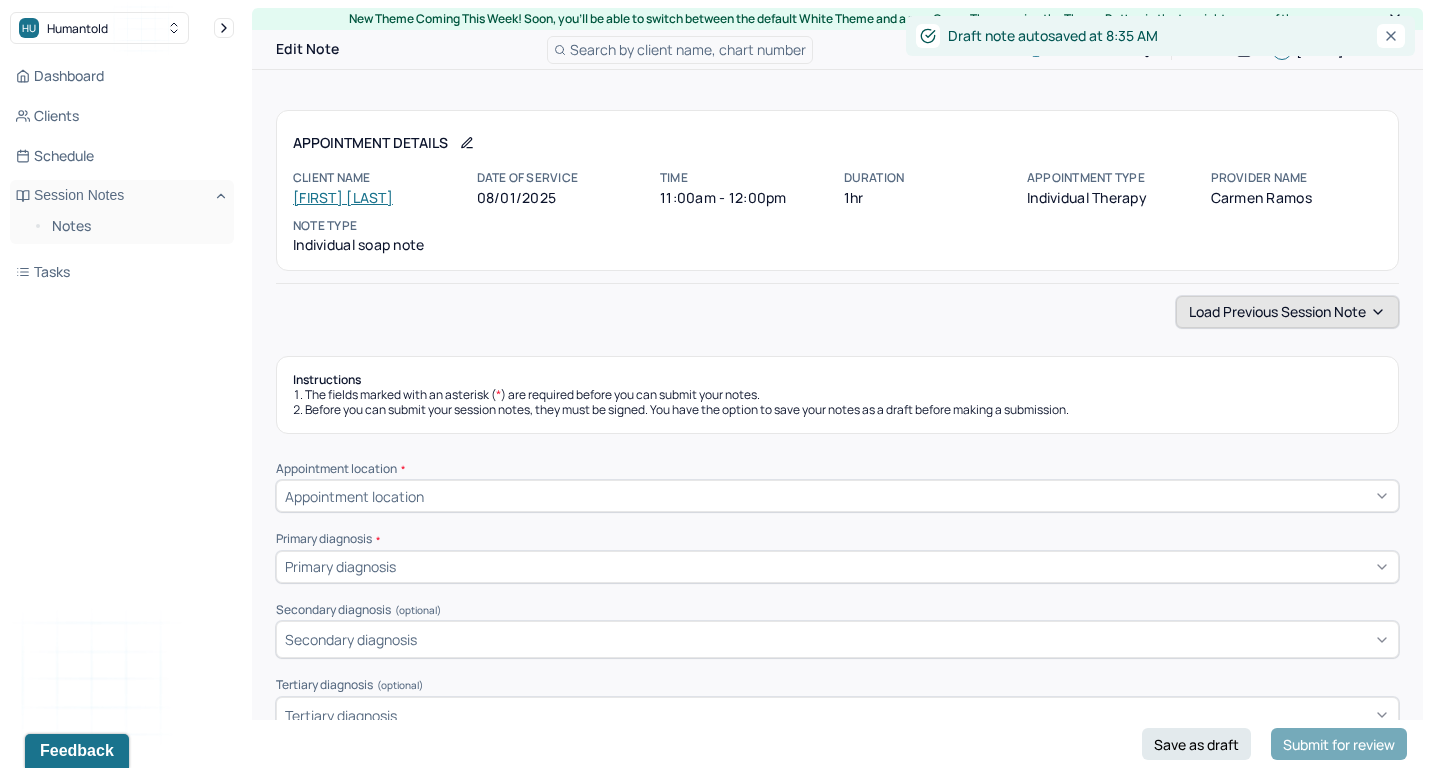 click on "Load previous session note" at bounding box center (1287, 312) 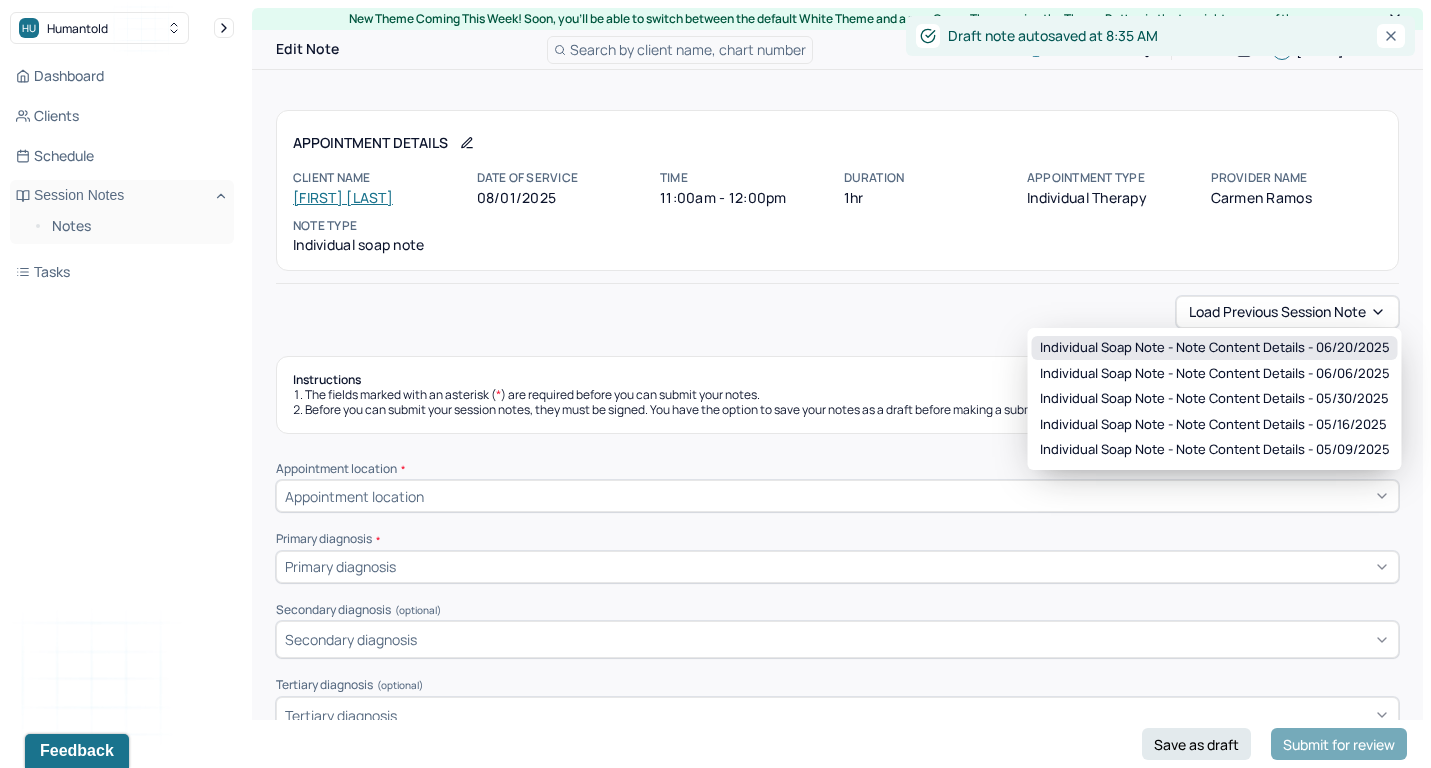 click on "Individual soap note   - Note content Details -   06/20/2025" at bounding box center (1215, 348) 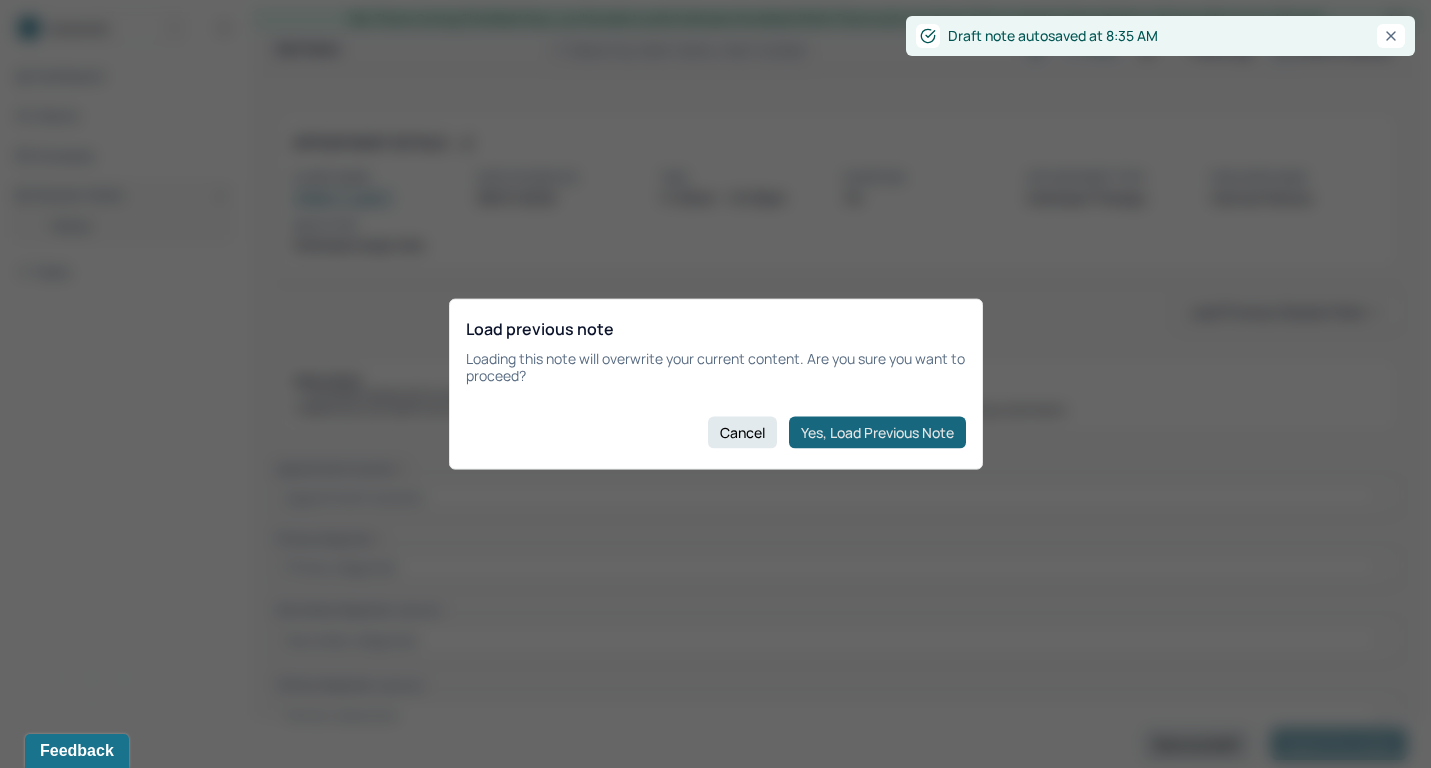 click on "Yes, Load Previous Note" at bounding box center [877, 432] 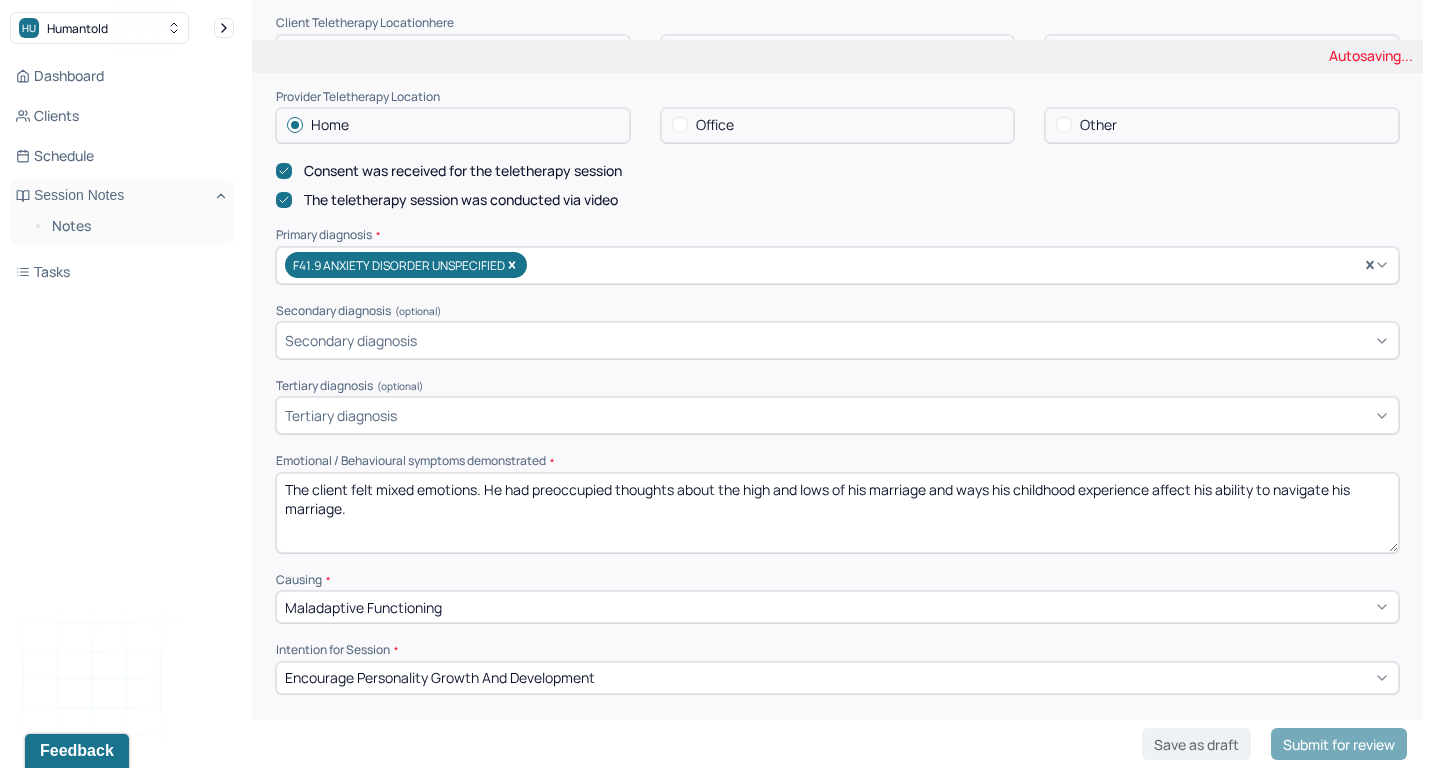 scroll, scrollTop: 525, scrollLeft: 0, axis: vertical 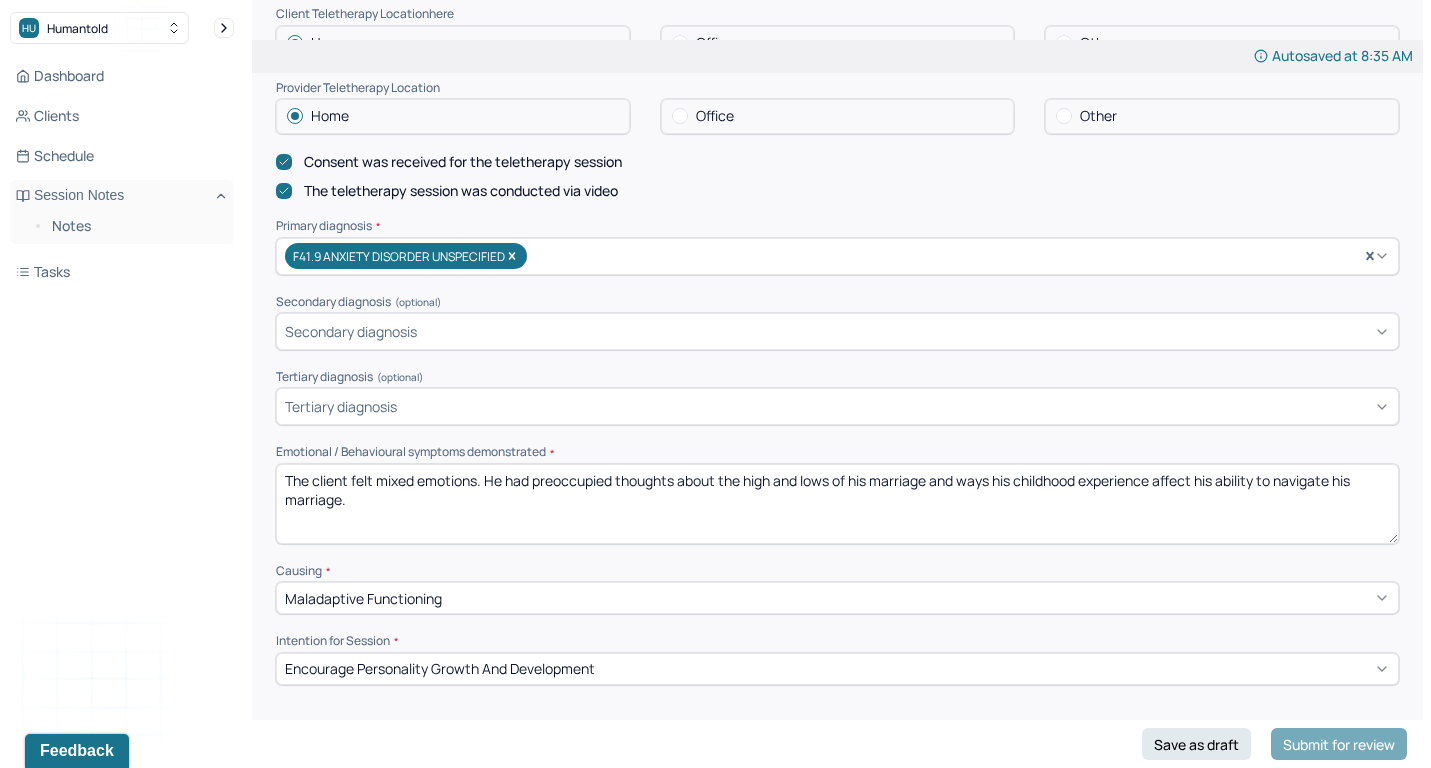 drag, startPoint x: 374, startPoint y: 467, endPoint x: 477, endPoint y: 467, distance: 103 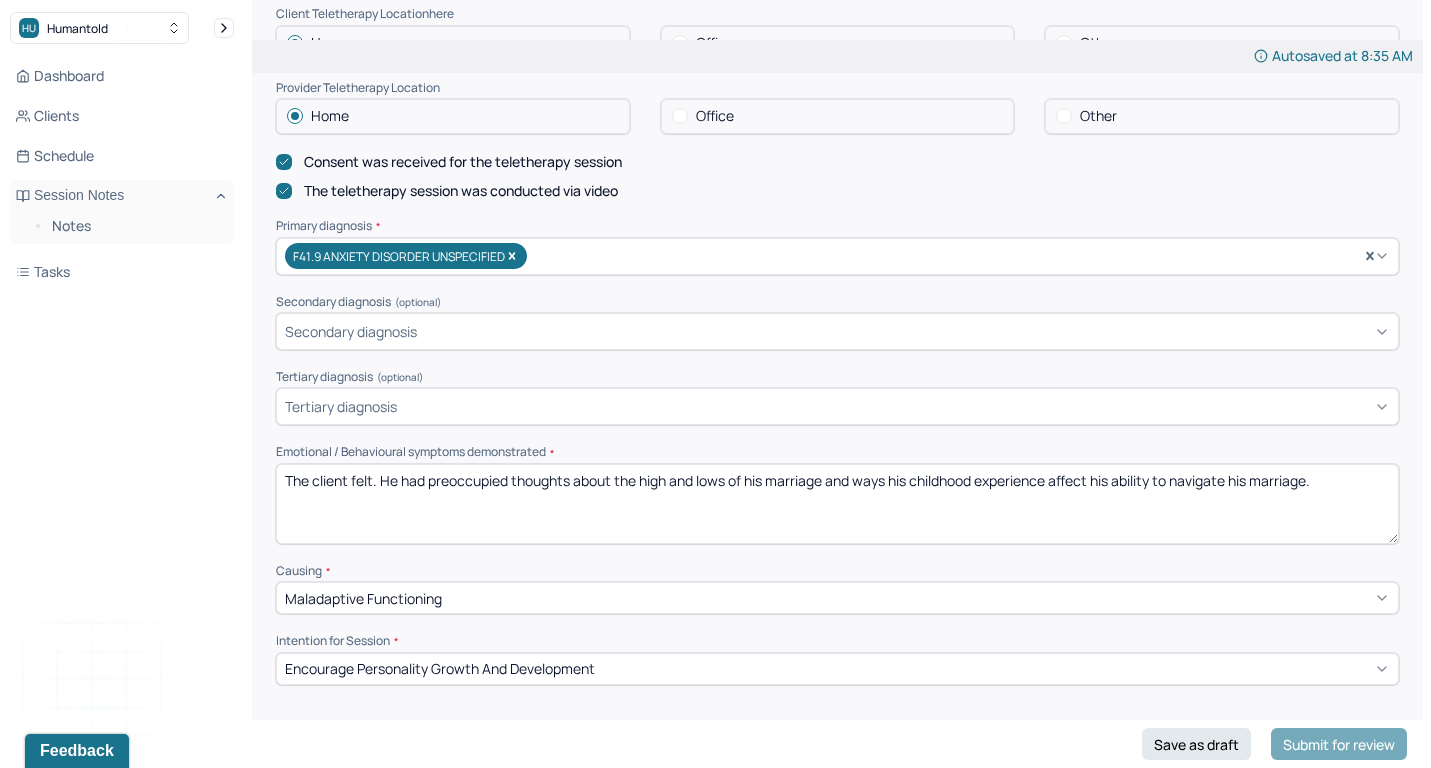 drag, startPoint x: 621, startPoint y: 460, endPoint x: 910, endPoint y: 540, distance: 299.86832 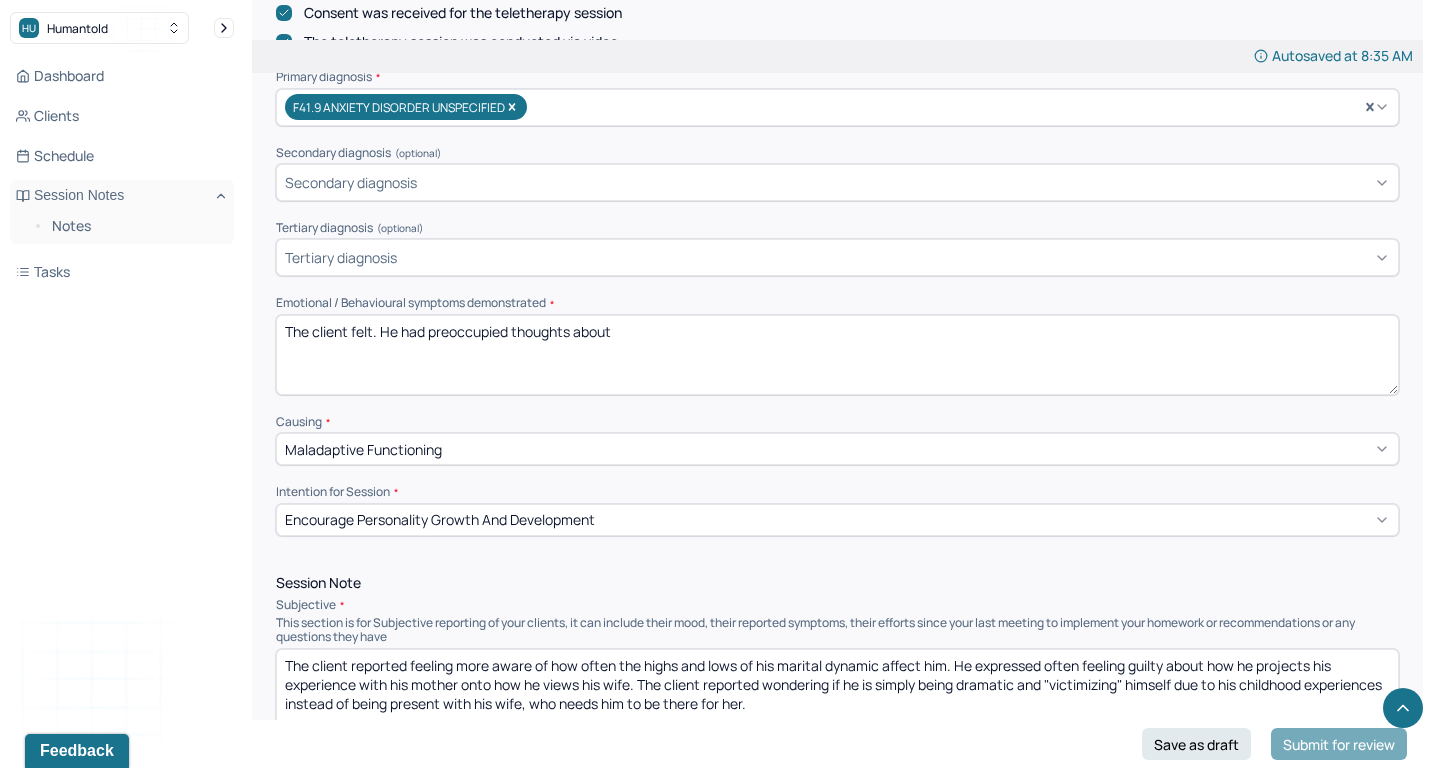 scroll, scrollTop: 823, scrollLeft: 0, axis: vertical 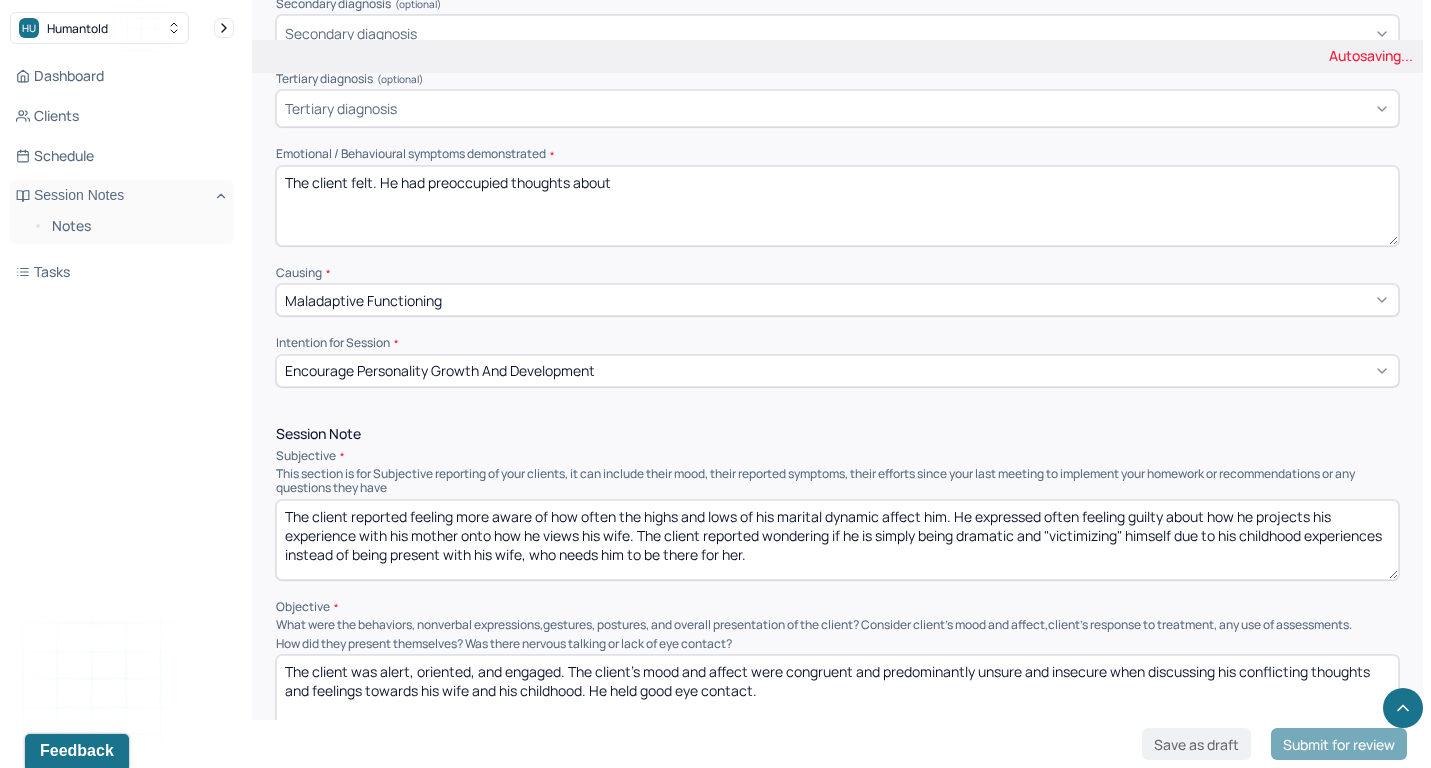 type on "The client felt. He had preoccupied thoughts about" 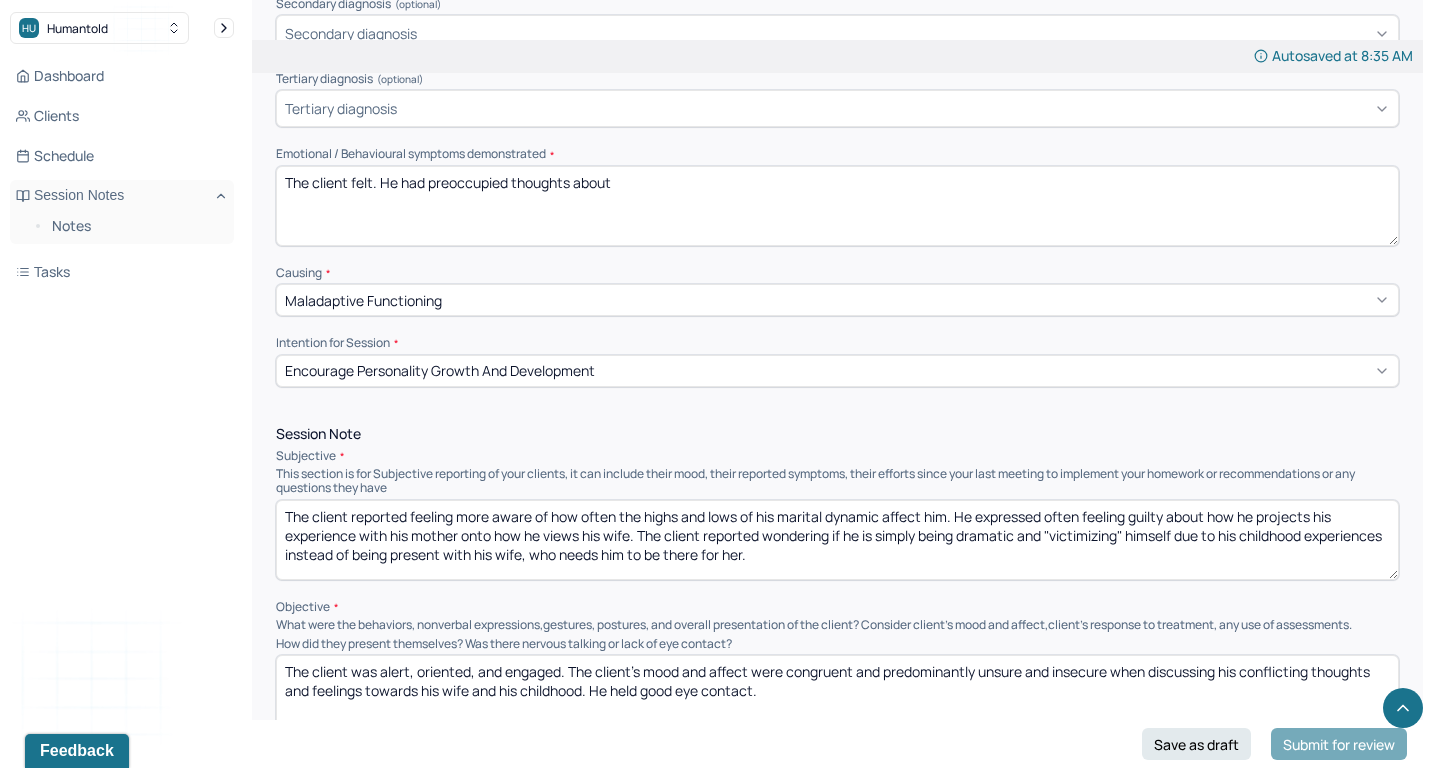 drag, startPoint x: 412, startPoint y: 500, endPoint x: 499, endPoint y: 616, distance: 145 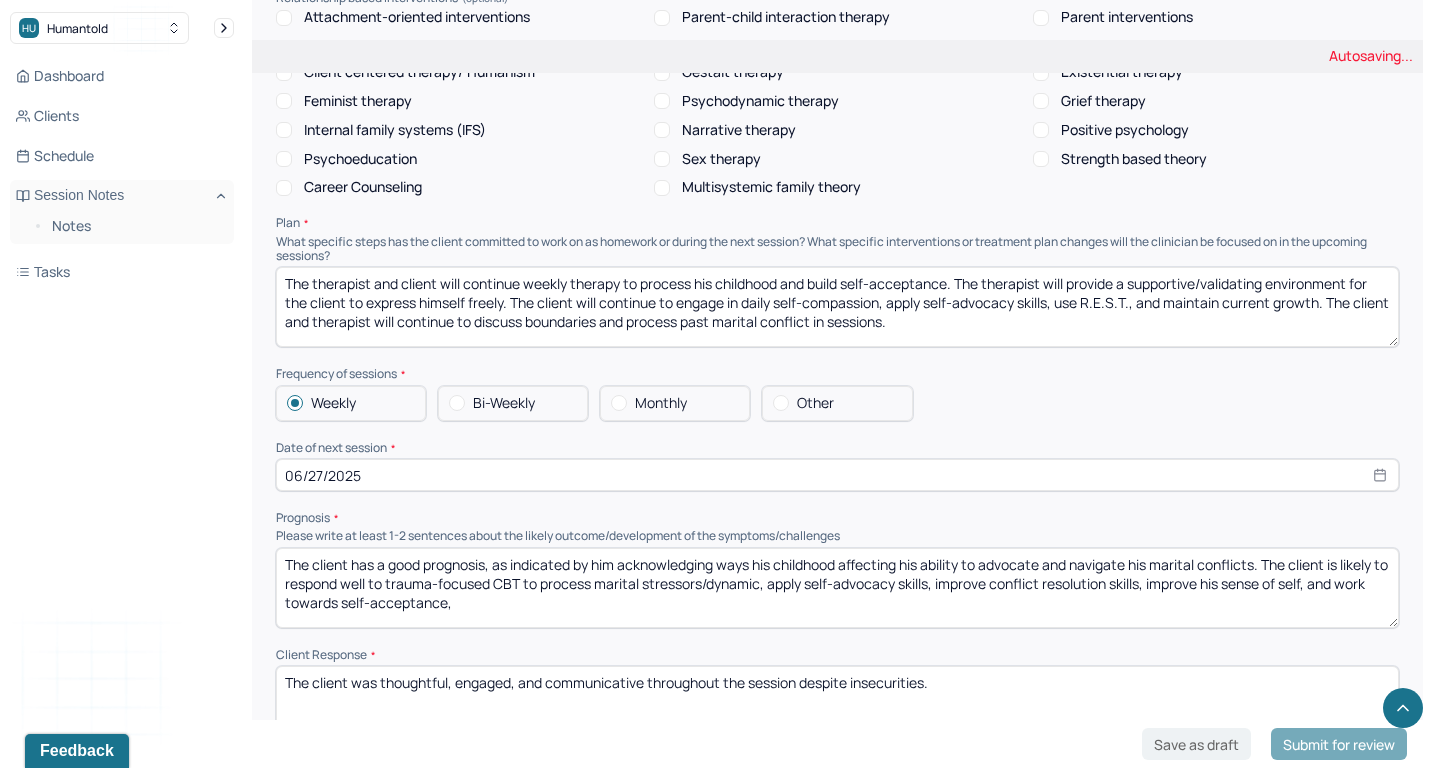 scroll, scrollTop: 1940, scrollLeft: 0, axis: vertical 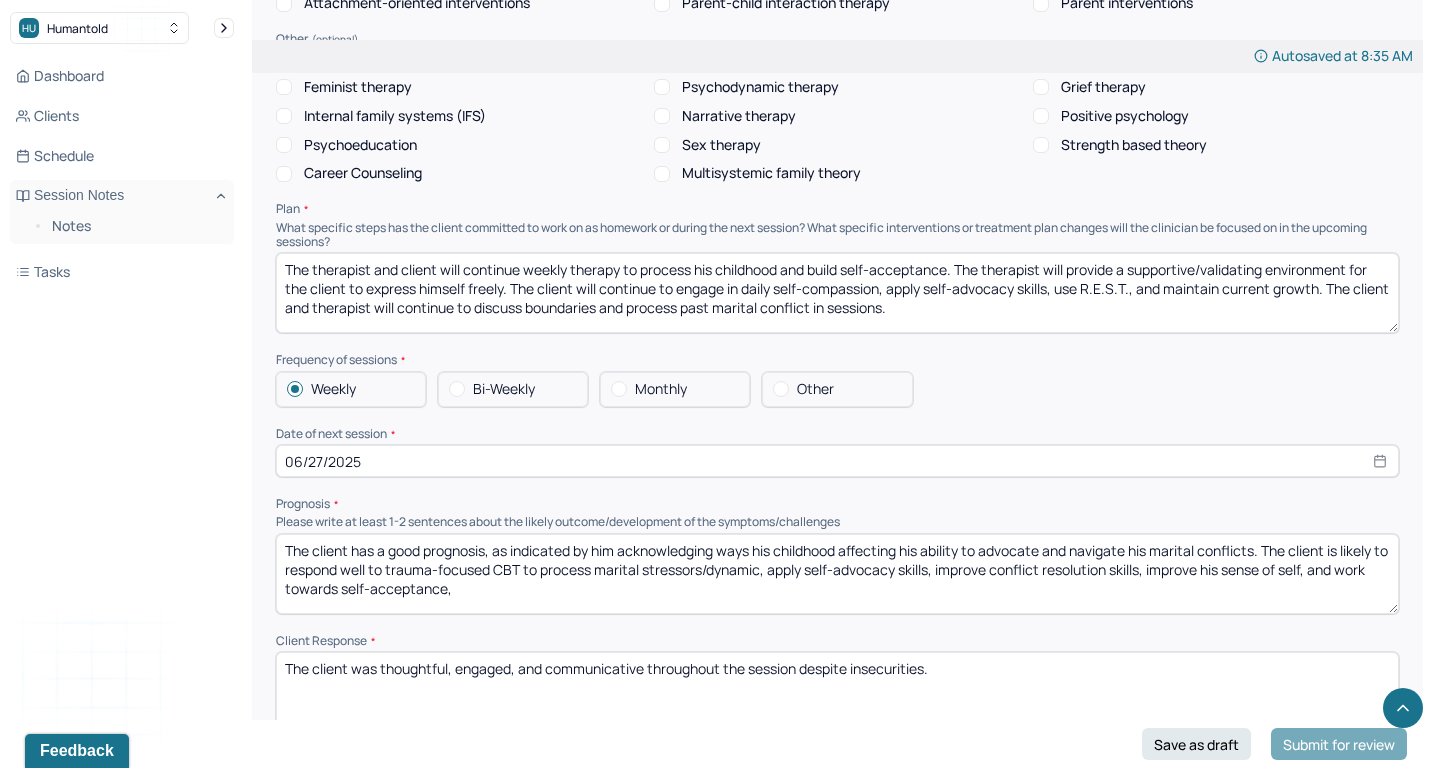 type on "The client reported" 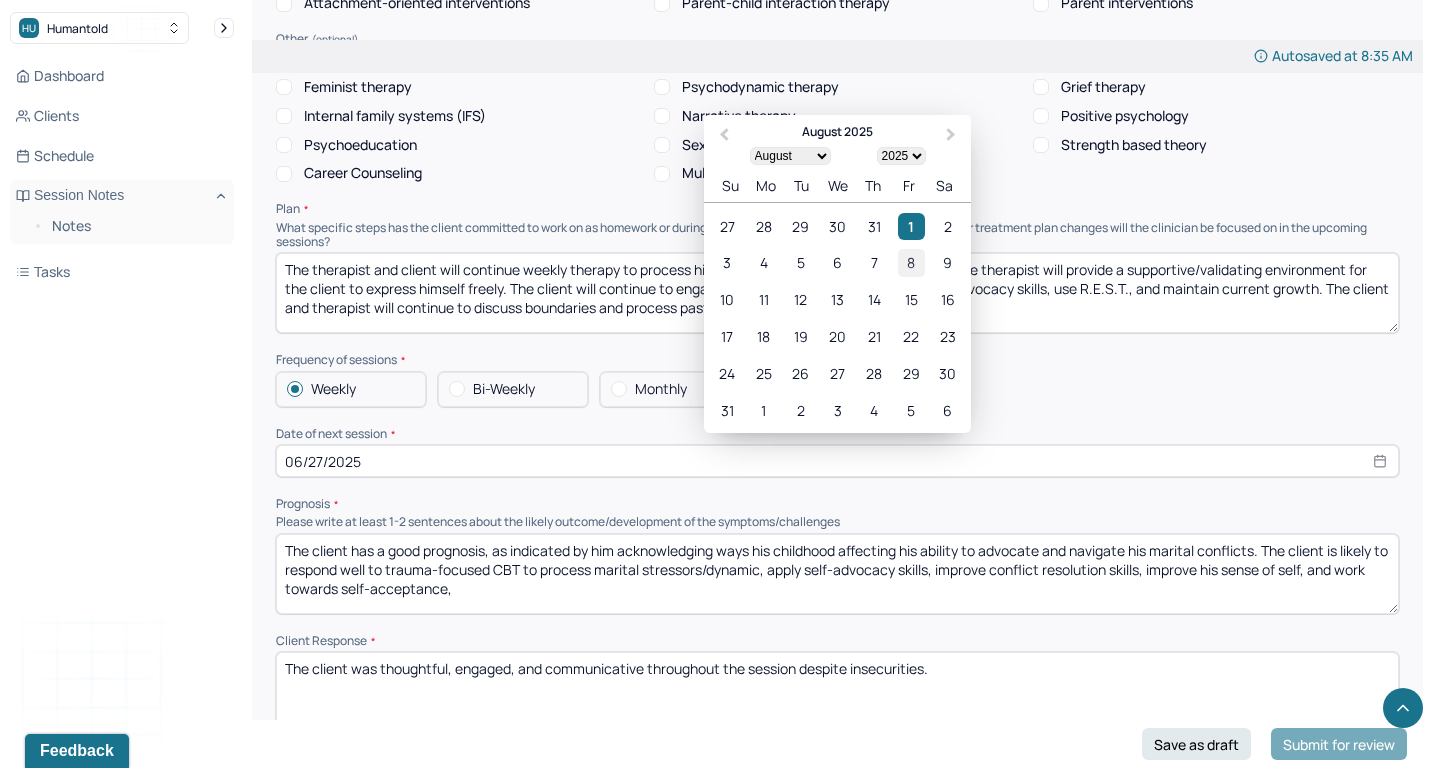 click on "8" at bounding box center [911, 263] 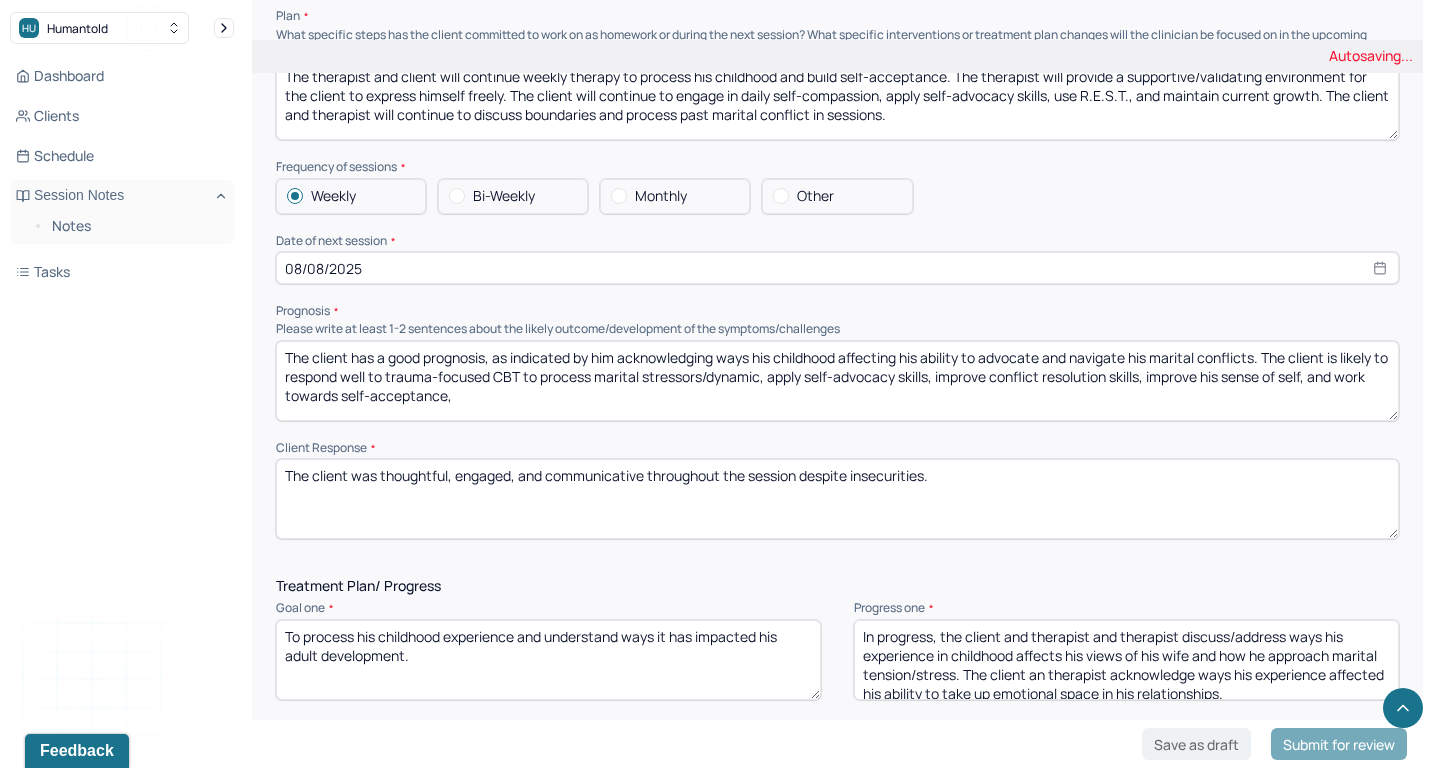 scroll, scrollTop: 2137, scrollLeft: 0, axis: vertical 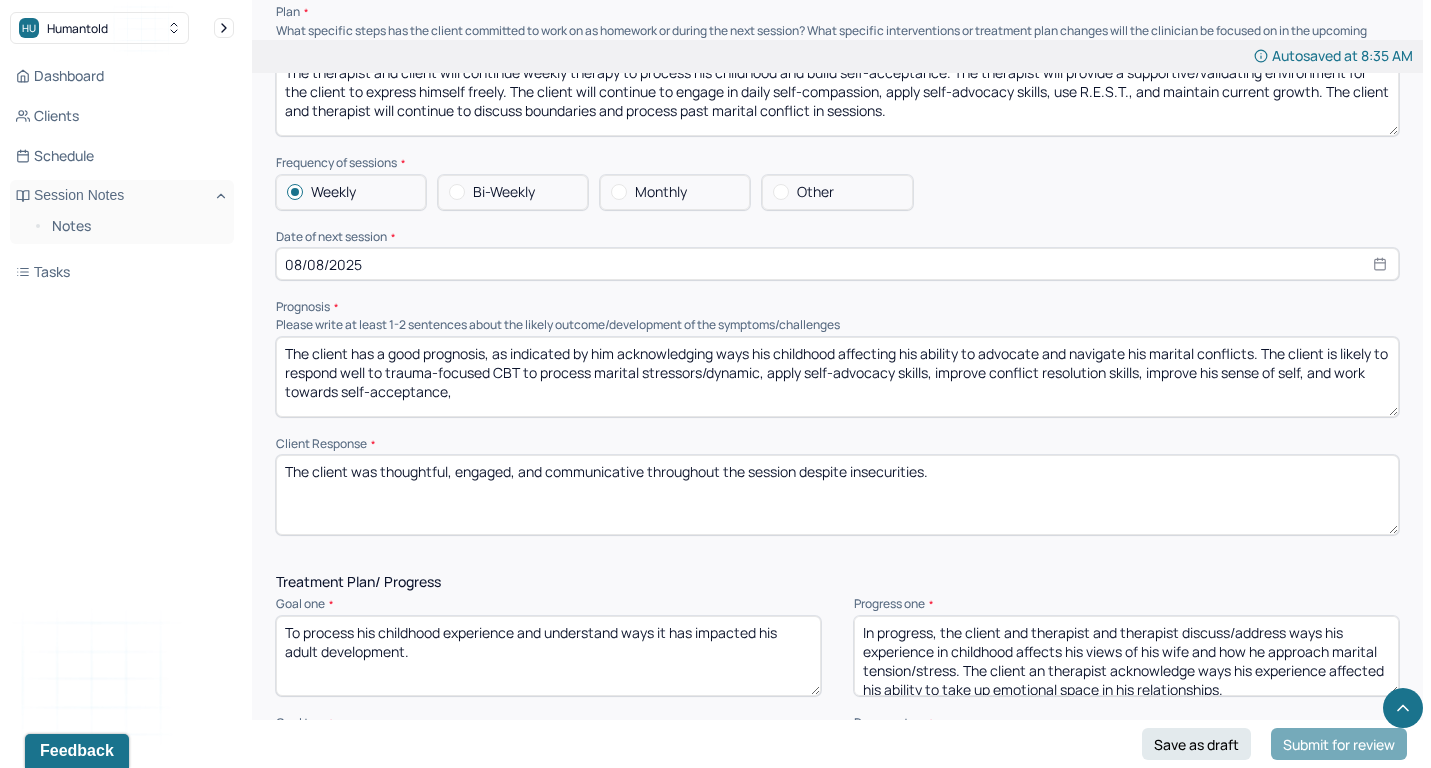 drag, startPoint x: 950, startPoint y: 591, endPoint x: 1215, endPoint y: 675, distance: 277.9946 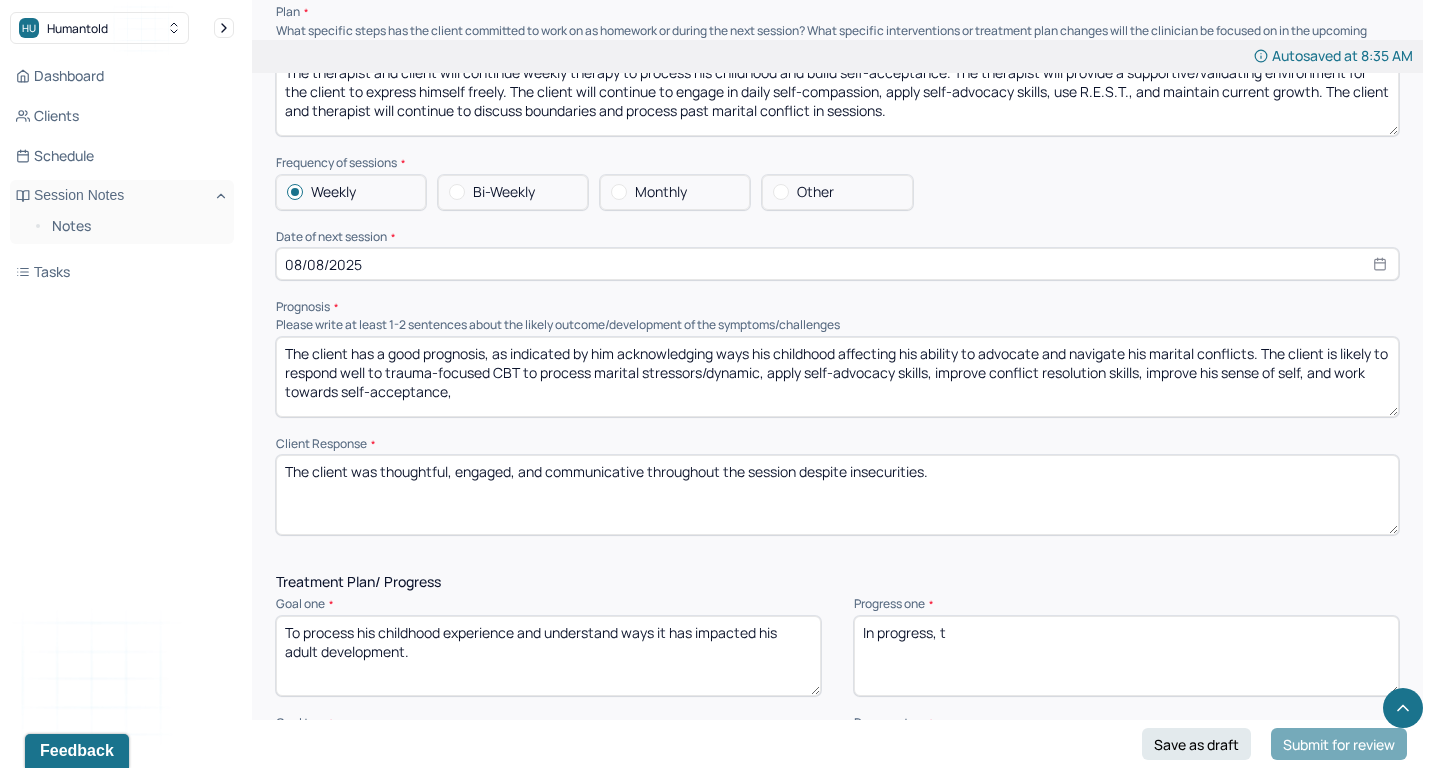 scroll, scrollTop: 0, scrollLeft: 0, axis: both 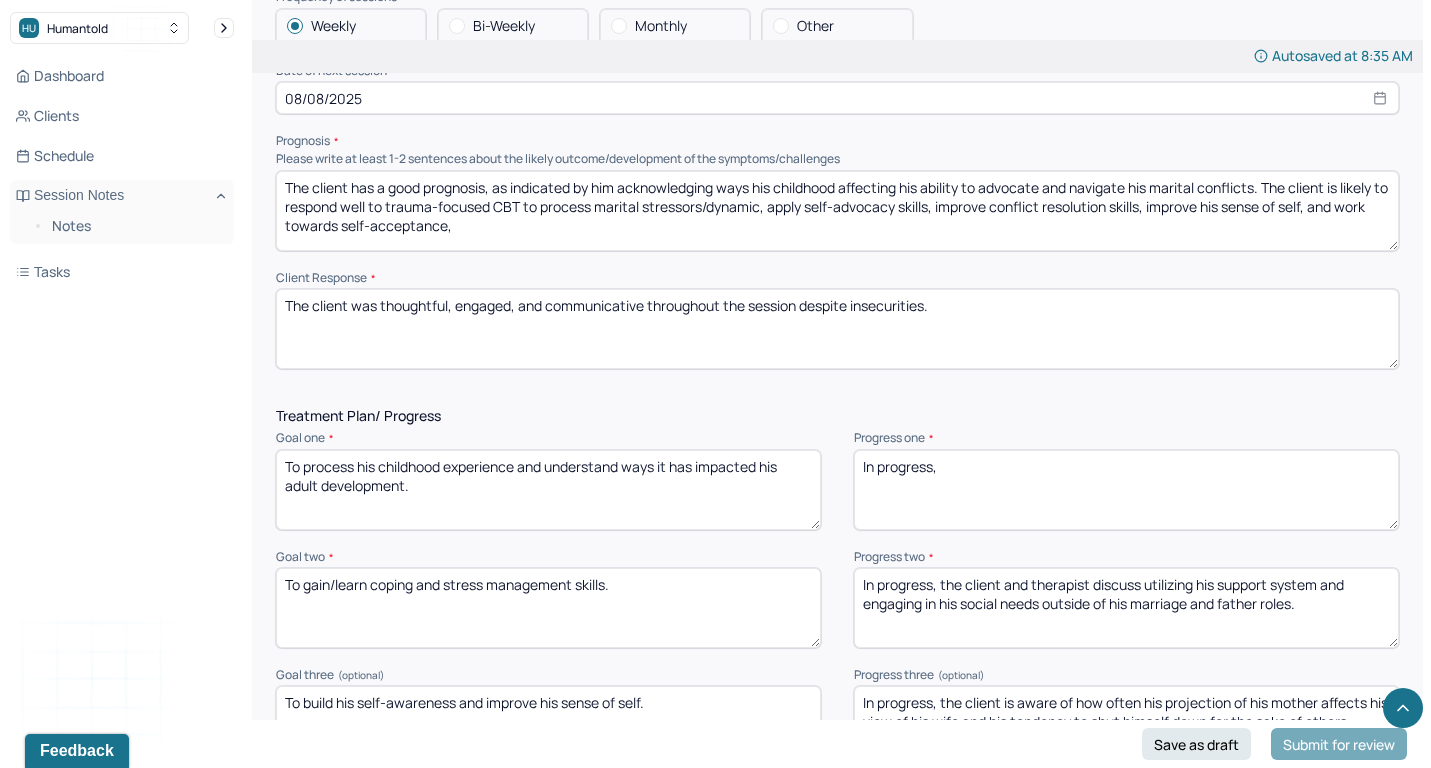 type on "In progress," 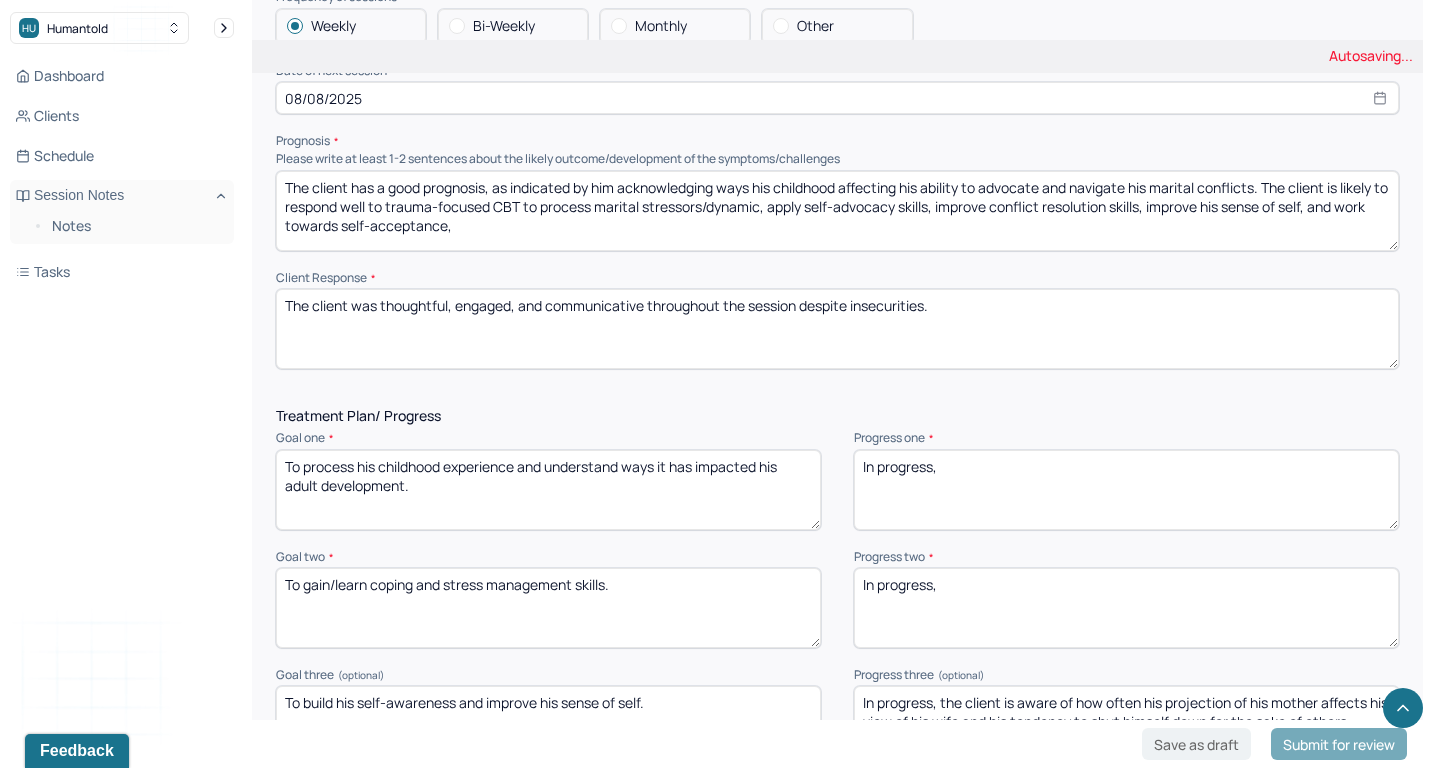 type on "In progress," 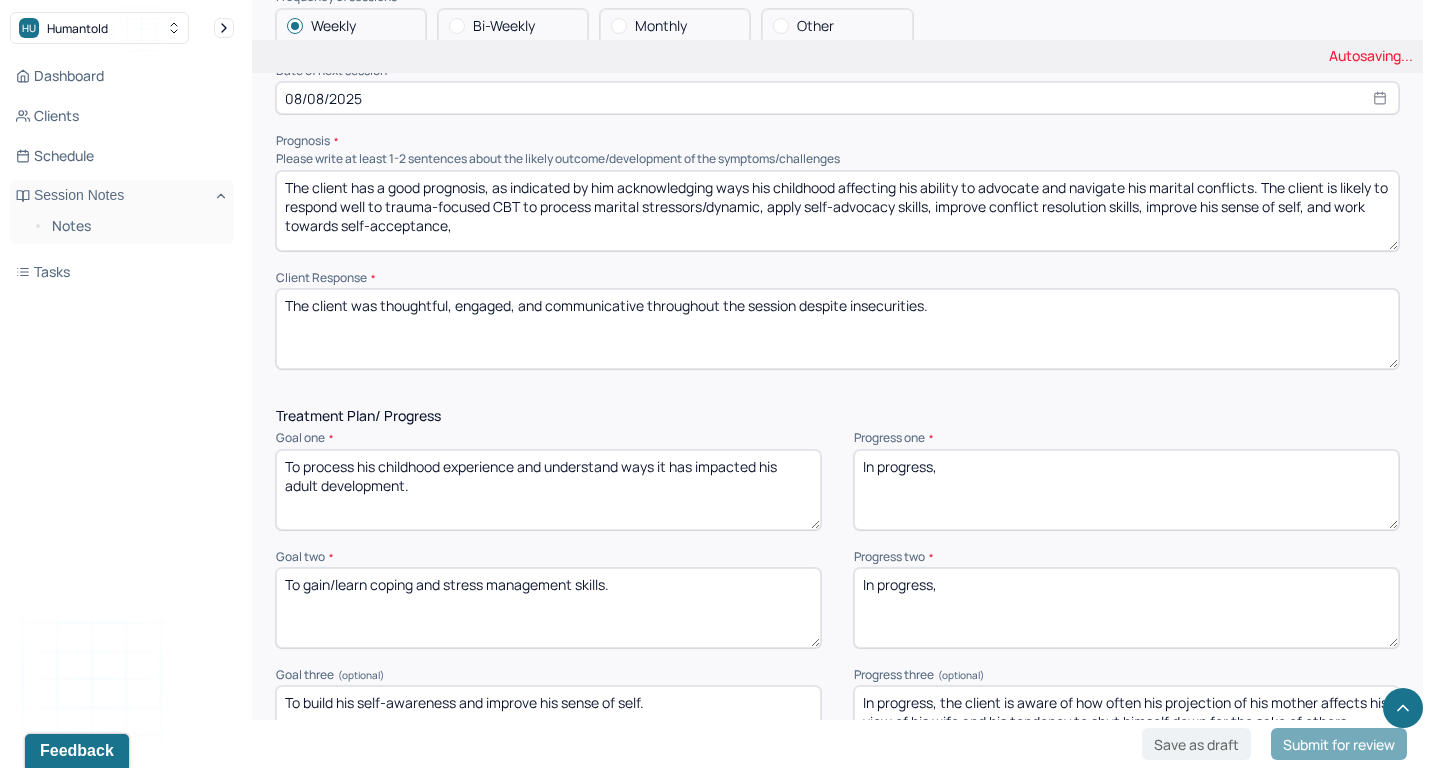 drag, startPoint x: 940, startPoint y: 666, endPoint x: 995, endPoint y: 742, distance: 93.813644 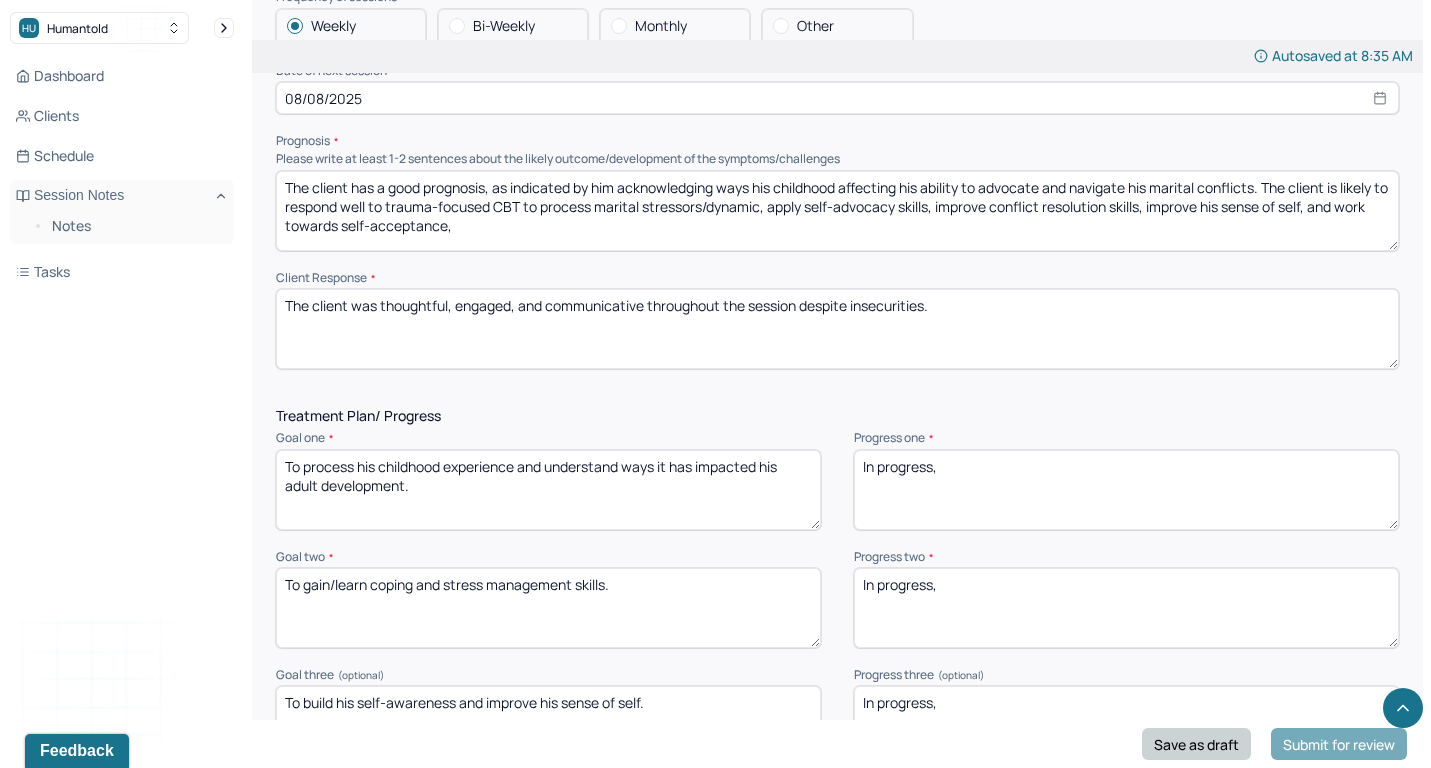type on "In progress," 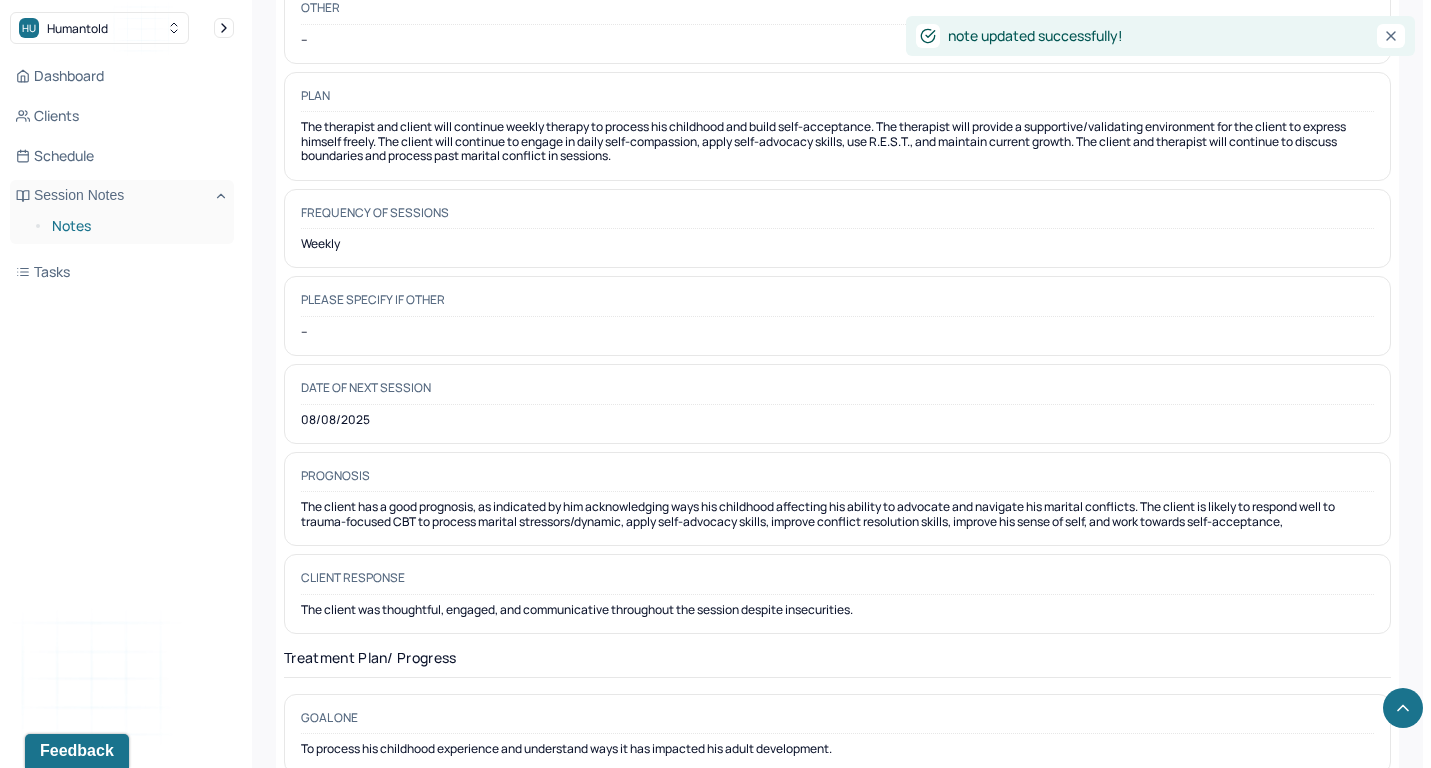click on "Notes" at bounding box center [135, 226] 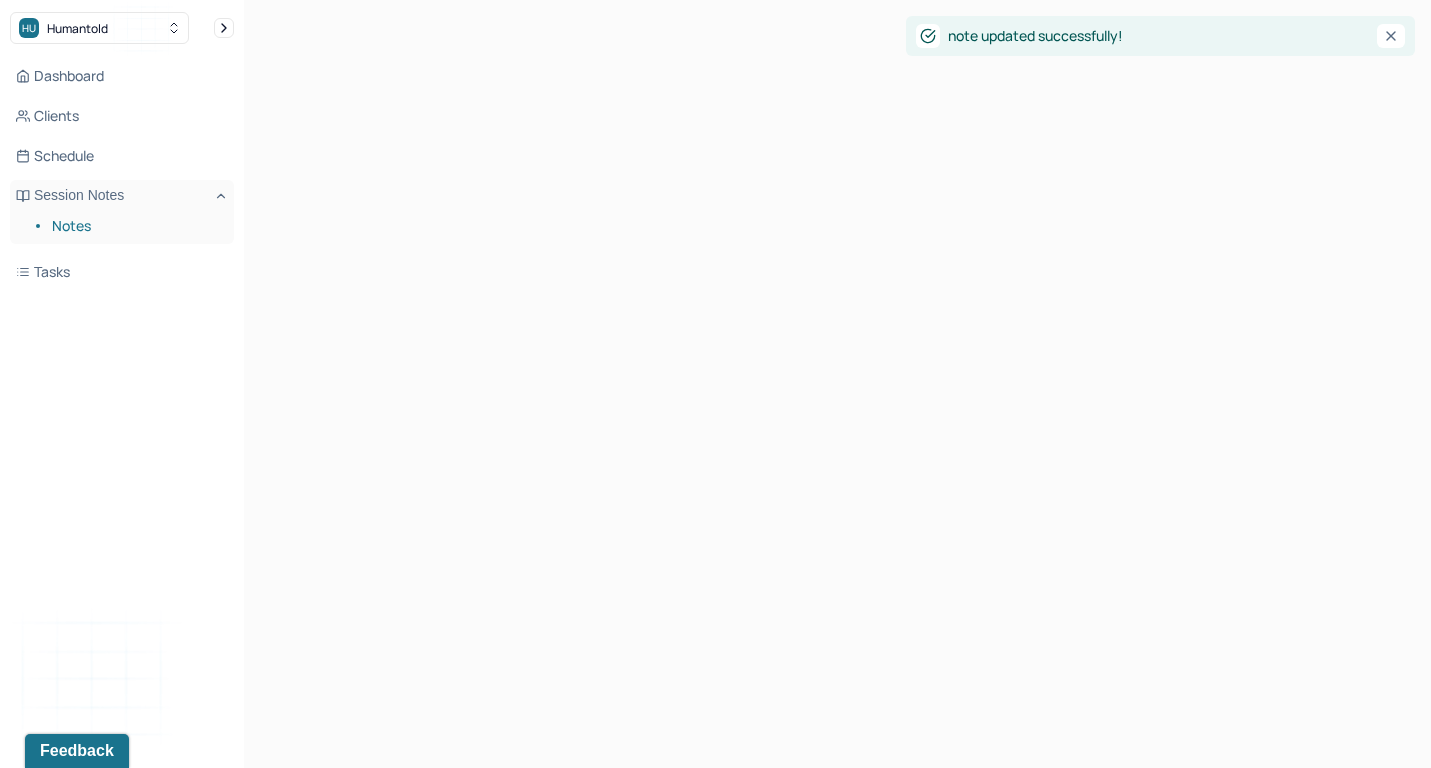 scroll, scrollTop: 0, scrollLeft: 0, axis: both 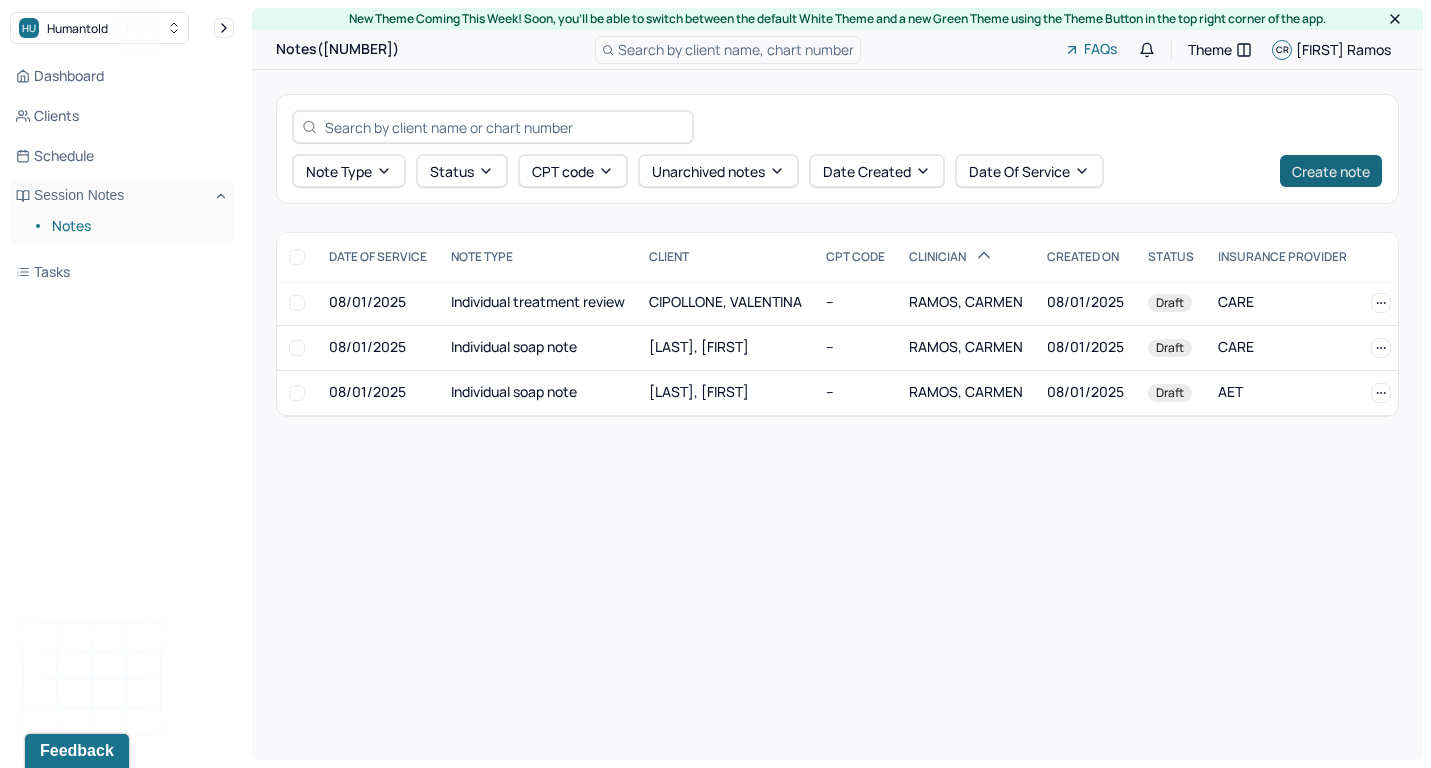 click on "Create note" at bounding box center [1331, 171] 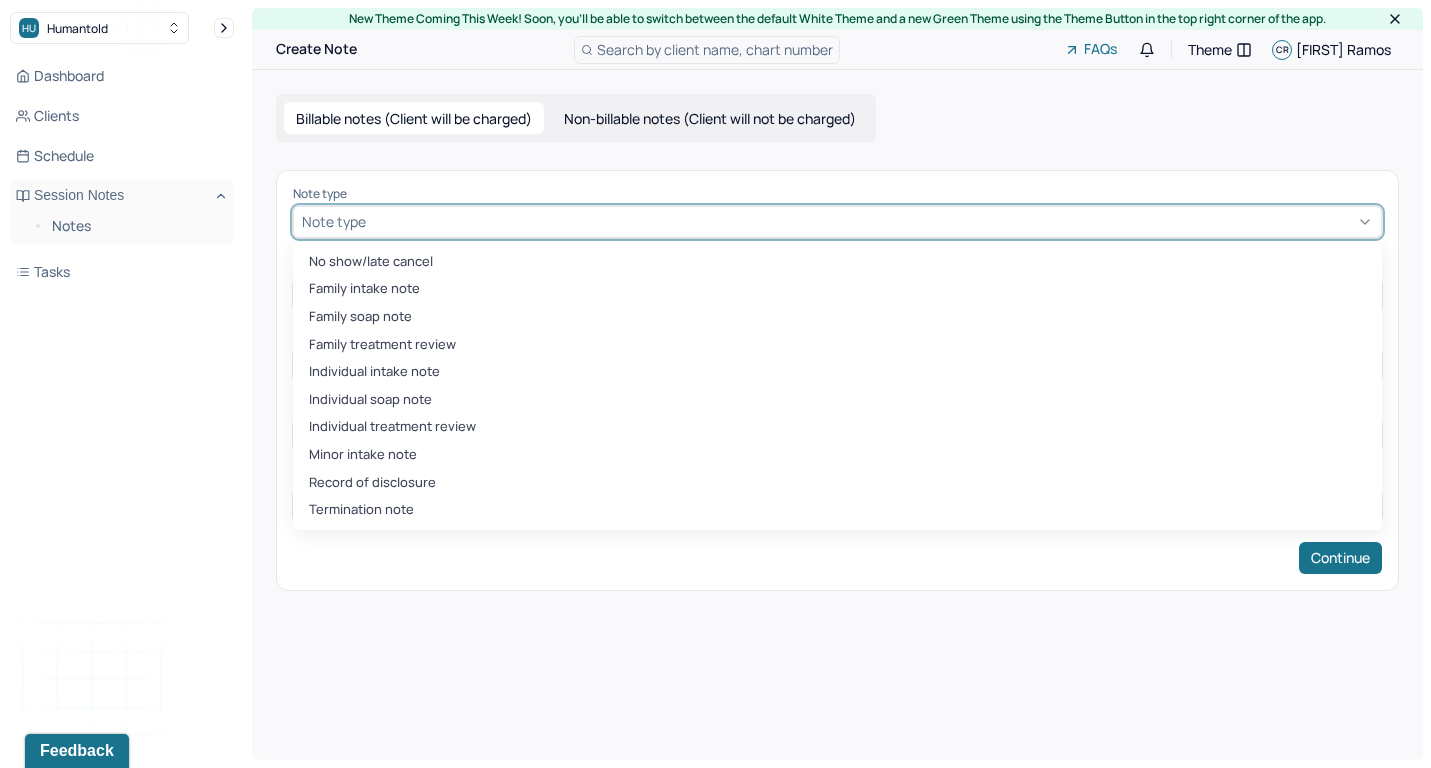 click on "Note type" at bounding box center [837, 222] 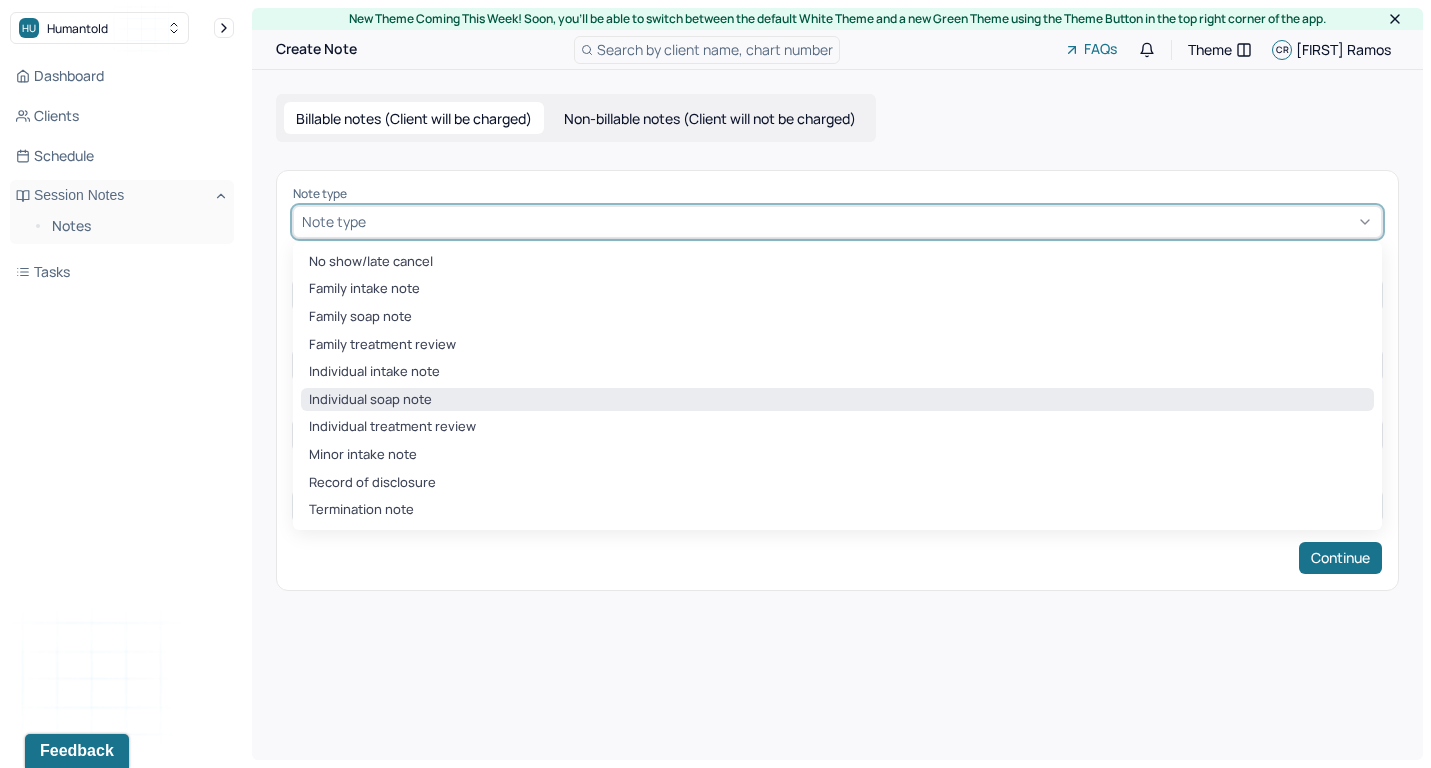 click on "Individual soap note" at bounding box center [837, 400] 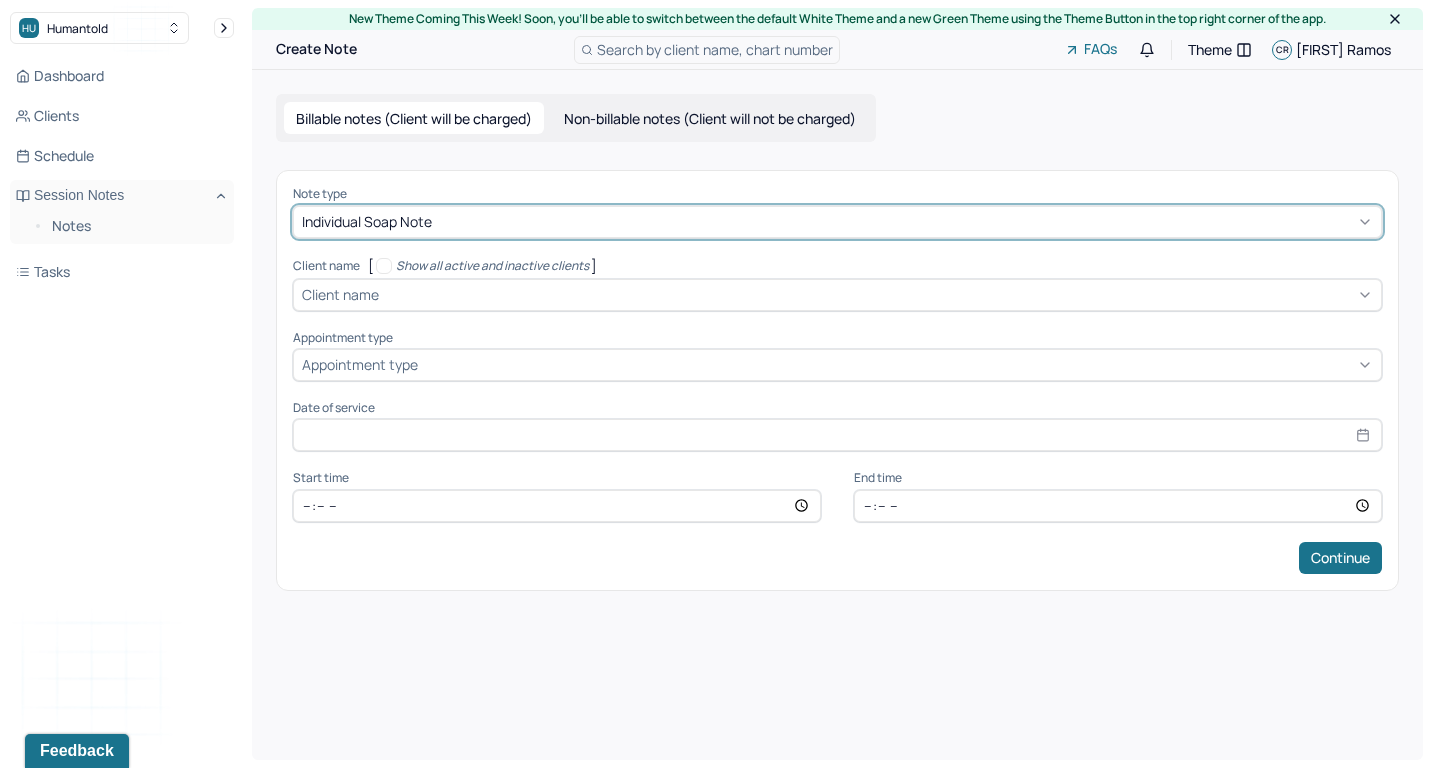 click at bounding box center (904, 221) 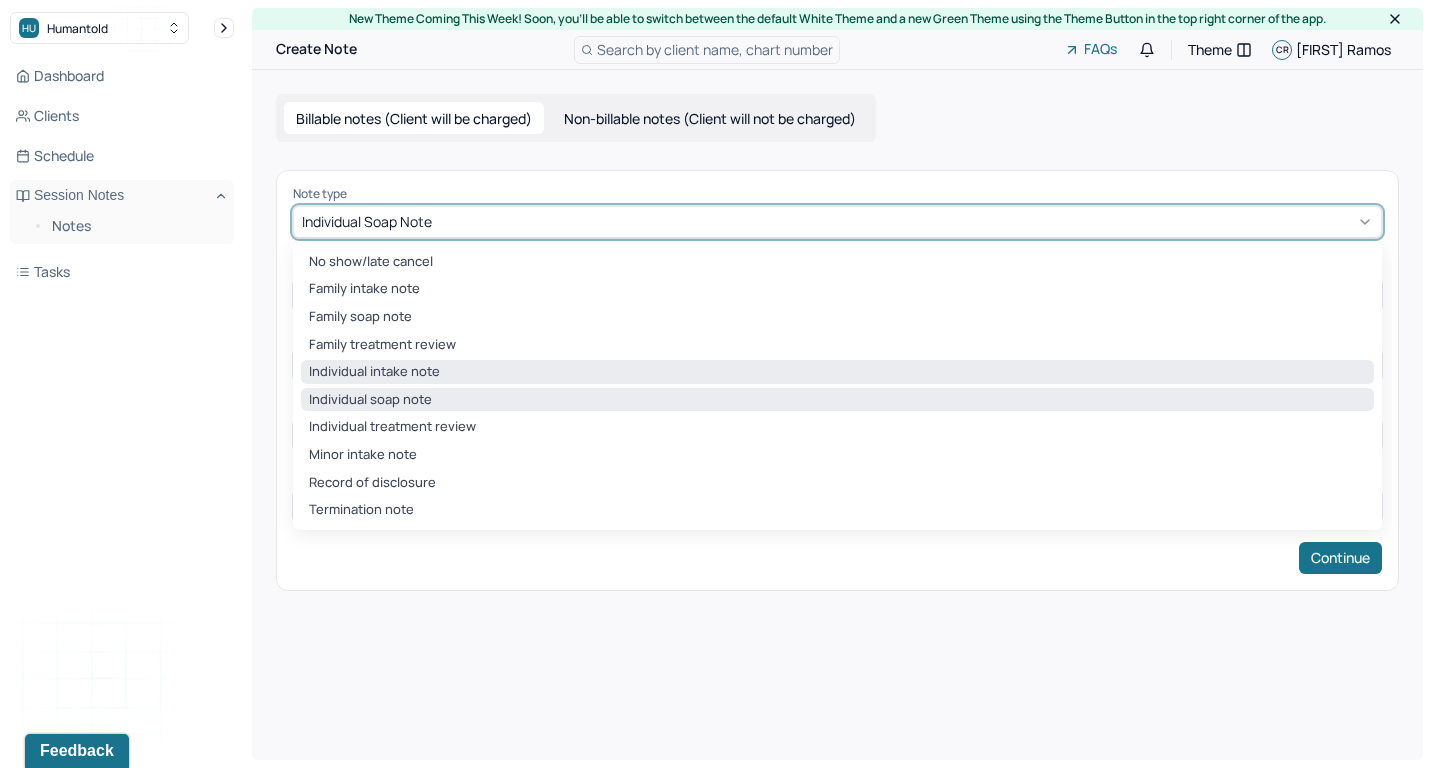 click on "Individual intake note" at bounding box center (837, 372) 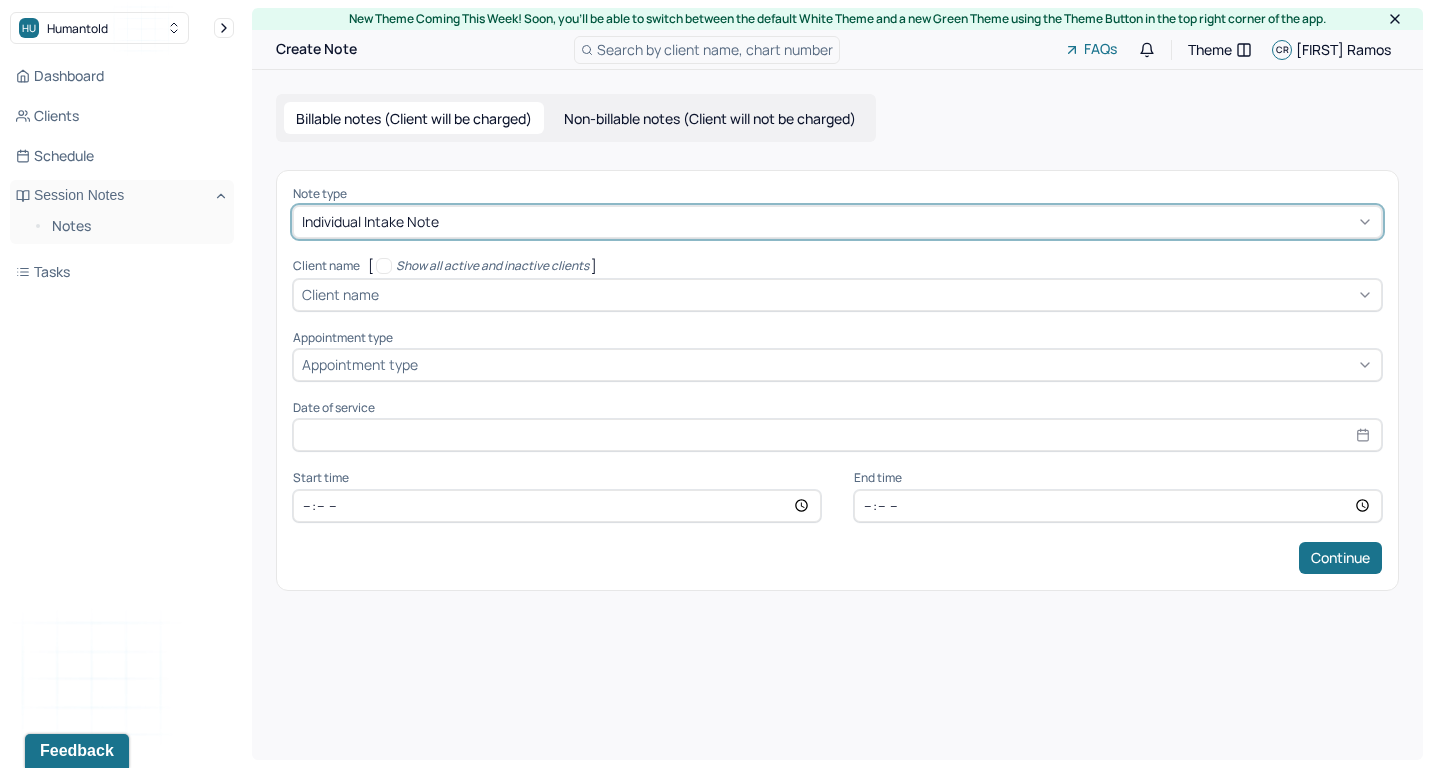 click at bounding box center [878, 294] 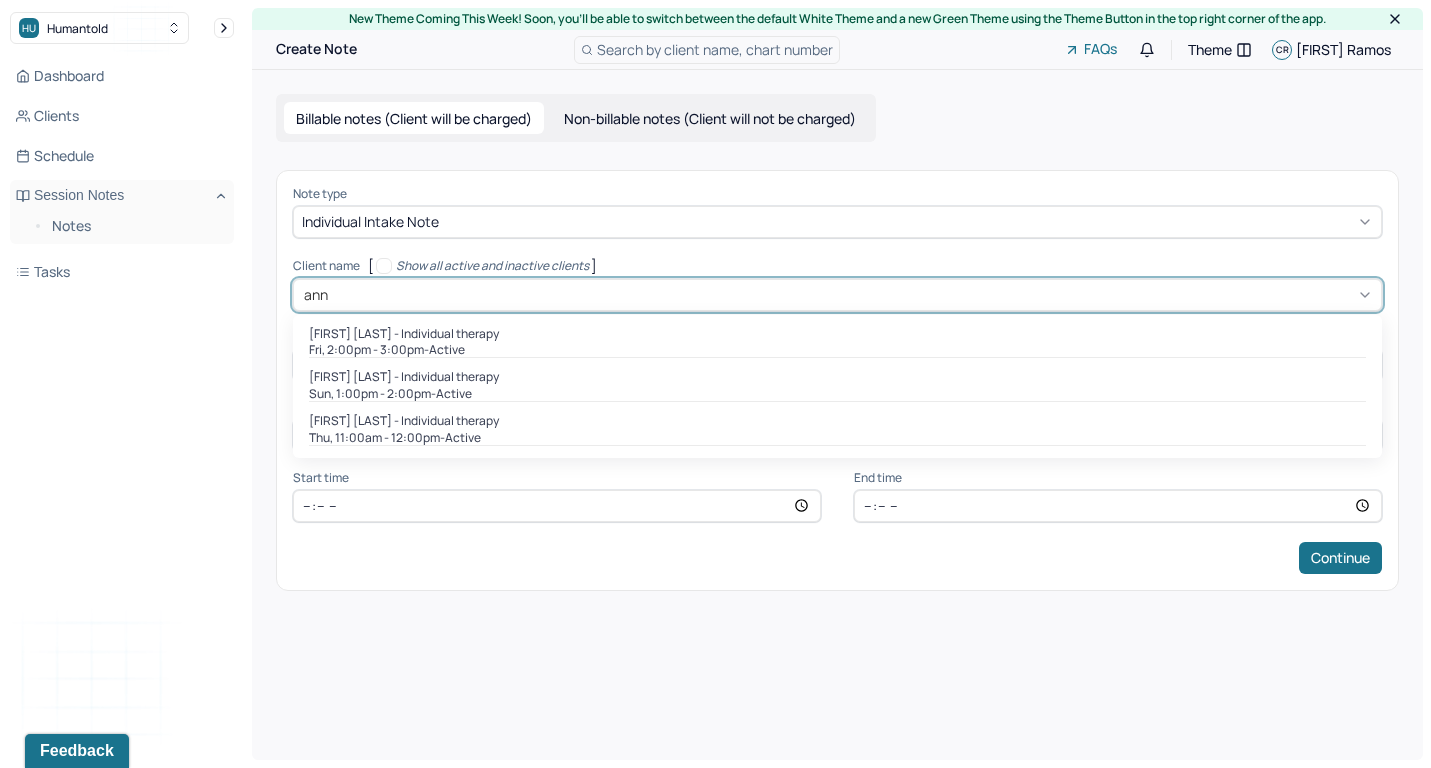 type on "ann" 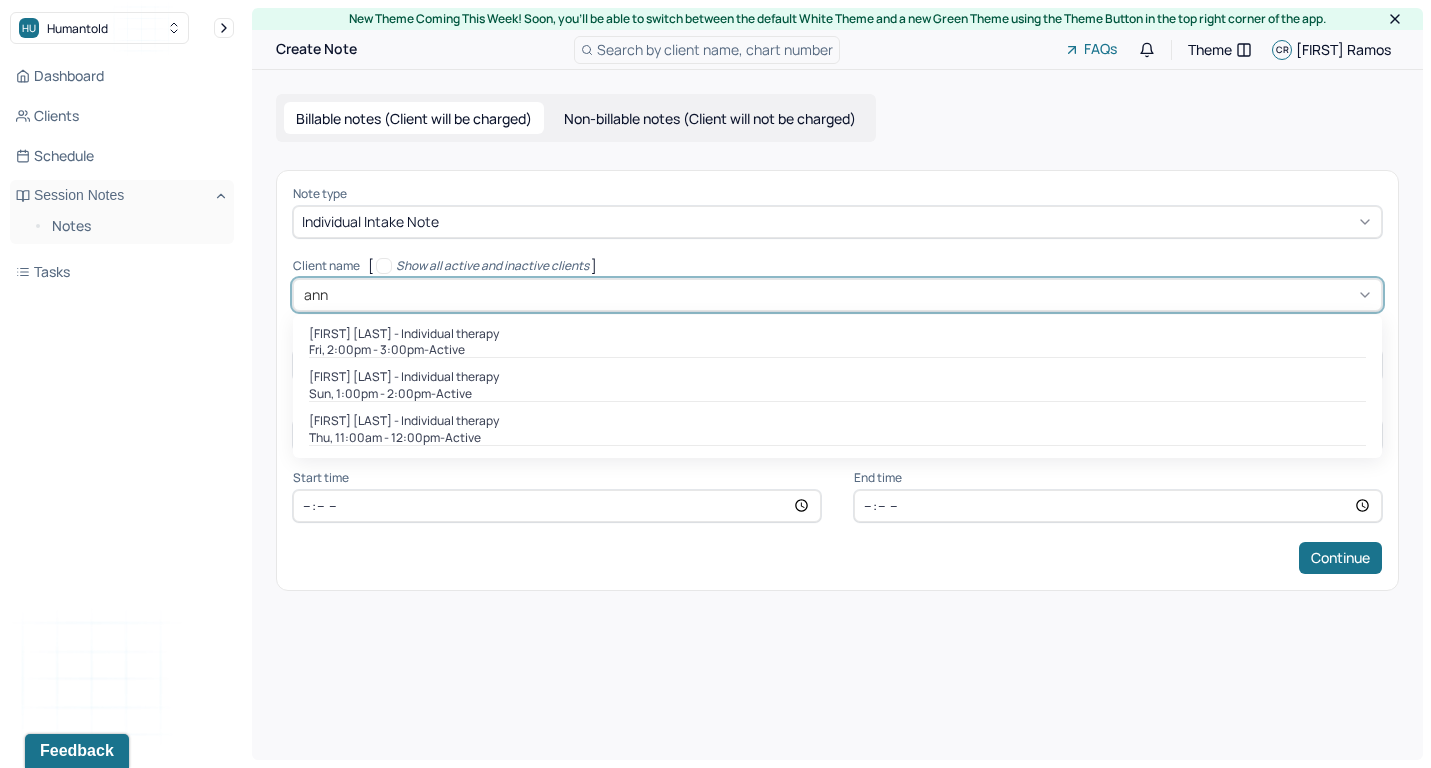 type 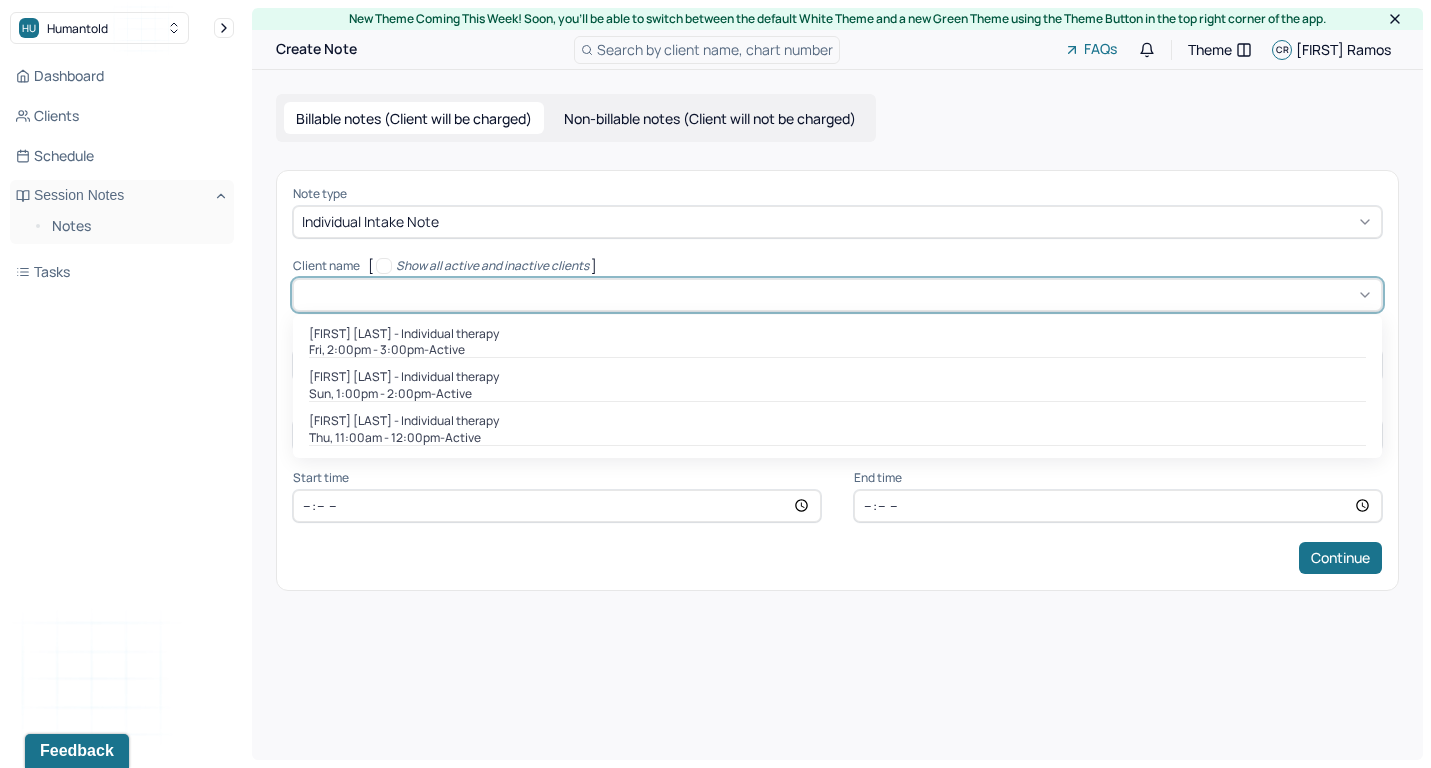 click on "Note type Individual intake note Client name [ Show all active and inactive clients ] [object Object], 1 of 3. 3 results available for search term ann. Use Up and Down to choose options, press Enter to select the currently focused option, press Escape to exit the menu, press Tab to select the option and exit the menu. [FIRST] [LAST] - Individual therapy Fri, 2:00pm - 3:00pm  -  active Anngillian Cruz - Individual therapy Sun, 1:00pm - 2:00pm  -  active Joanna Aguilar - Individual therapy Thu, 11:00am - 12:00pm  -  active Supervisee name Appointment type Appointment type Date of service Start time End time Continue" at bounding box center [837, 380] 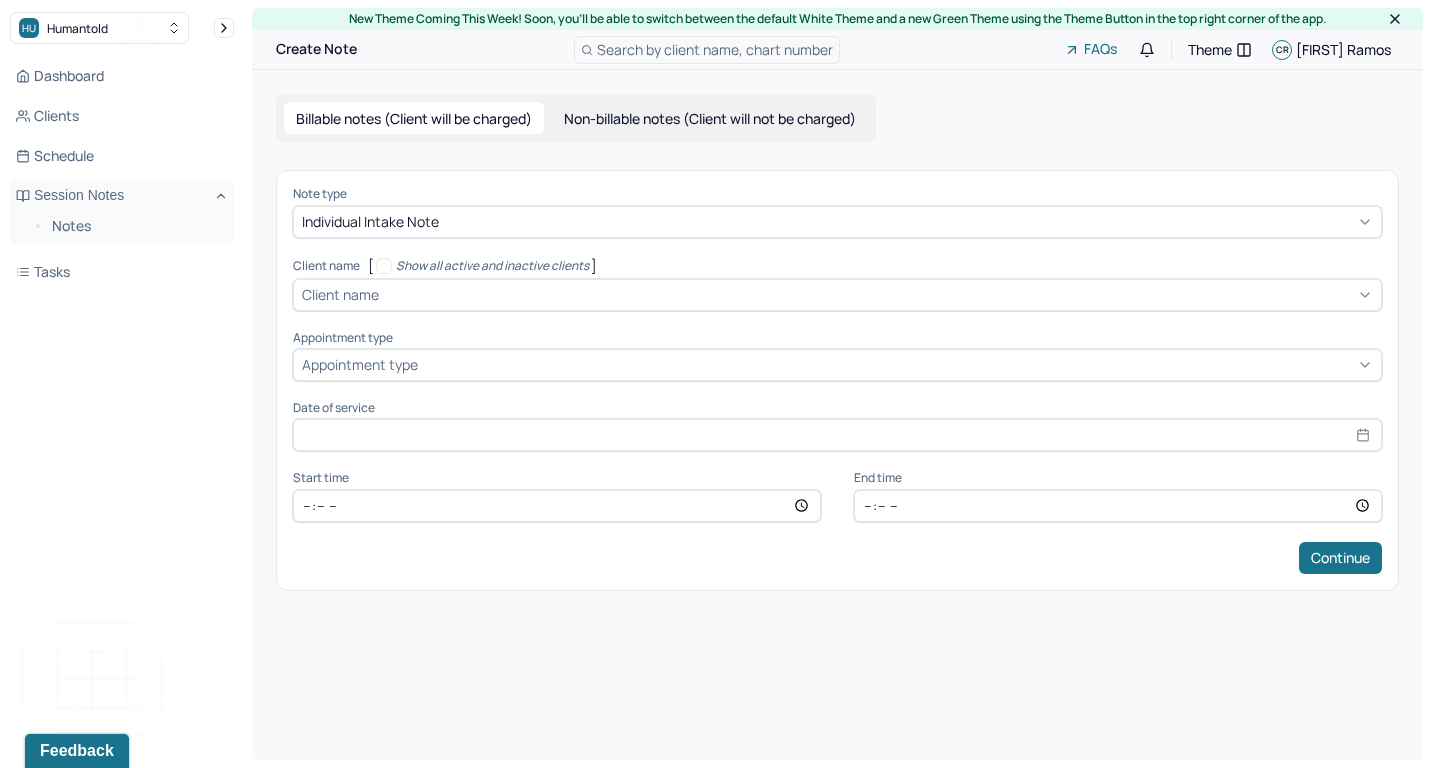 click at bounding box center (878, 294) 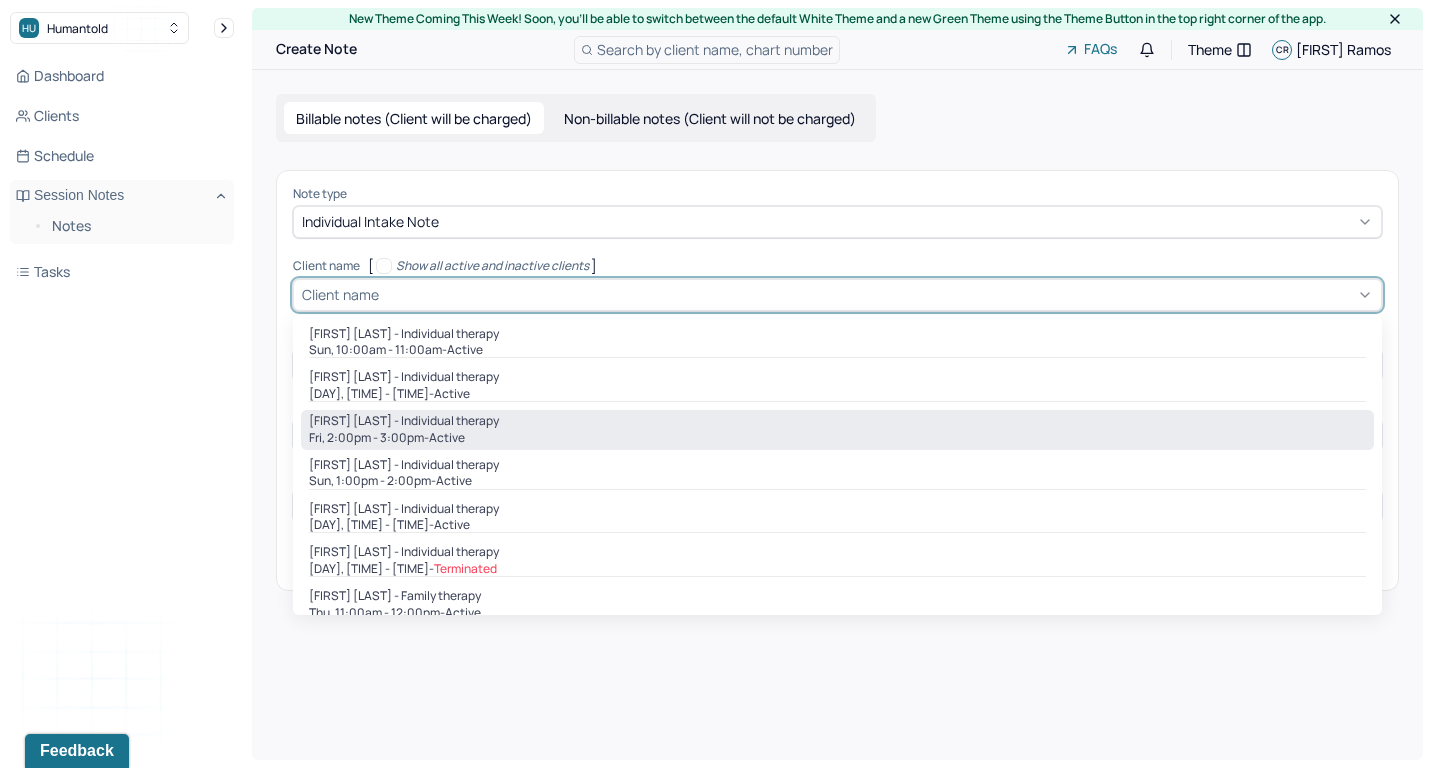 click on "active" at bounding box center (447, 438) 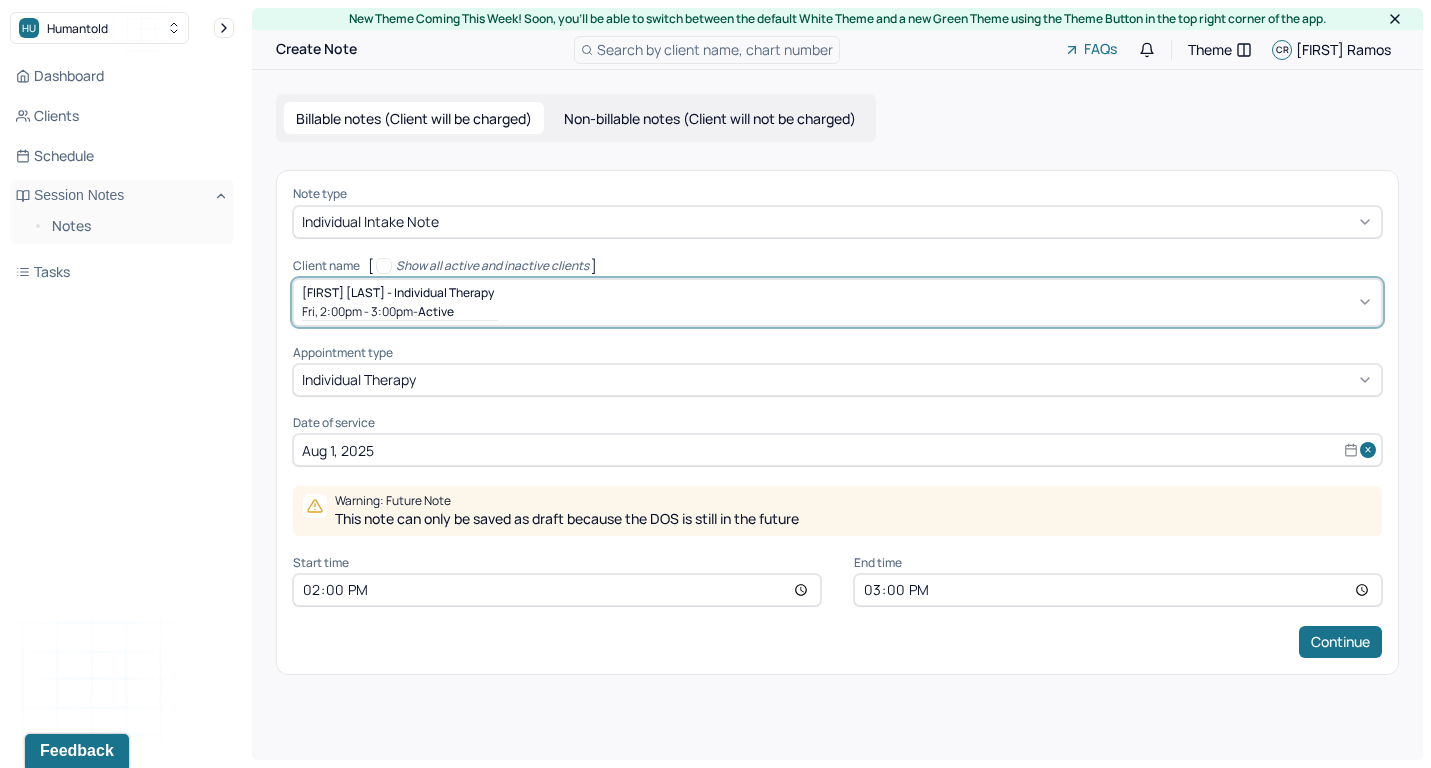 select on "7" 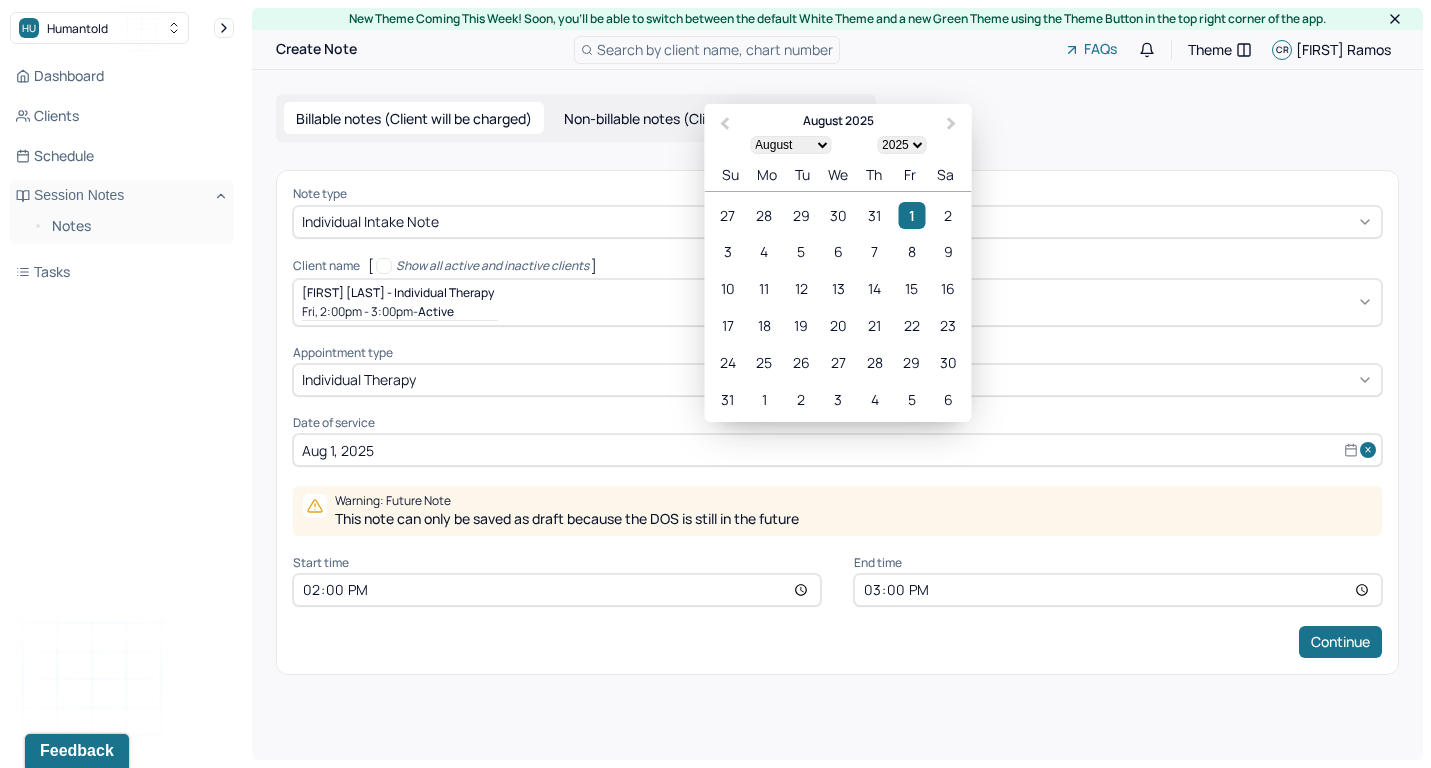 click on "Aug 1, 2025" at bounding box center [837, 450] 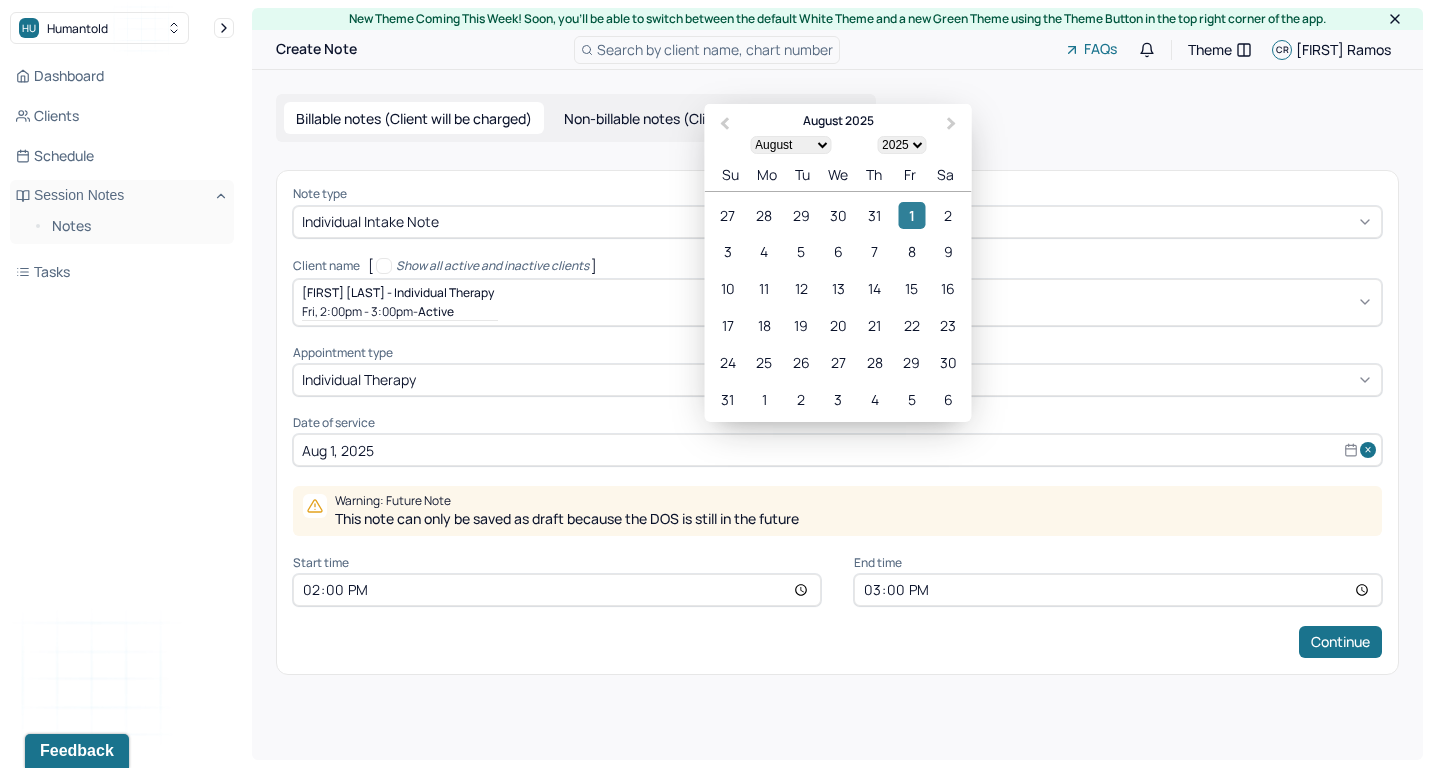 click on "1" at bounding box center [911, 215] 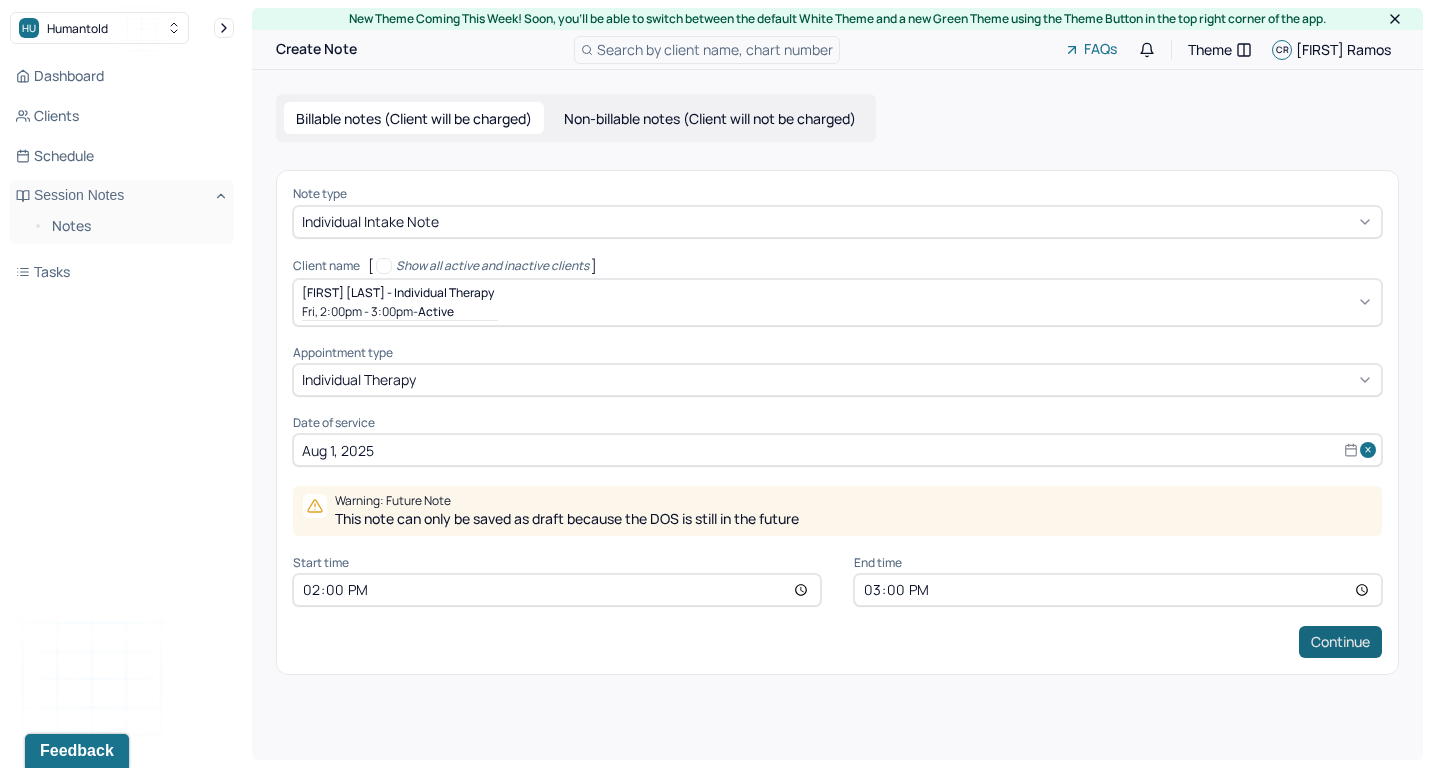 click on "Continue" at bounding box center (1340, 642) 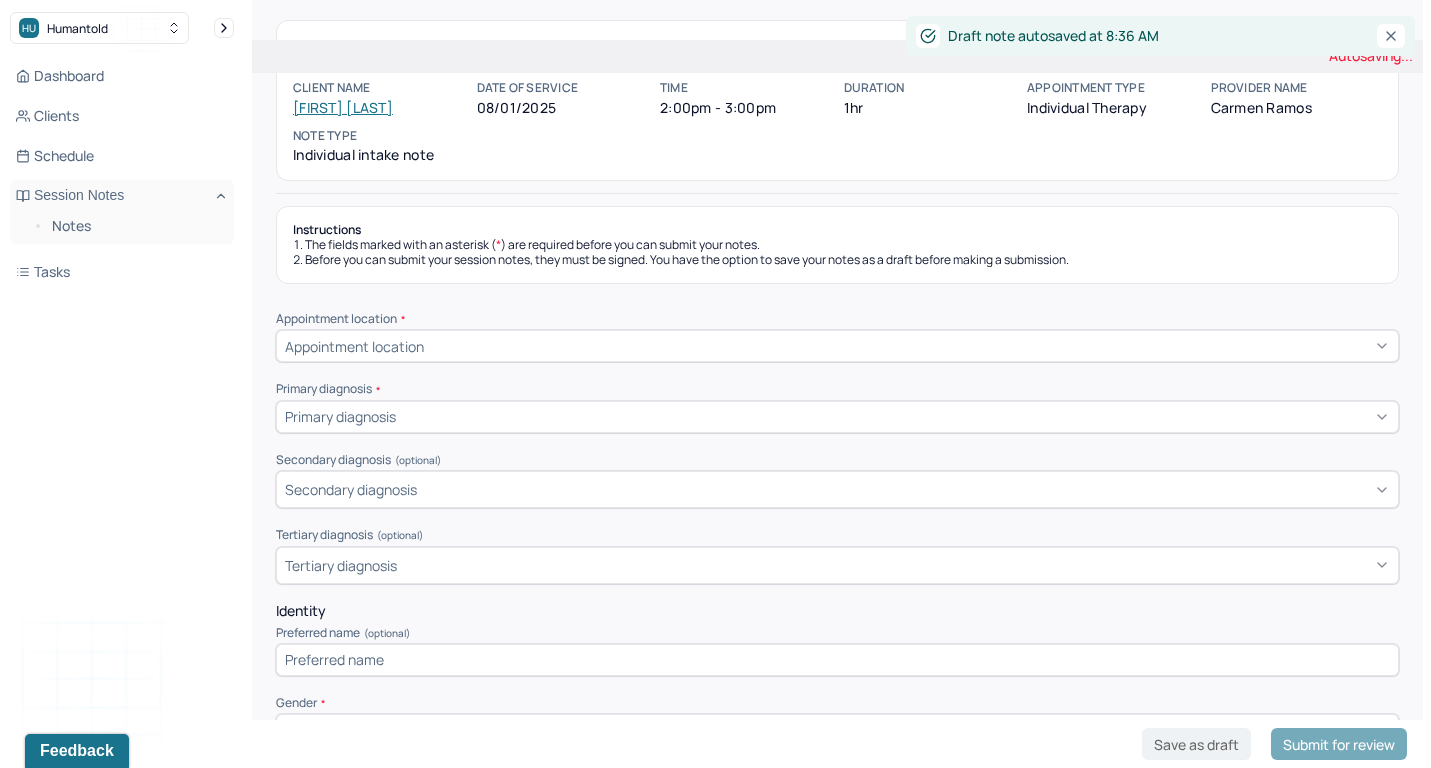 scroll, scrollTop: 100, scrollLeft: 0, axis: vertical 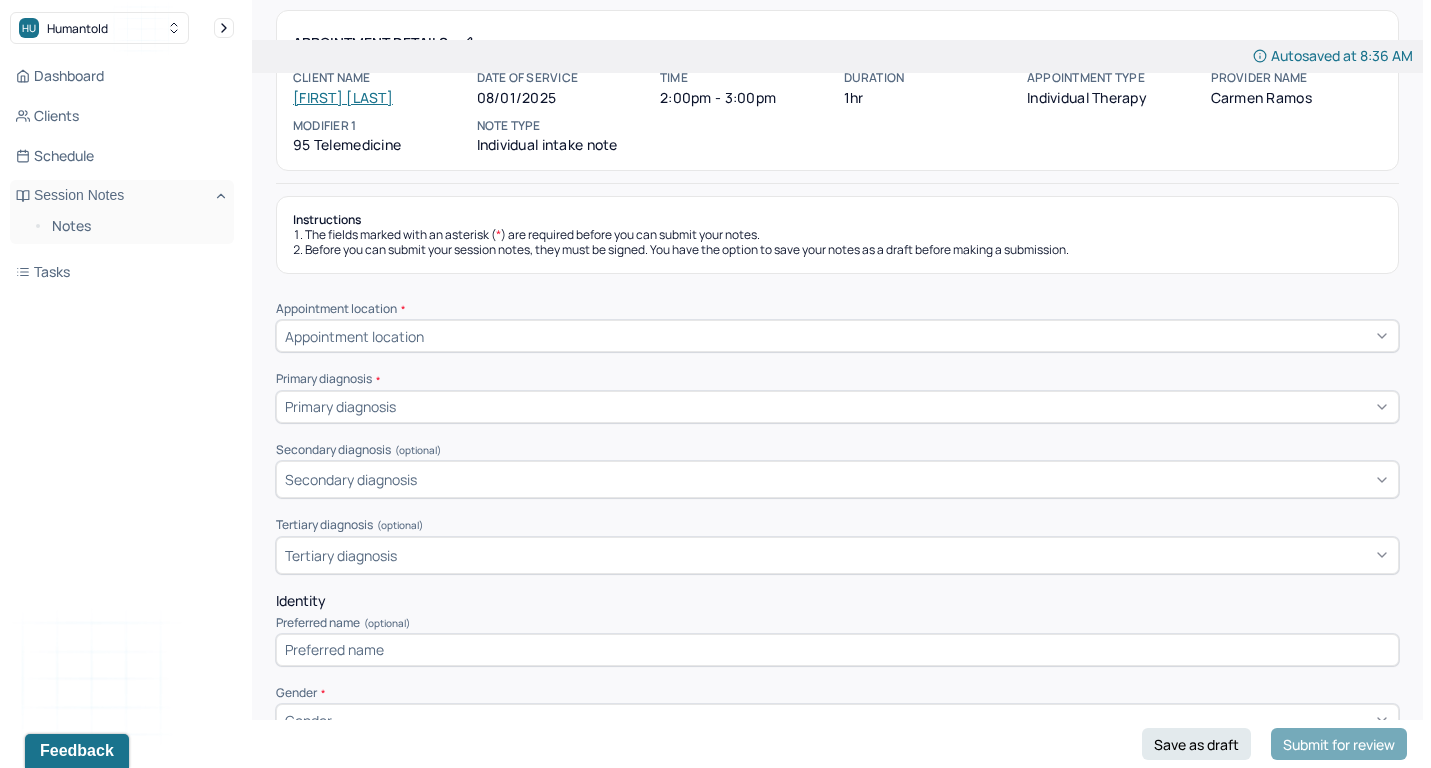 click on "Appointment location" at bounding box center (837, 336) 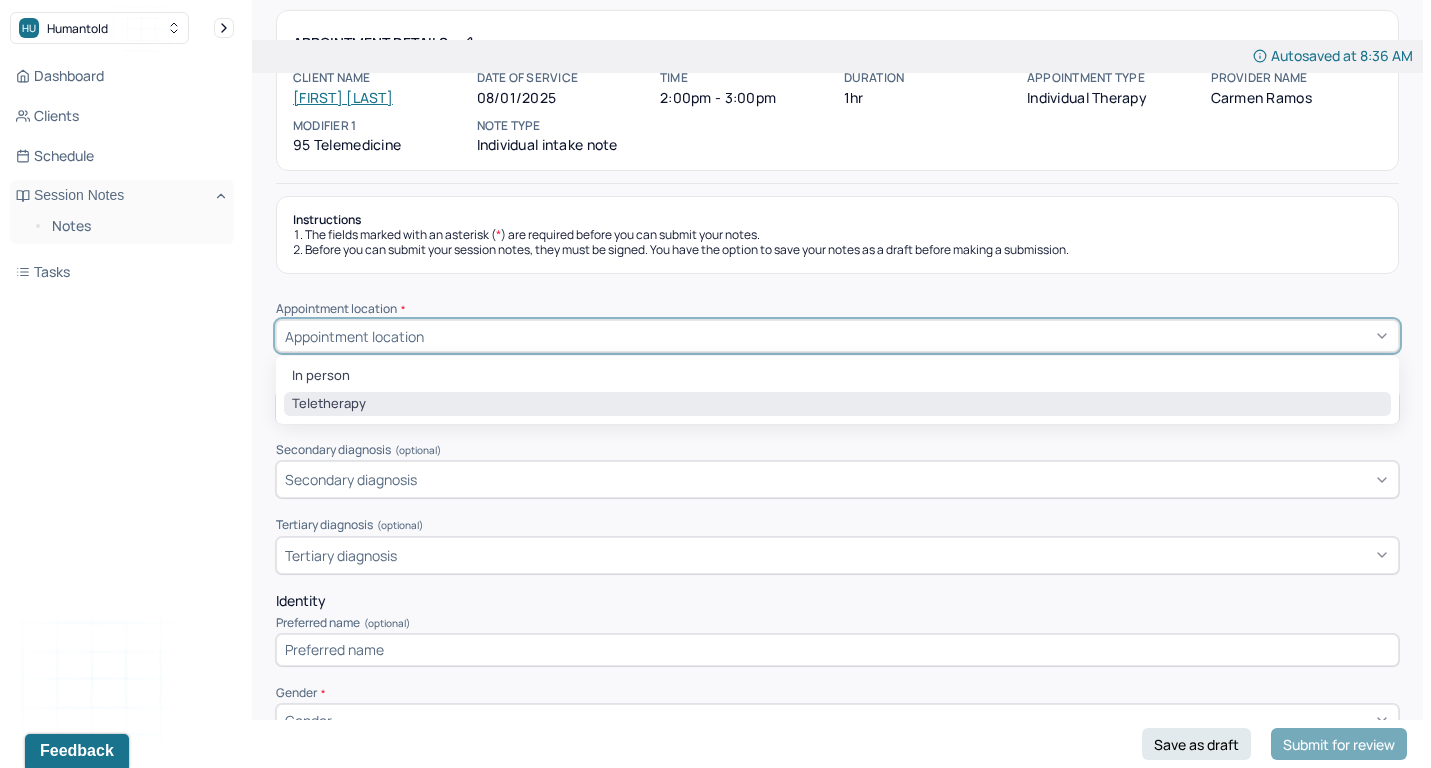click on "Teletherapy" at bounding box center (837, 404) 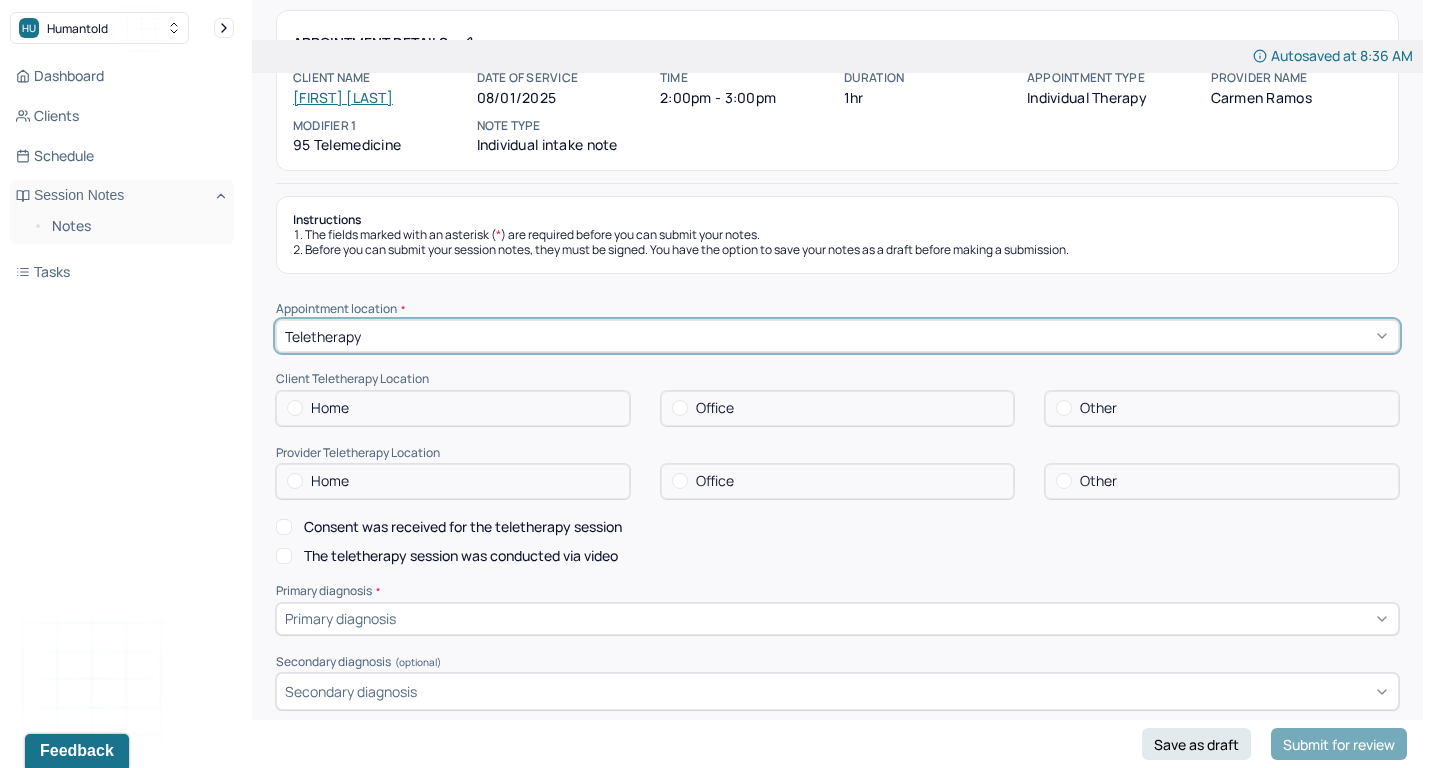 click on "Home" at bounding box center [330, 408] 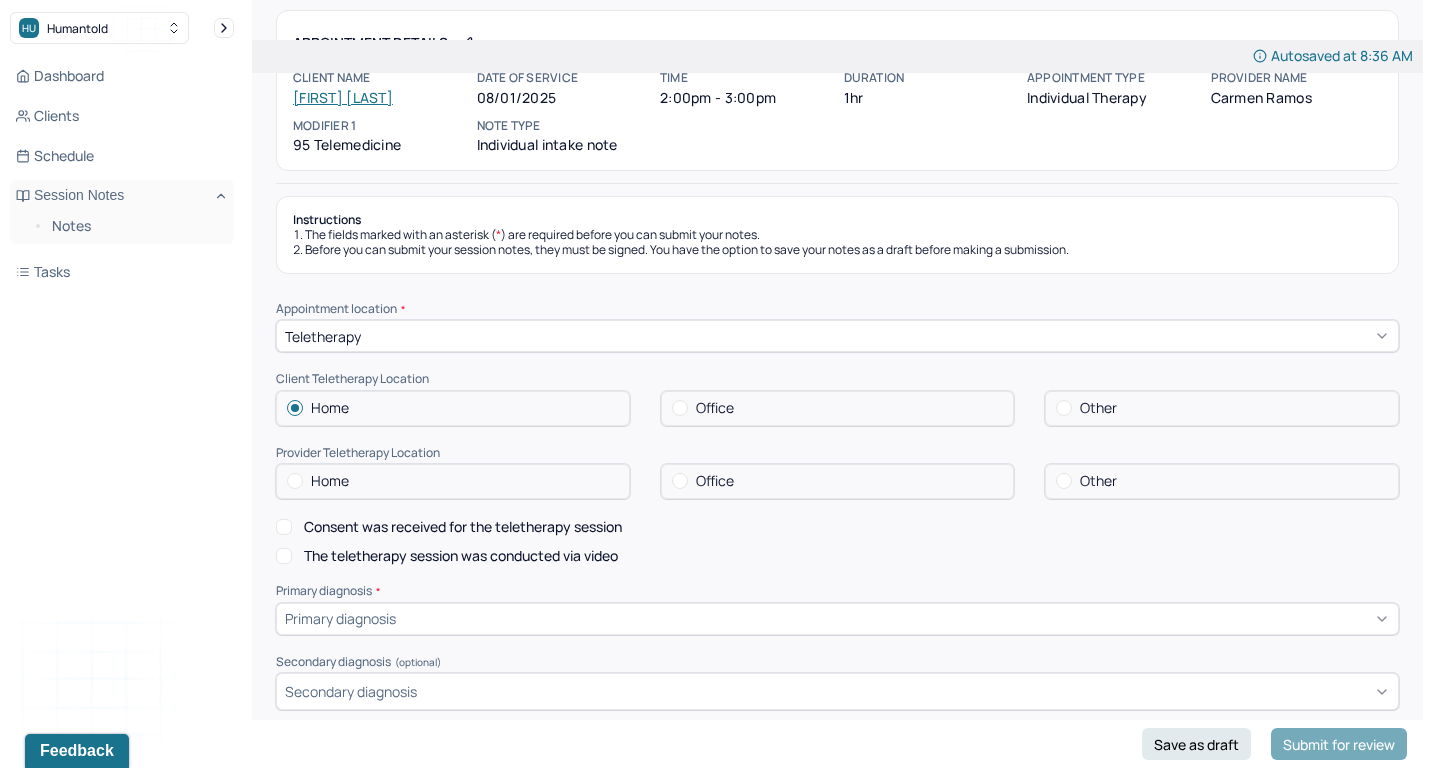 click on "Home" at bounding box center [330, 481] 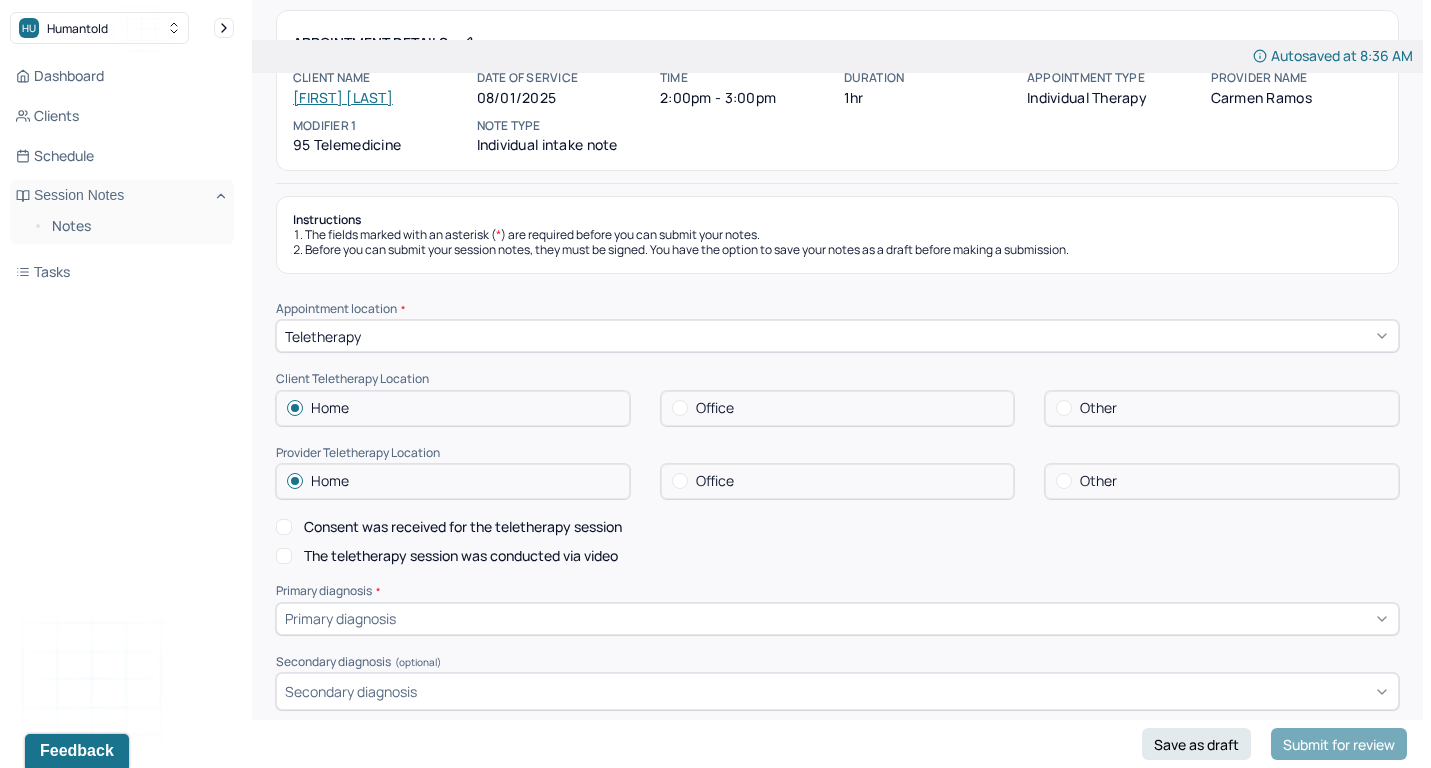 click on "Consent was received for the teletherapy session" at bounding box center (463, 527) 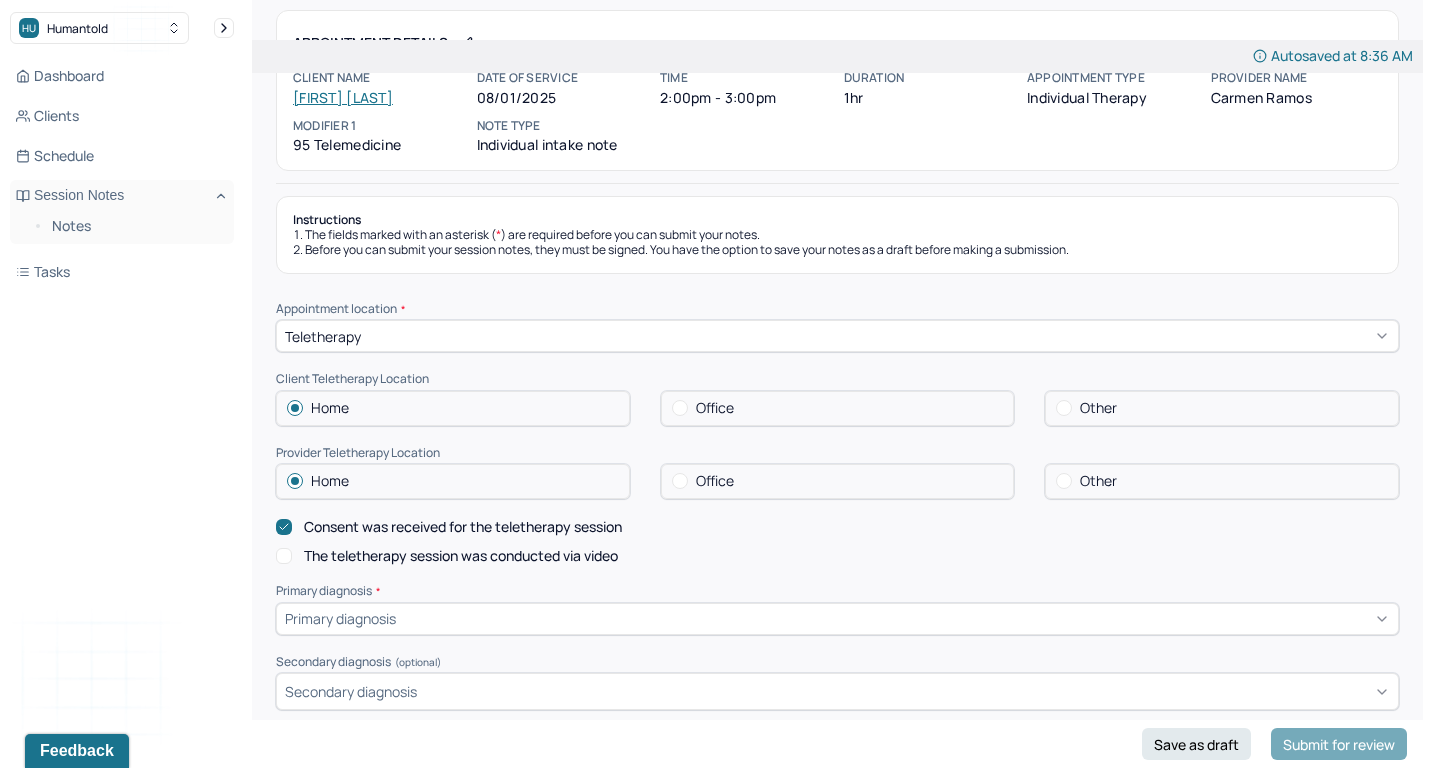 click on "The teletherapy session was conducted via video" at bounding box center [461, 556] 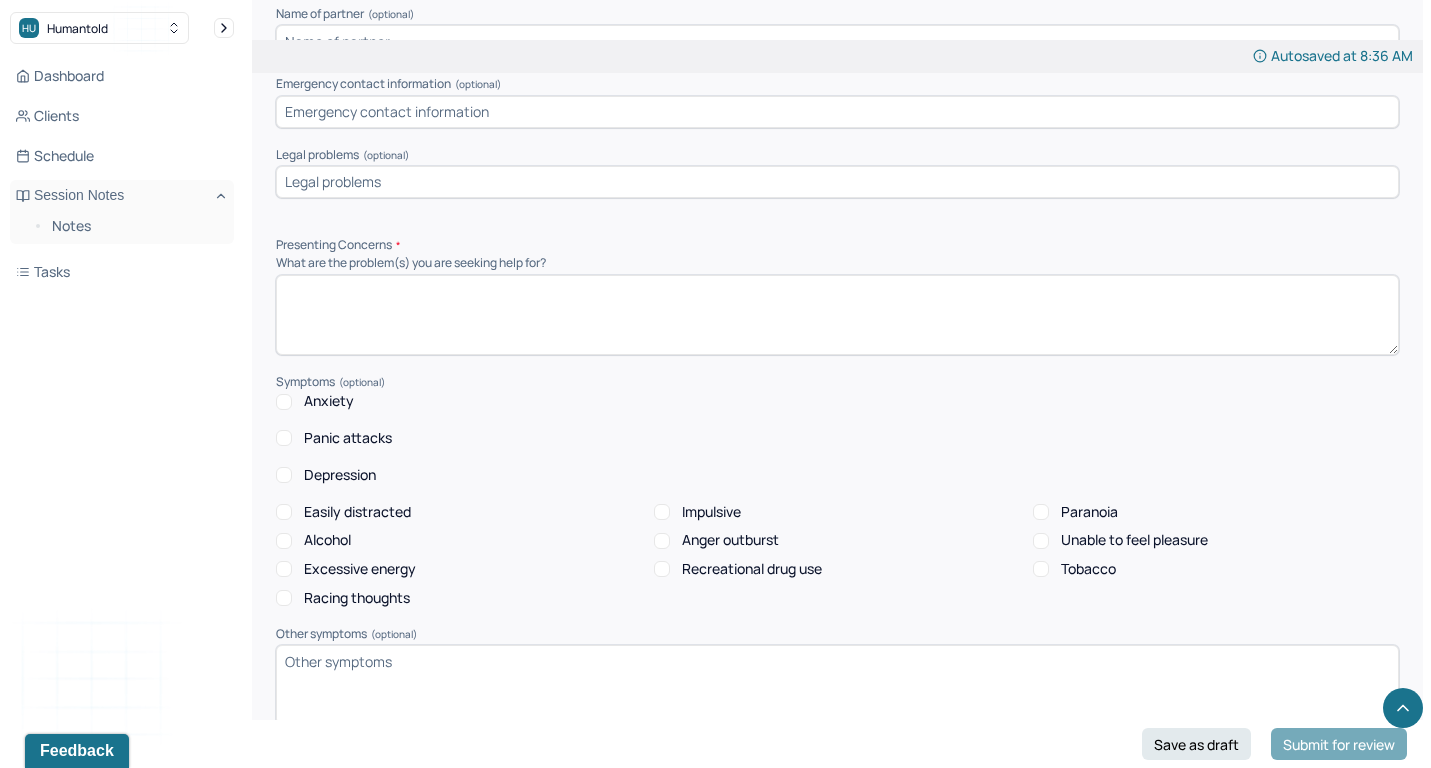 scroll, scrollTop: 1744, scrollLeft: 0, axis: vertical 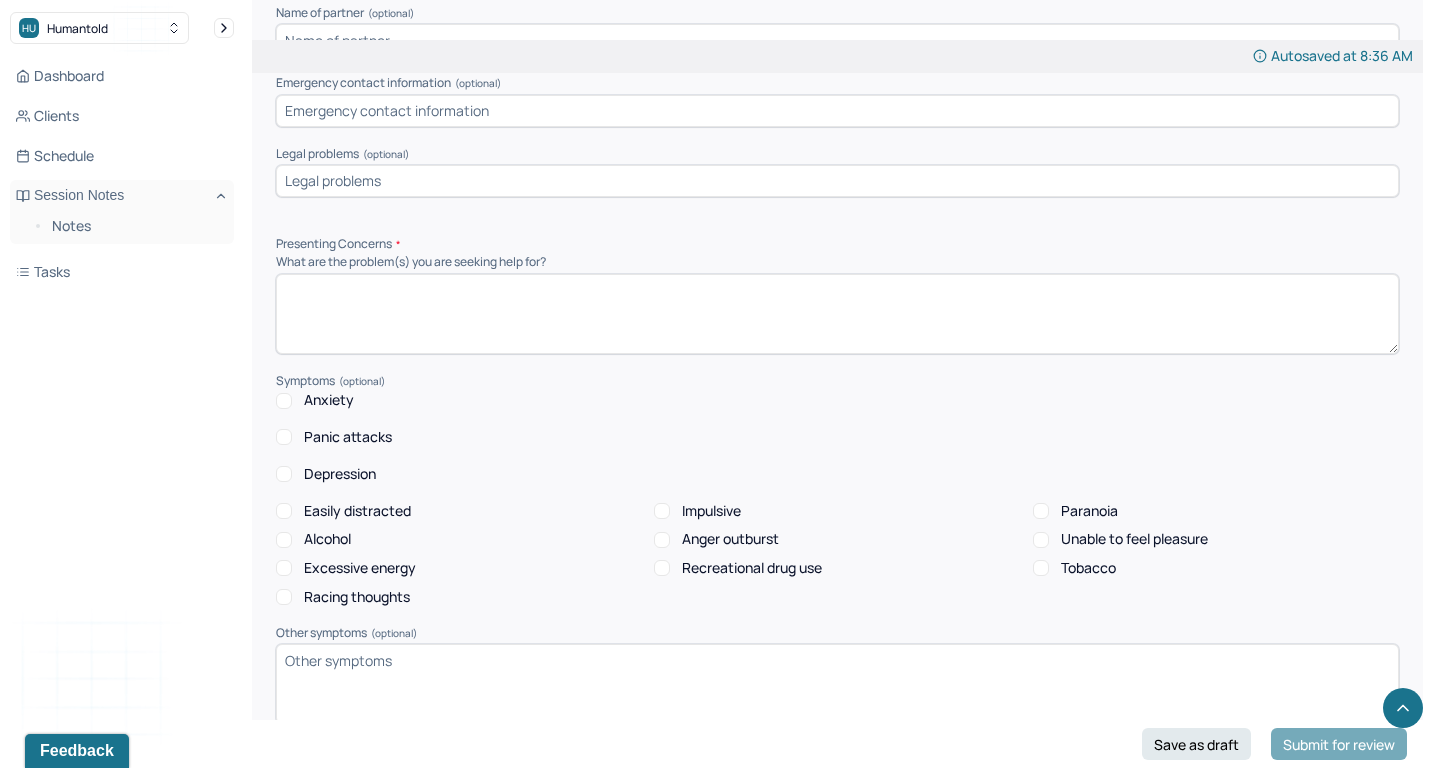 click on "Anxiety" at bounding box center (329, 400) 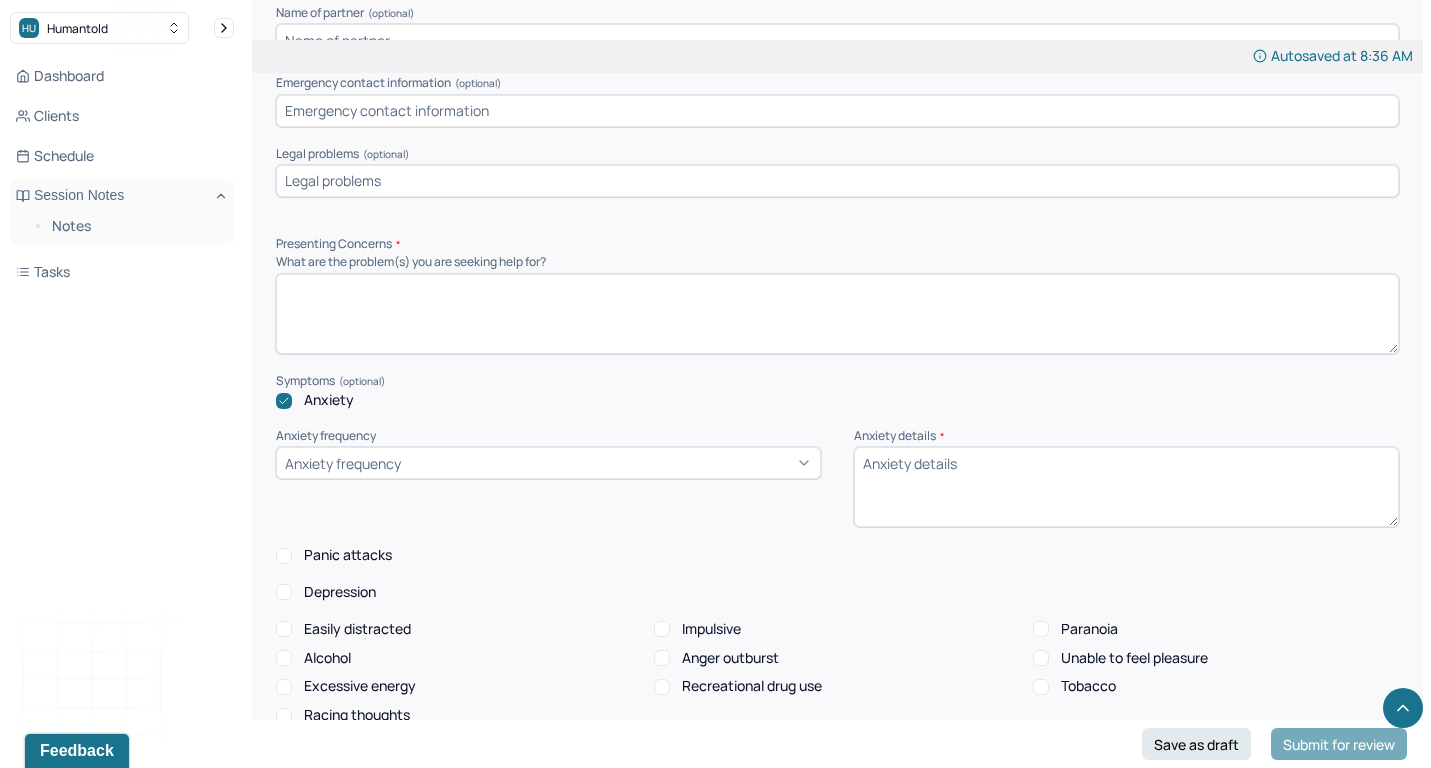 click on "Depression" at bounding box center [340, 592] 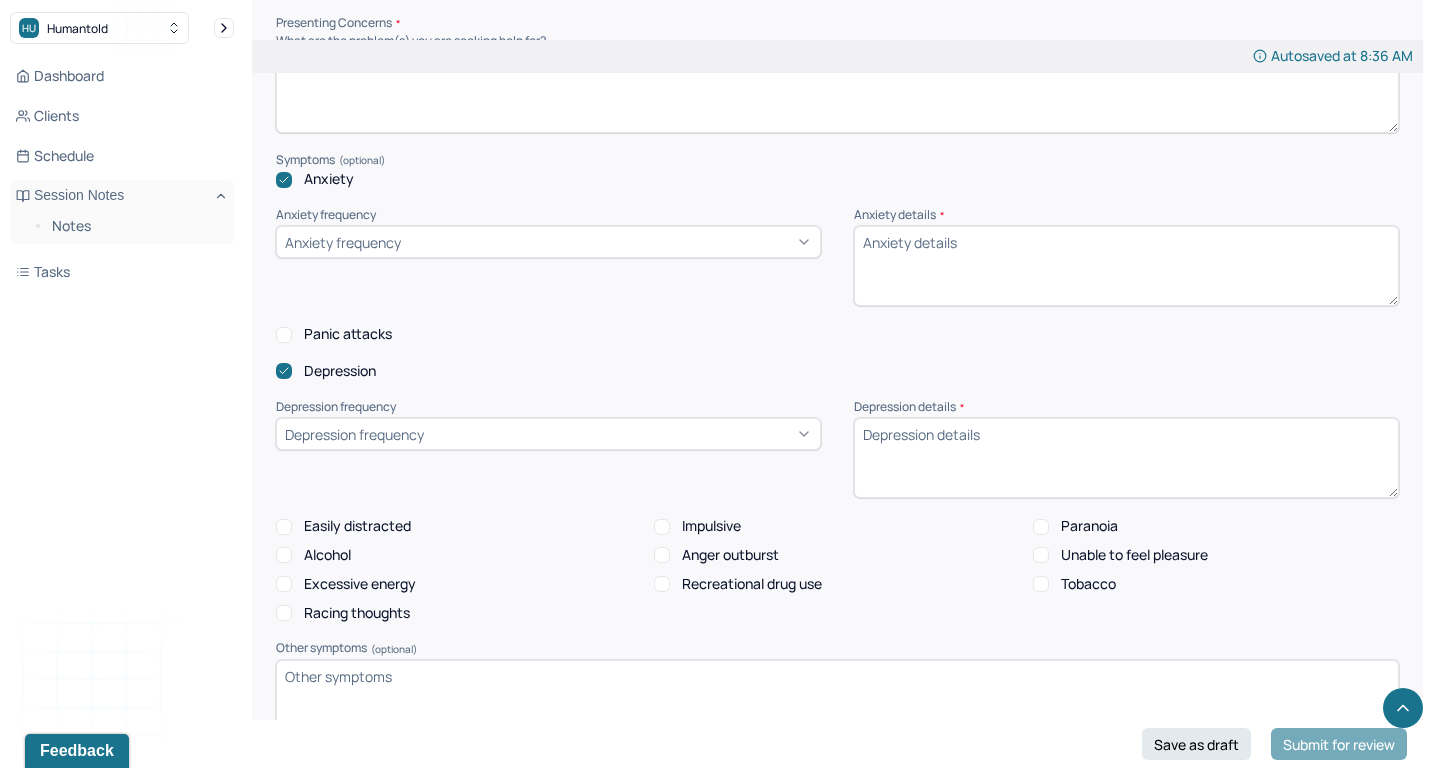 scroll, scrollTop: 2081, scrollLeft: 0, axis: vertical 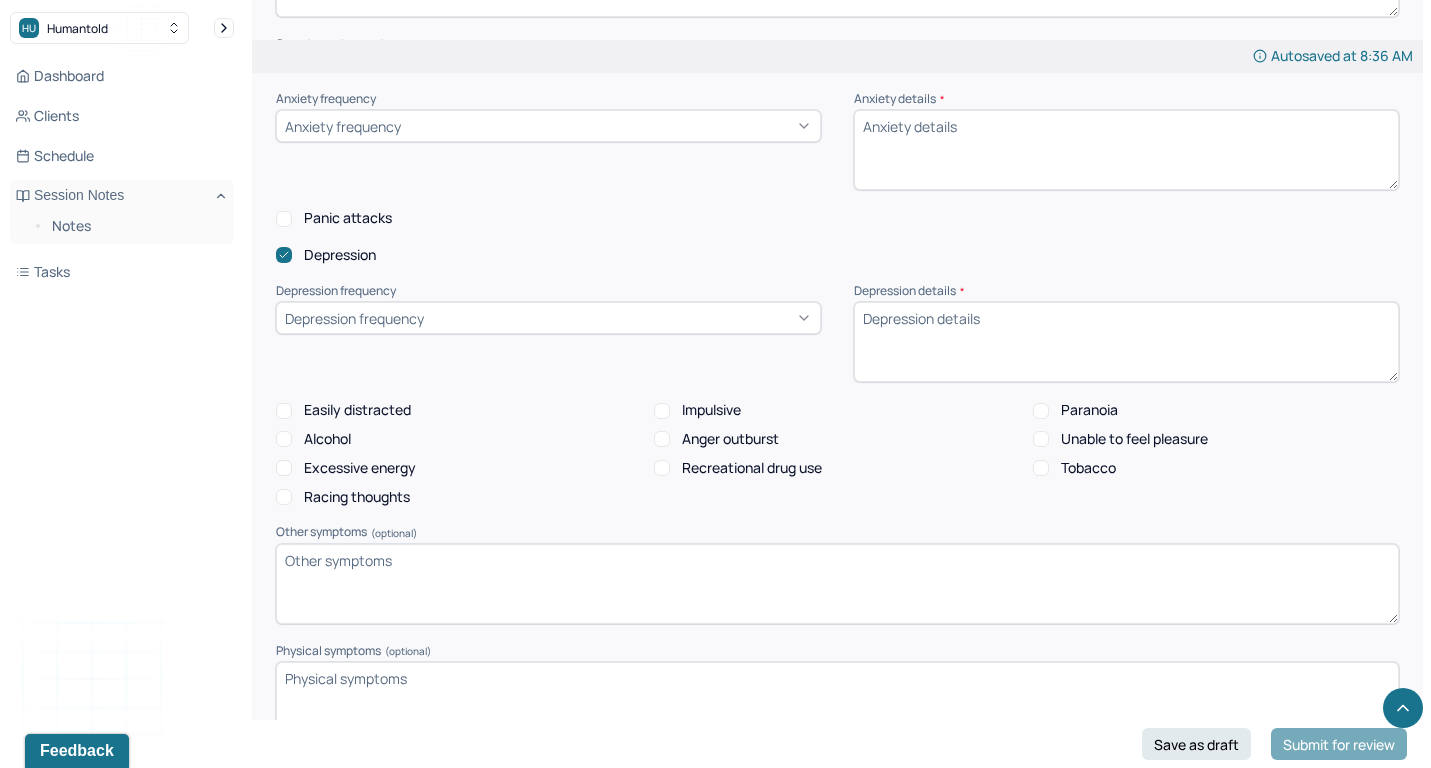 click on "Excessive energy" at bounding box center [360, 468] 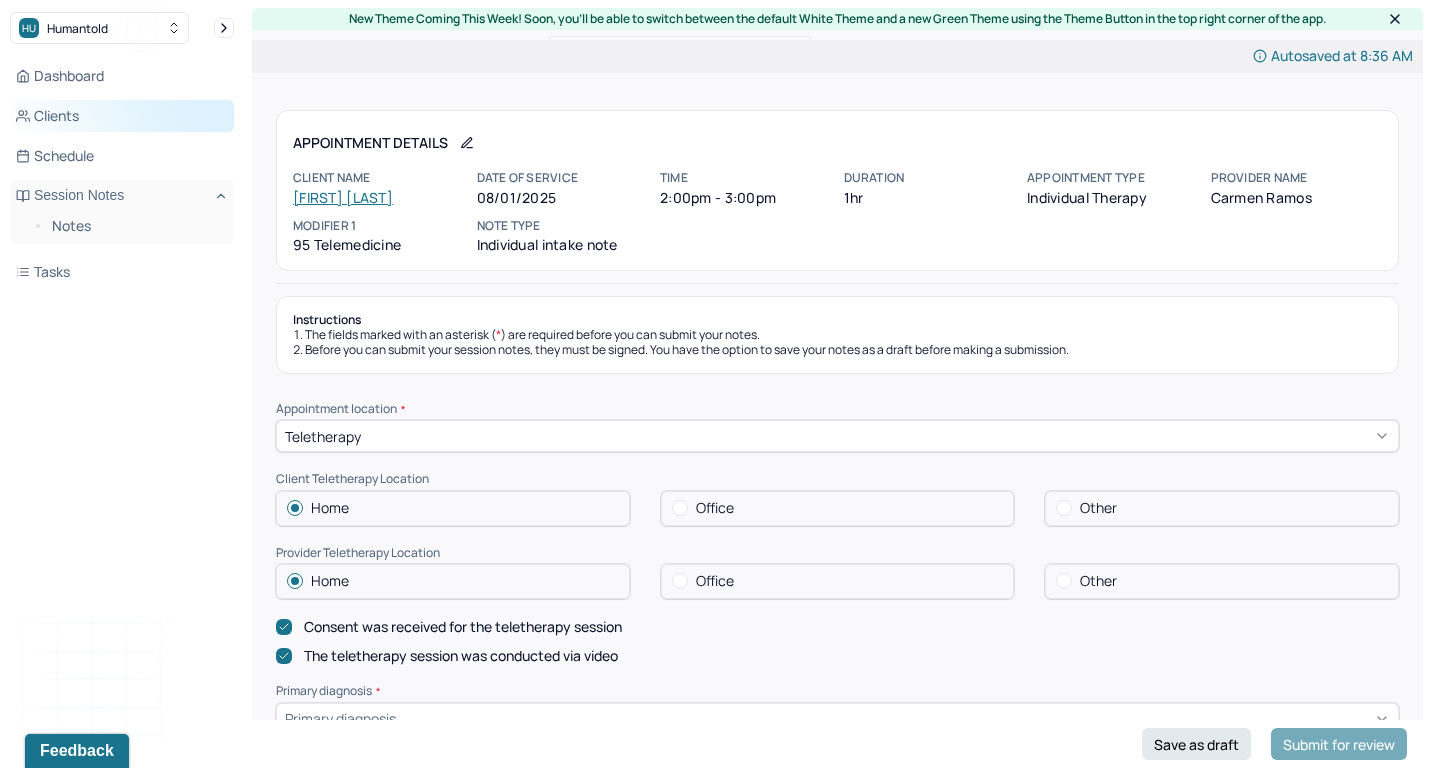 scroll, scrollTop: 0, scrollLeft: 0, axis: both 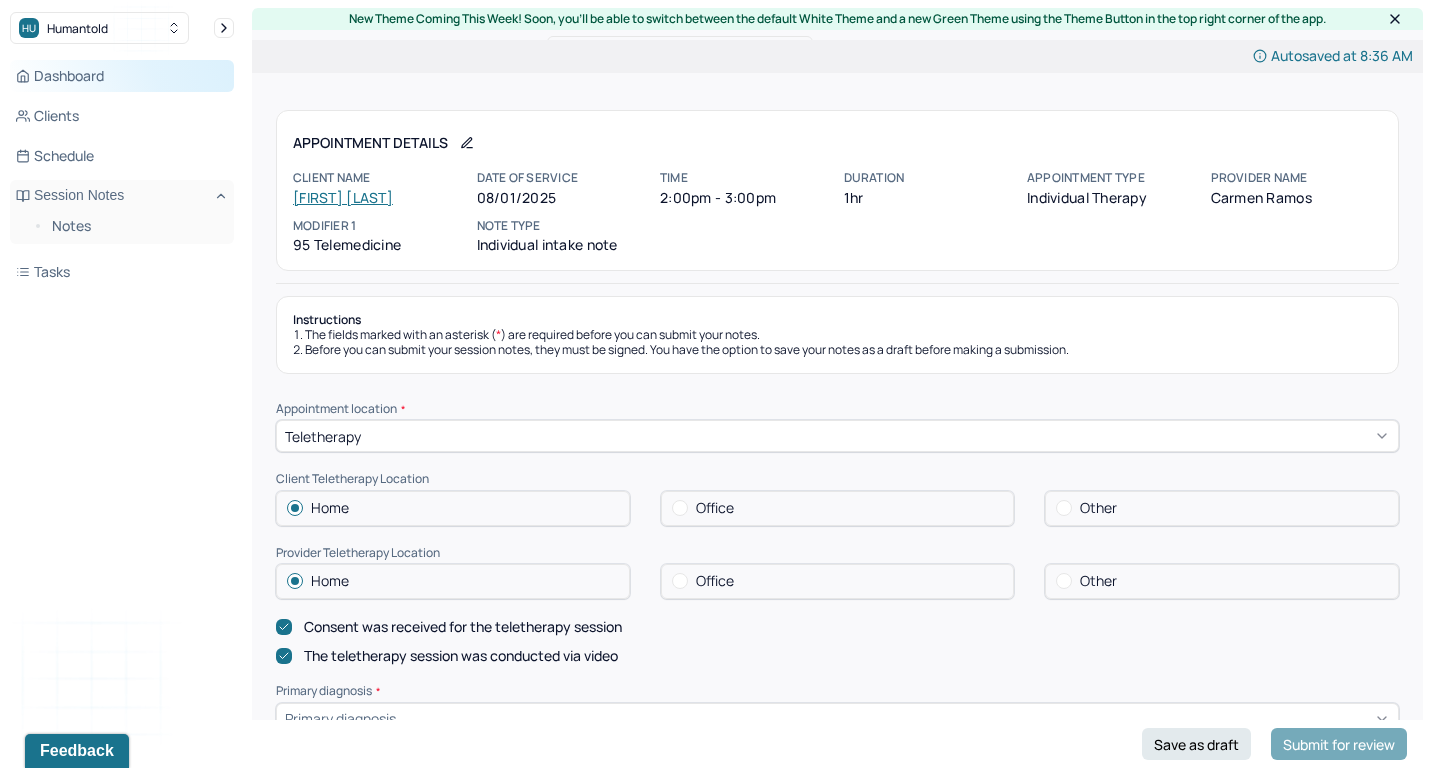 click on "Dashboard" at bounding box center (122, 76) 